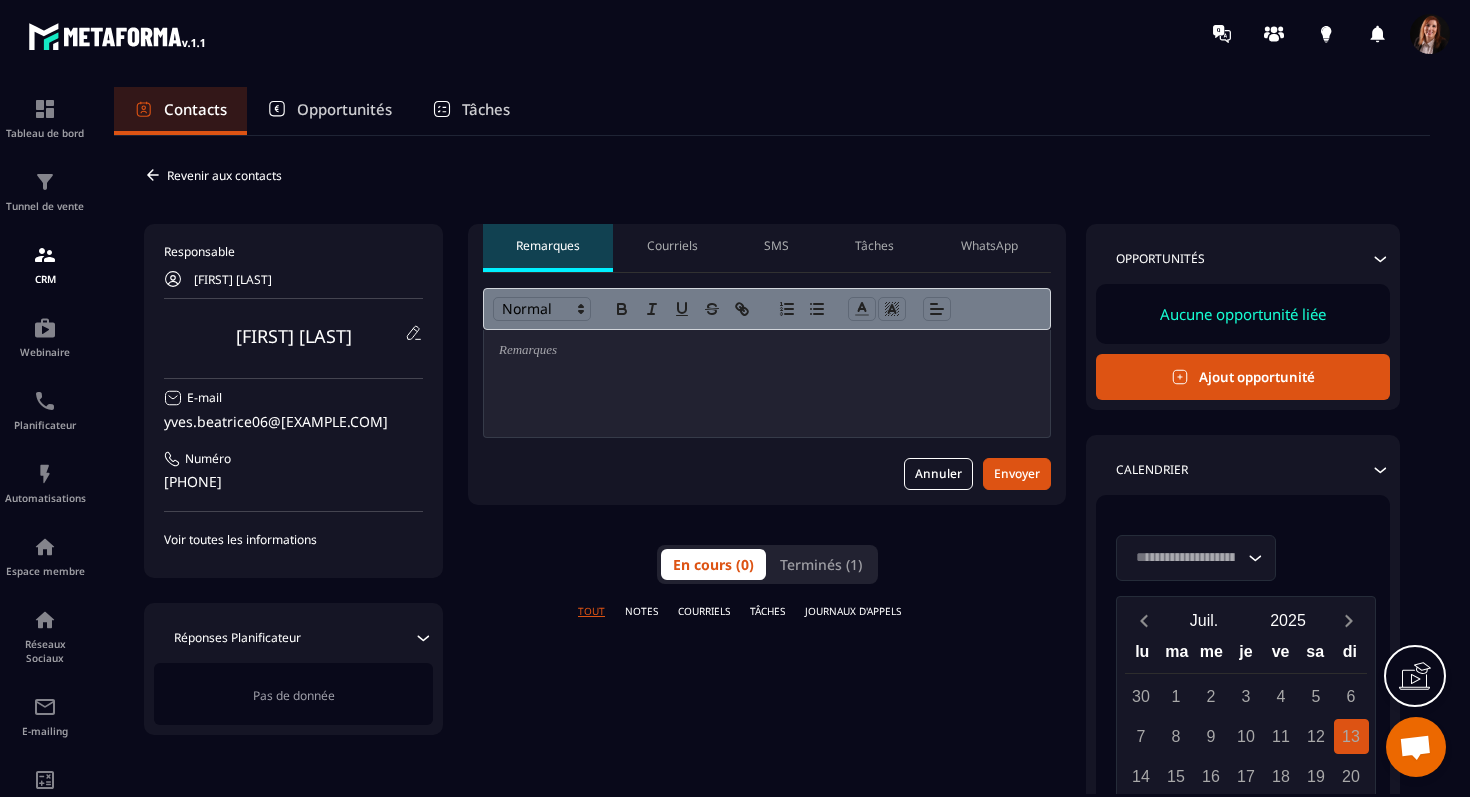 scroll, scrollTop: 0, scrollLeft: 0, axis: both 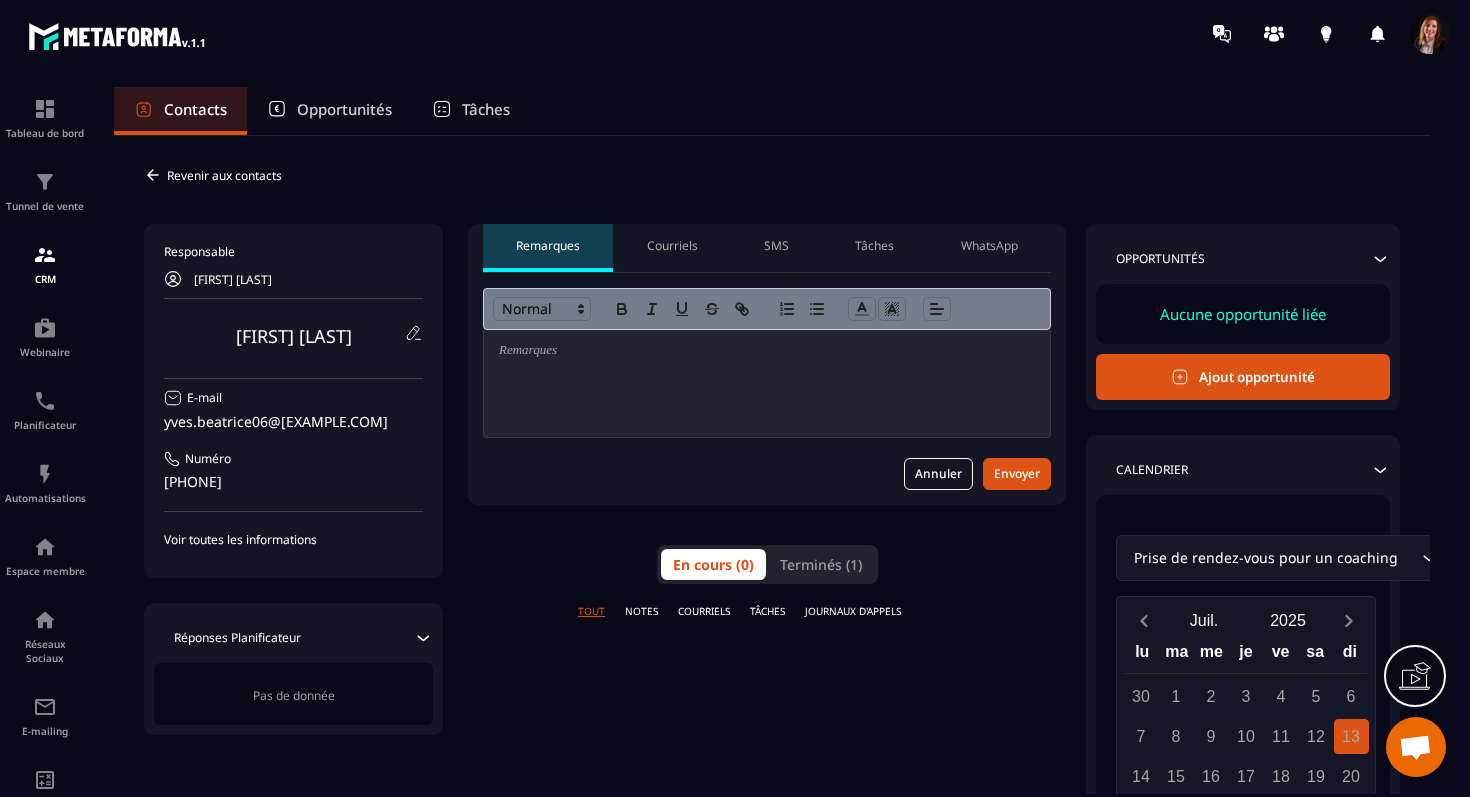 click on "Ajout opportunité" at bounding box center [1243, 377] 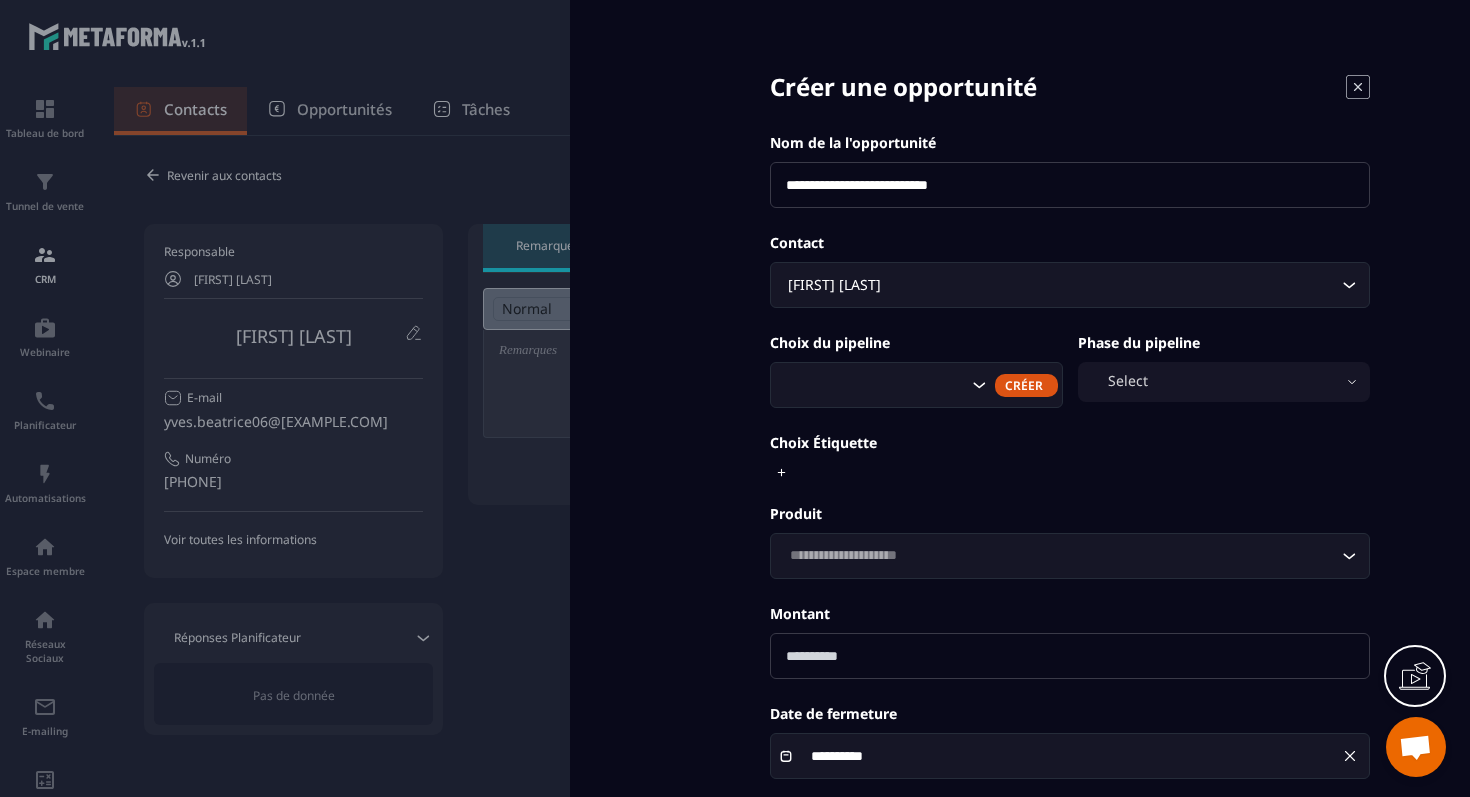 click 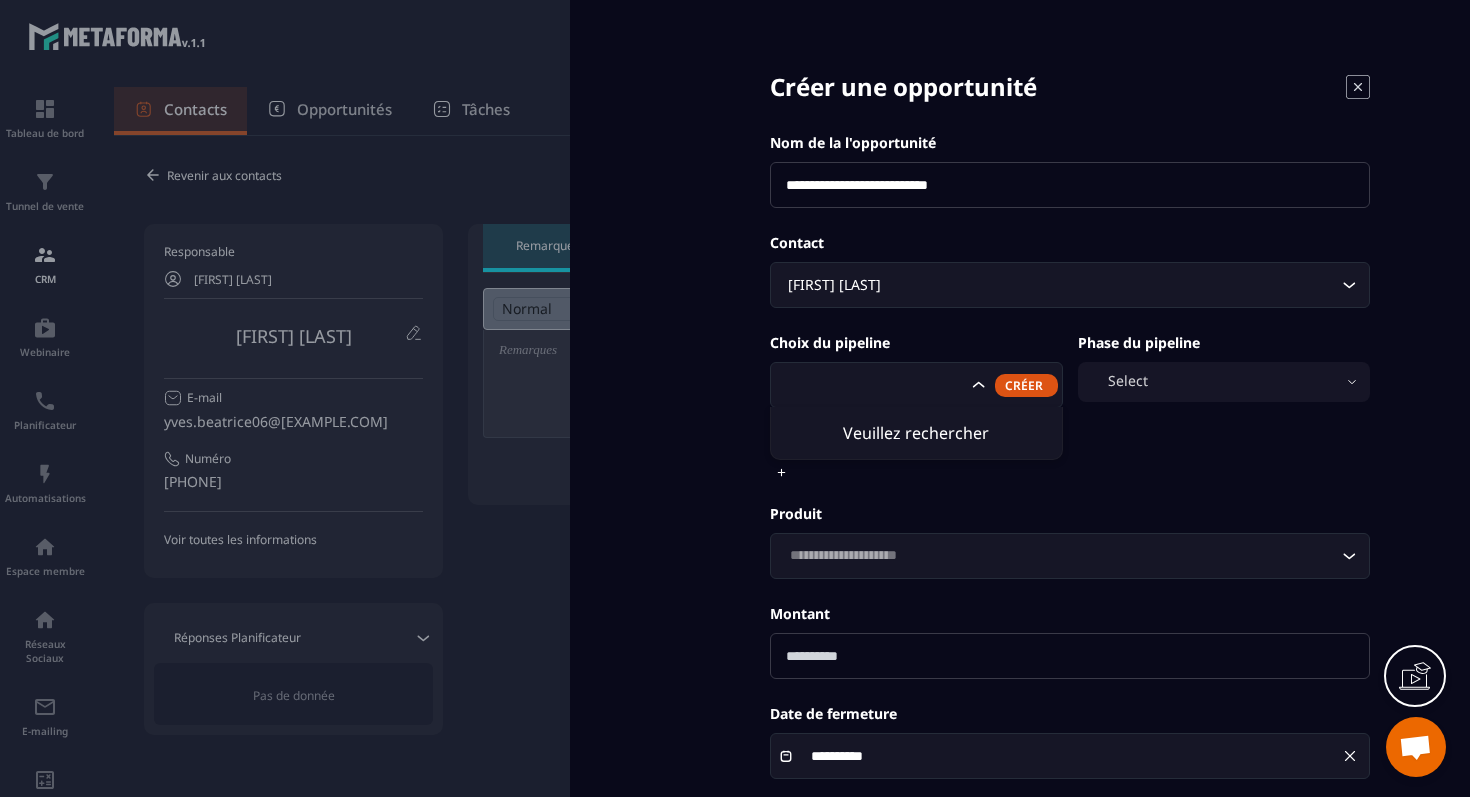 click on "Choix Étiquette" at bounding box center [1070, 458] 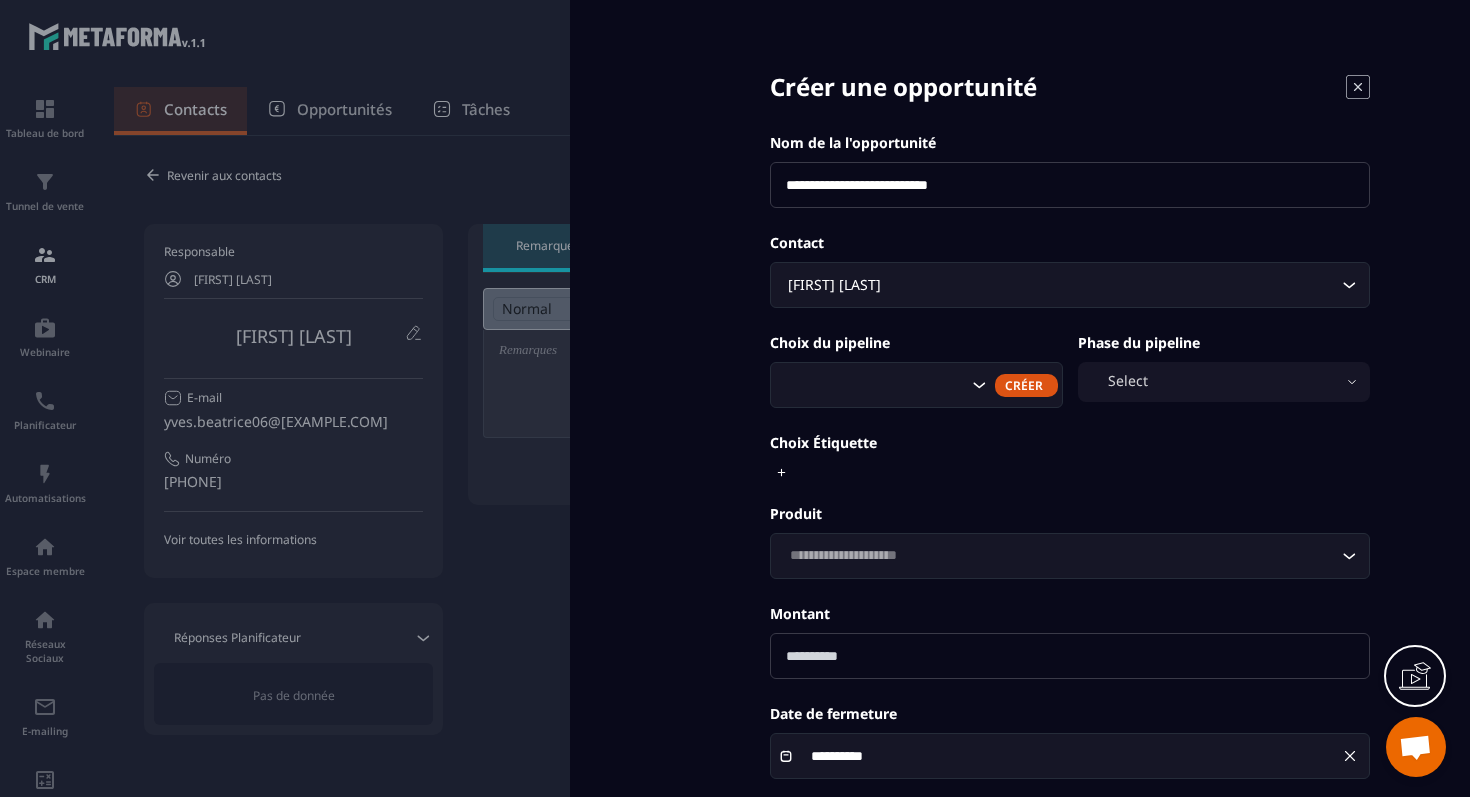 click on "Select" at bounding box center [1224, 382] 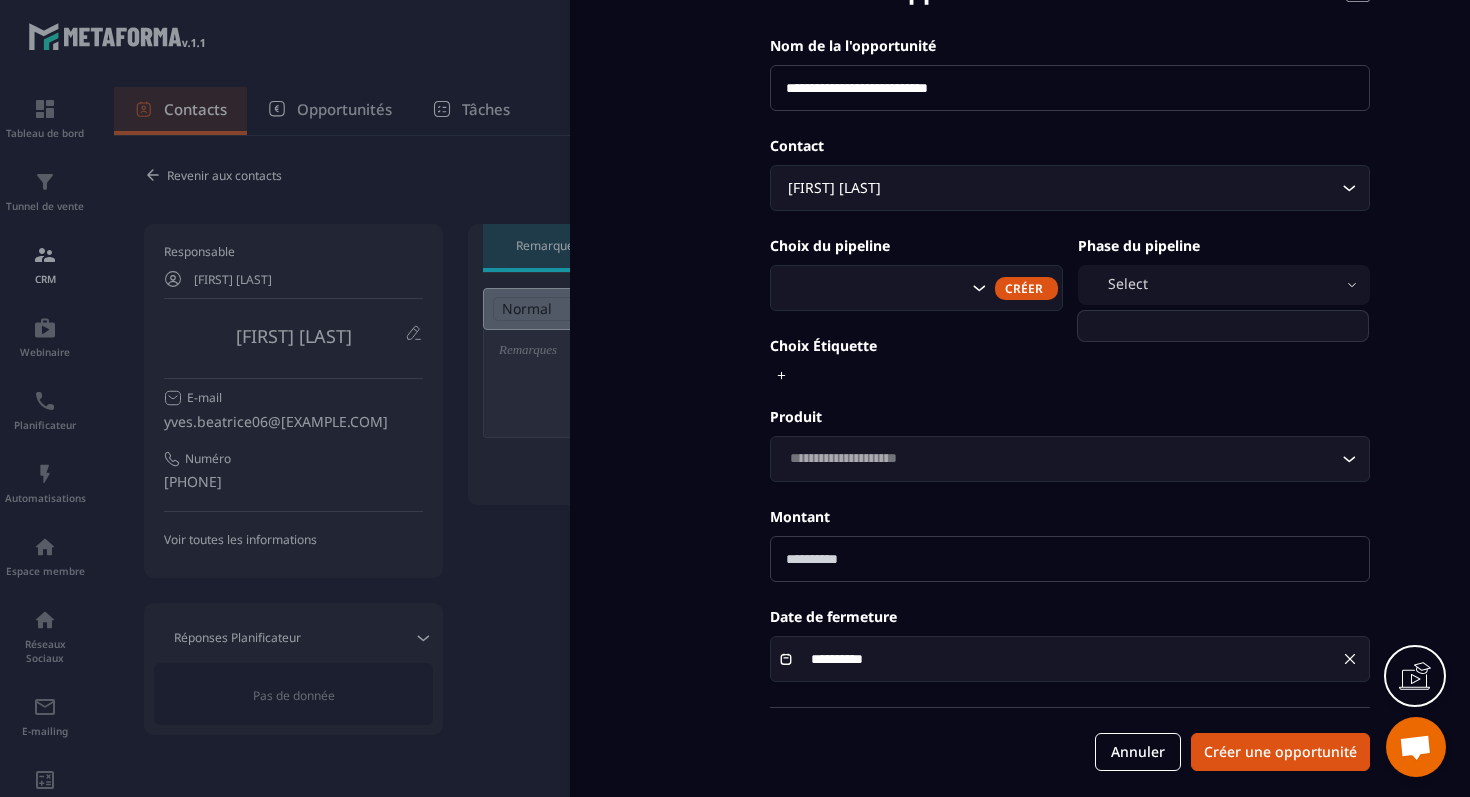 scroll, scrollTop: 110, scrollLeft: 0, axis: vertical 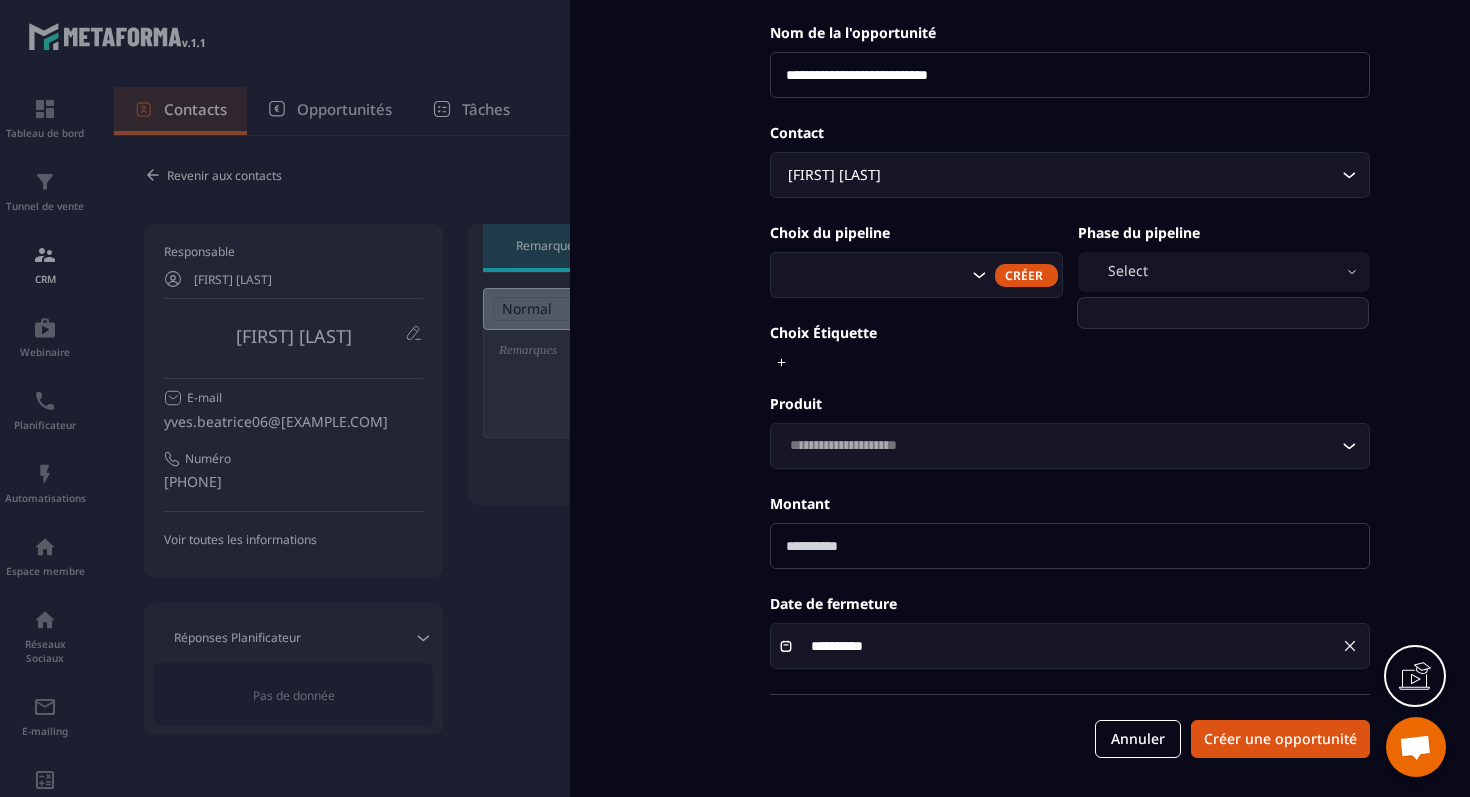 click 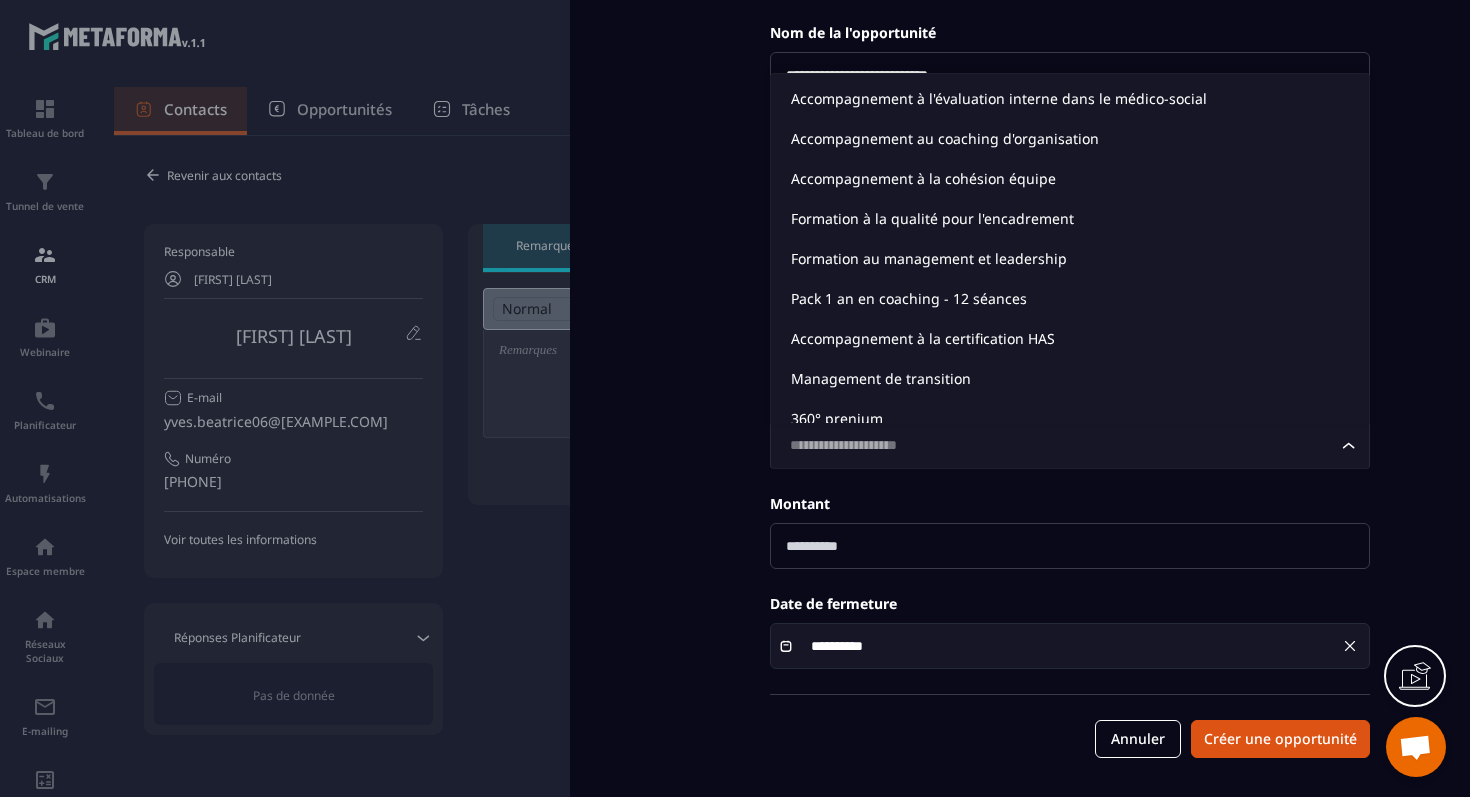 scroll, scrollTop: 15, scrollLeft: 0, axis: vertical 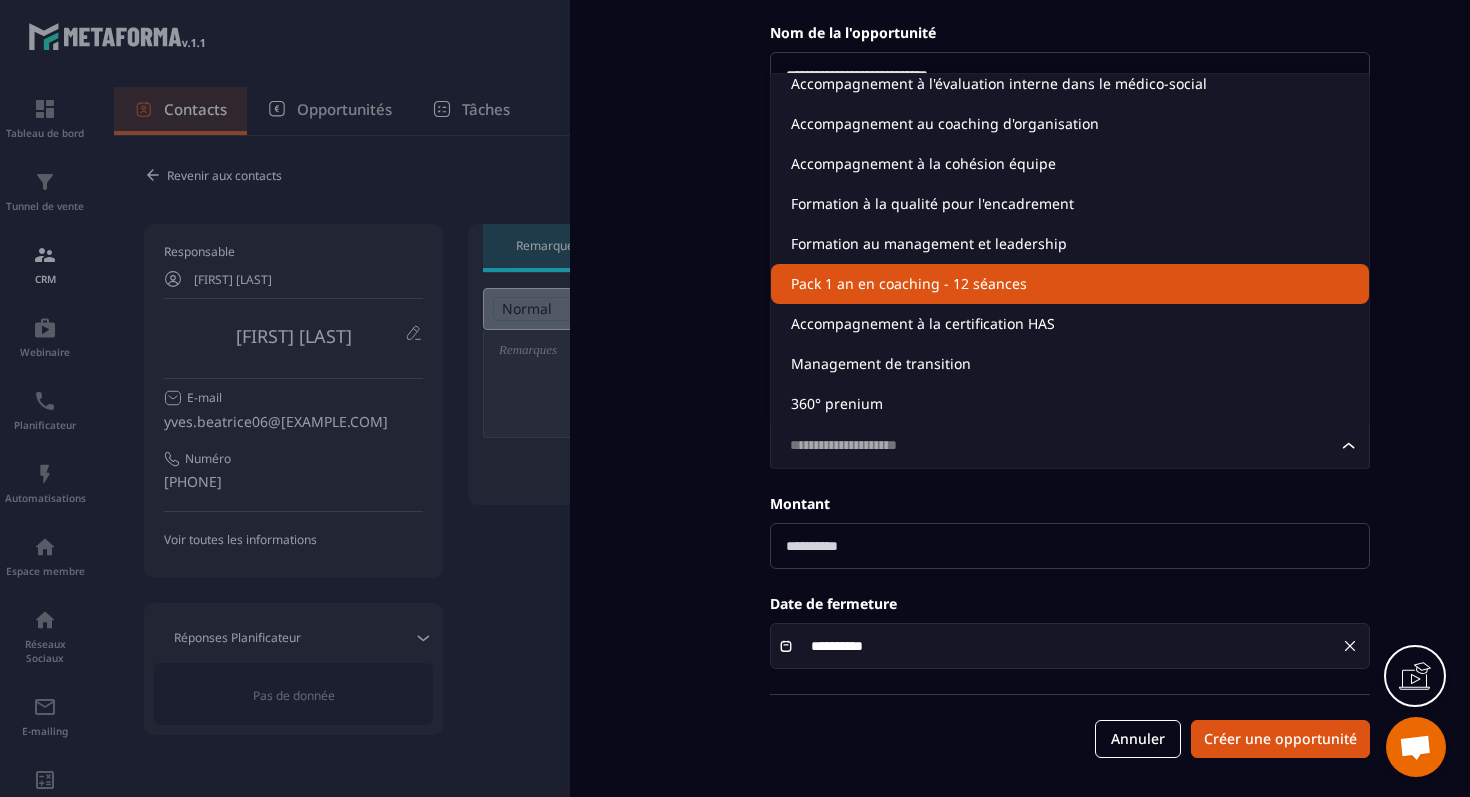 click on "Pack 1 an en coaching - 12 séances" 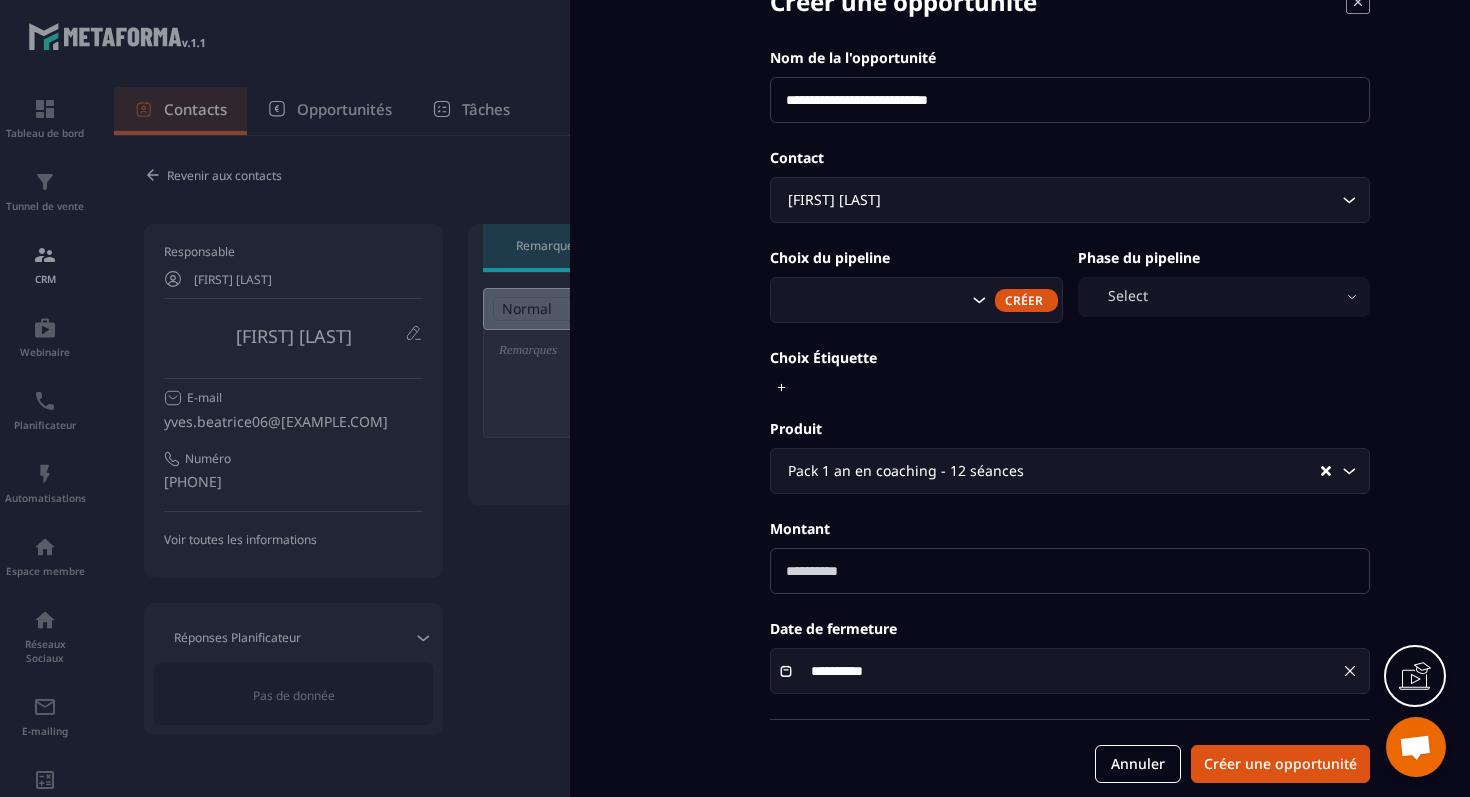scroll, scrollTop: 110, scrollLeft: 0, axis: vertical 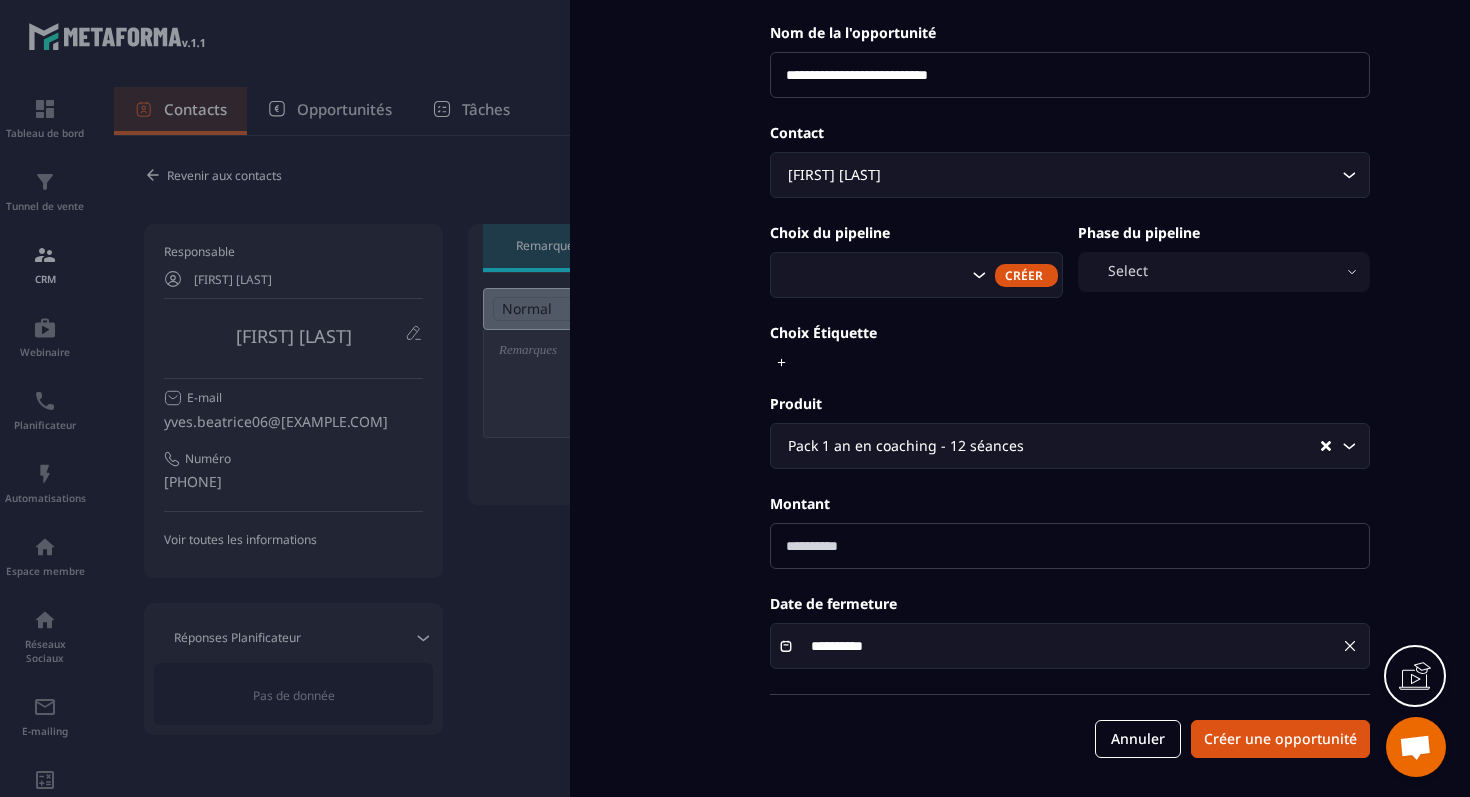 click on "Créer" at bounding box center [1026, 275] 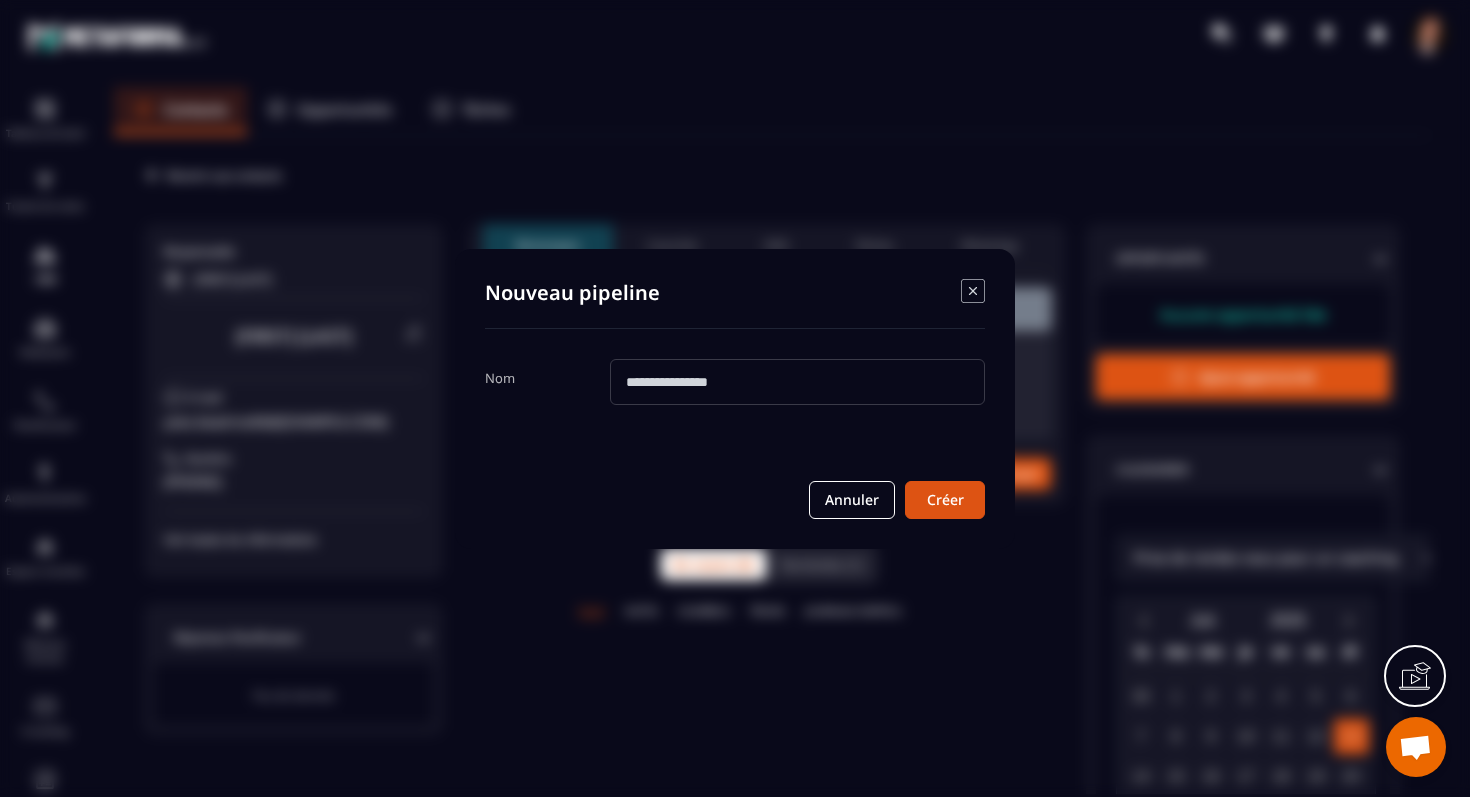 click at bounding box center [797, 382] 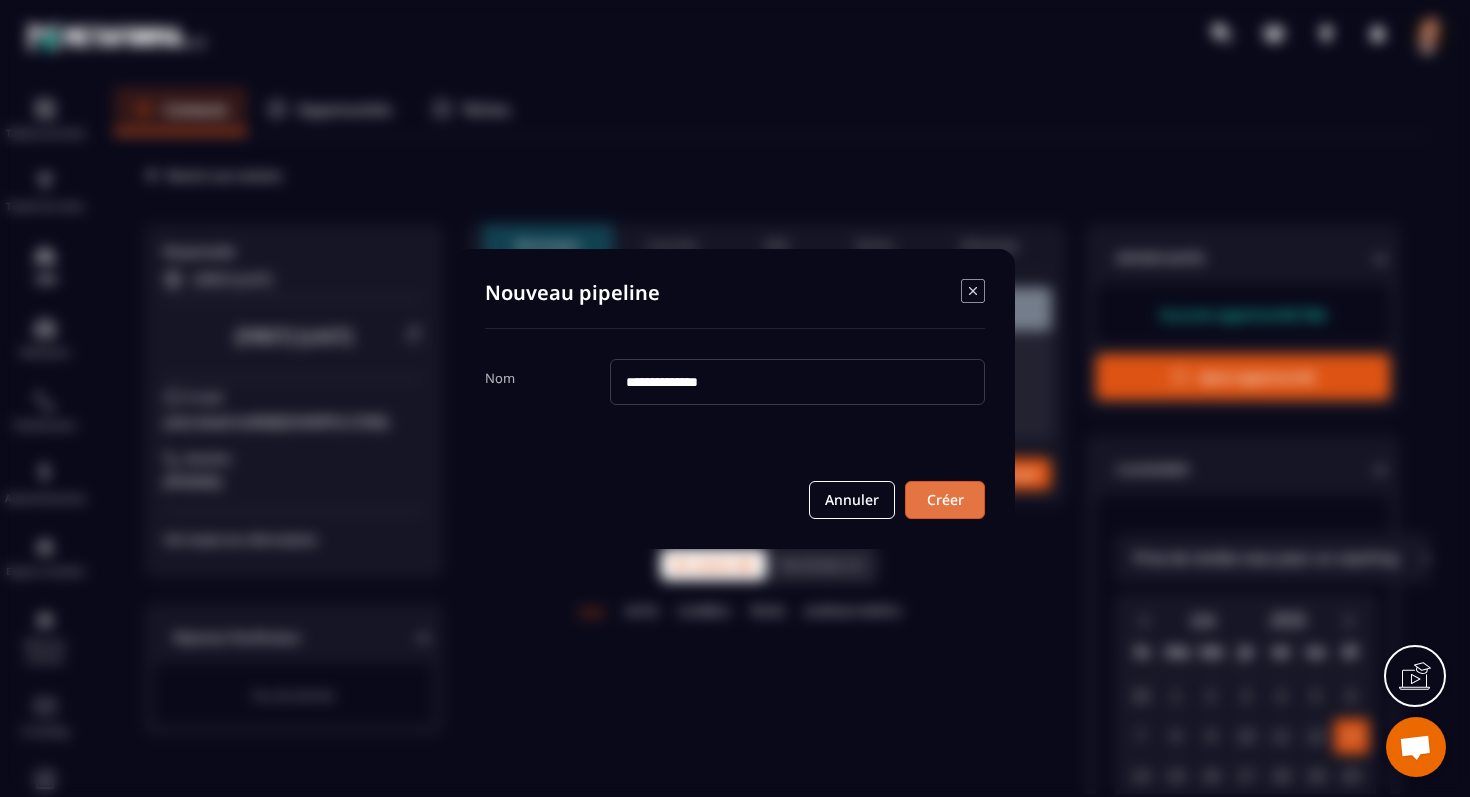click on "Créer" at bounding box center [945, 500] 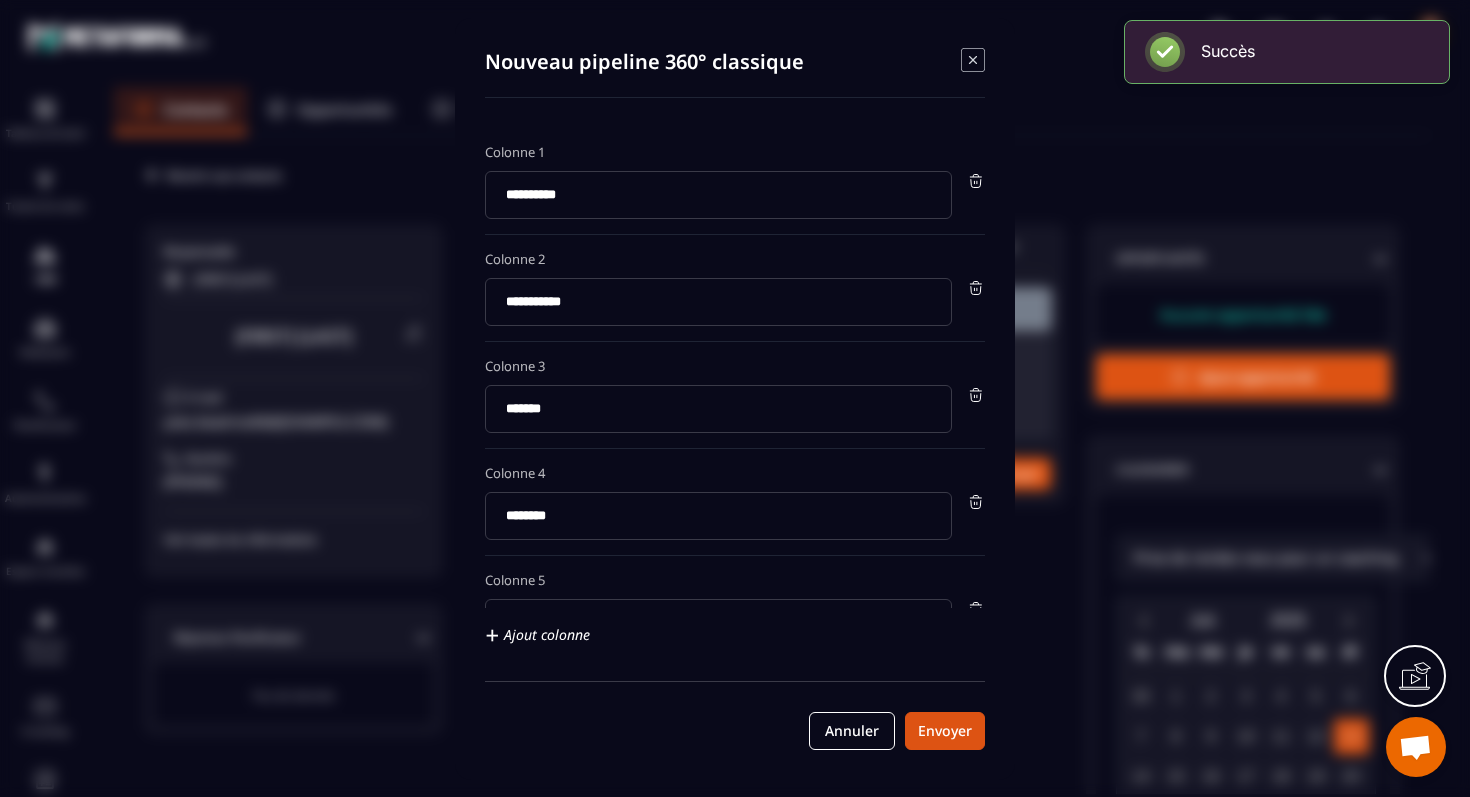 click 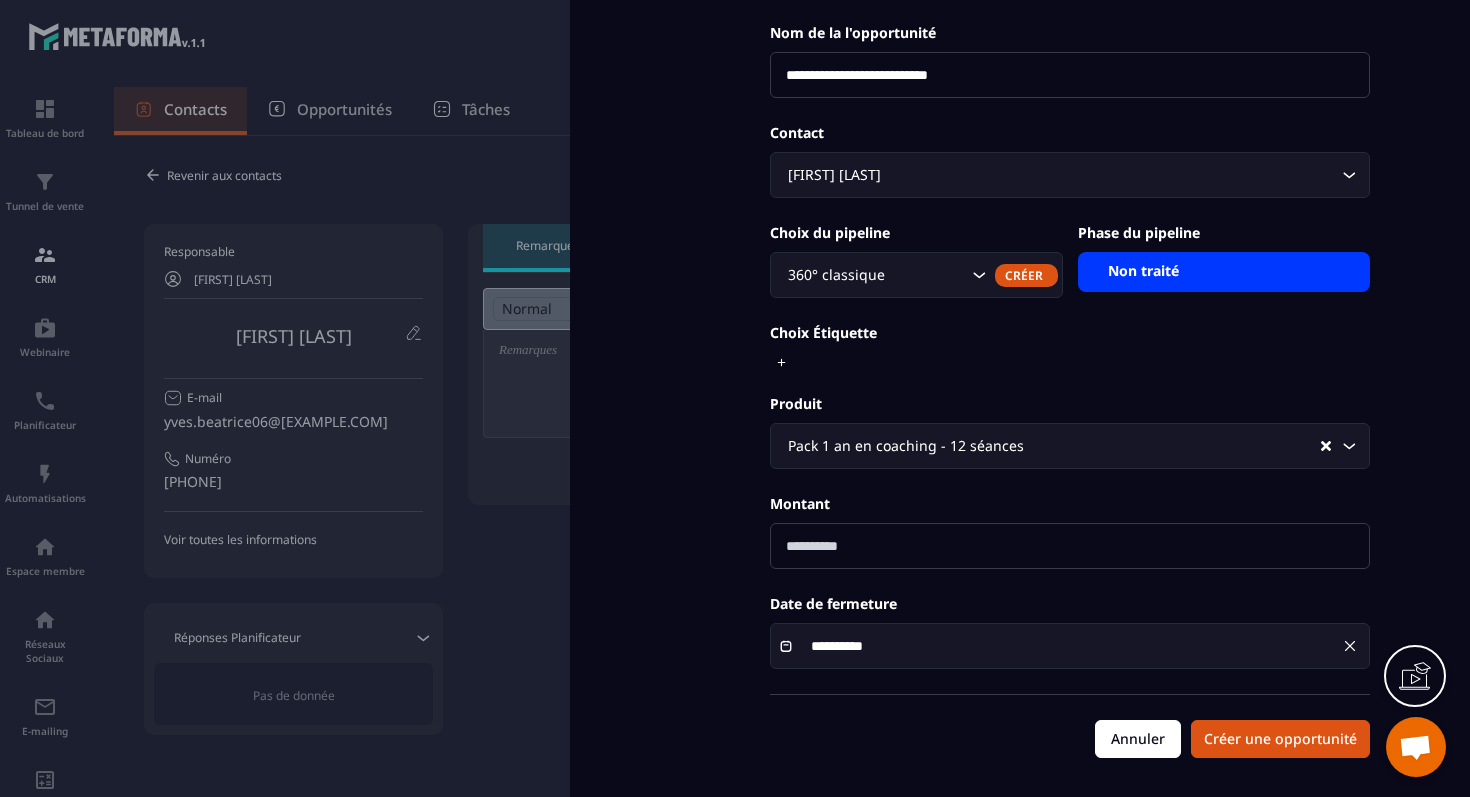 click on "Annuler" at bounding box center [1138, 739] 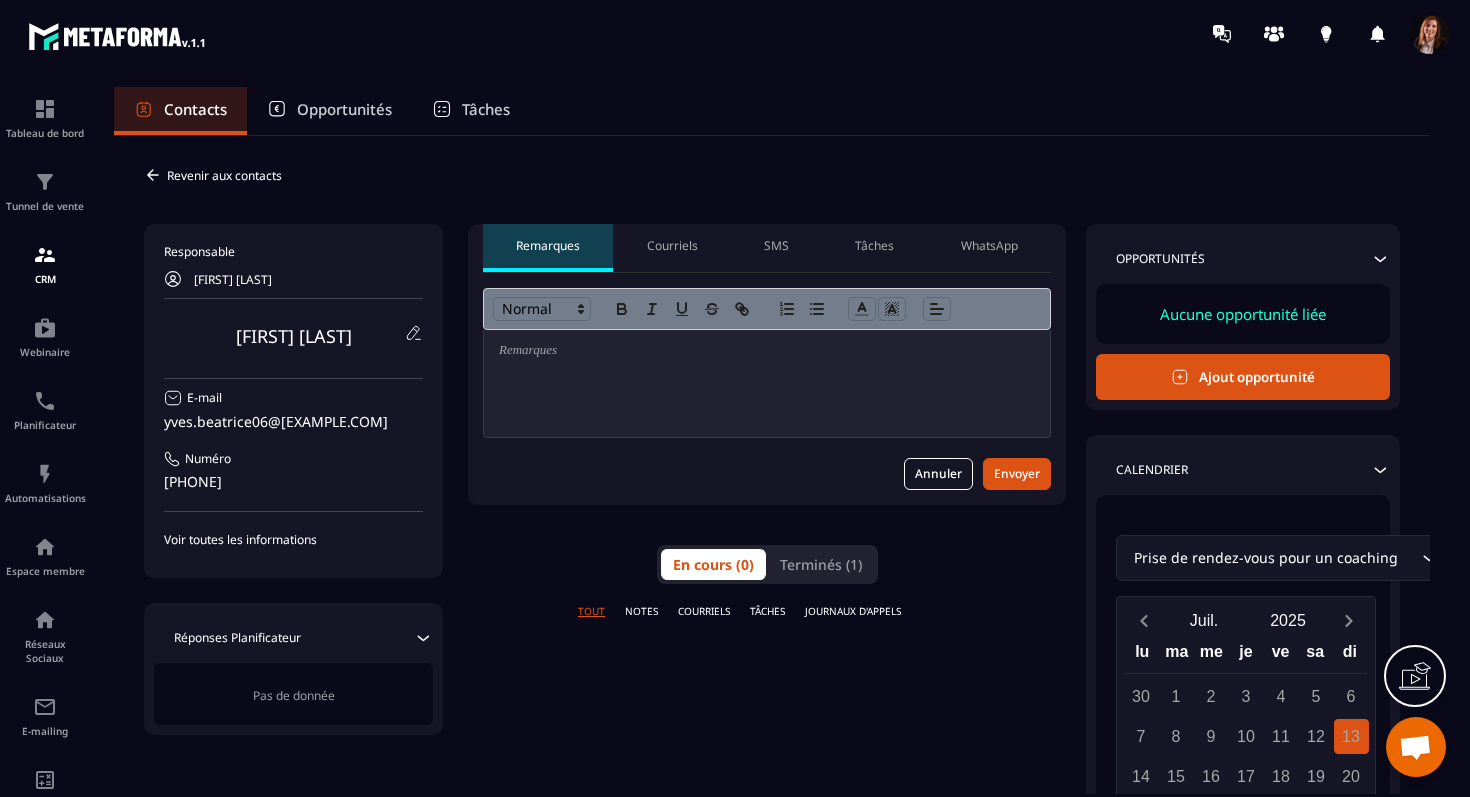 click on "Opportunités" at bounding box center (344, 109) 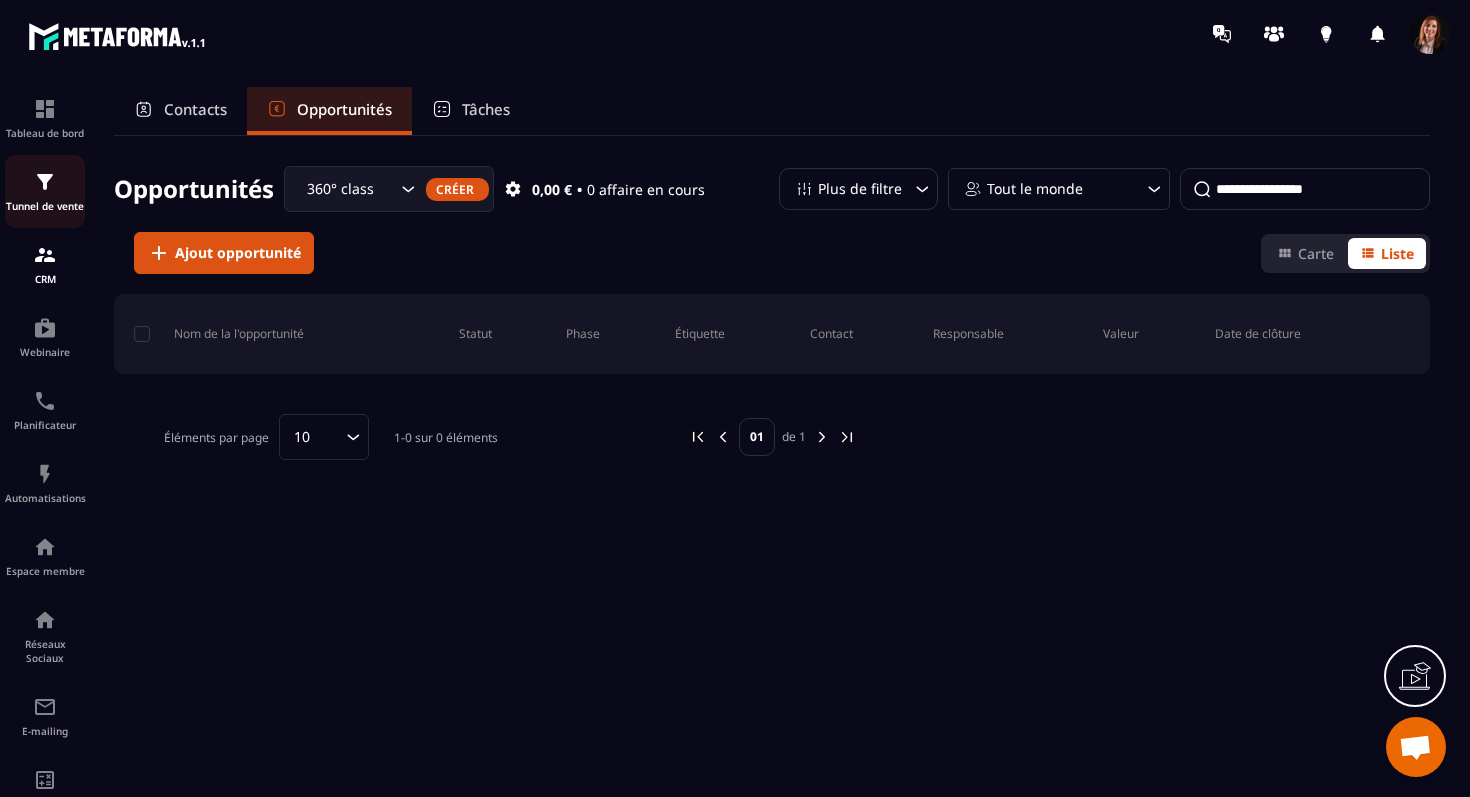 click at bounding box center (45, 182) 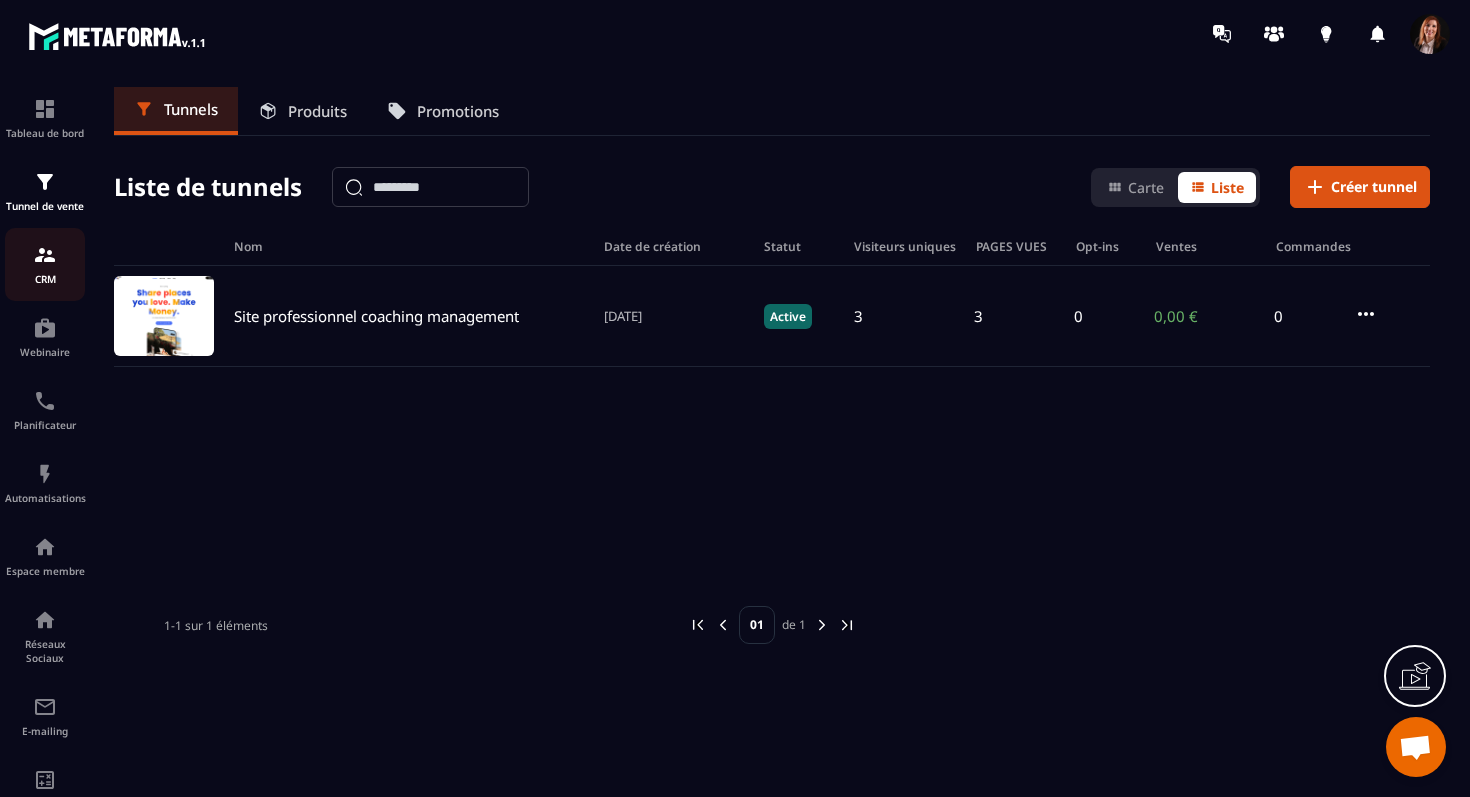 click on "CRM" at bounding box center [45, 264] 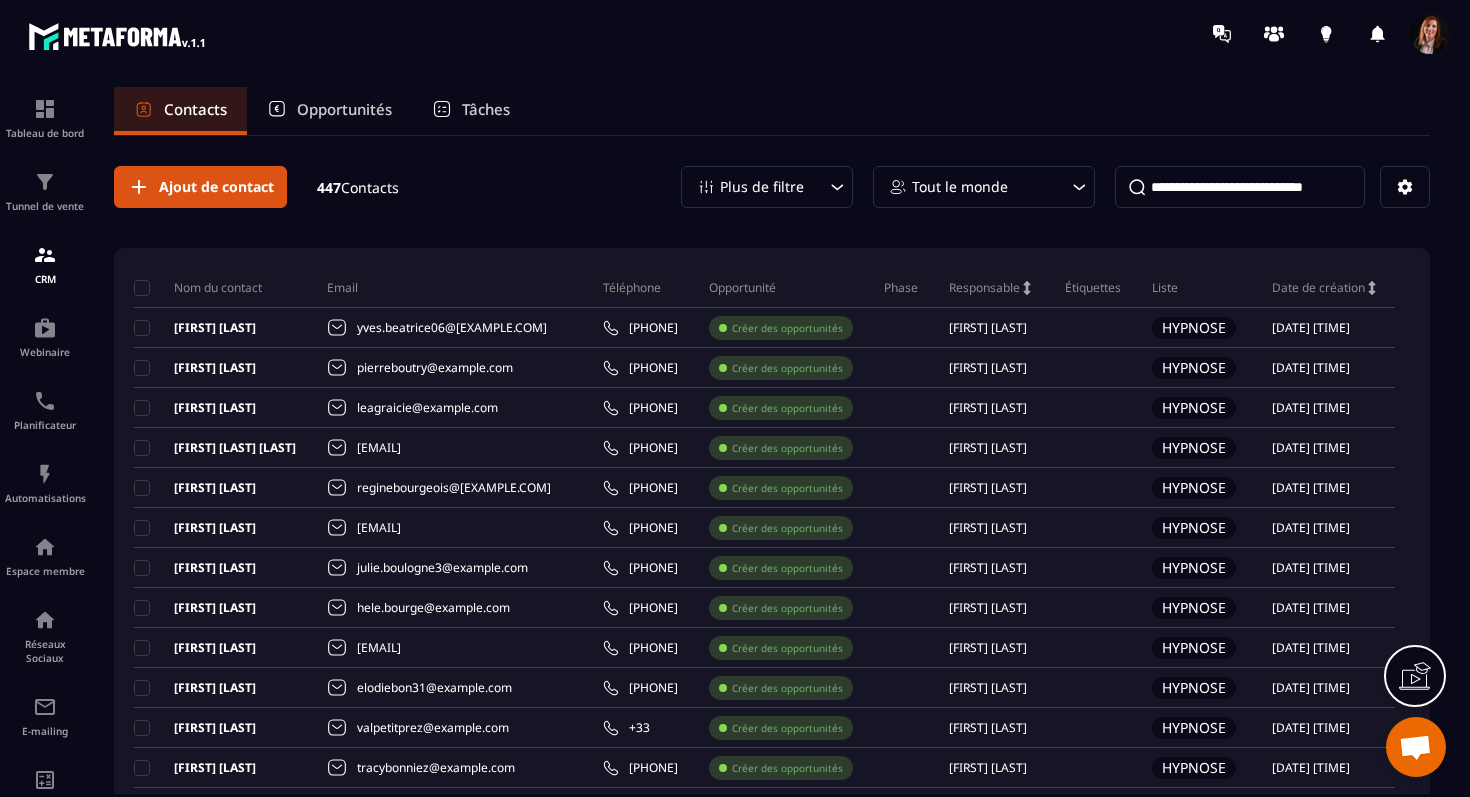 click 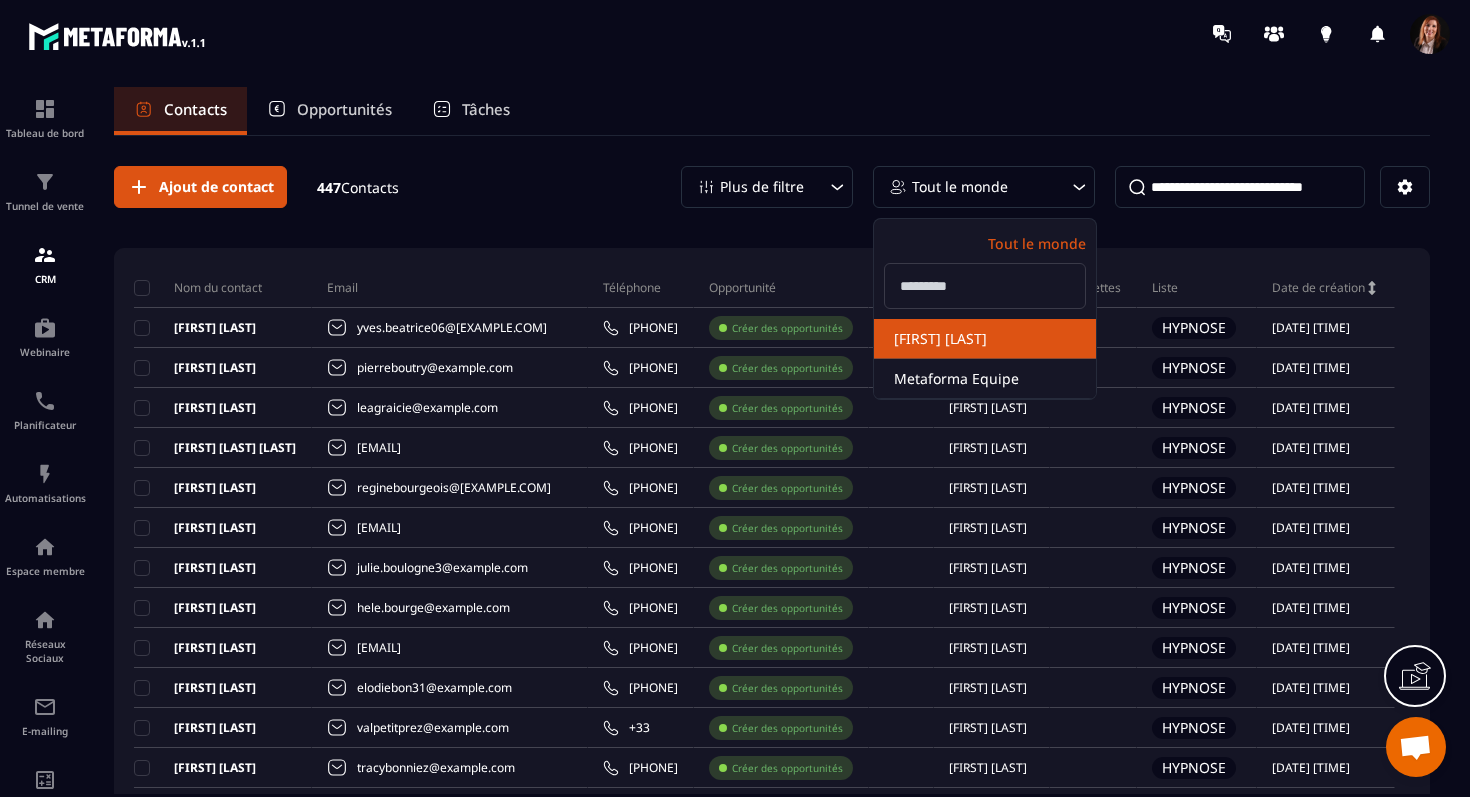 click on "[FIRST] [LAST]" 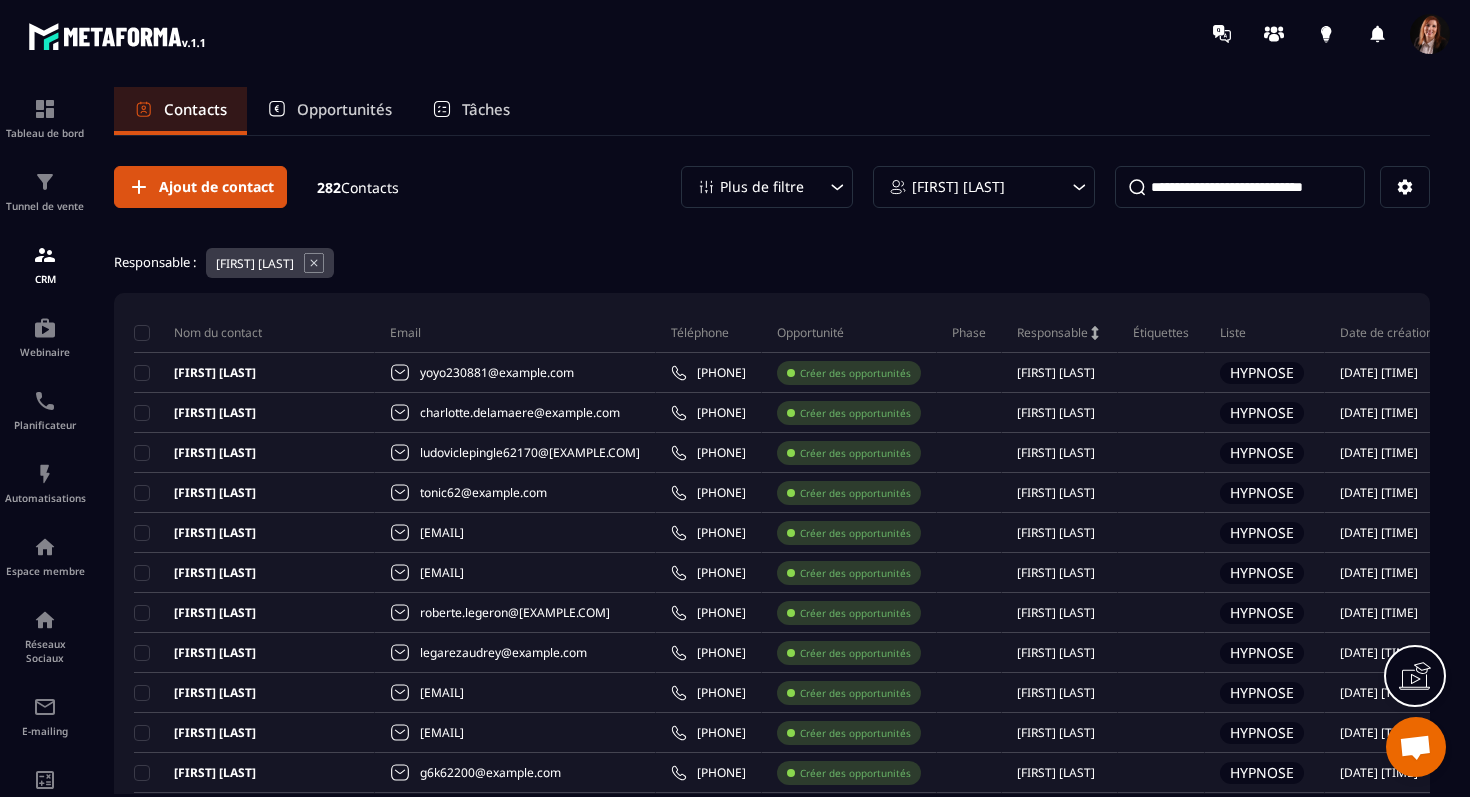 click 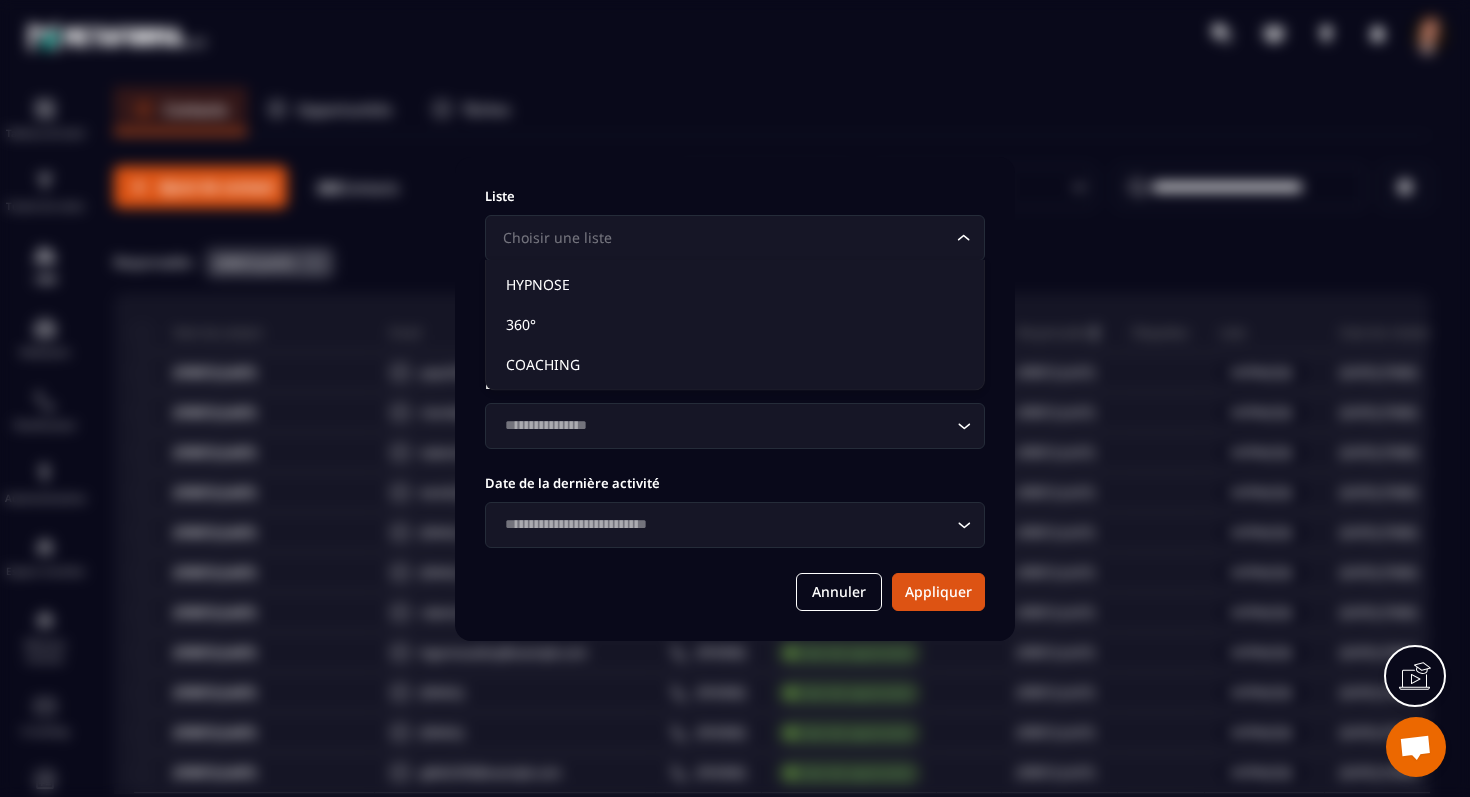 click 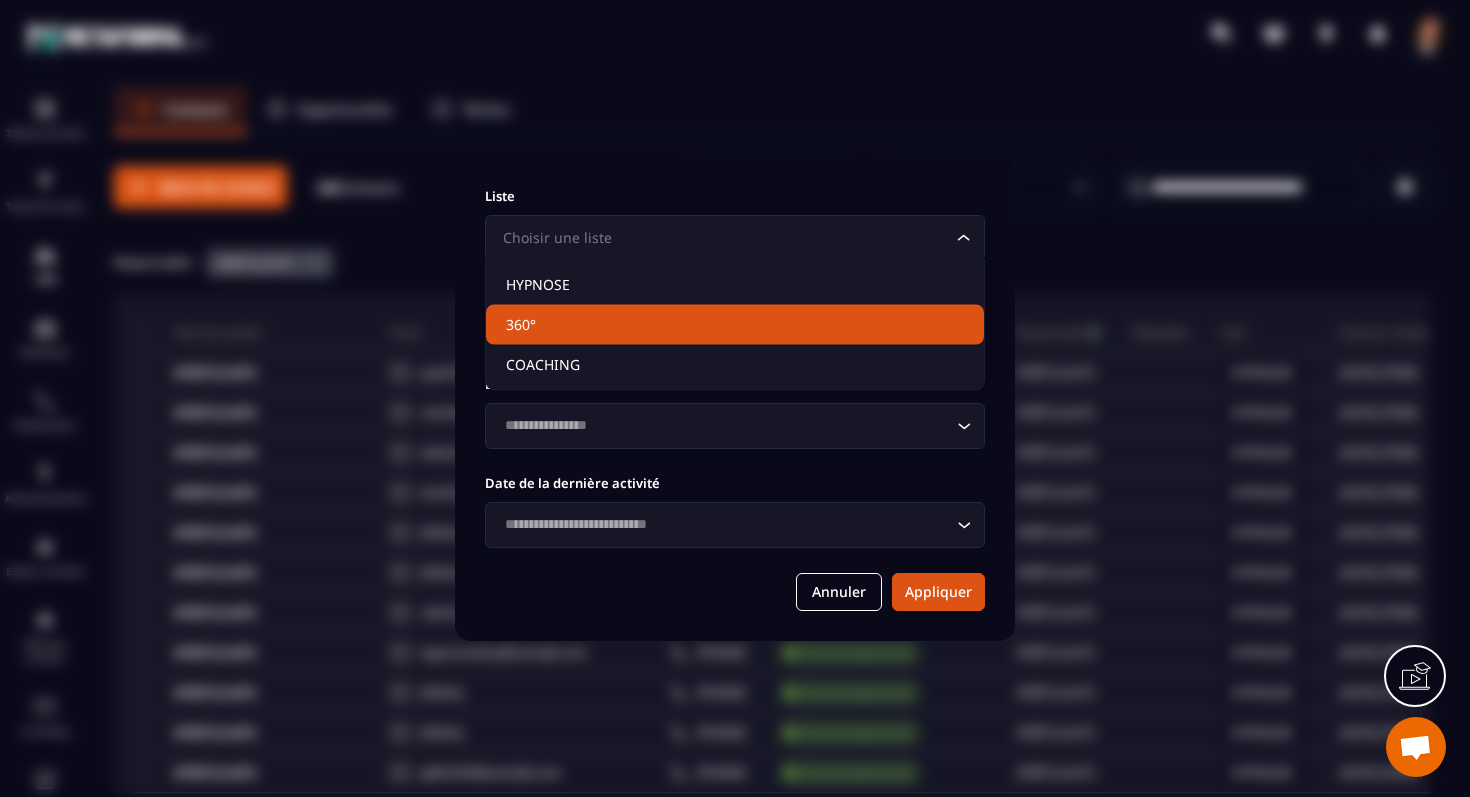 click on "360°" 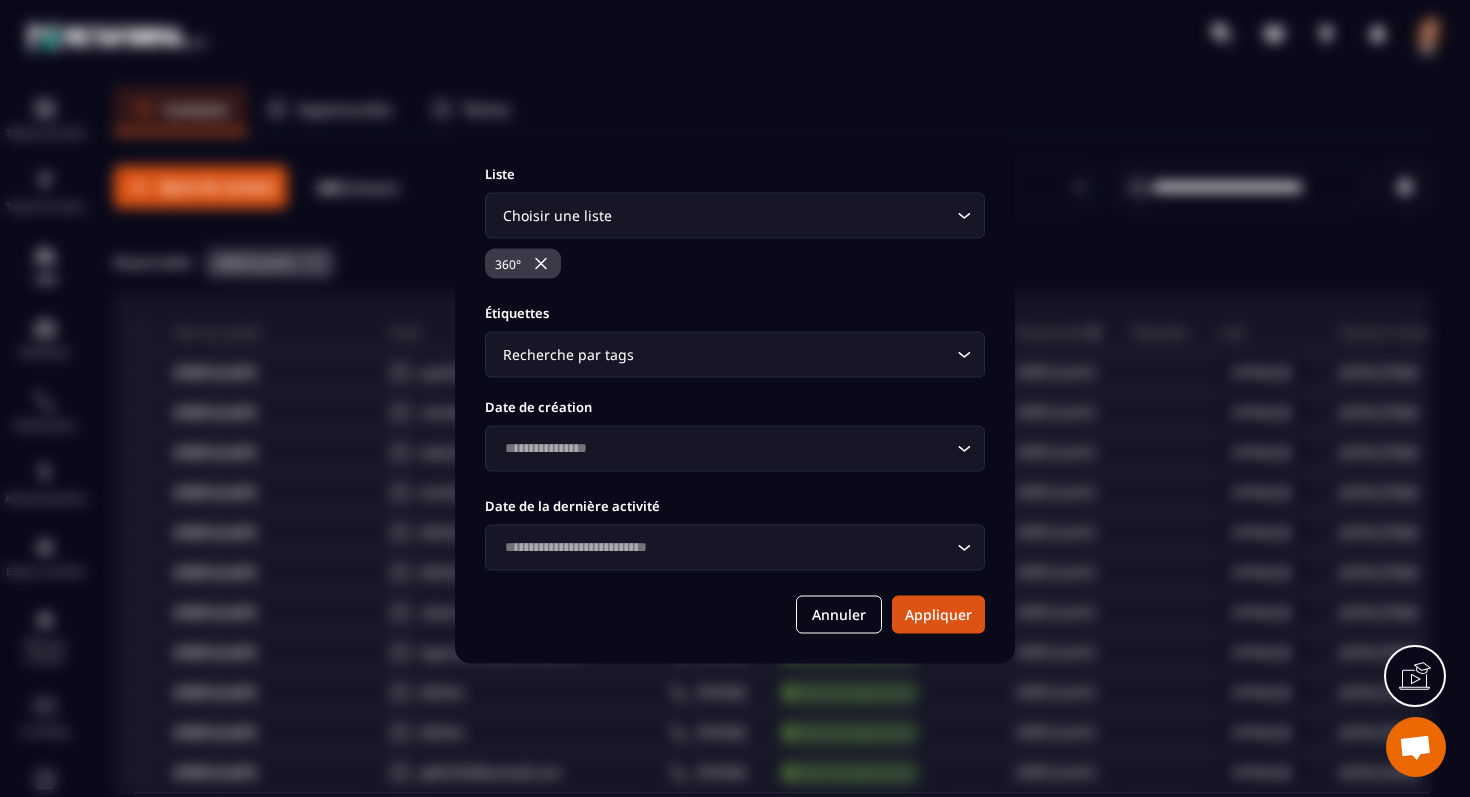 click on "Choisir une liste" at bounding box center (725, 215) 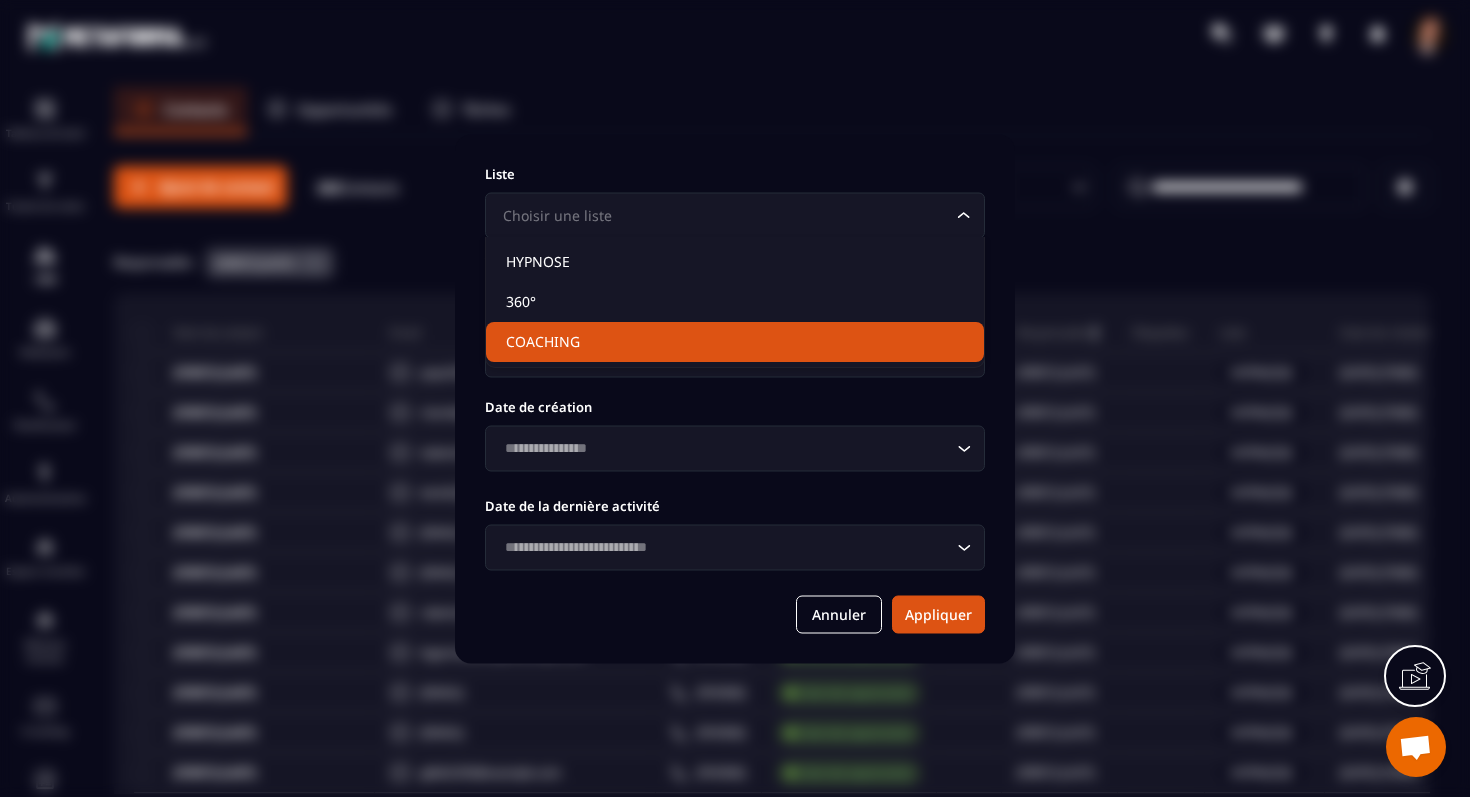 click on "COACHING" 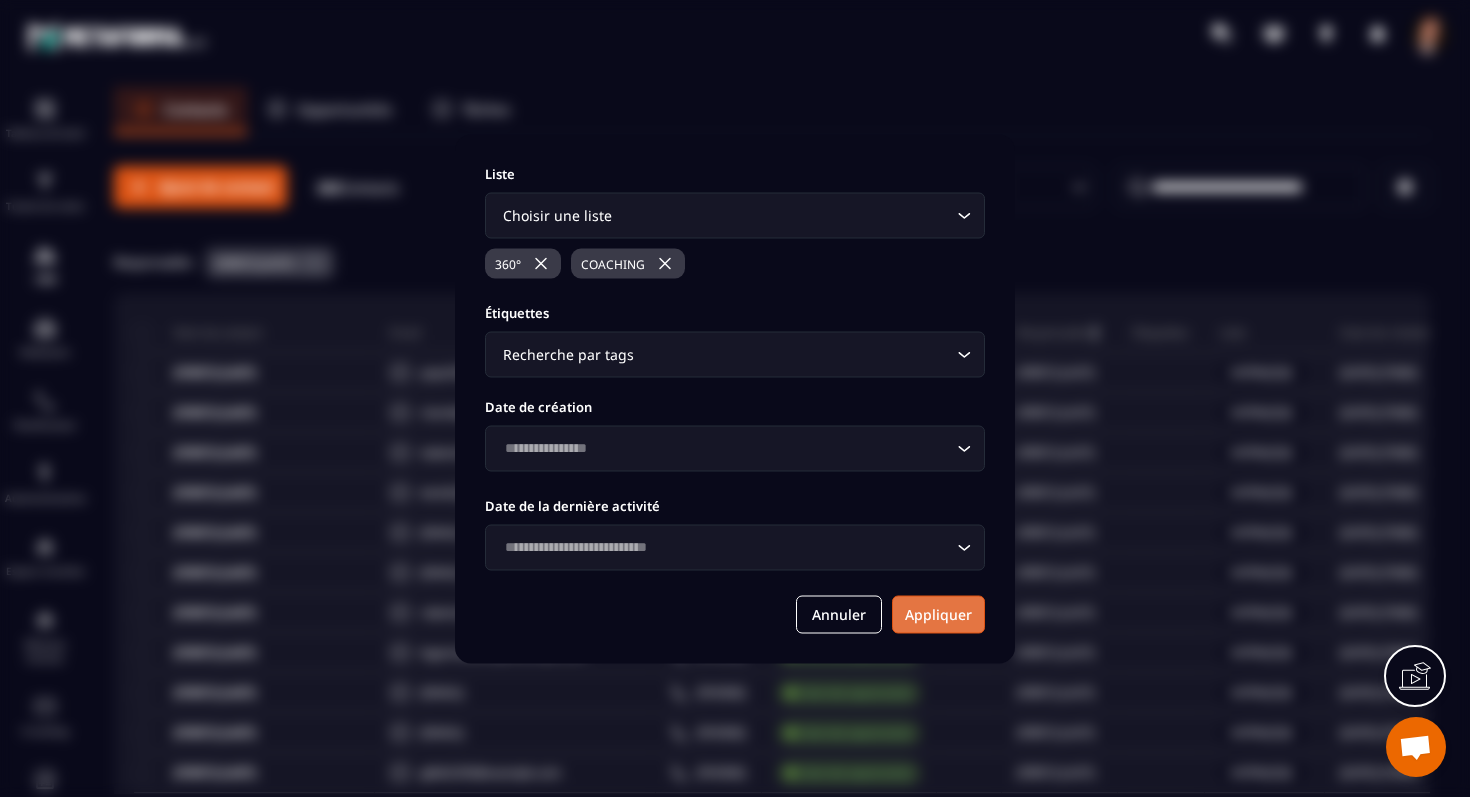 click on "Appliquer" at bounding box center [938, 614] 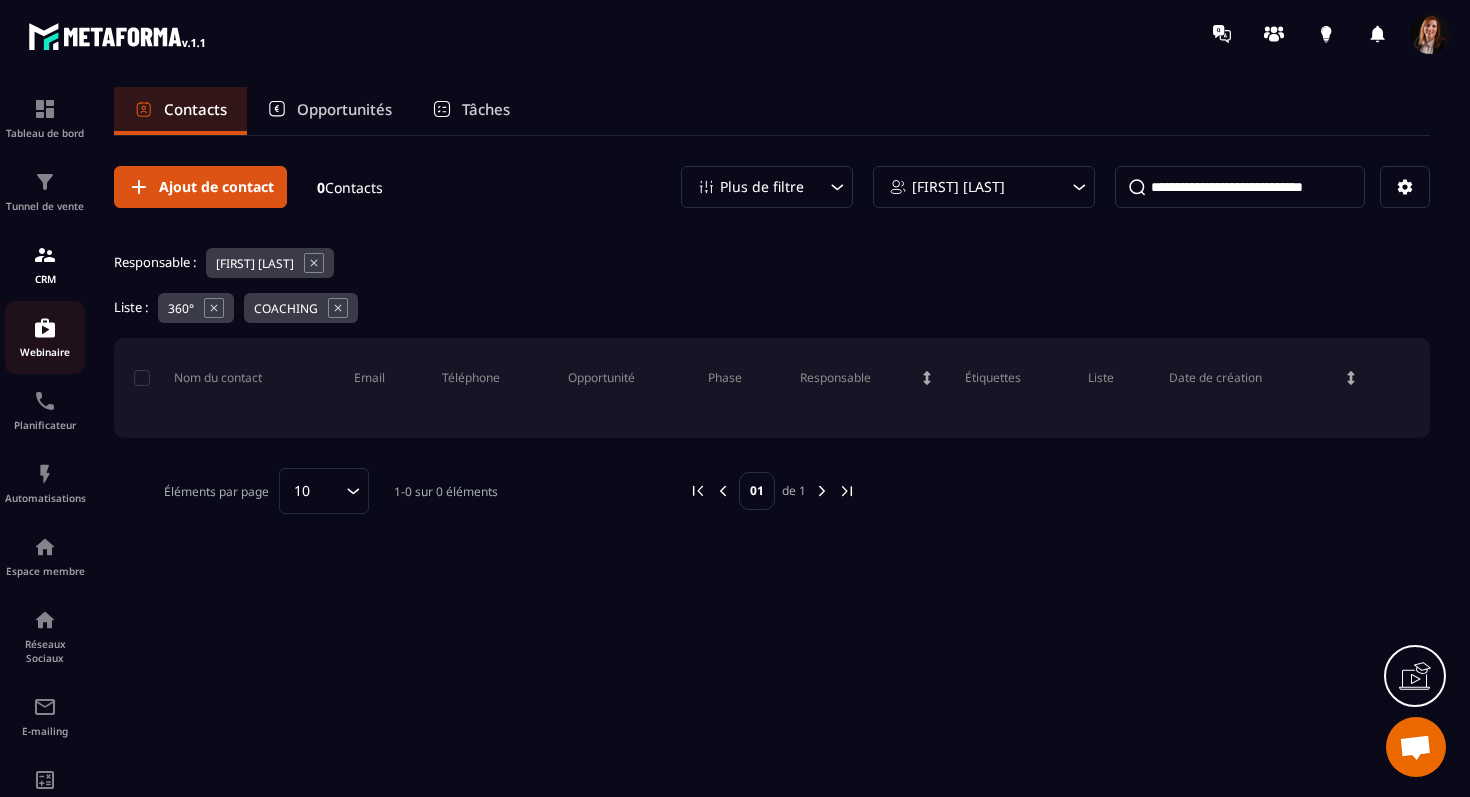 click at bounding box center [45, 328] 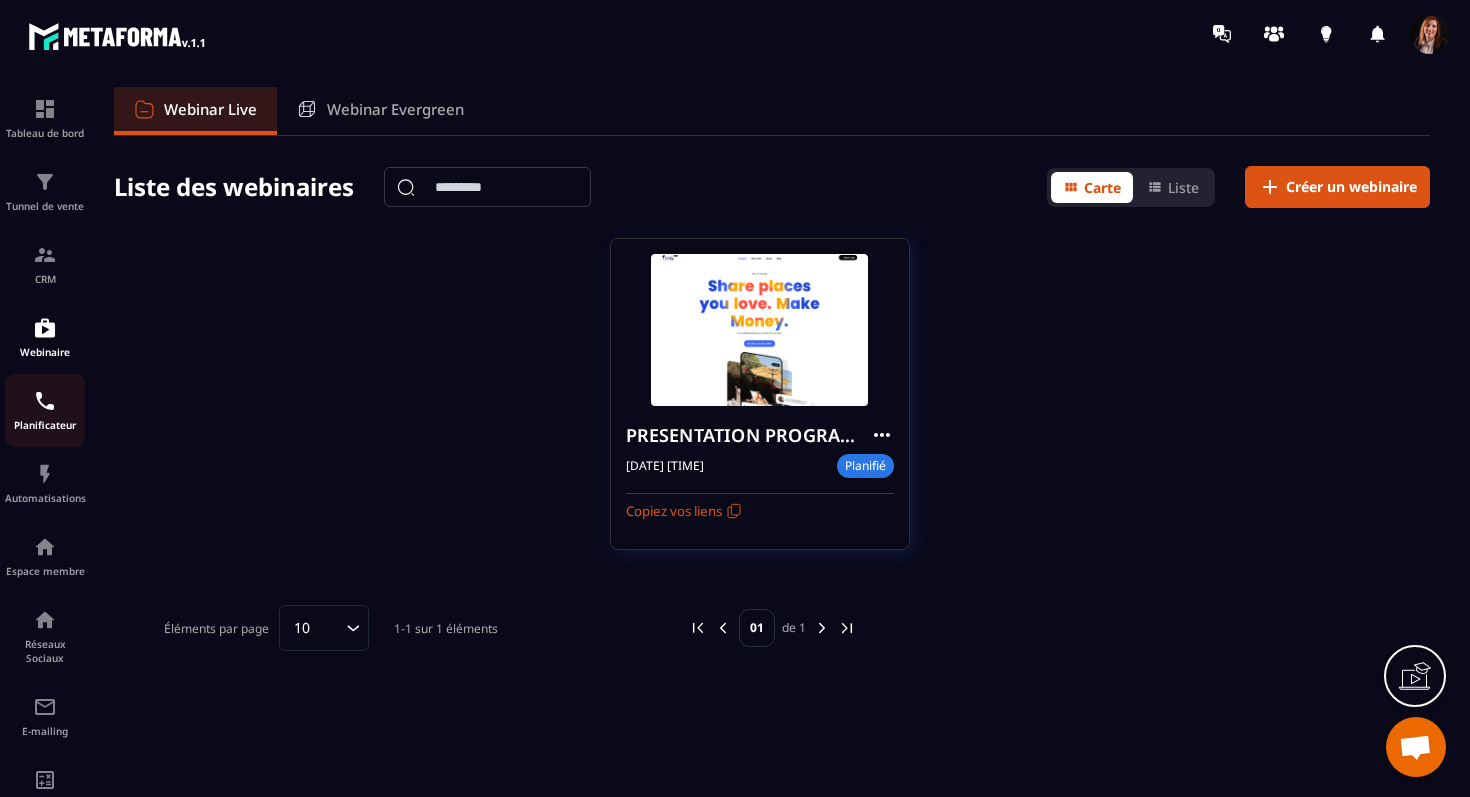 click on "Planificateur" at bounding box center [45, 425] 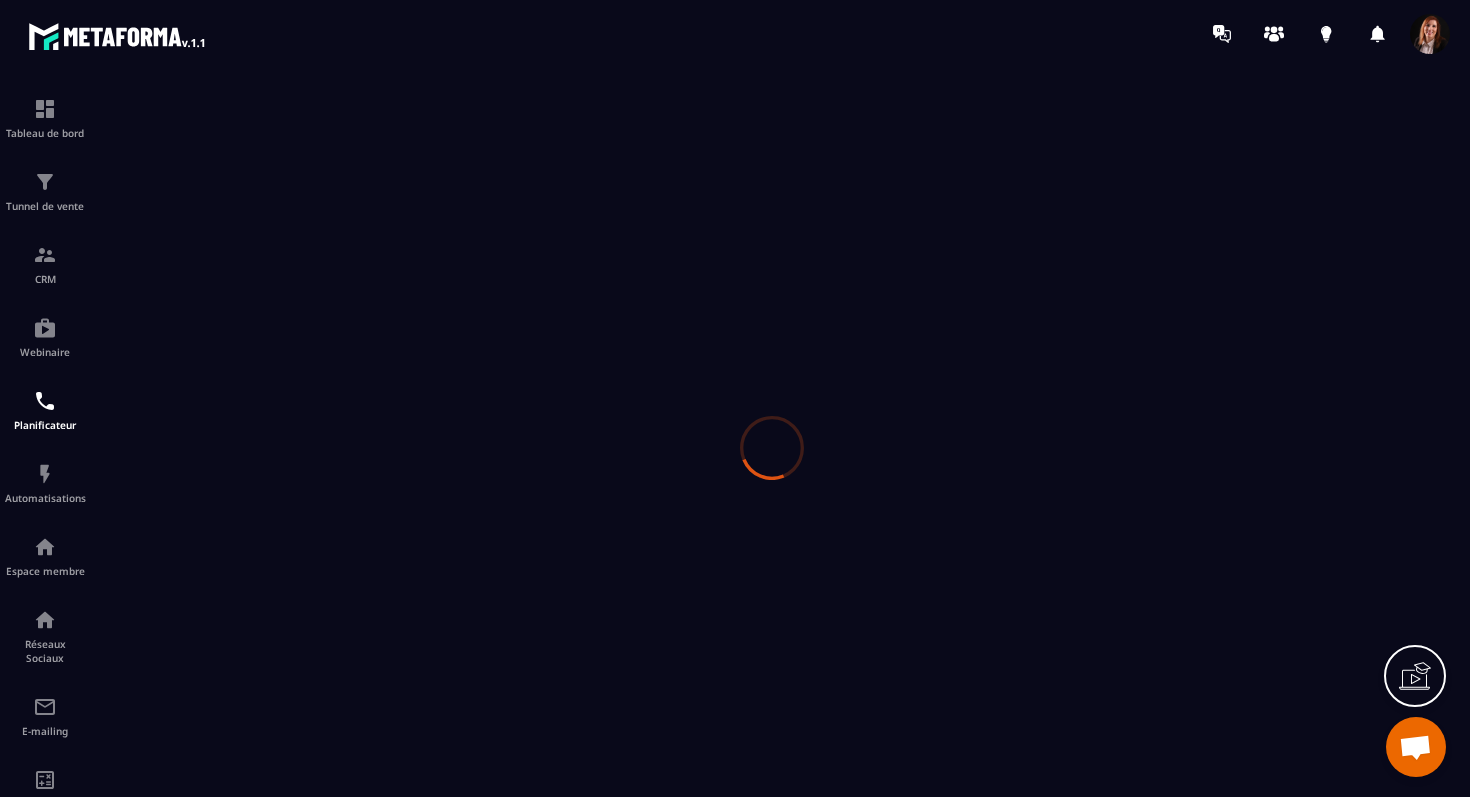 scroll, scrollTop: 0, scrollLeft: 0, axis: both 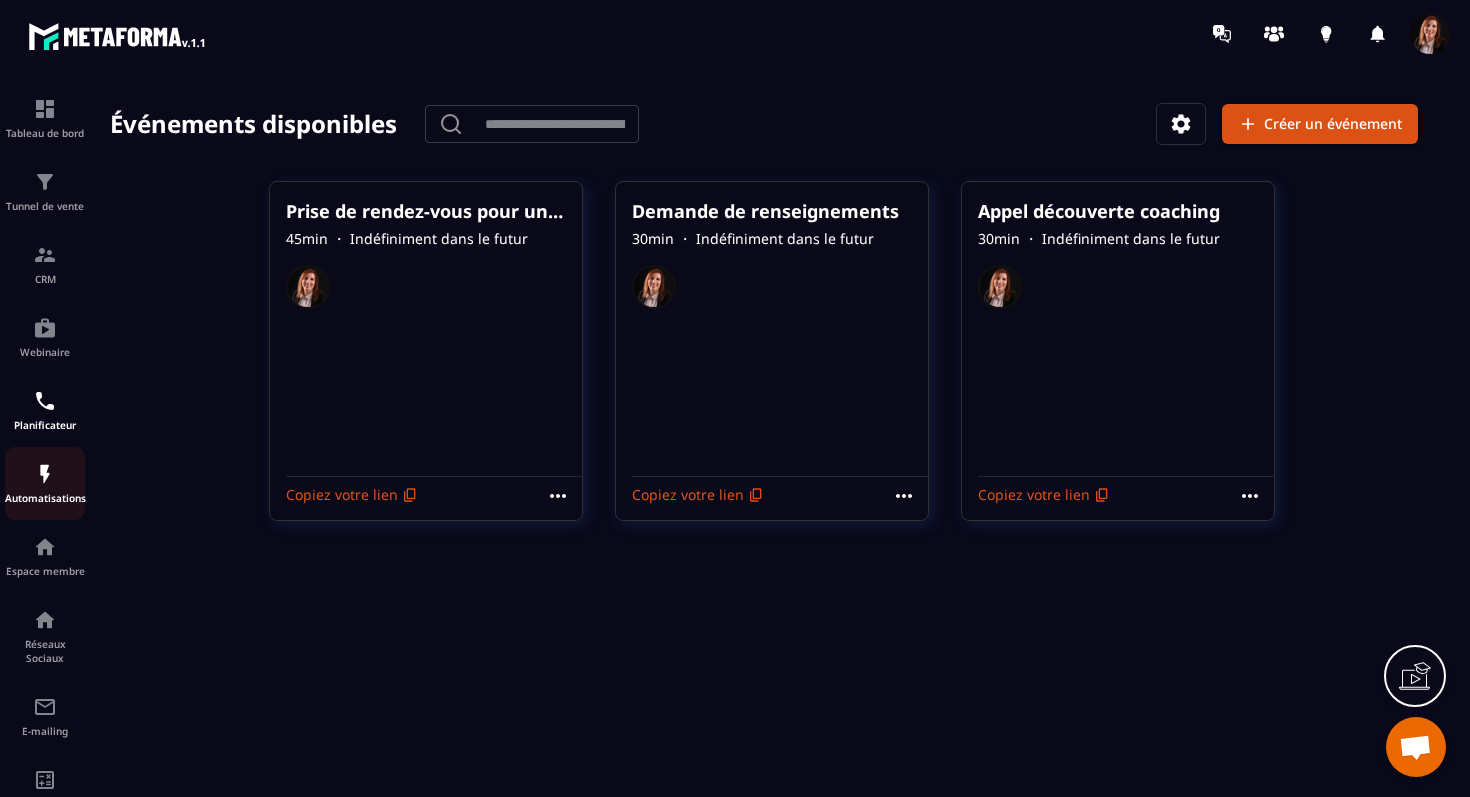 click on "Automatisations" at bounding box center (45, 498) 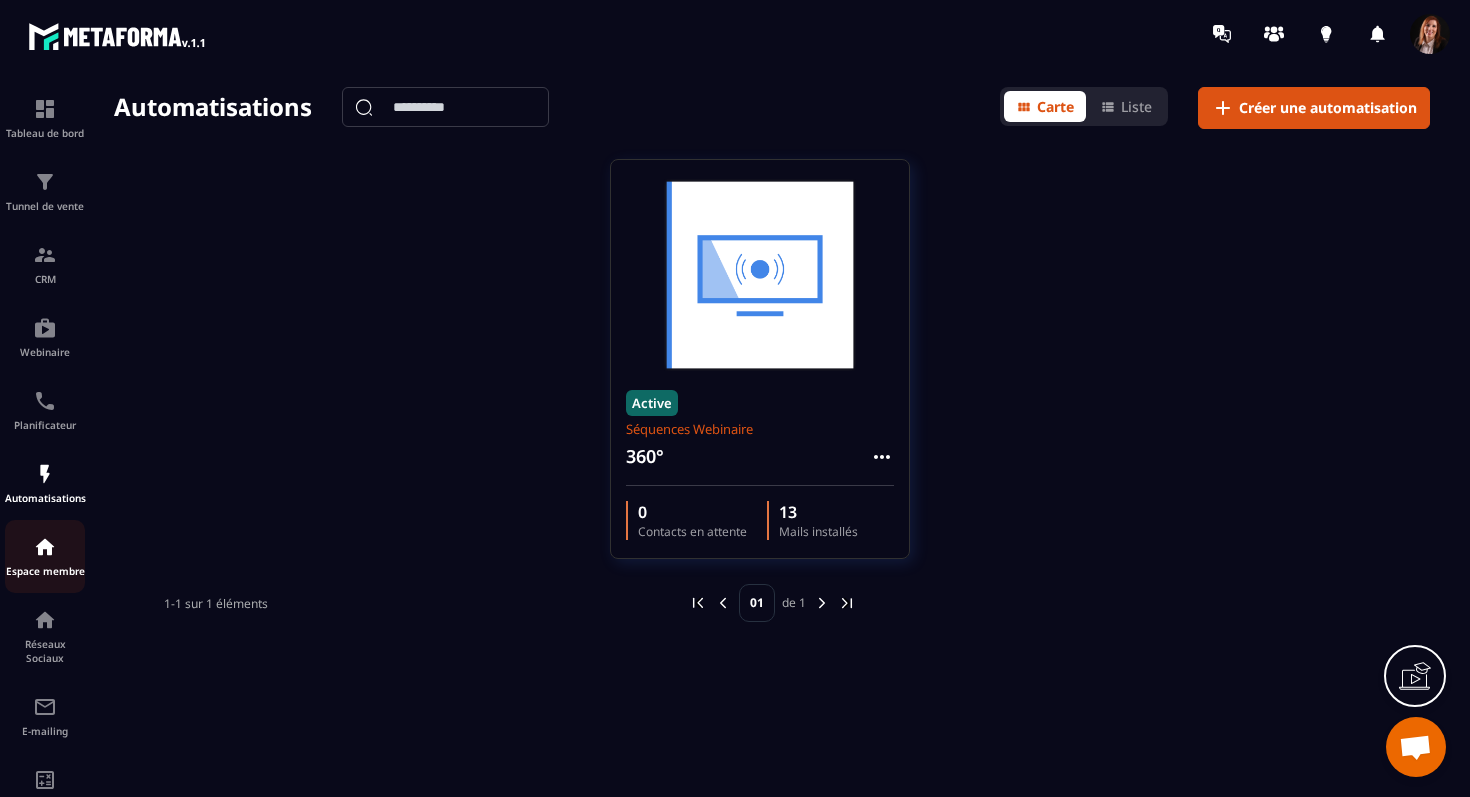 click on "Espace membre" at bounding box center (45, 571) 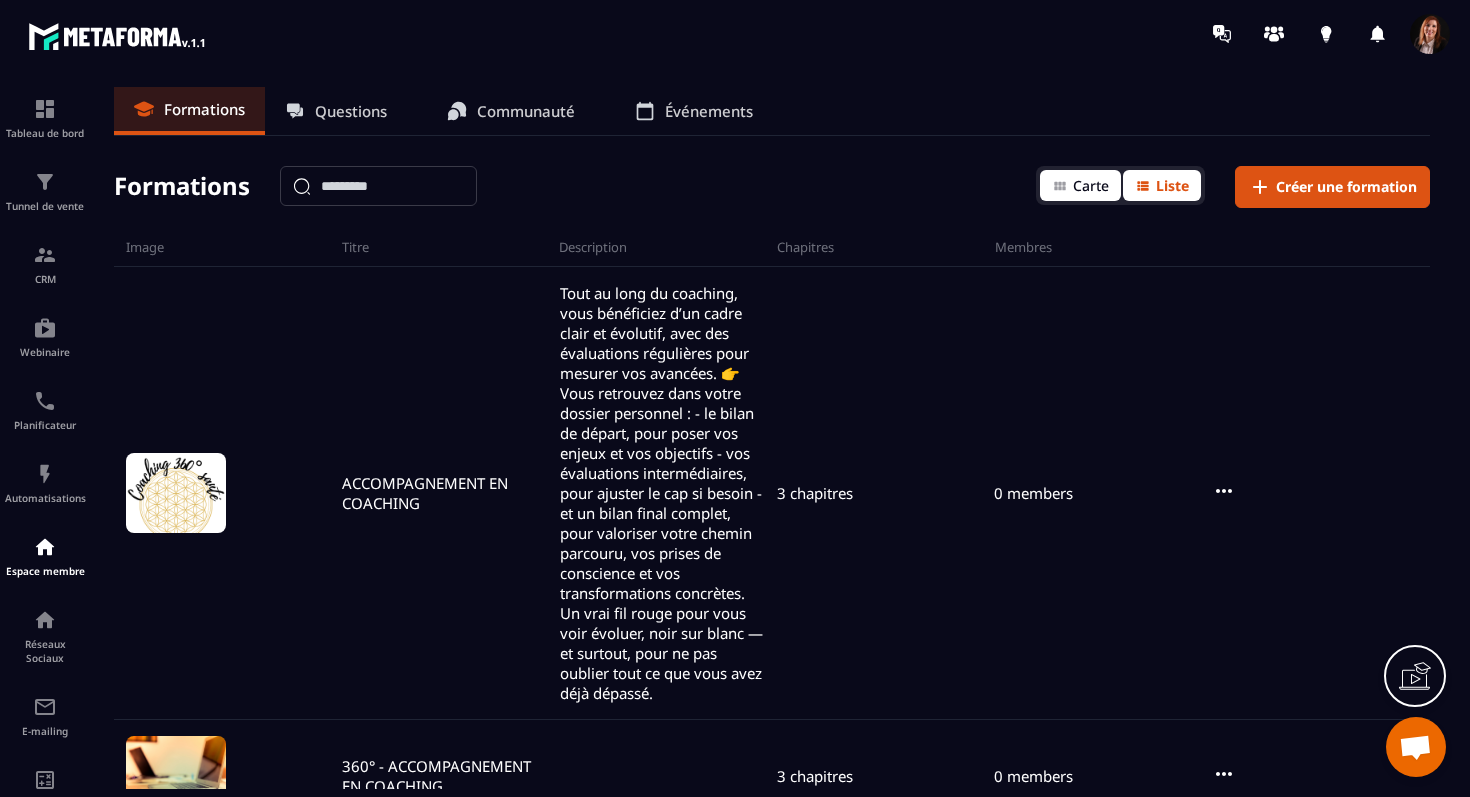 click on "Carte" at bounding box center [1091, 185] 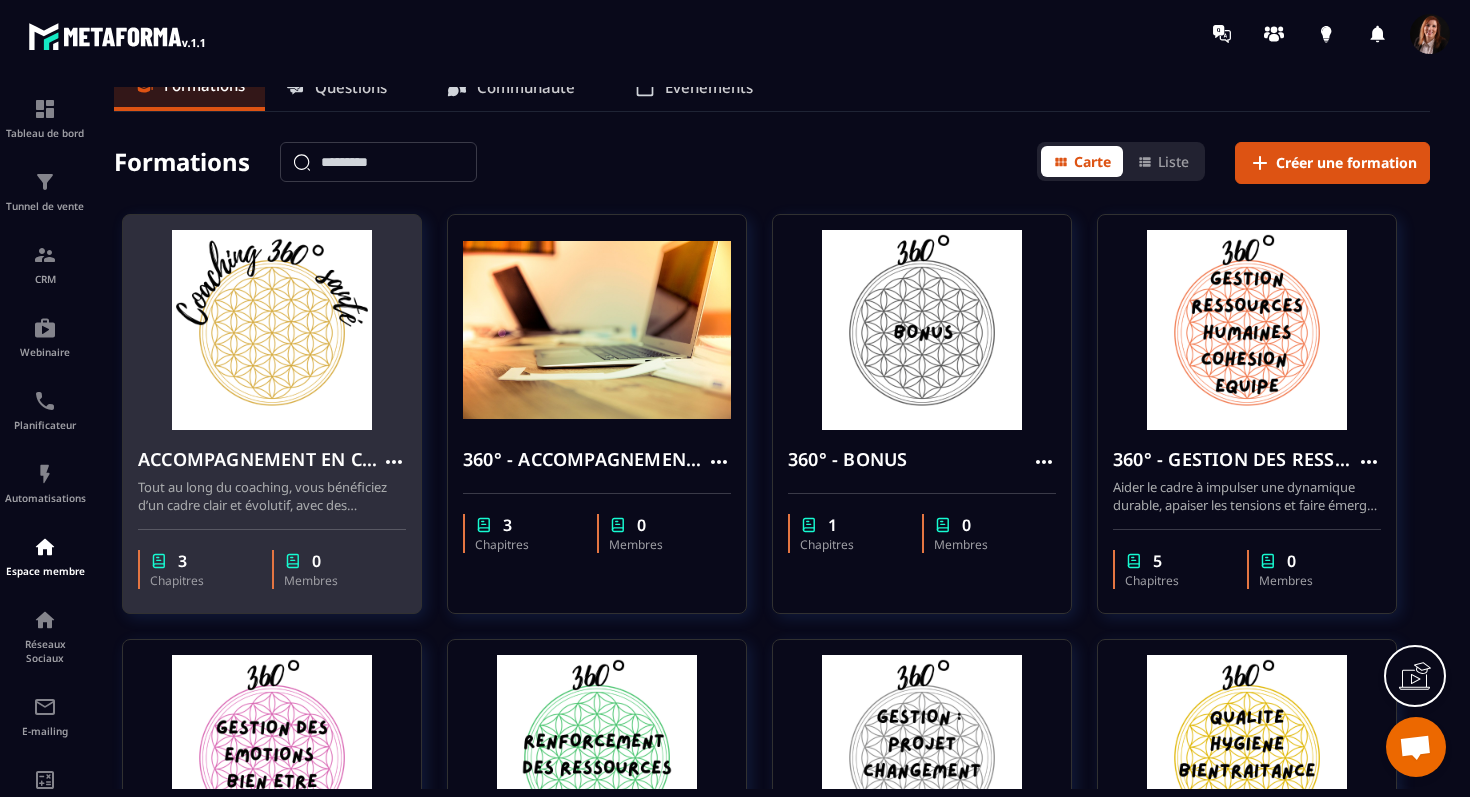 scroll, scrollTop: 25, scrollLeft: 0, axis: vertical 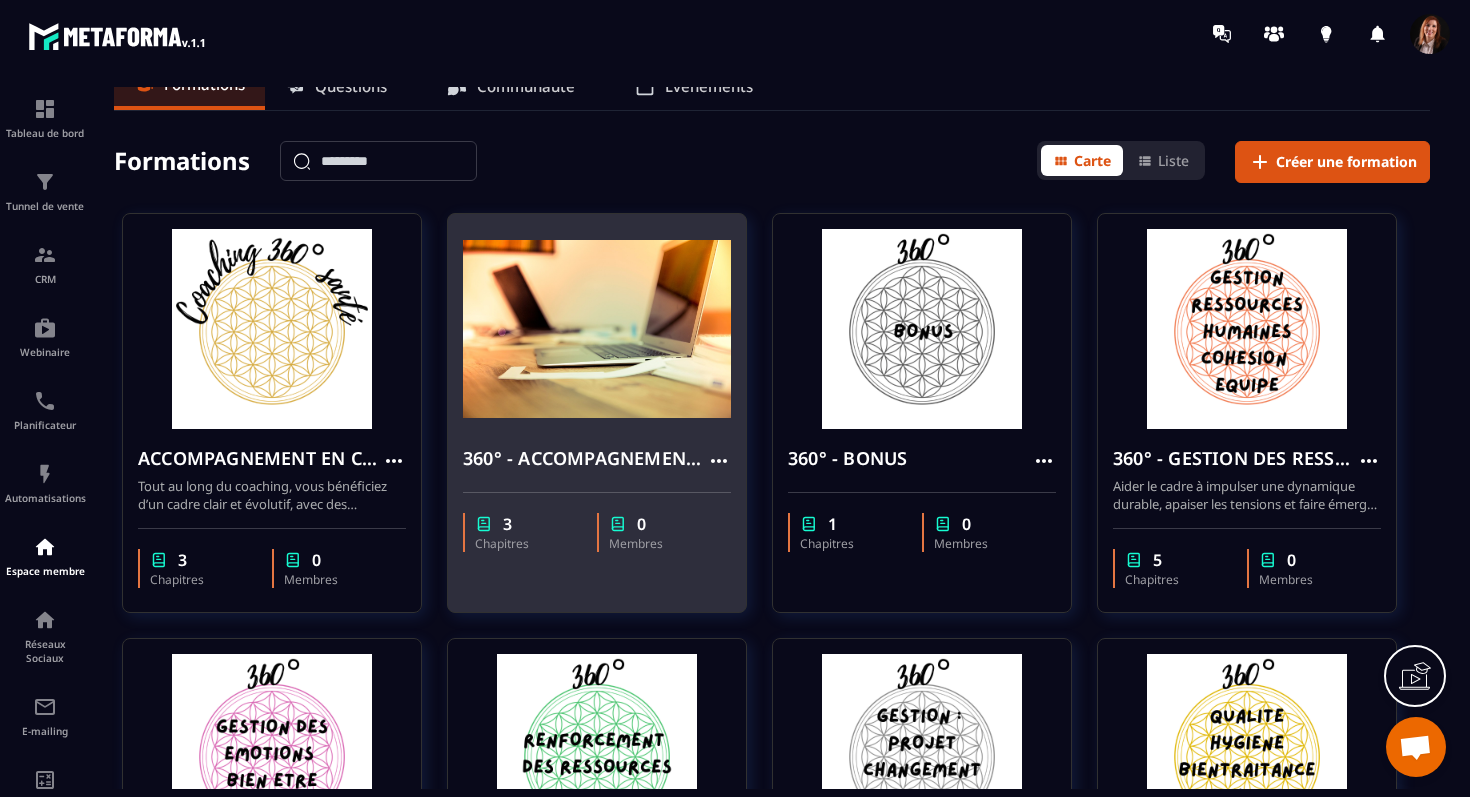 click 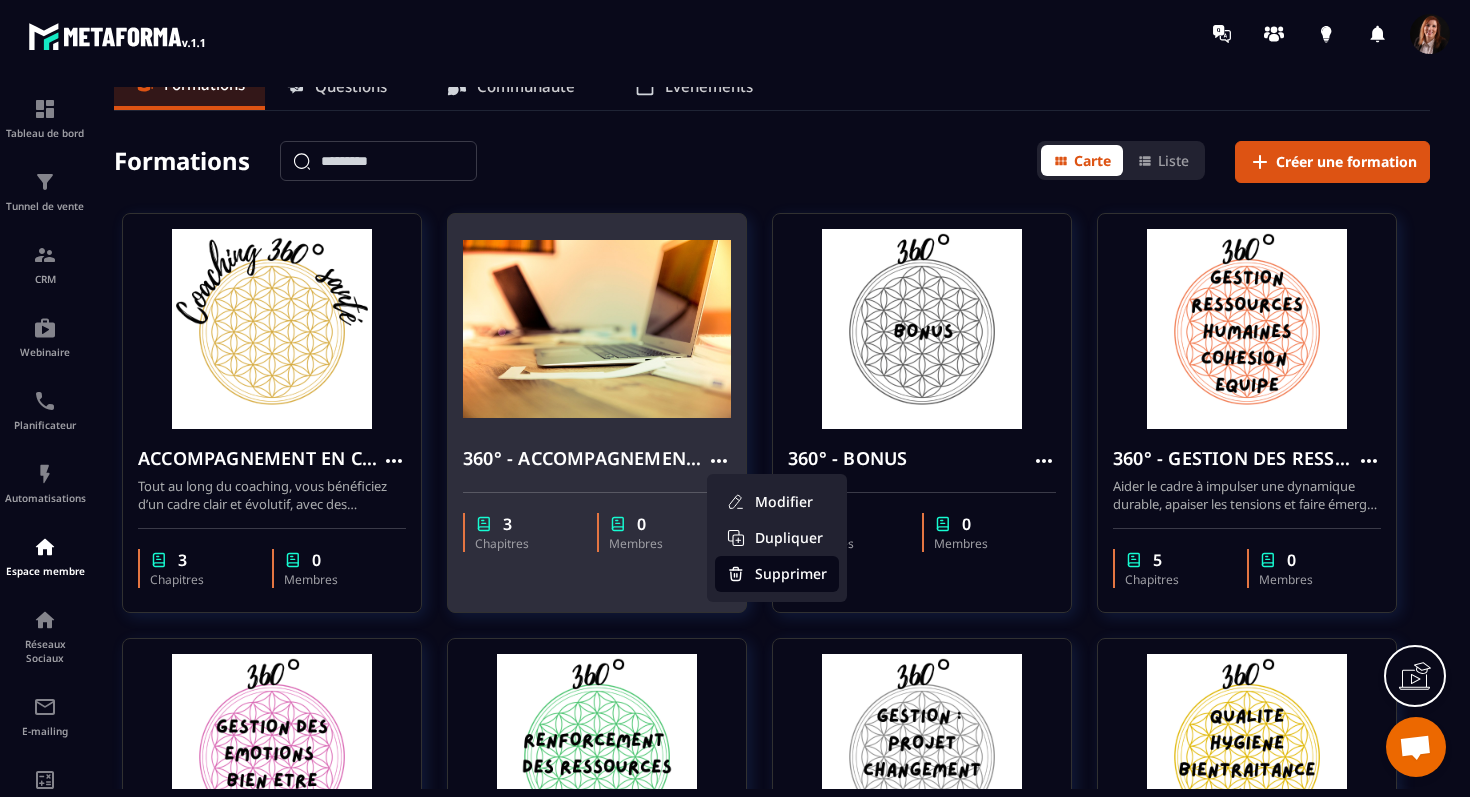 click on "Supprimer" at bounding box center [777, 574] 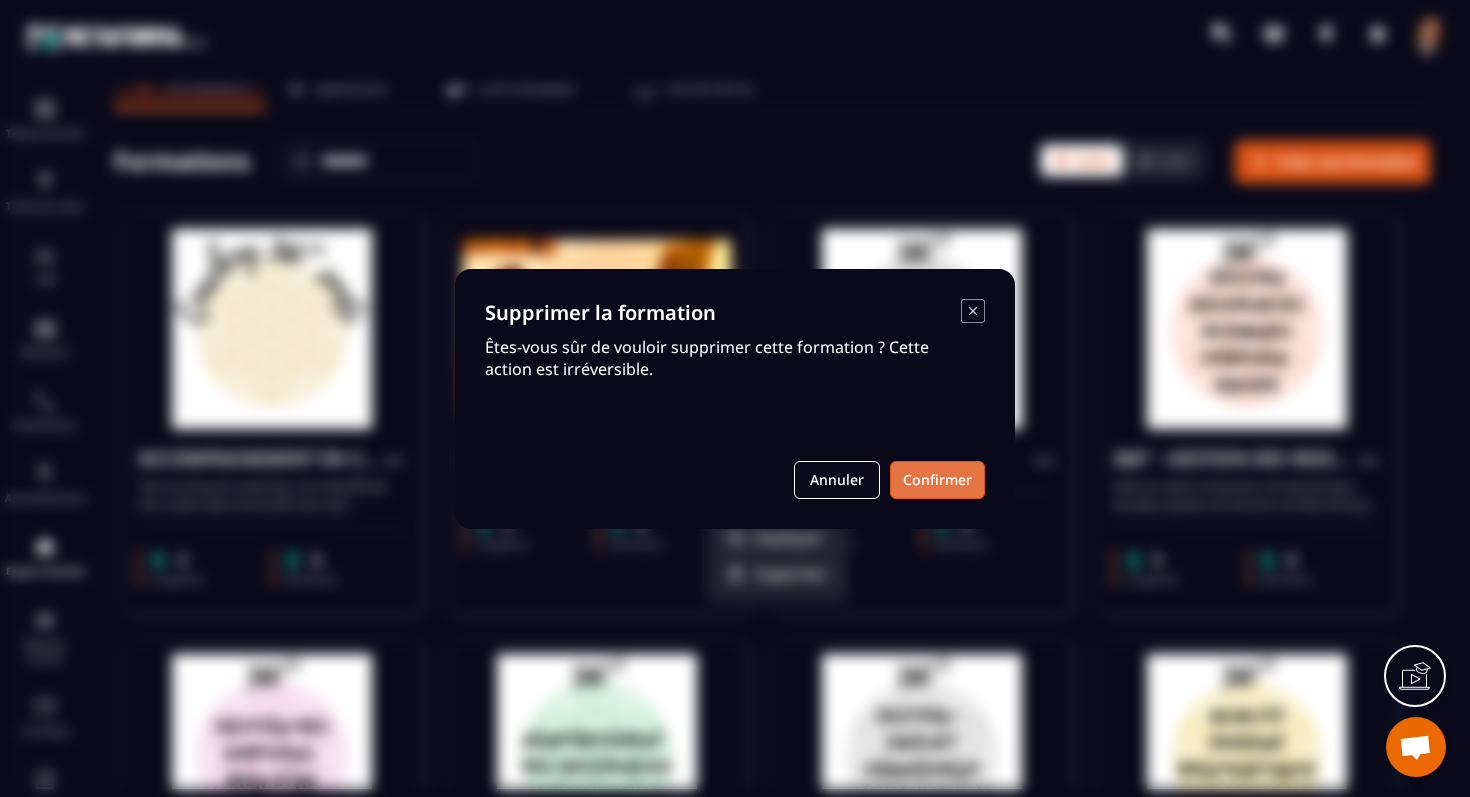 click on "Confirmer" at bounding box center (937, 480) 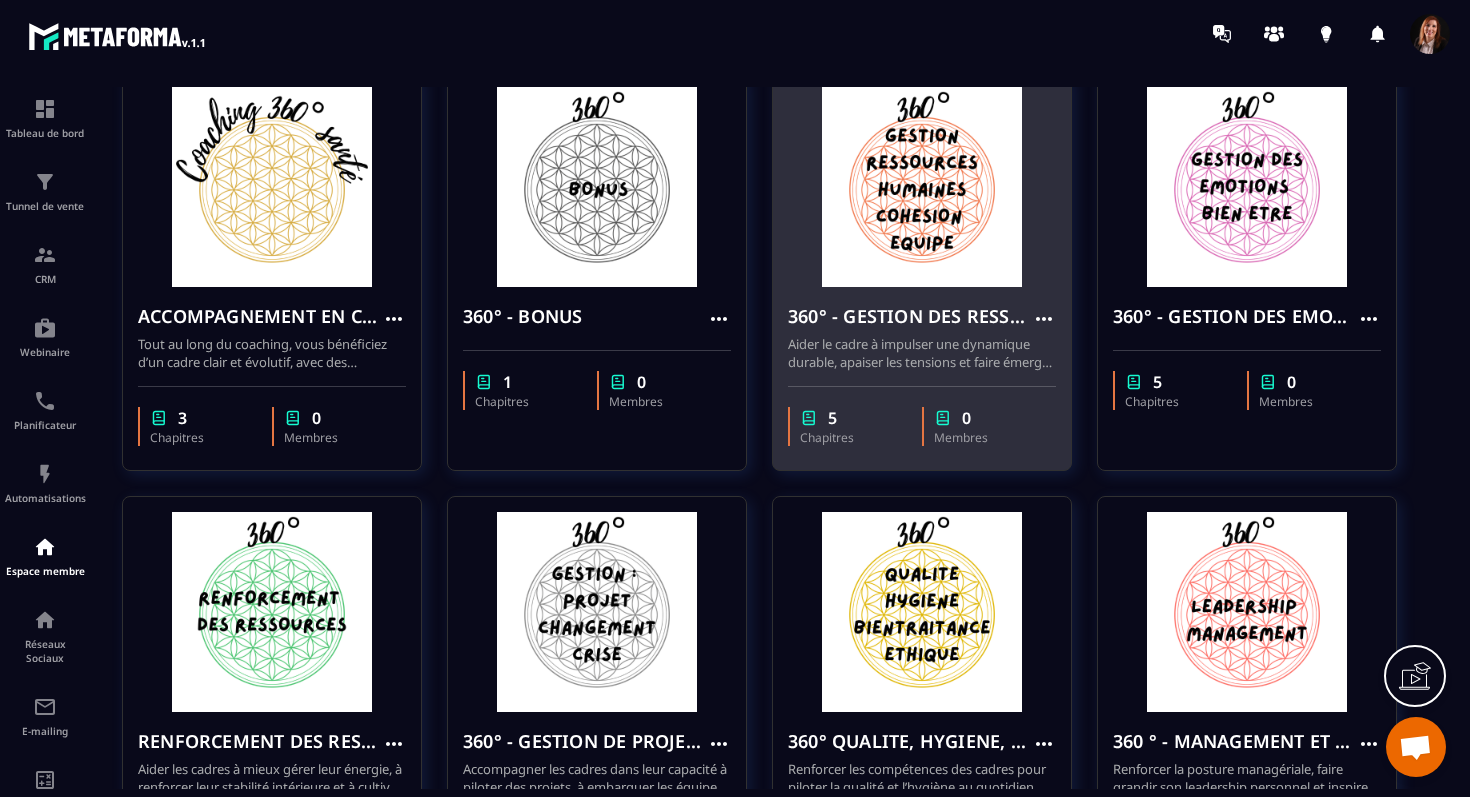 scroll, scrollTop: 162, scrollLeft: 0, axis: vertical 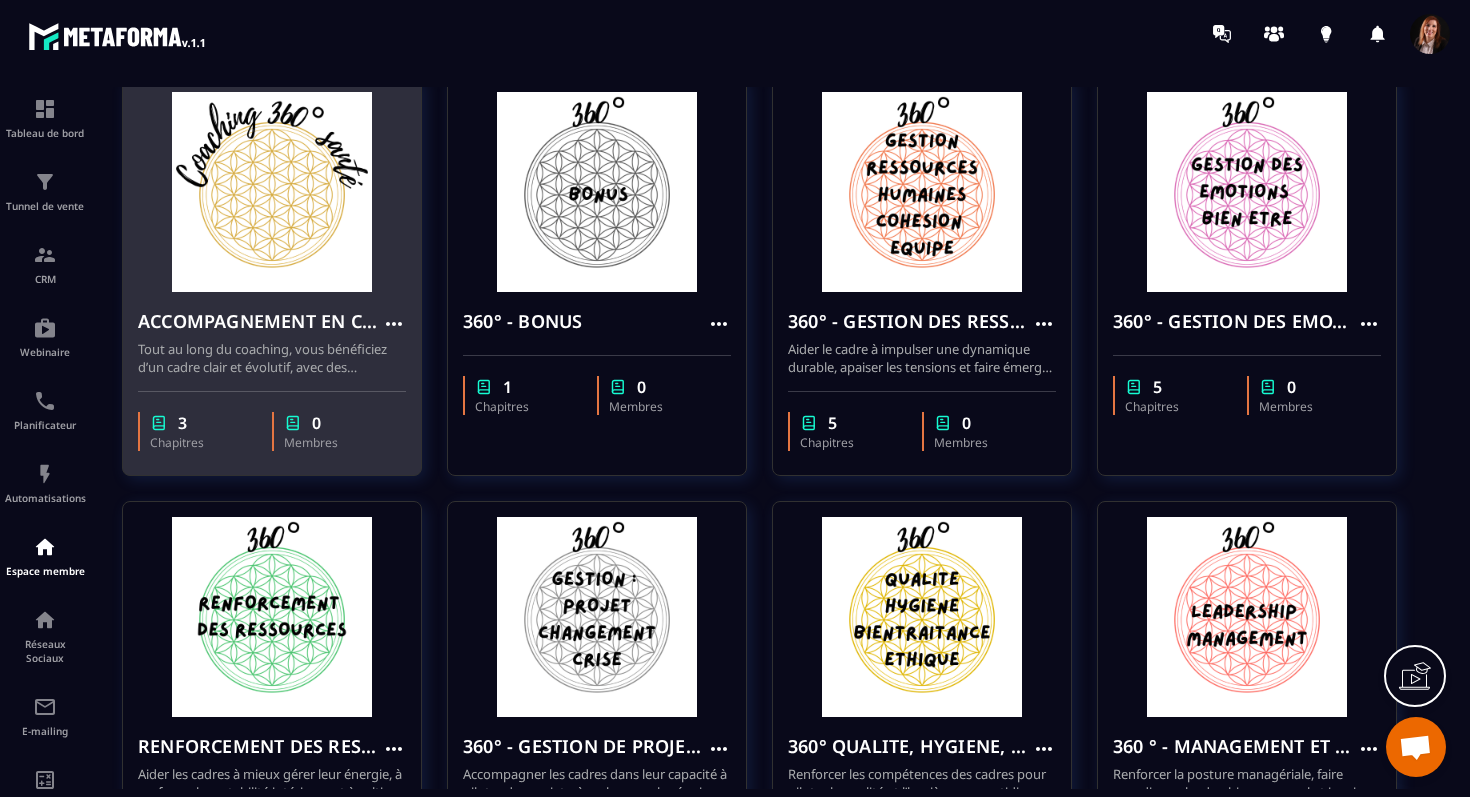 click on "ACCOMPAGNEMENT EN COACHING" at bounding box center (260, 321) 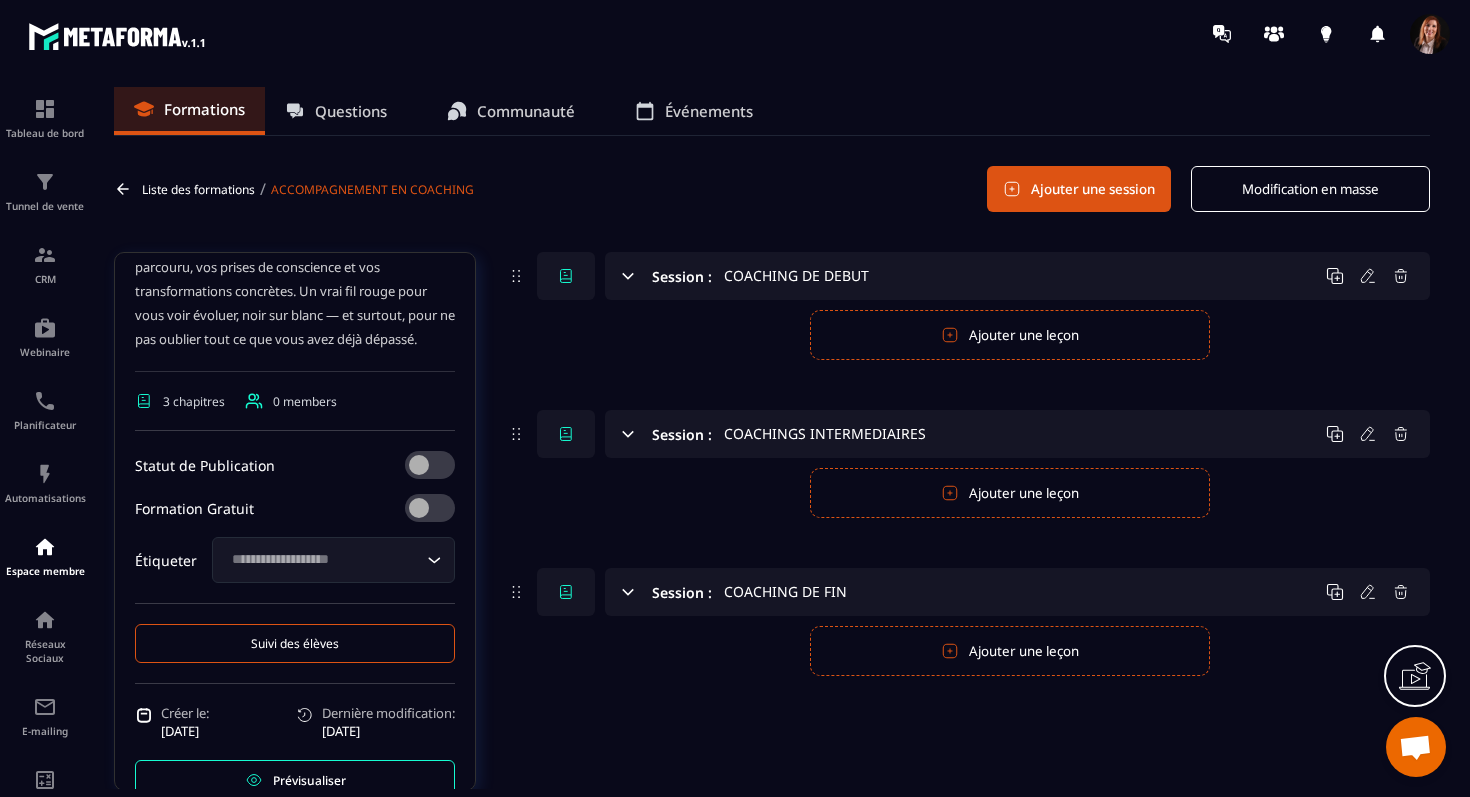 scroll, scrollTop: 575, scrollLeft: 0, axis: vertical 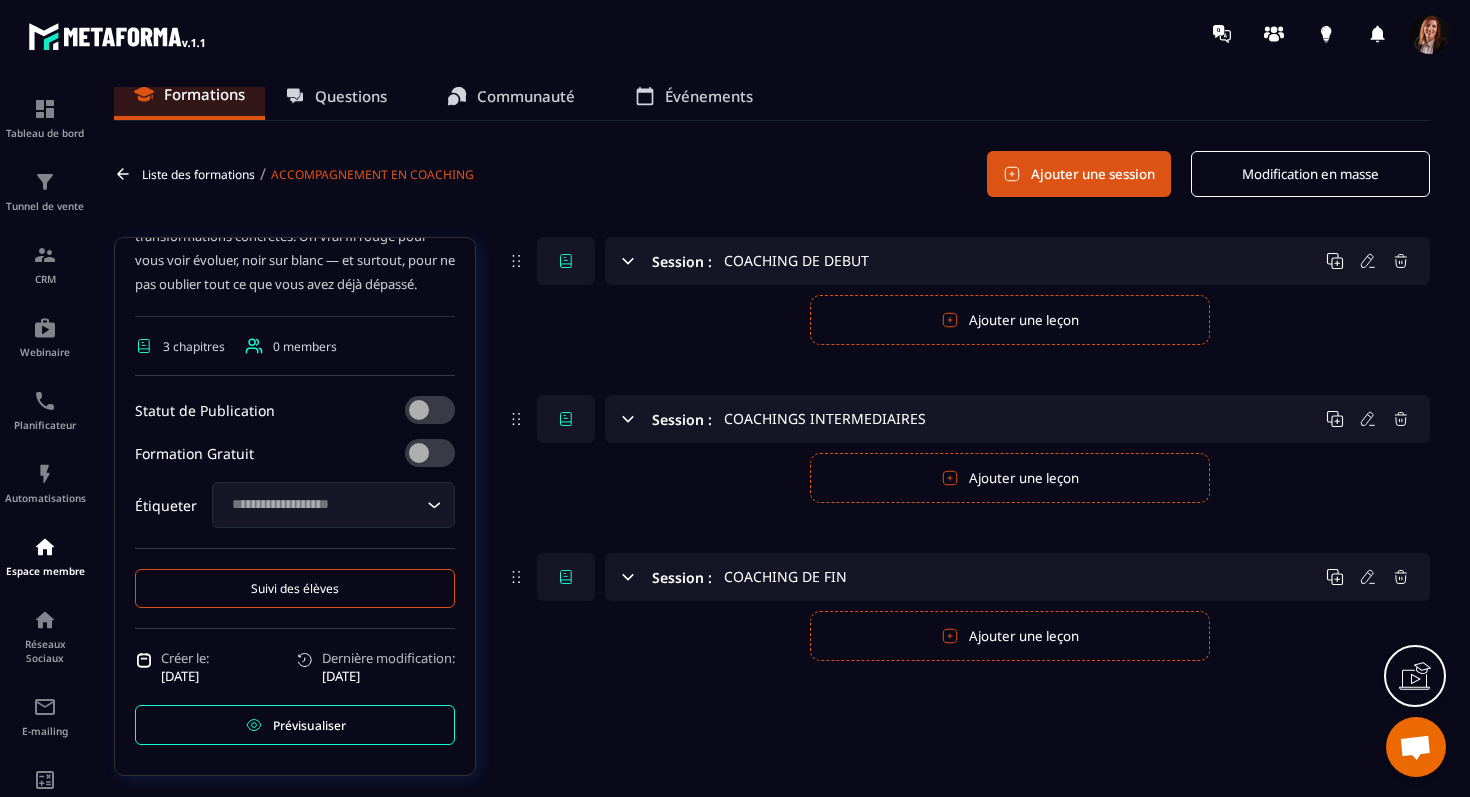 click 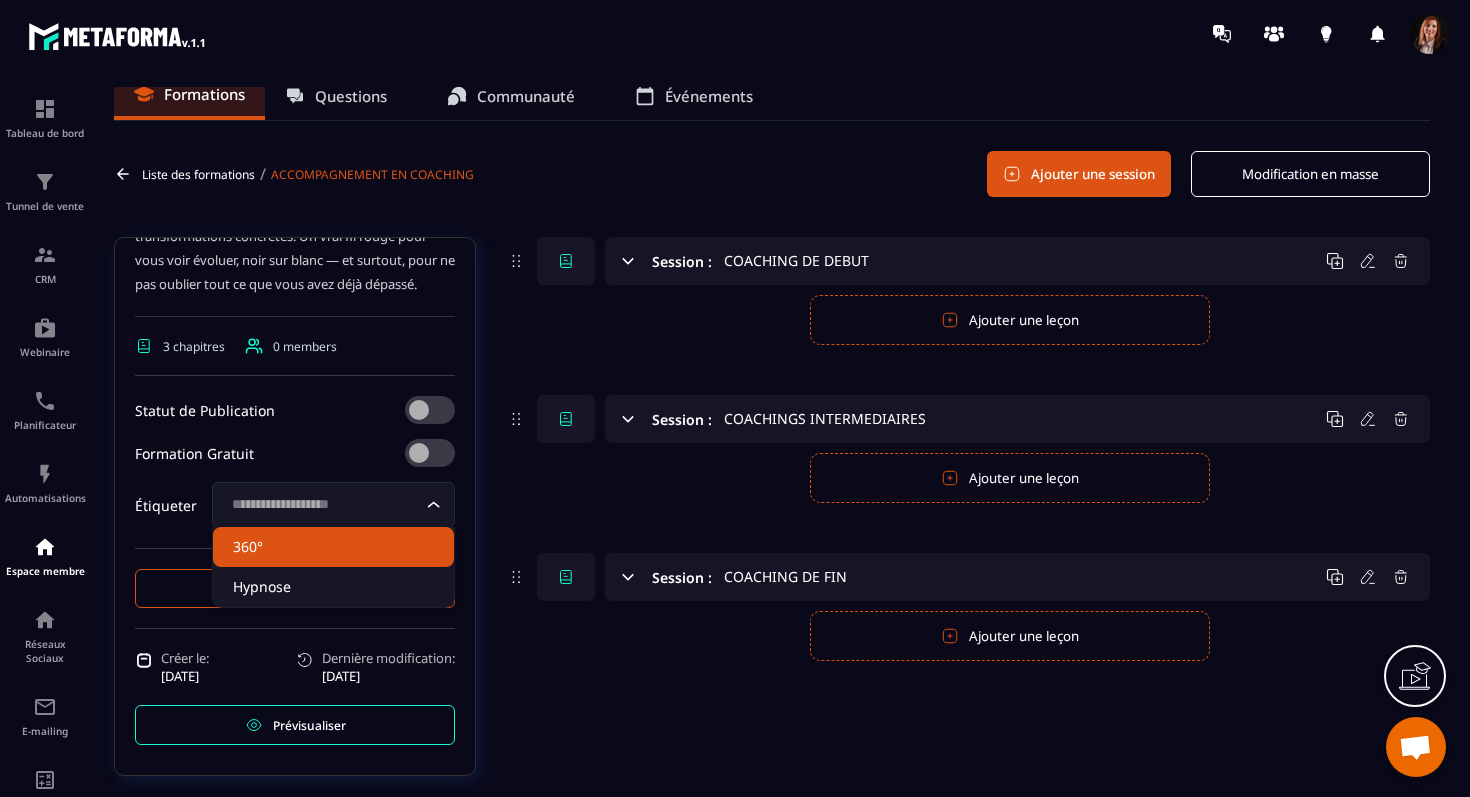 click on "360°" 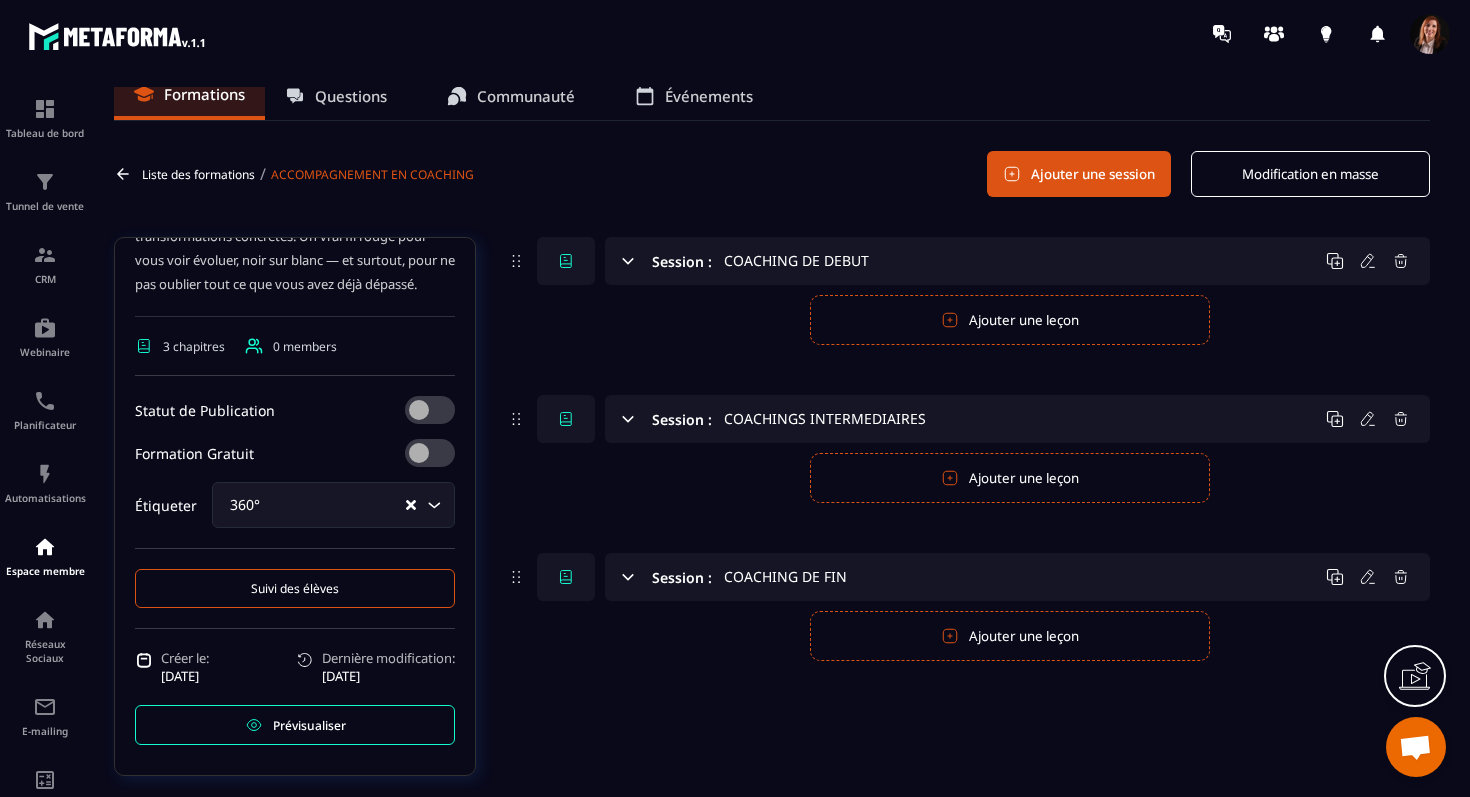scroll, scrollTop: 575, scrollLeft: 0, axis: vertical 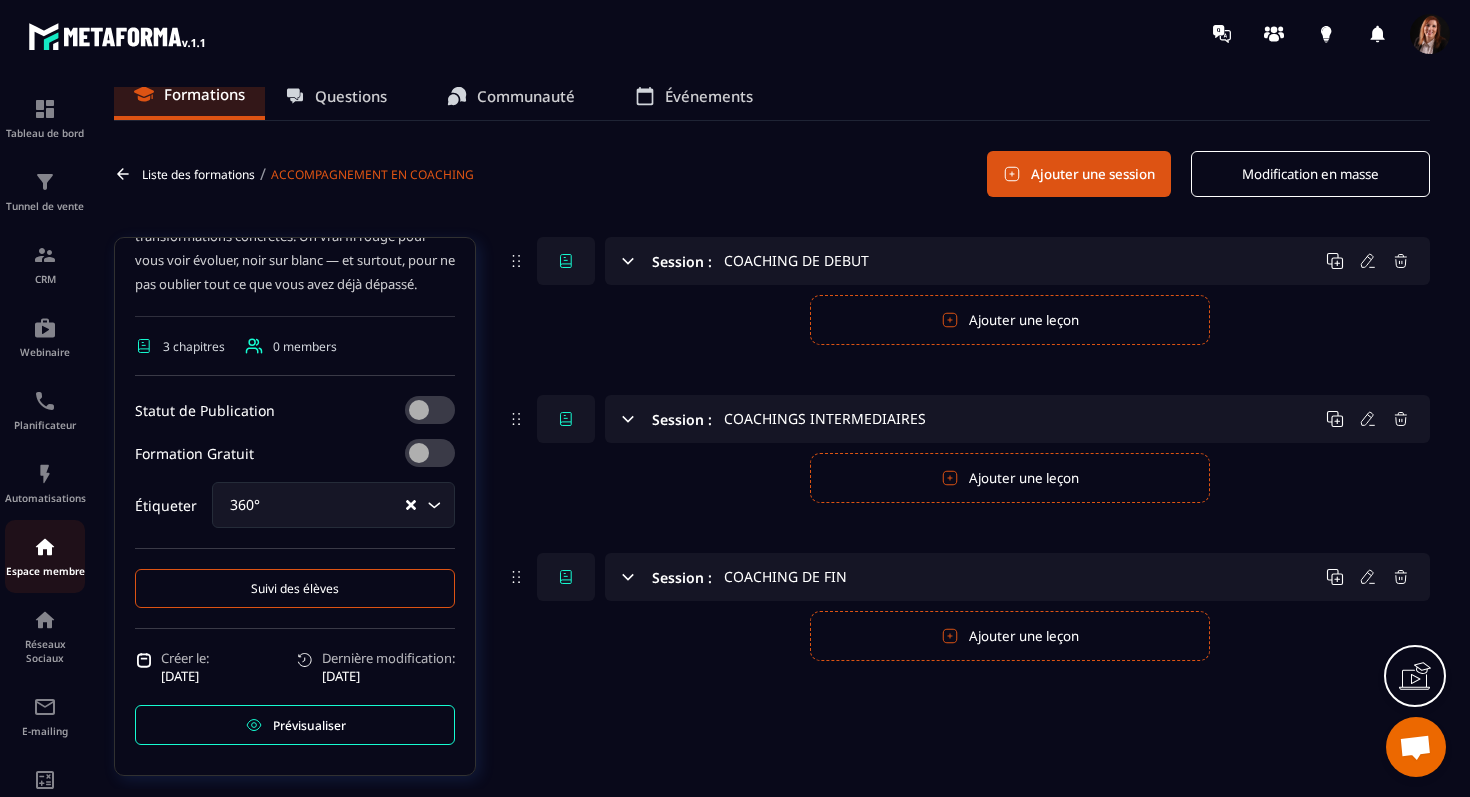 click at bounding box center (45, 547) 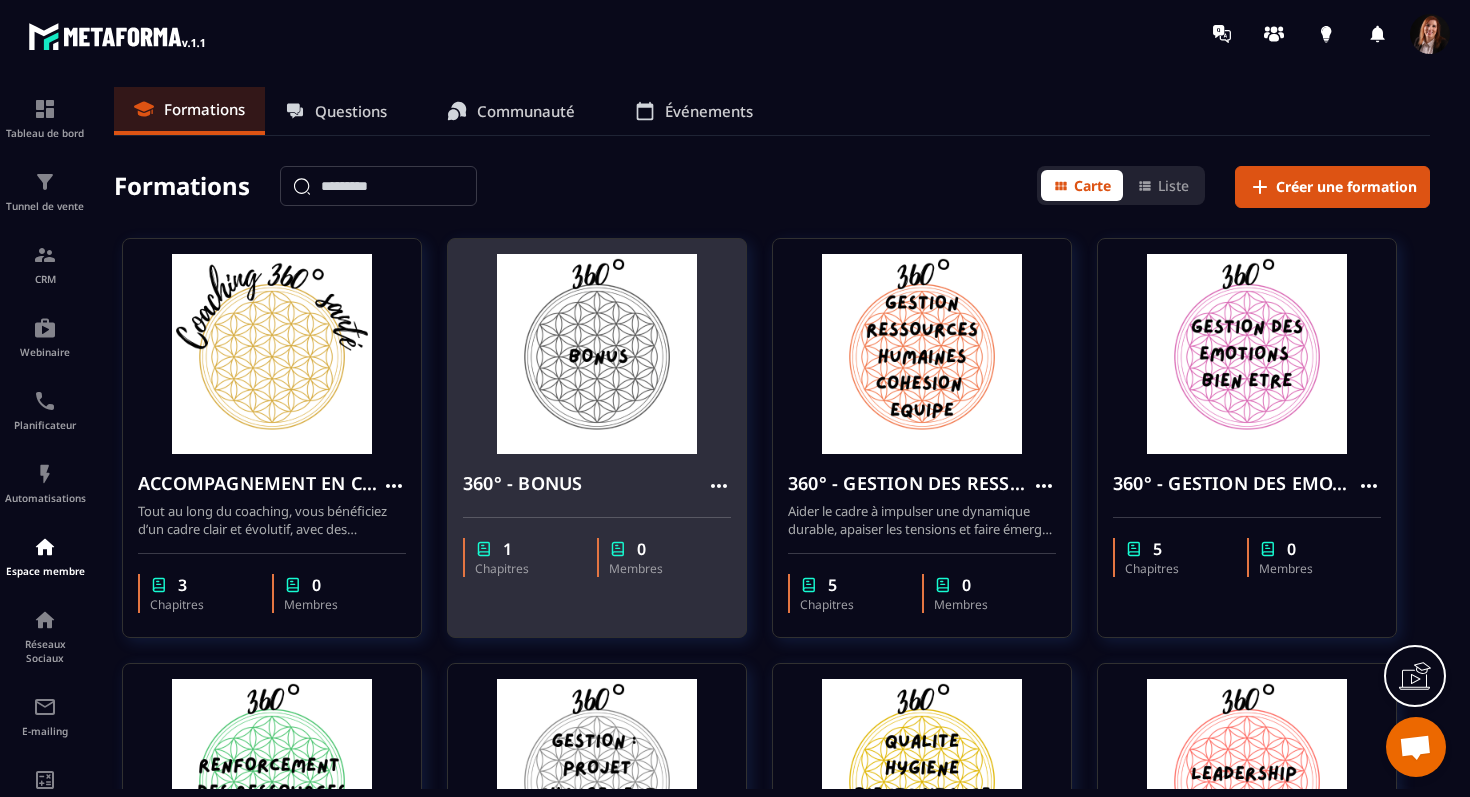 click 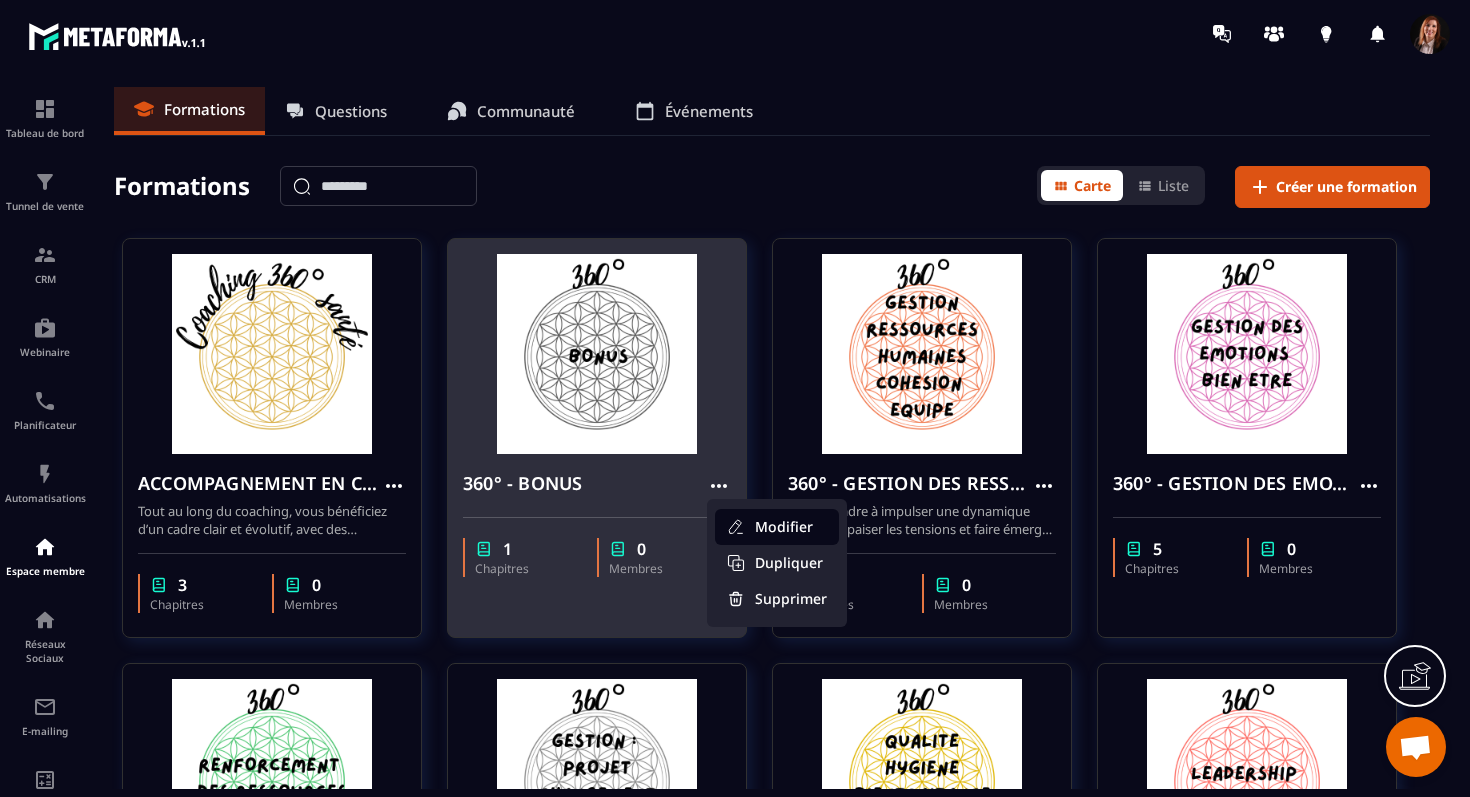 click on "Modifier" at bounding box center (777, 527) 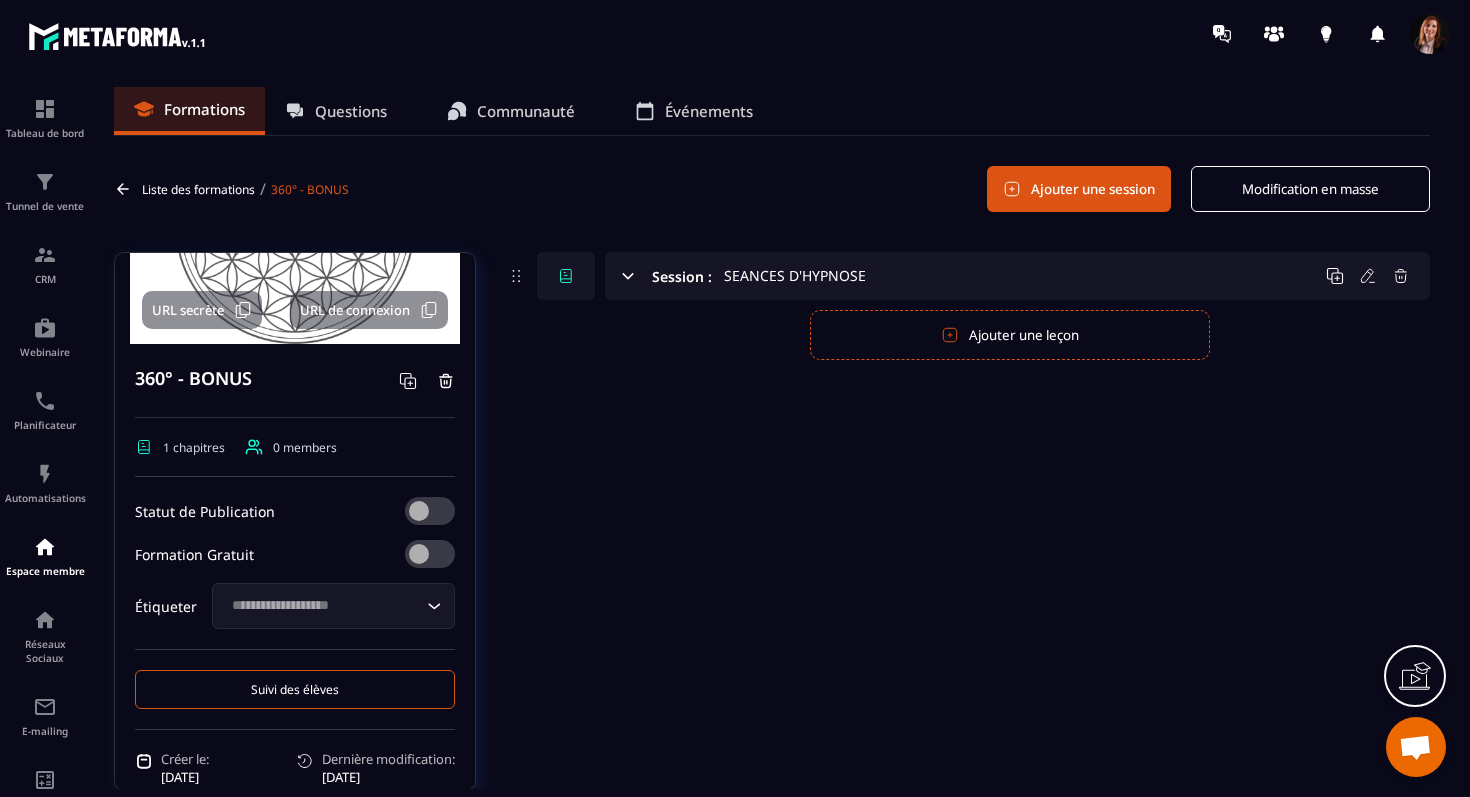 scroll, scrollTop: 259, scrollLeft: 0, axis: vertical 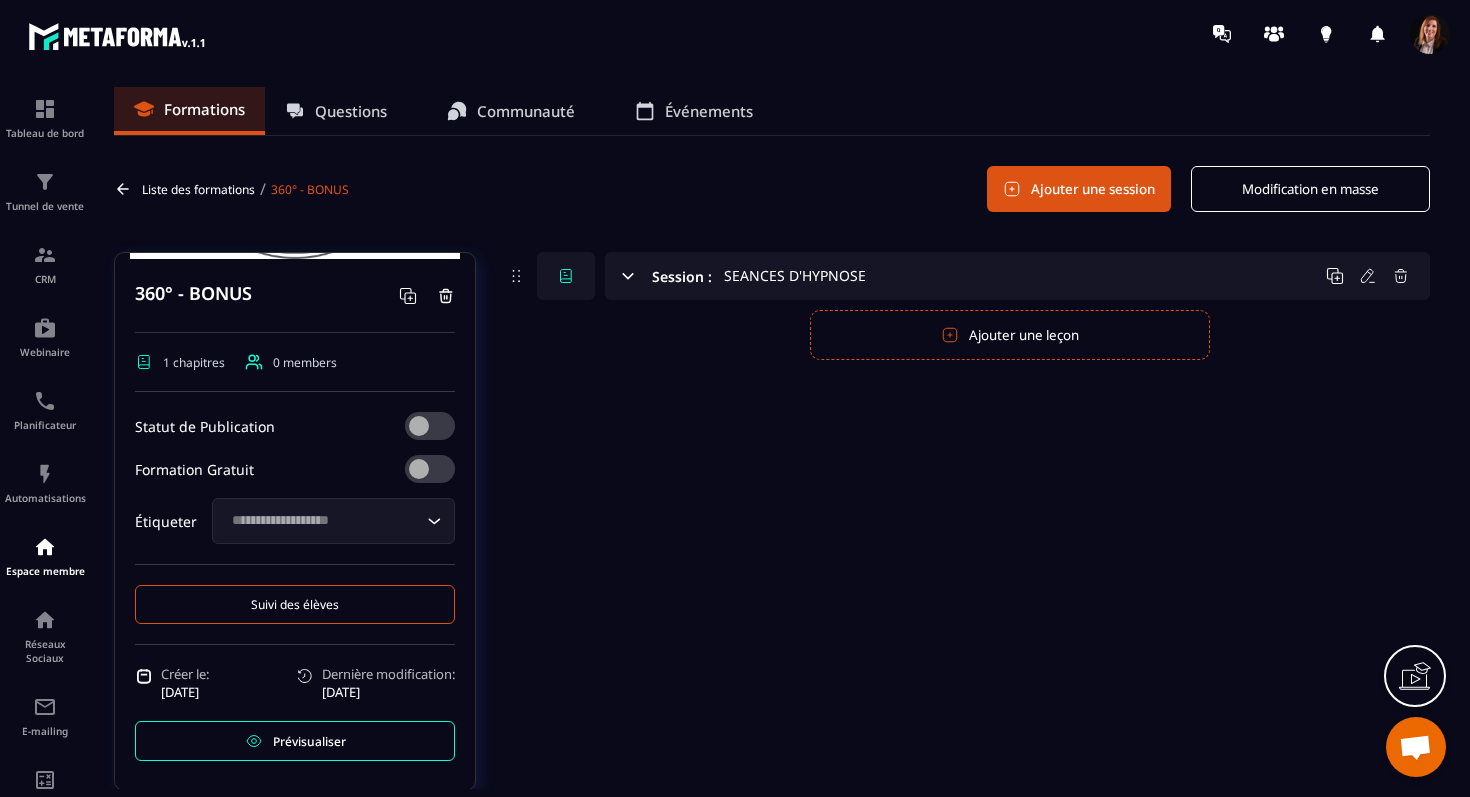 click 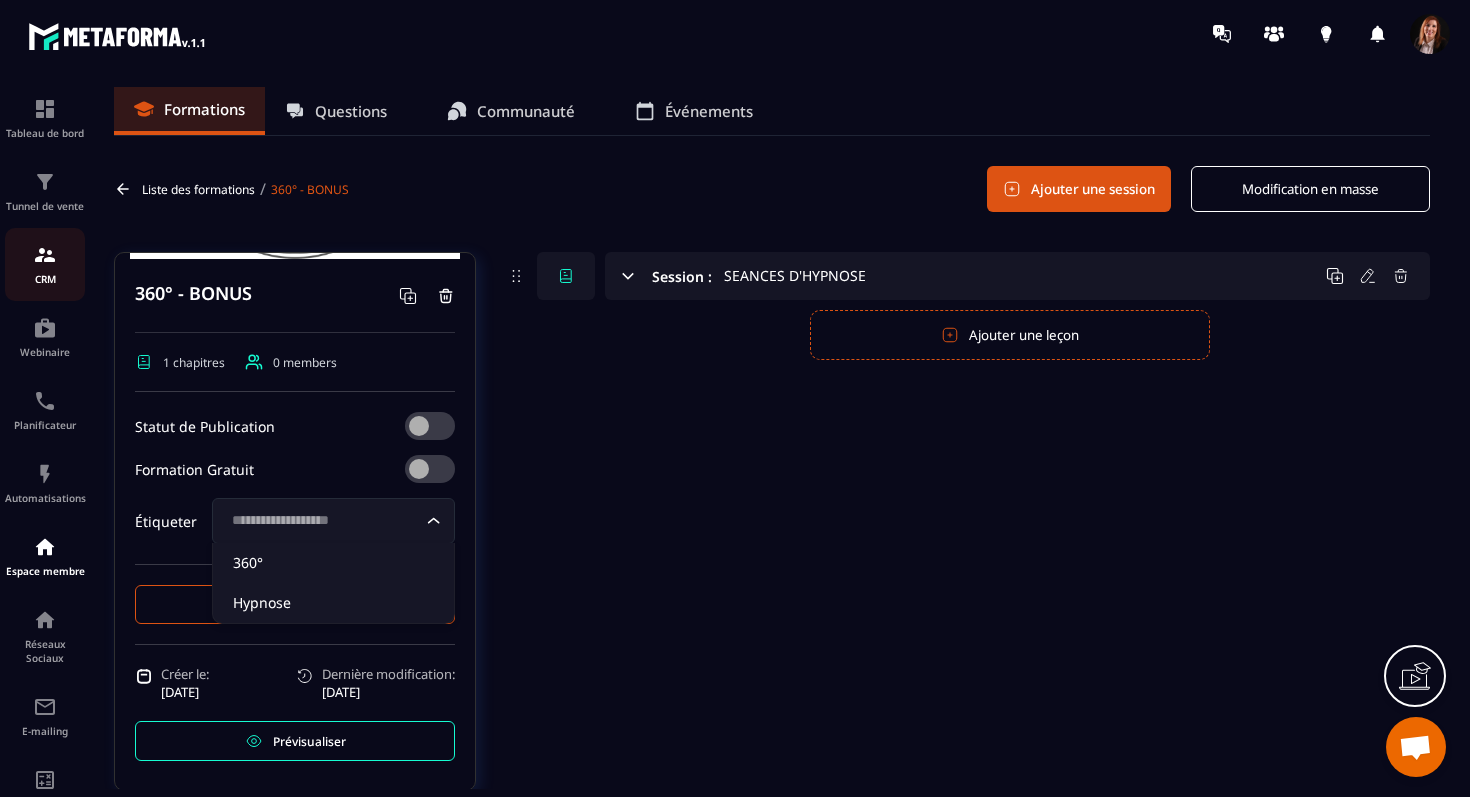 click at bounding box center [45, 255] 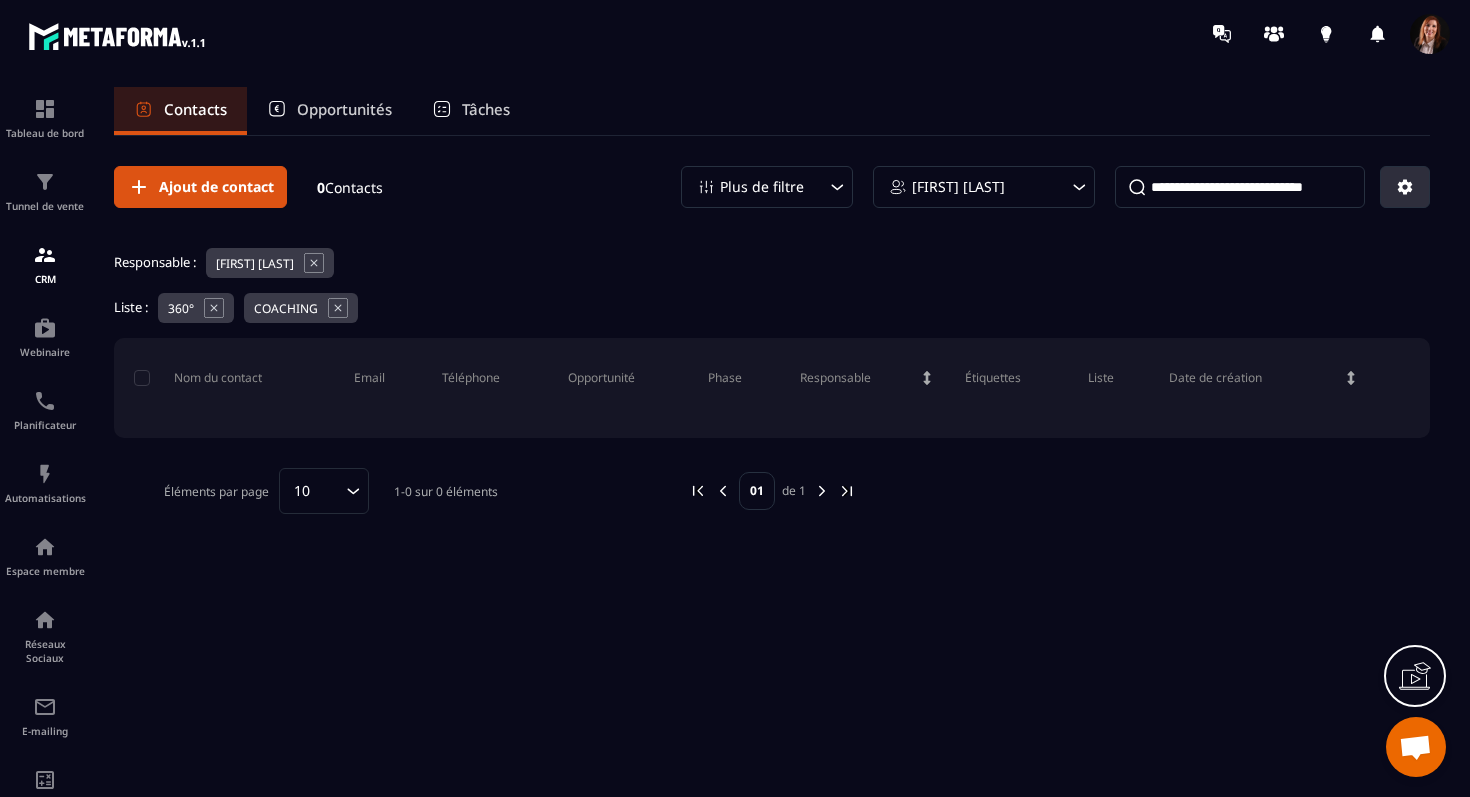 click 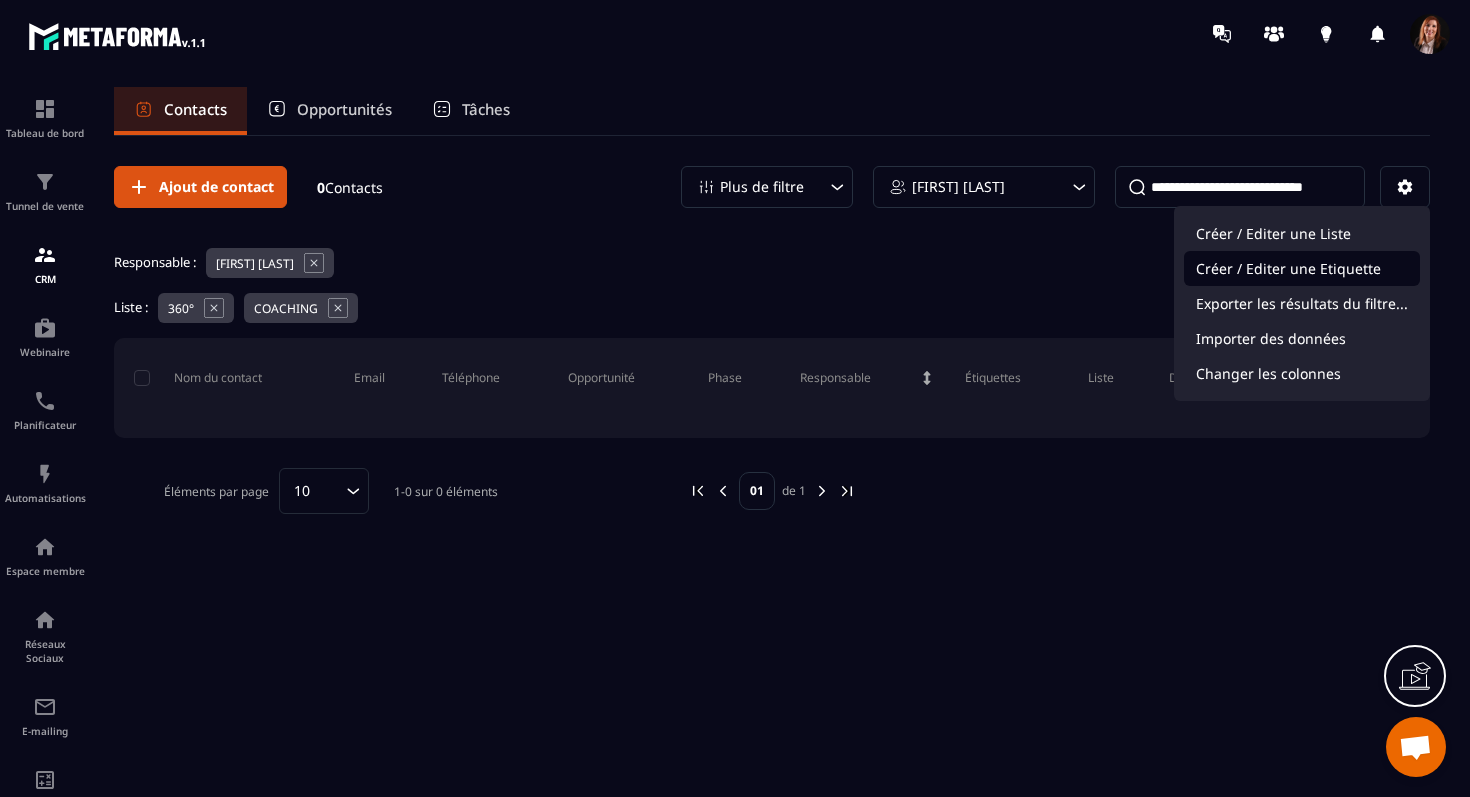 click on "Créer / Editer une Etiquette" at bounding box center (1302, 268) 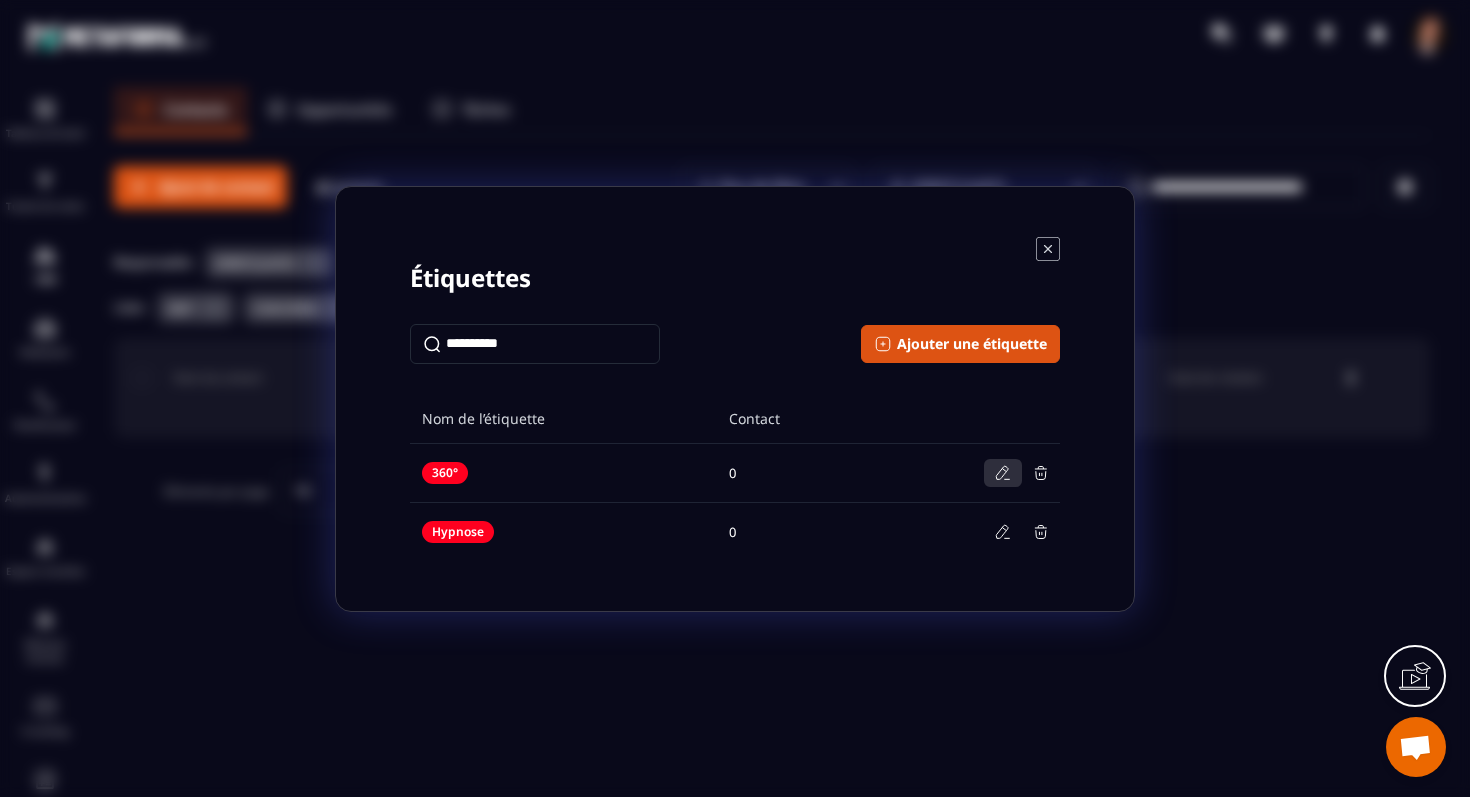 click 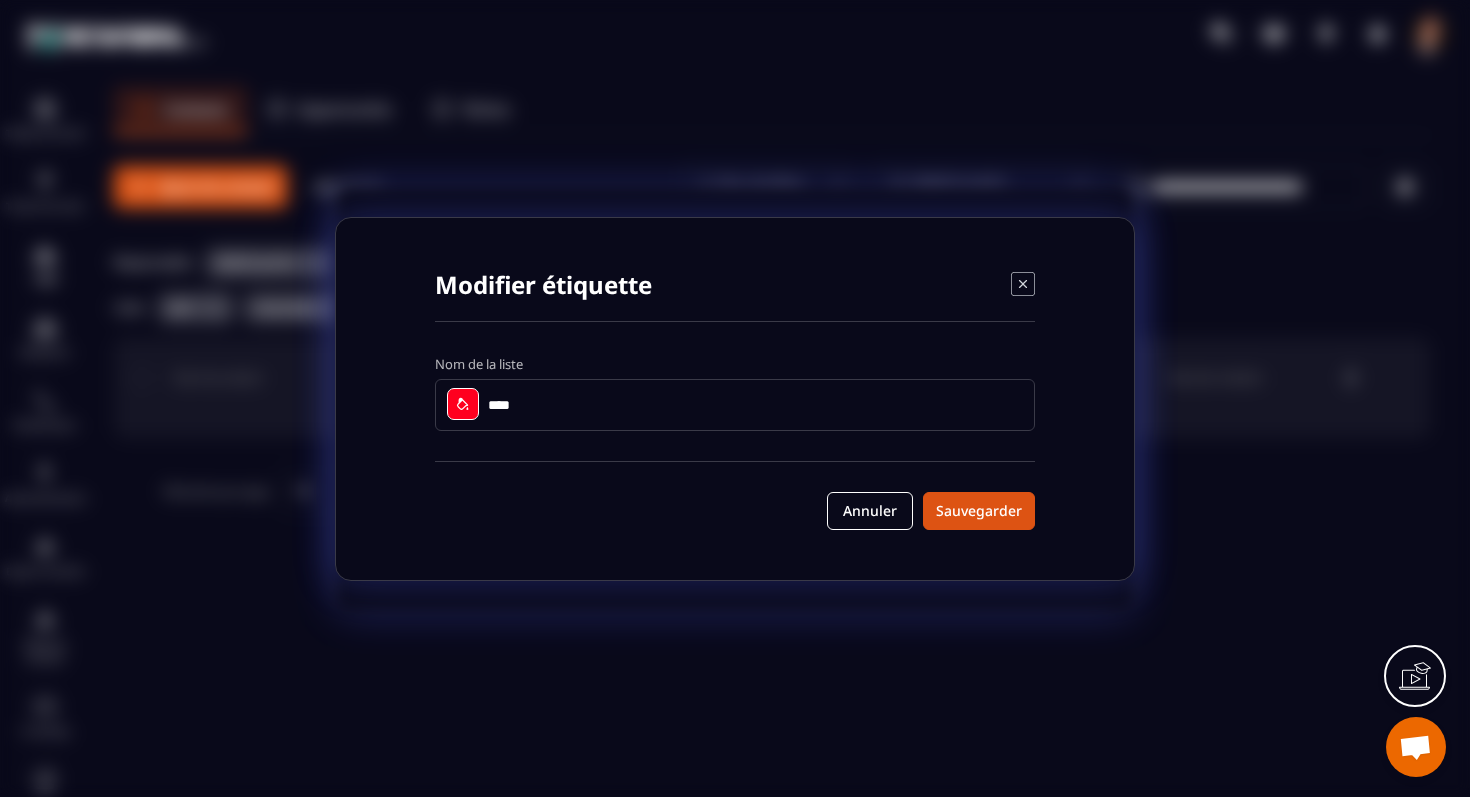 click on "****" 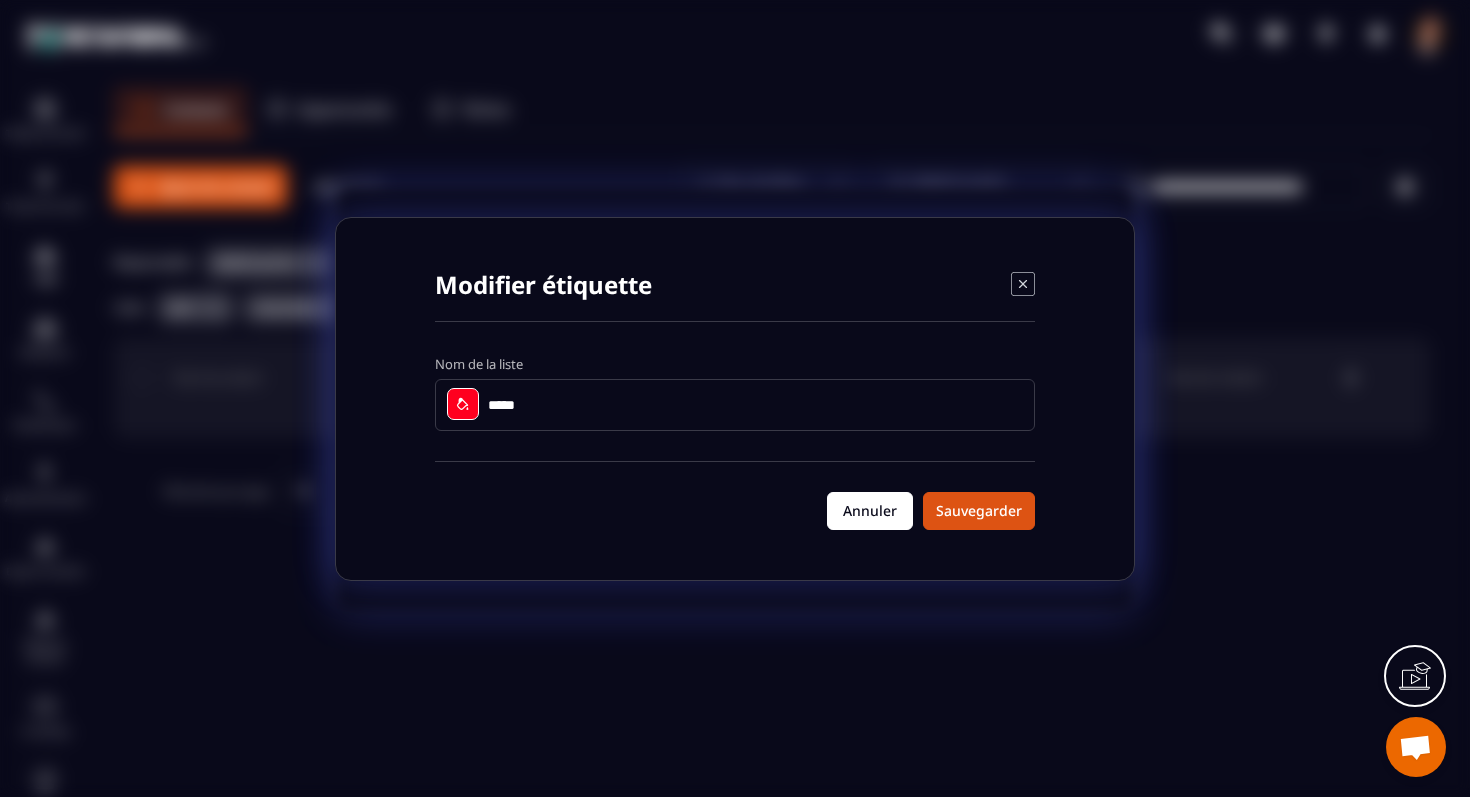 type on "****" 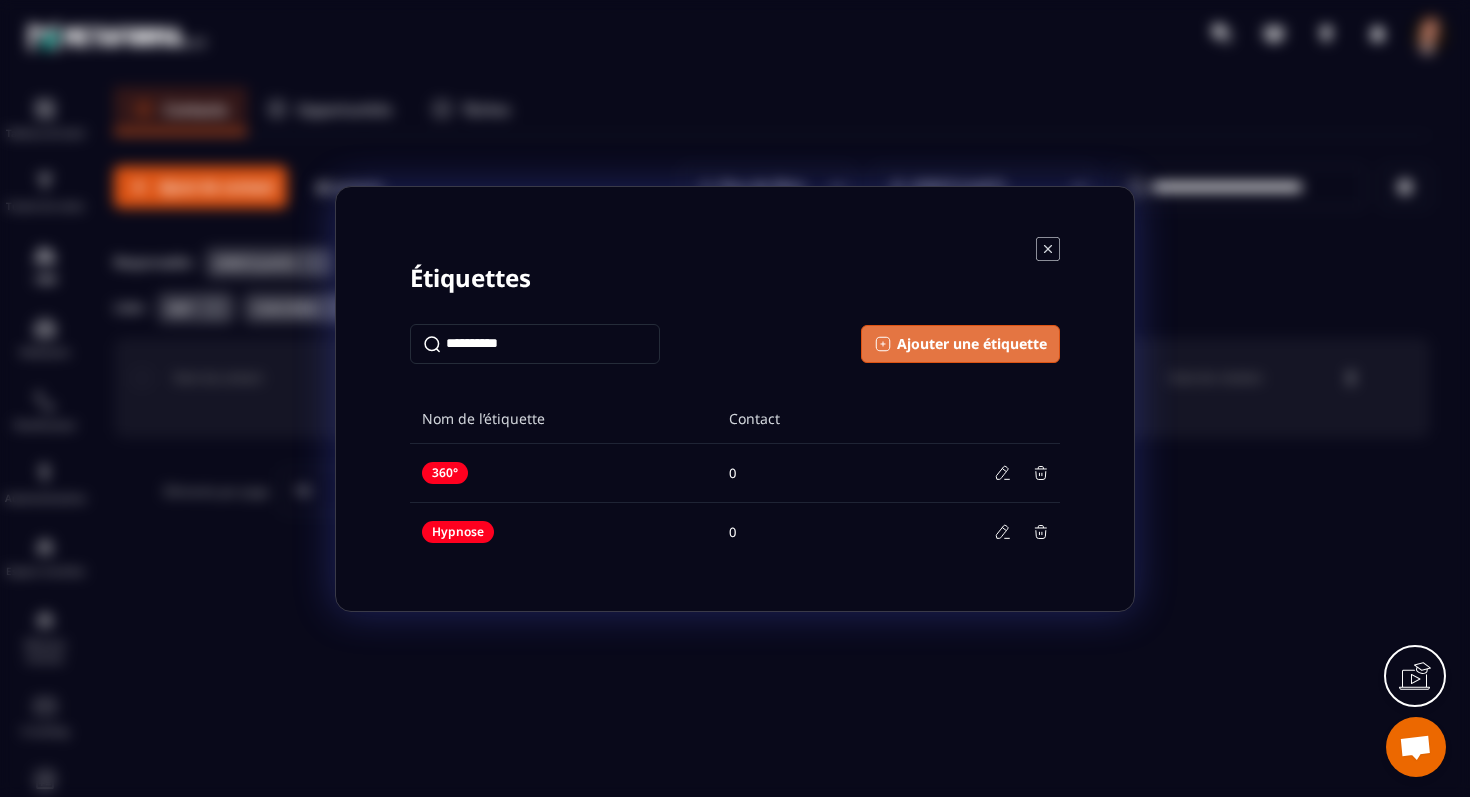 click on "Ajouter une étiquette" at bounding box center (972, 344) 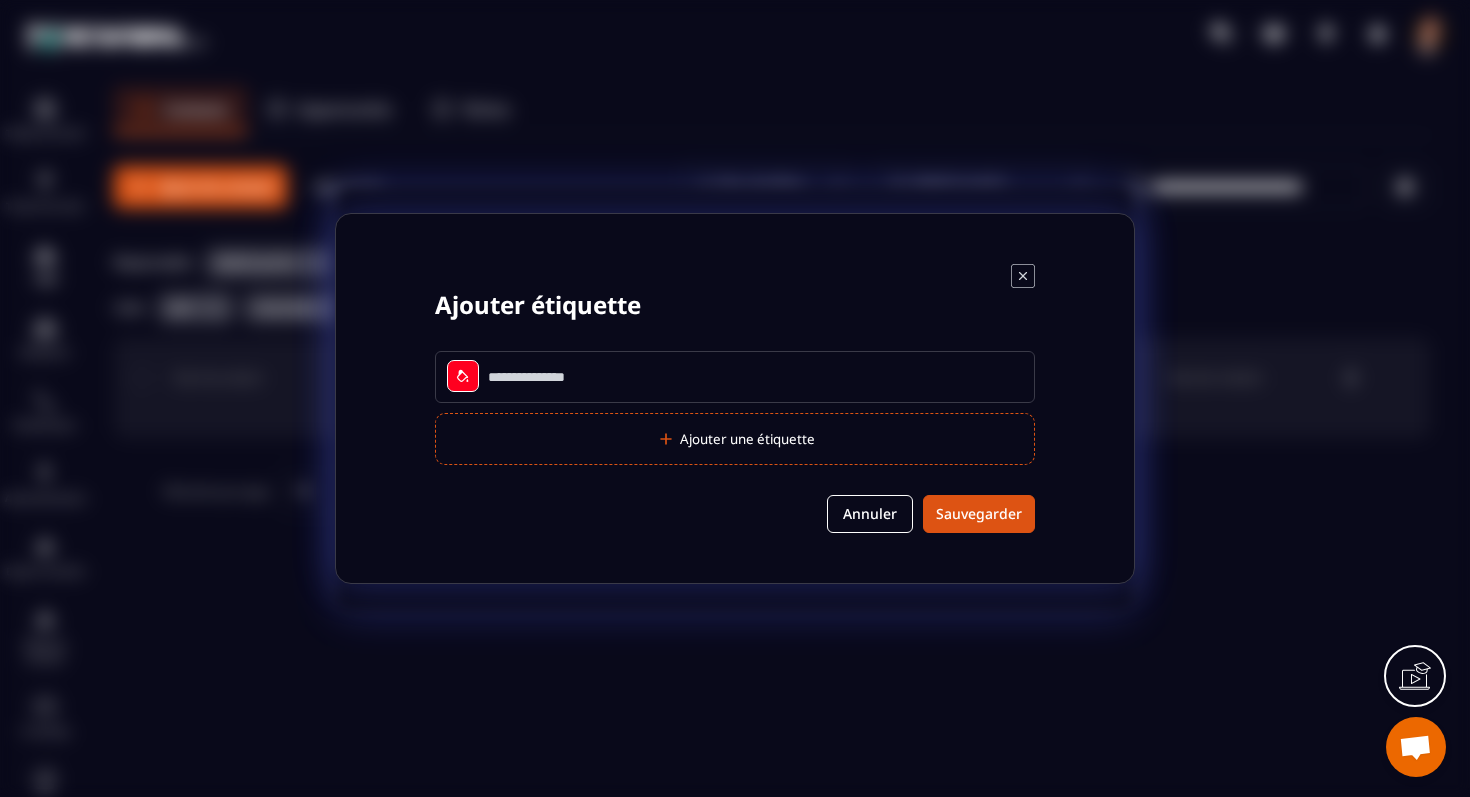 click 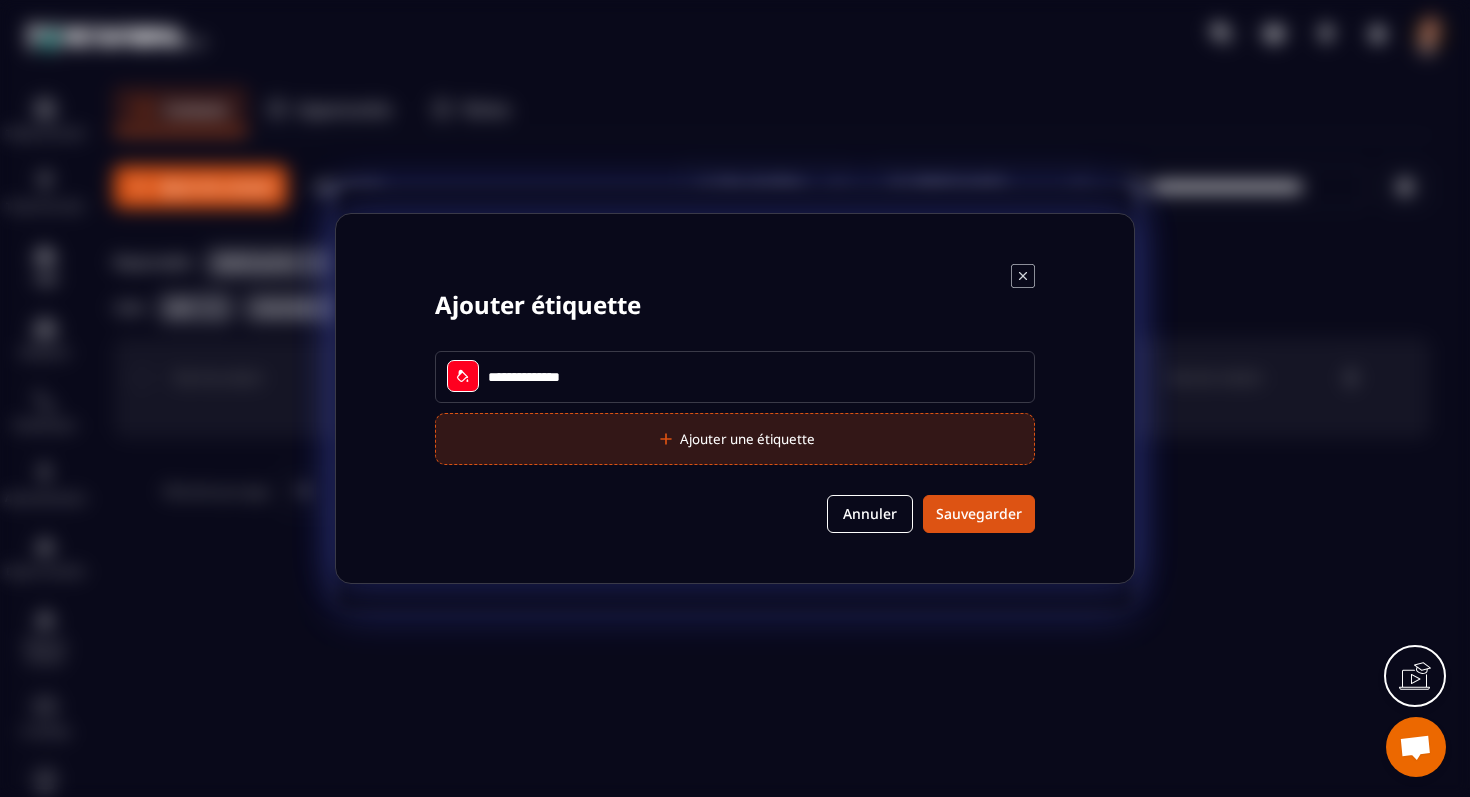 type on "**********" 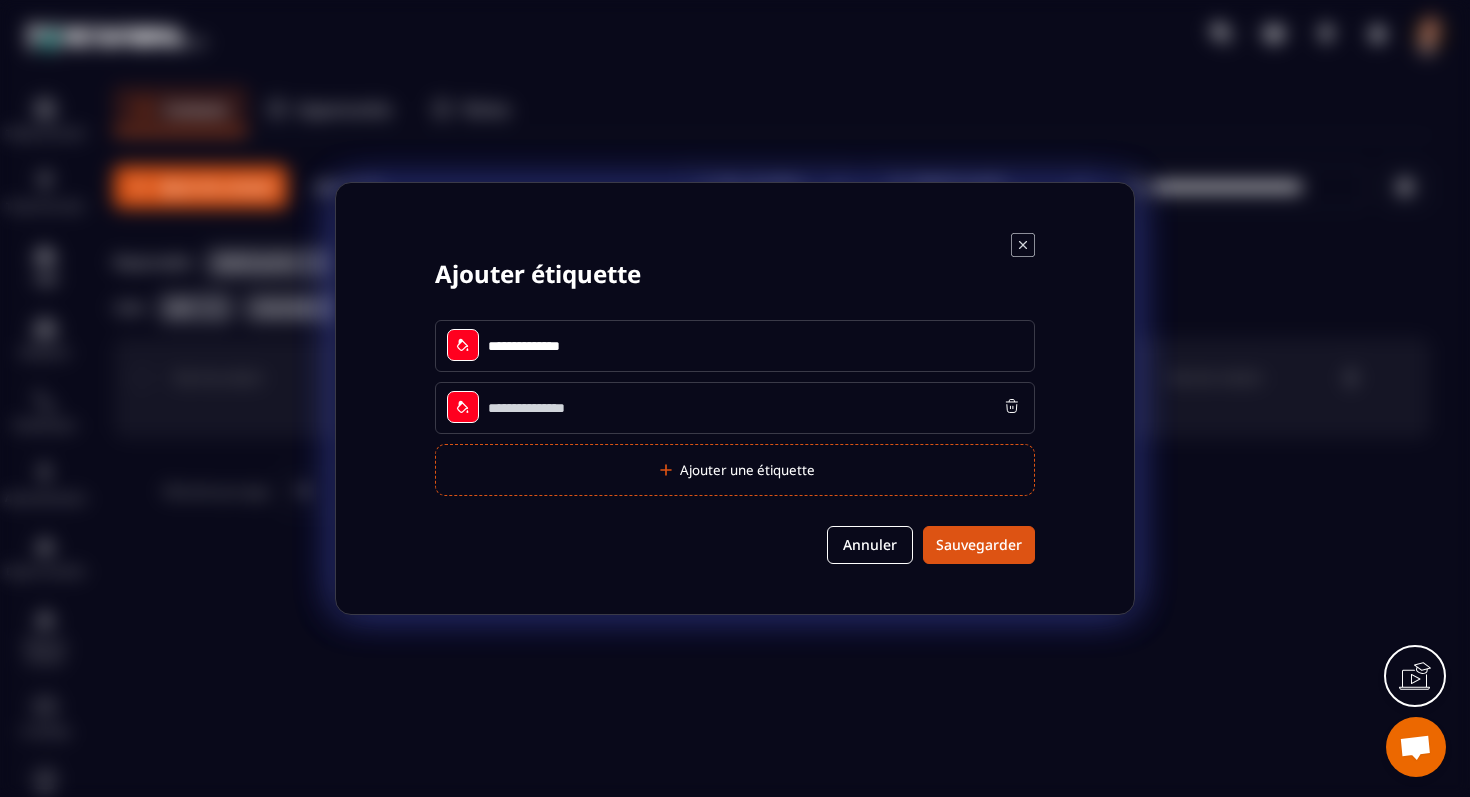 click 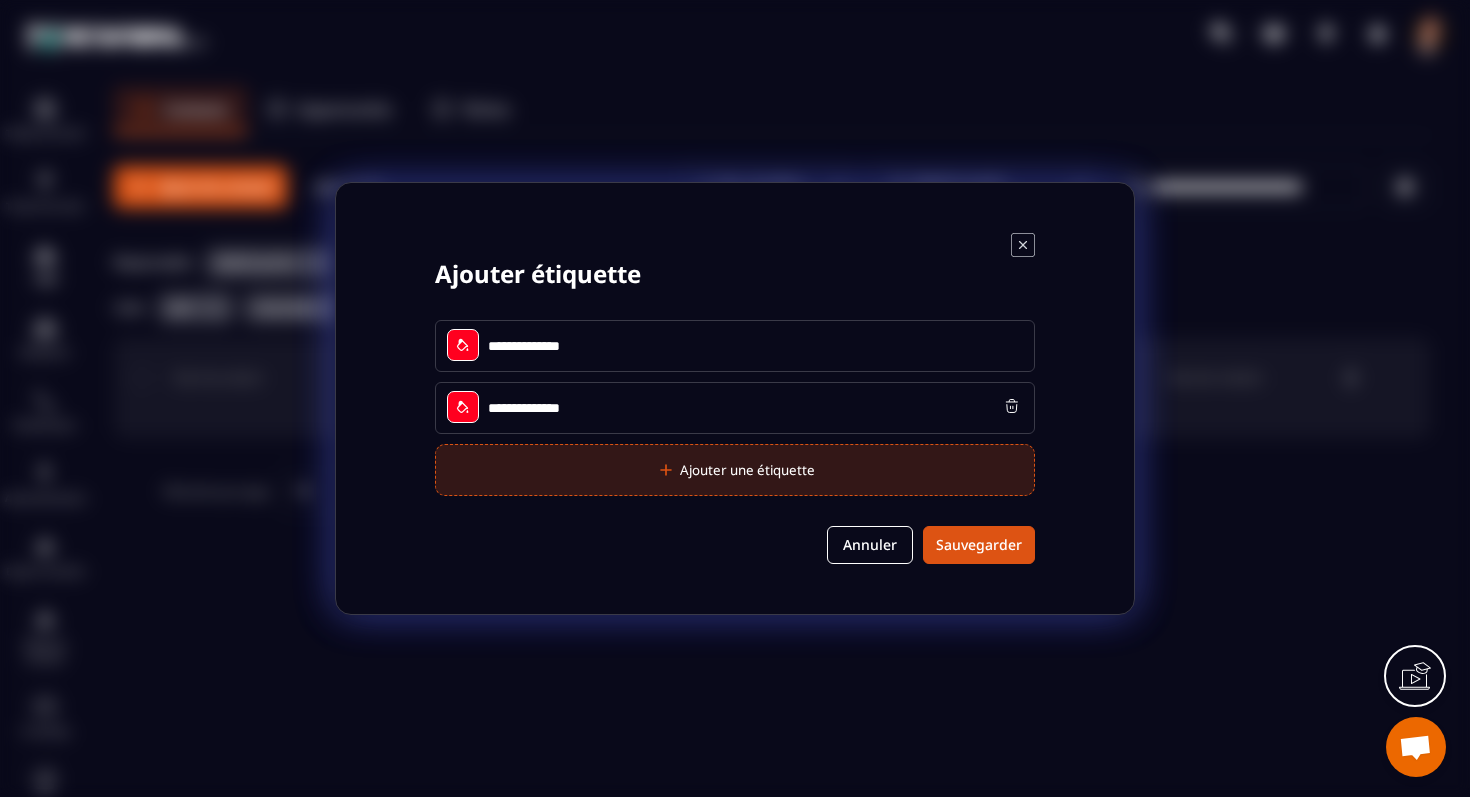 type on "**********" 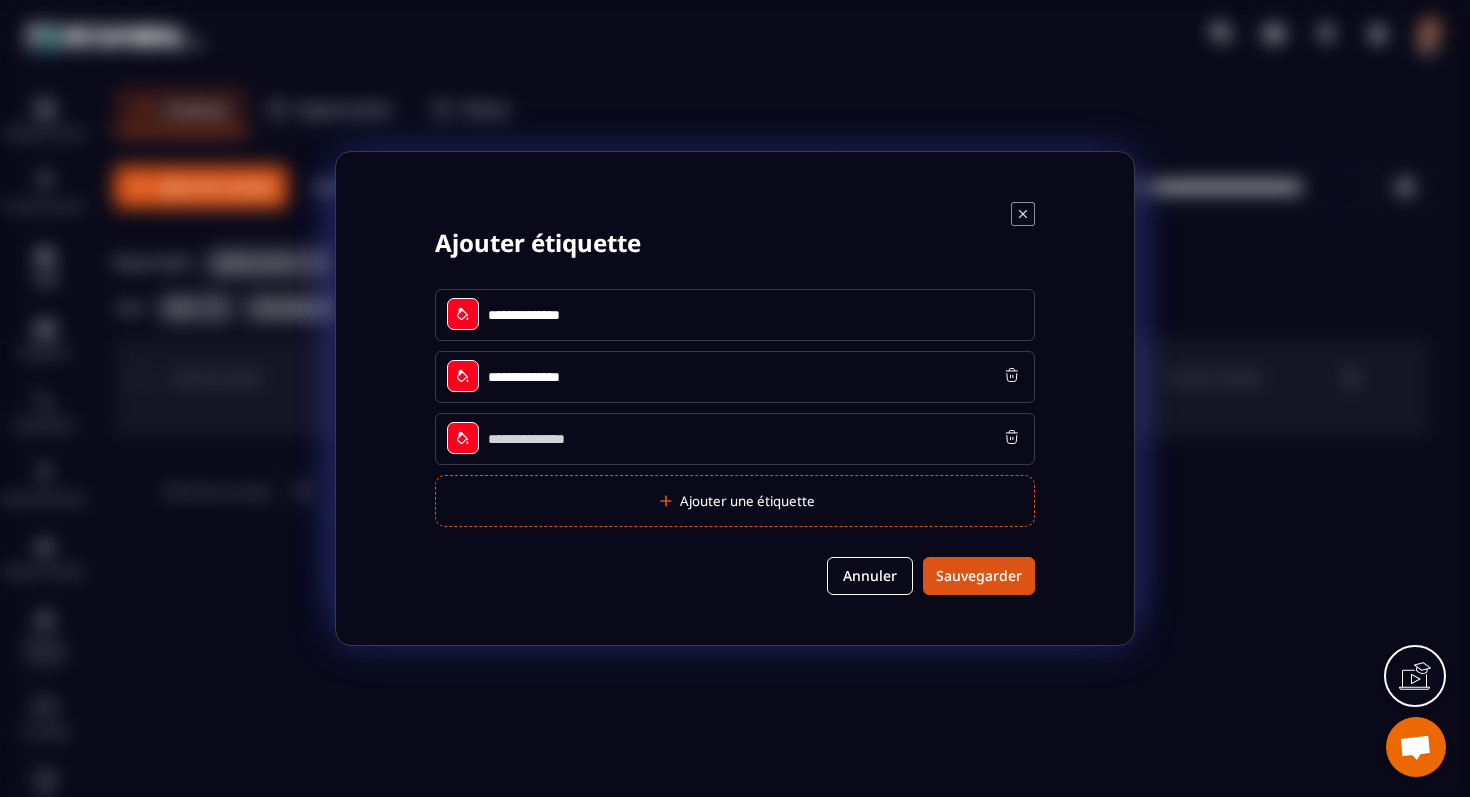 click 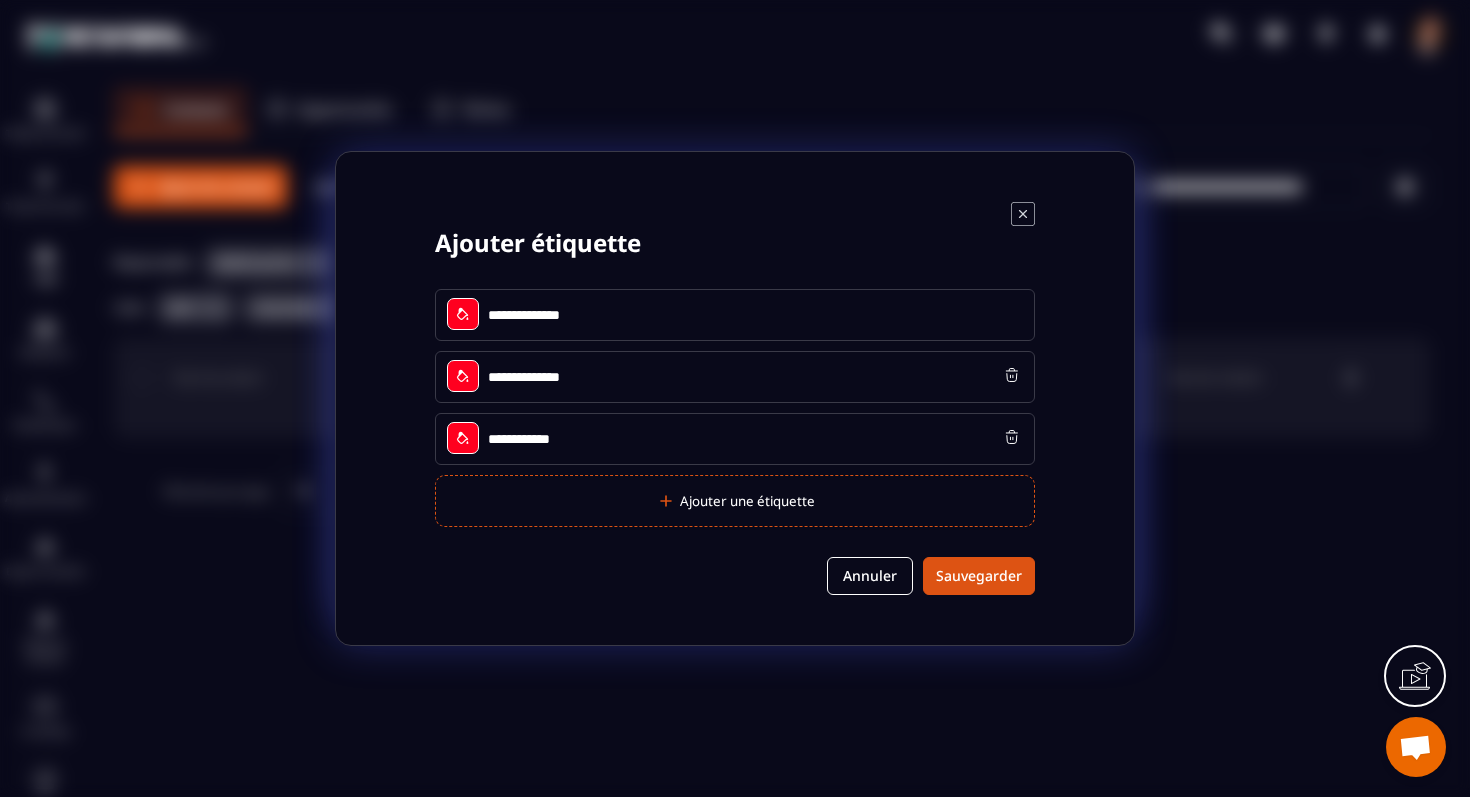 click on "**********" 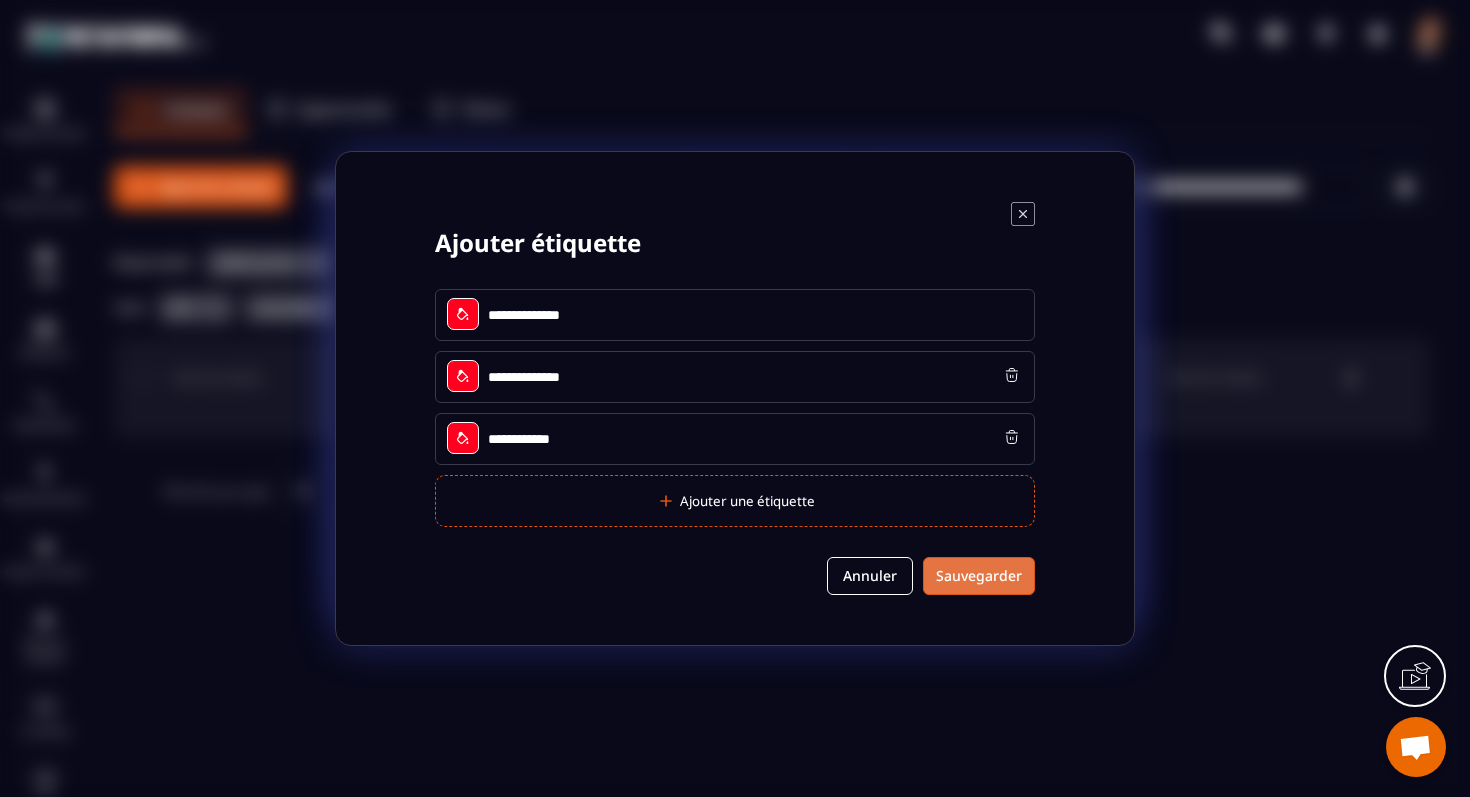type on "**********" 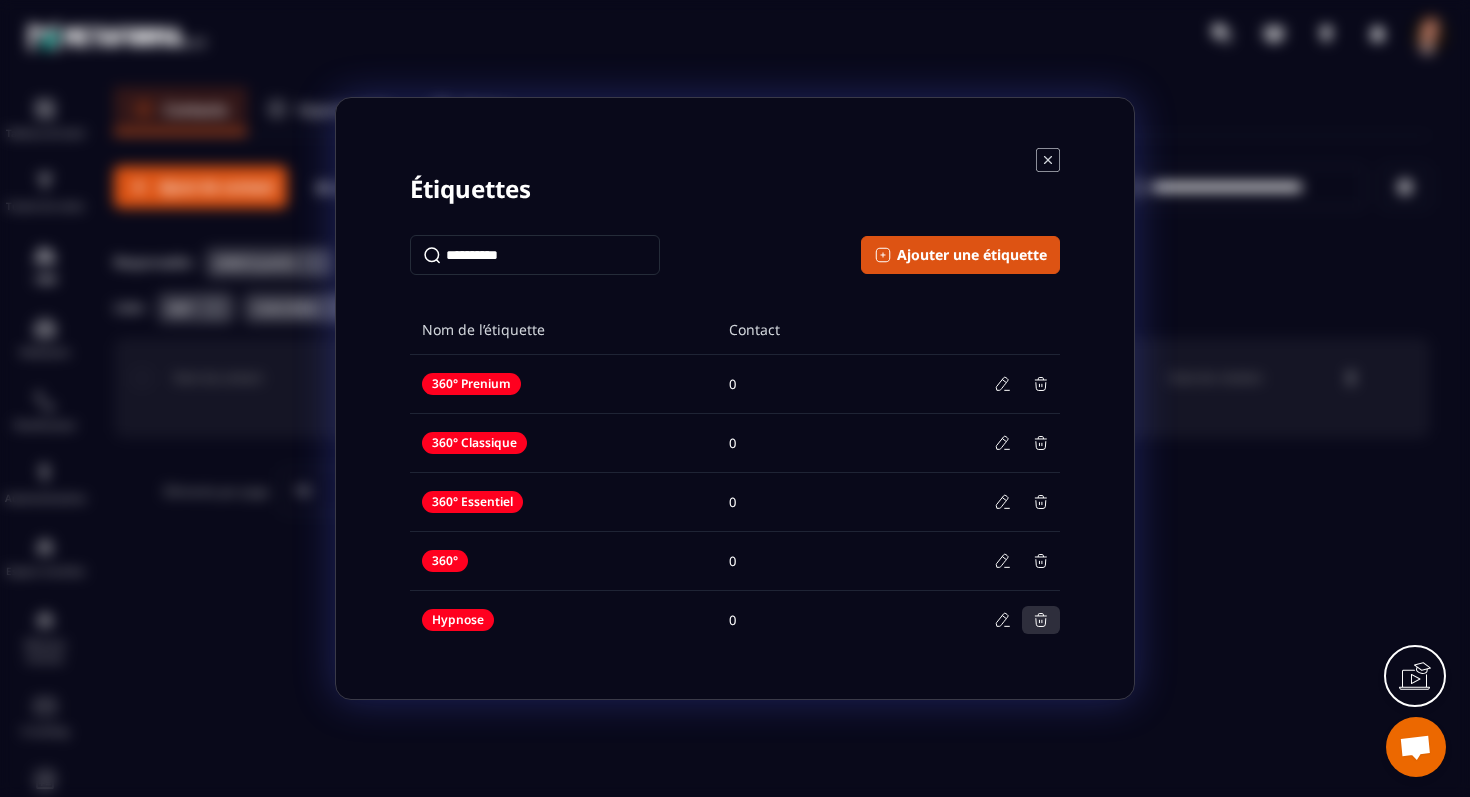 click 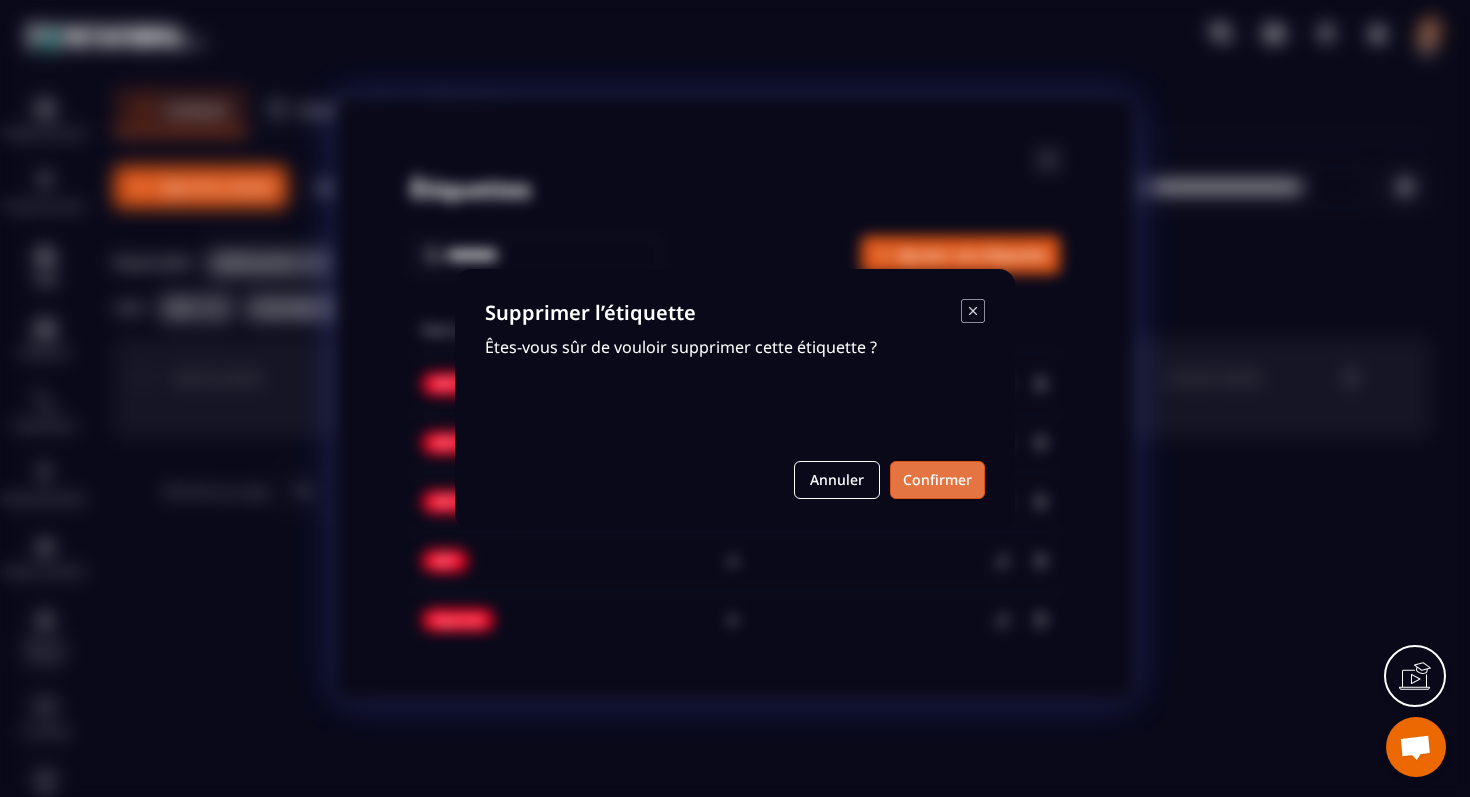 click on "Confirmer" at bounding box center [937, 480] 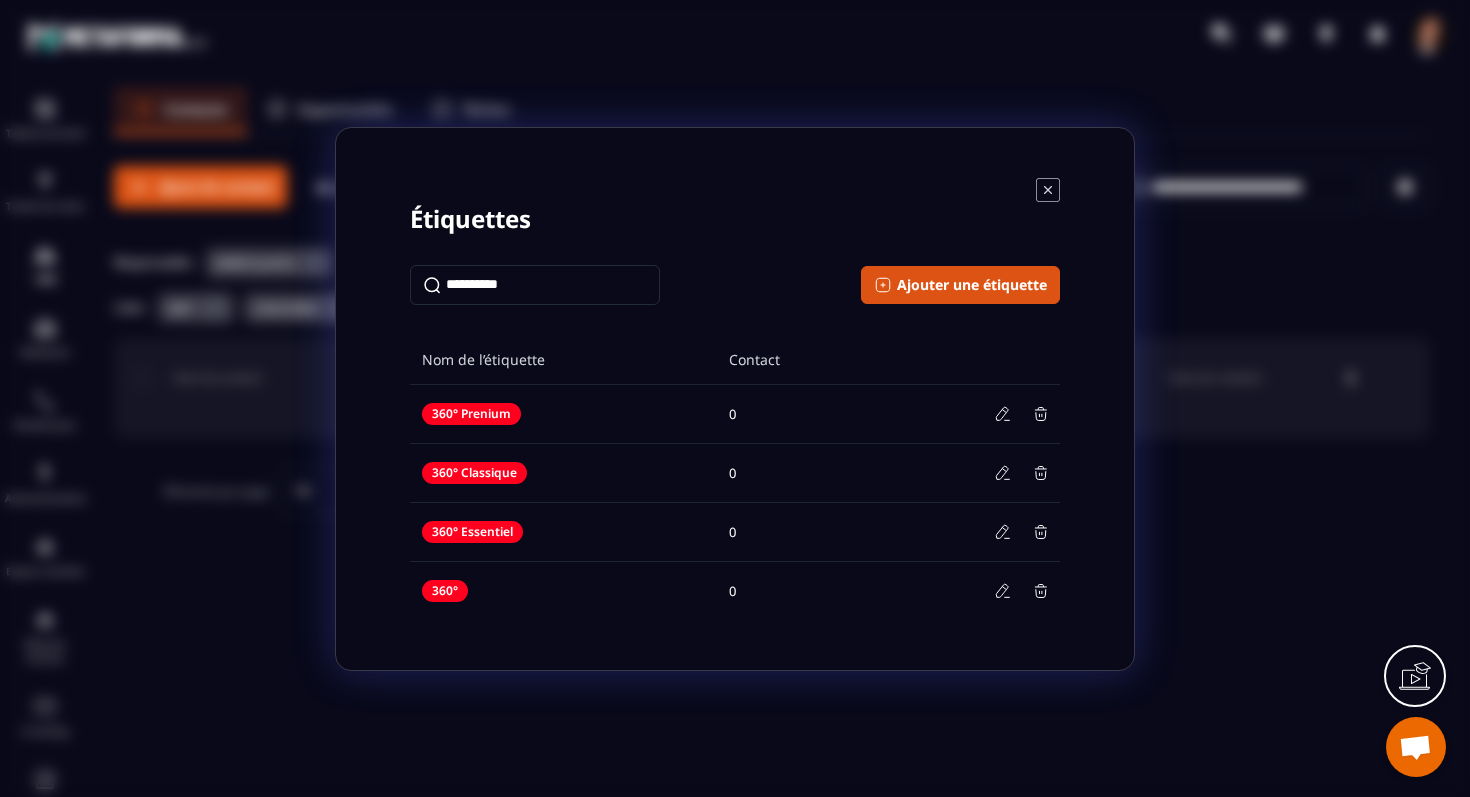 click 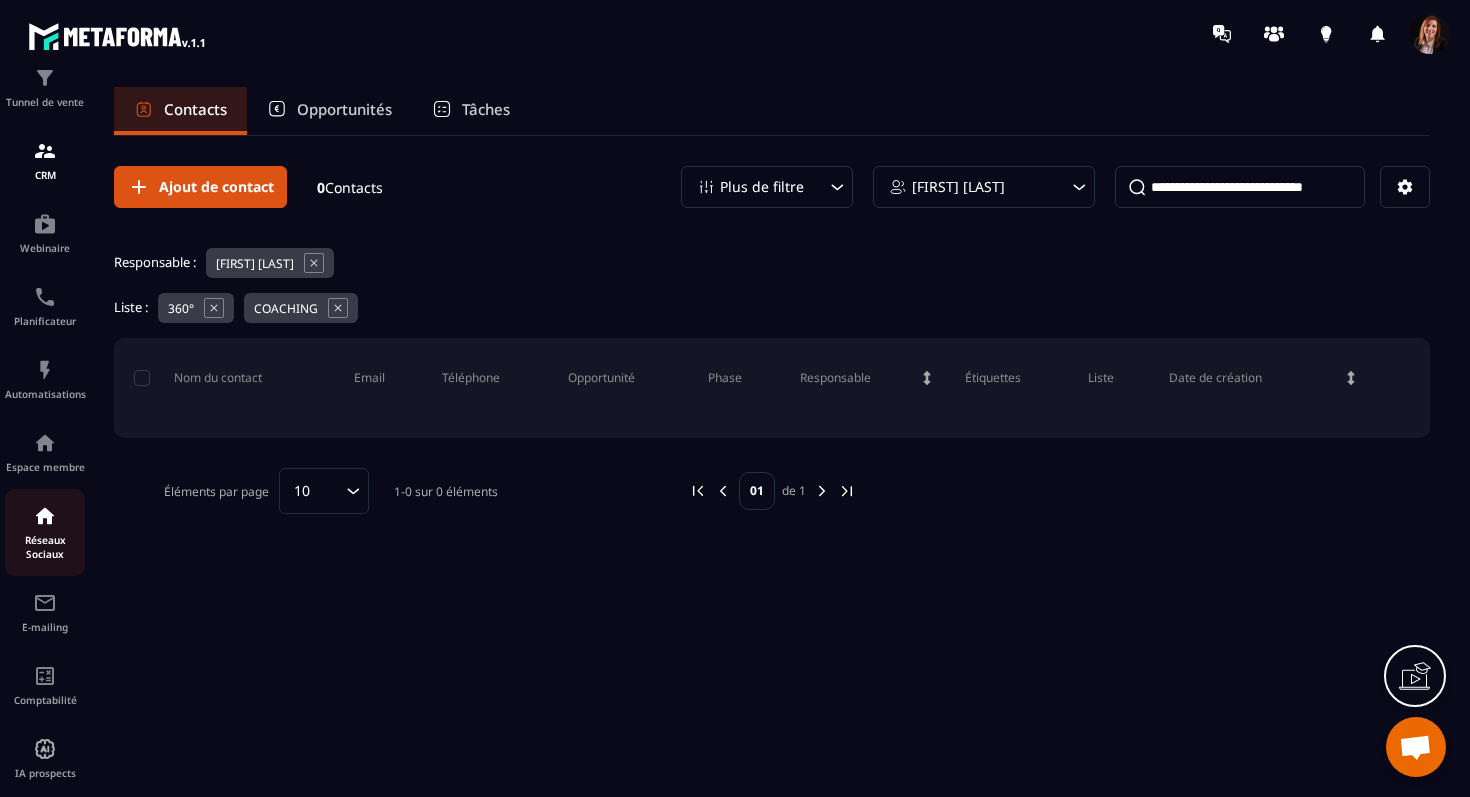 scroll, scrollTop: 129, scrollLeft: 0, axis: vertical 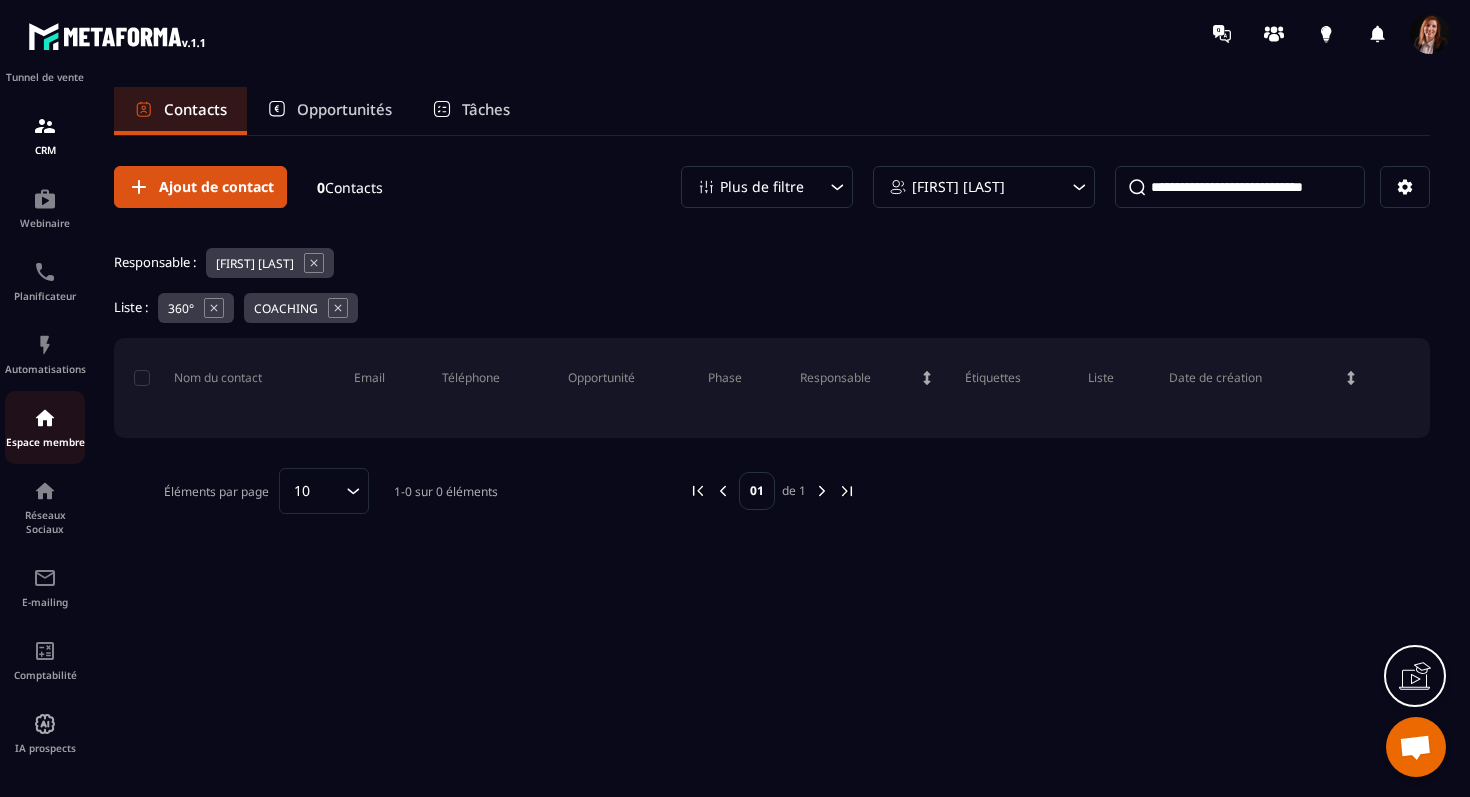 click at bounding box center [45, 418] 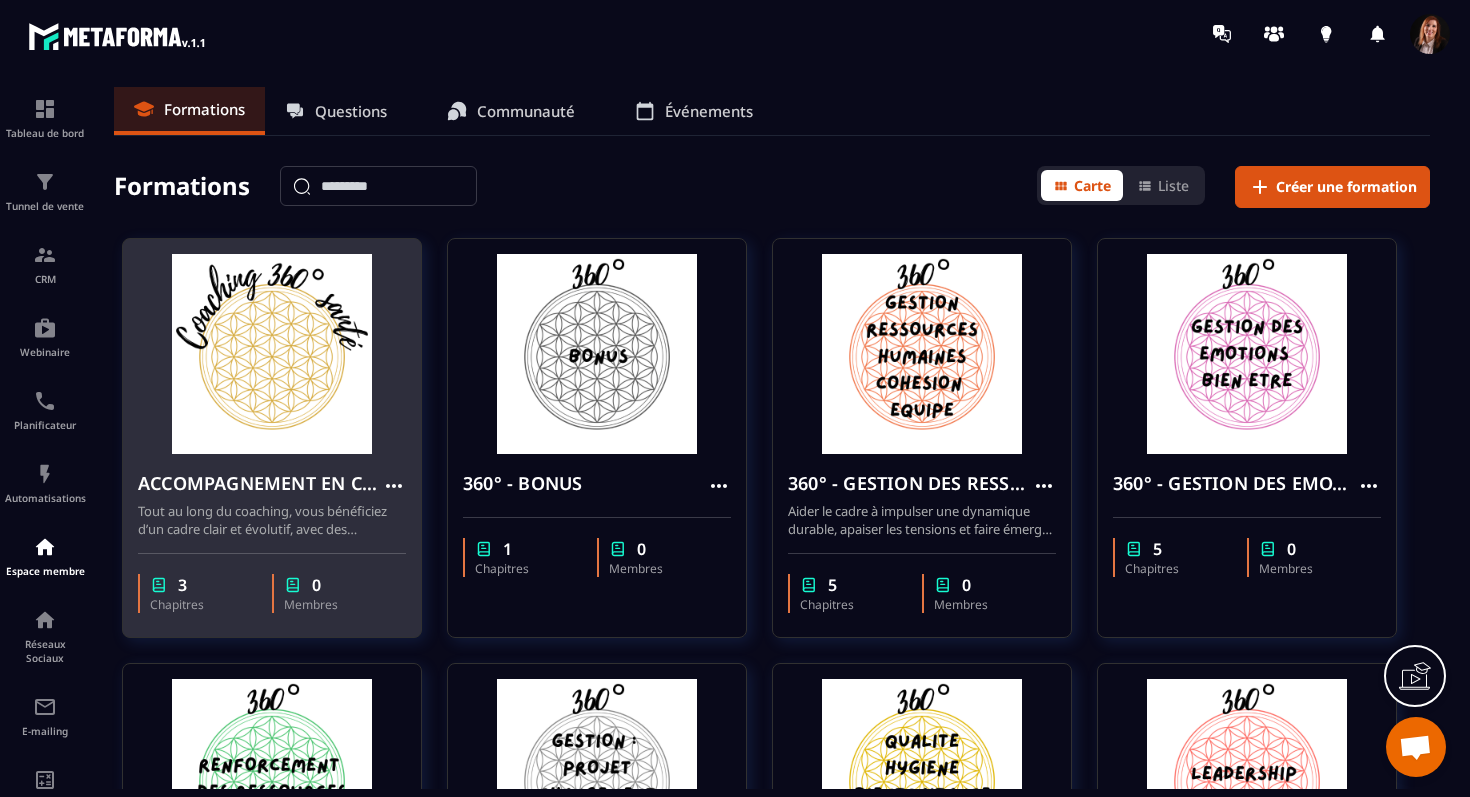 click on "ACCOMPAGNEMENT EN COACHING" at bounding box center [272, 485] 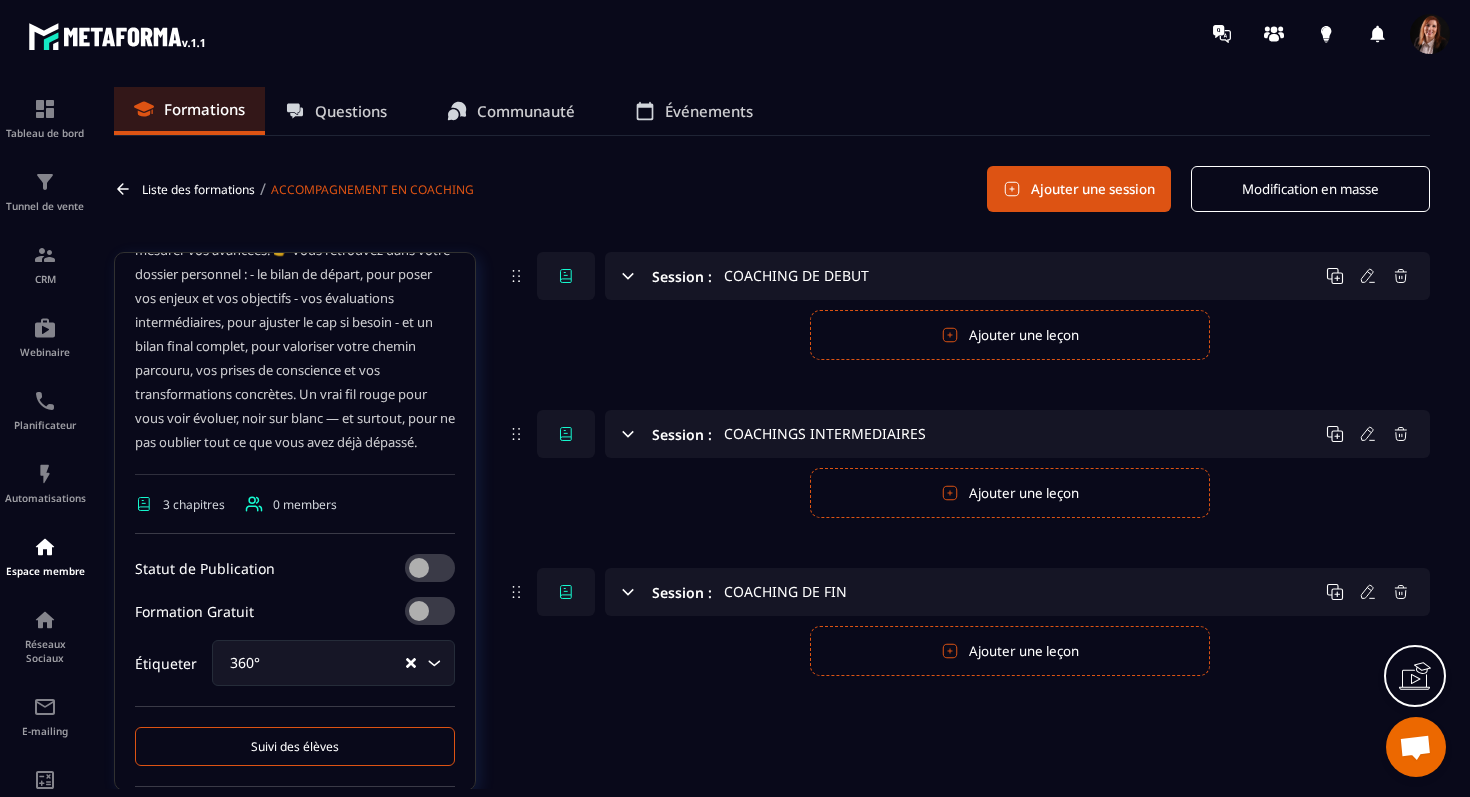 scroll, scrollTop: 403, scrollLeft: 0, axis: vertical 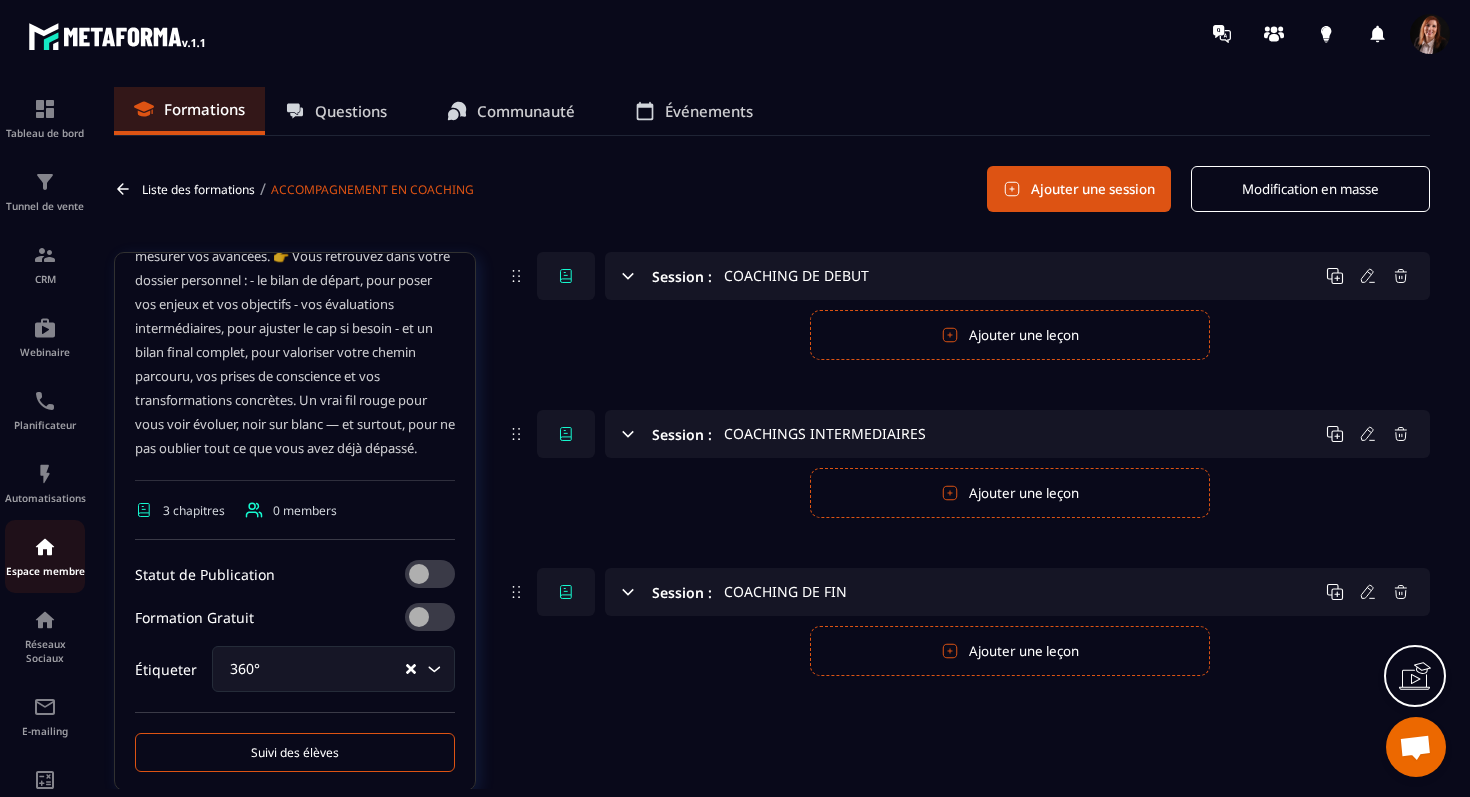 click at bounding box center [45, 547] 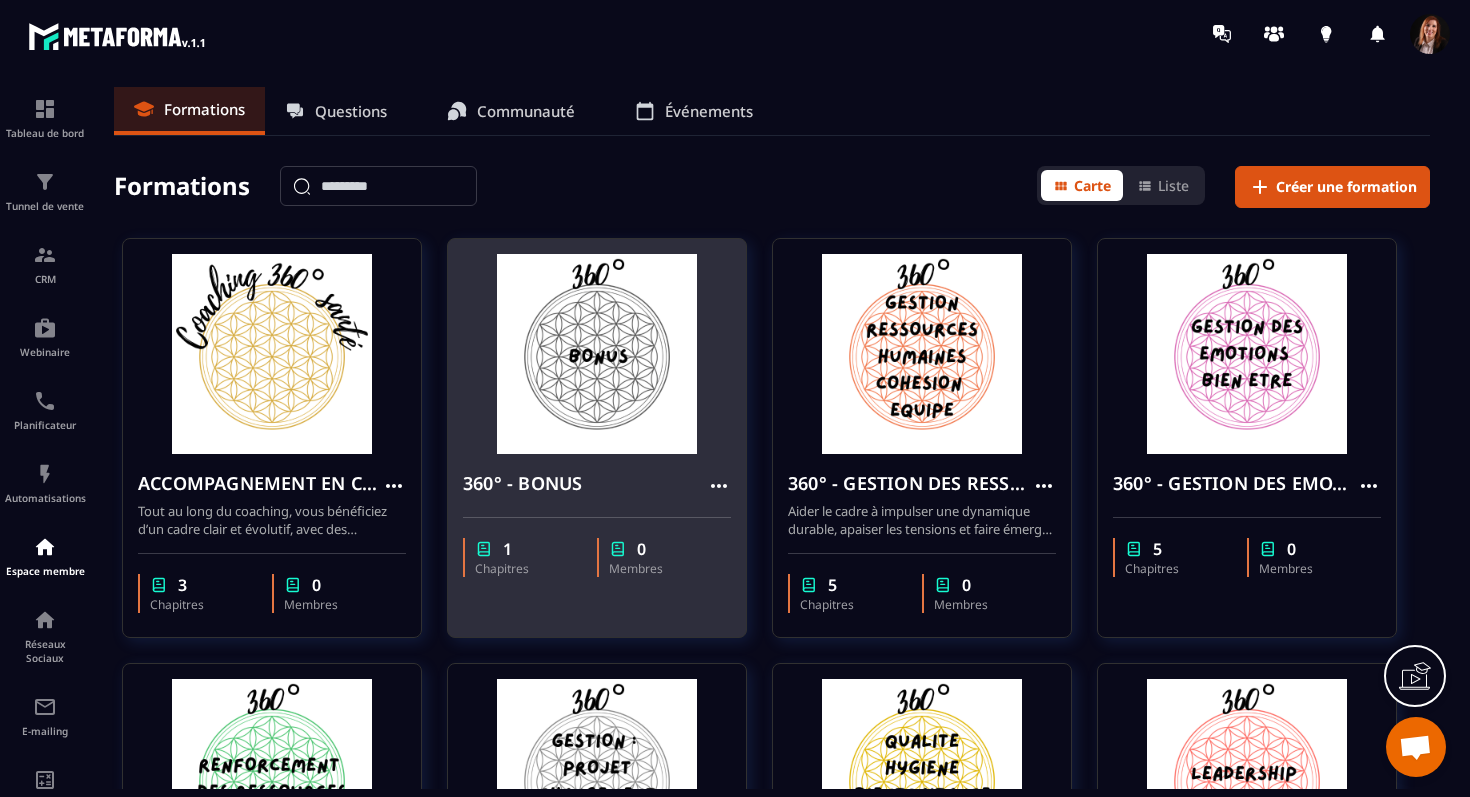 click 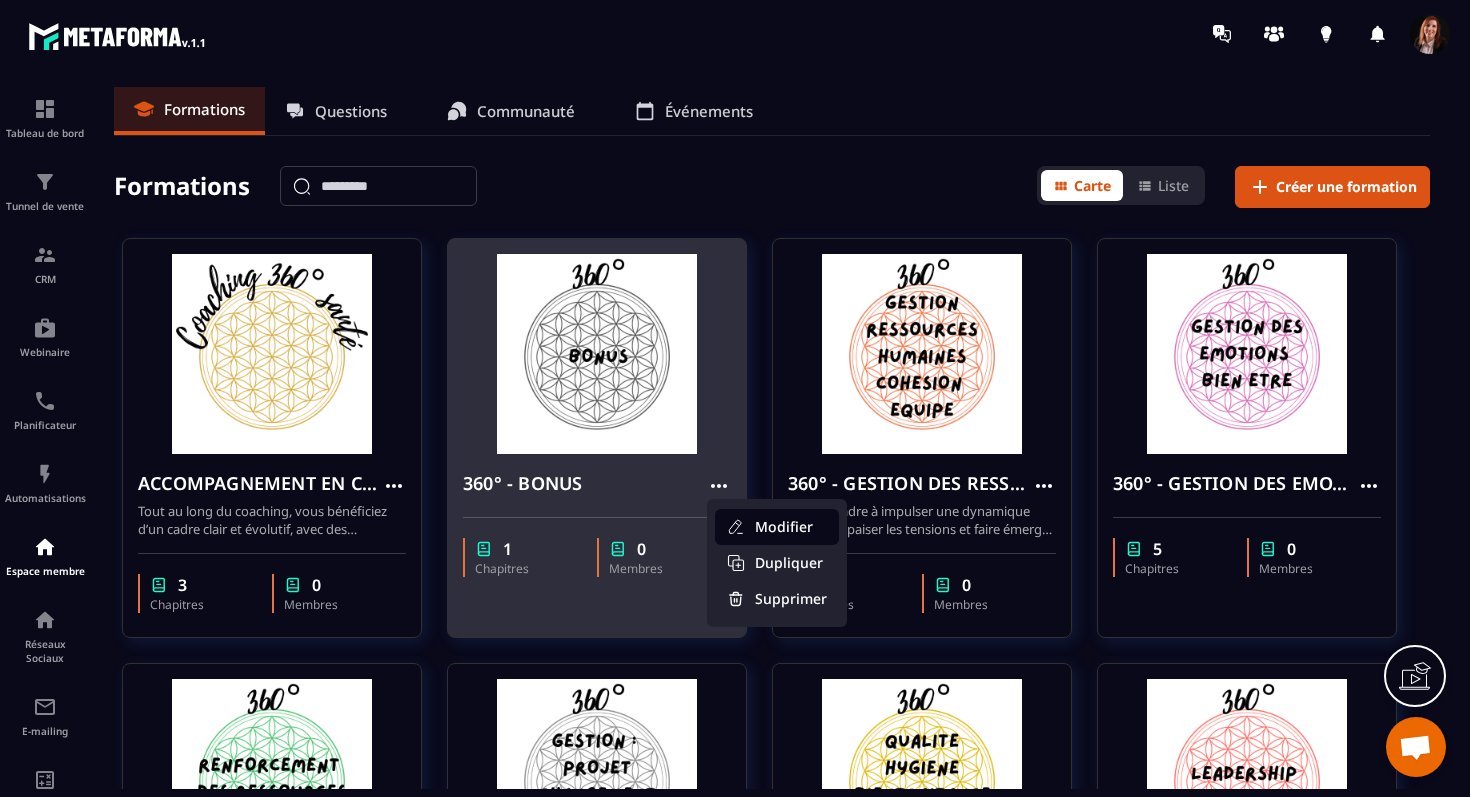 click on "Modifier" at bounding box center [777, 527] 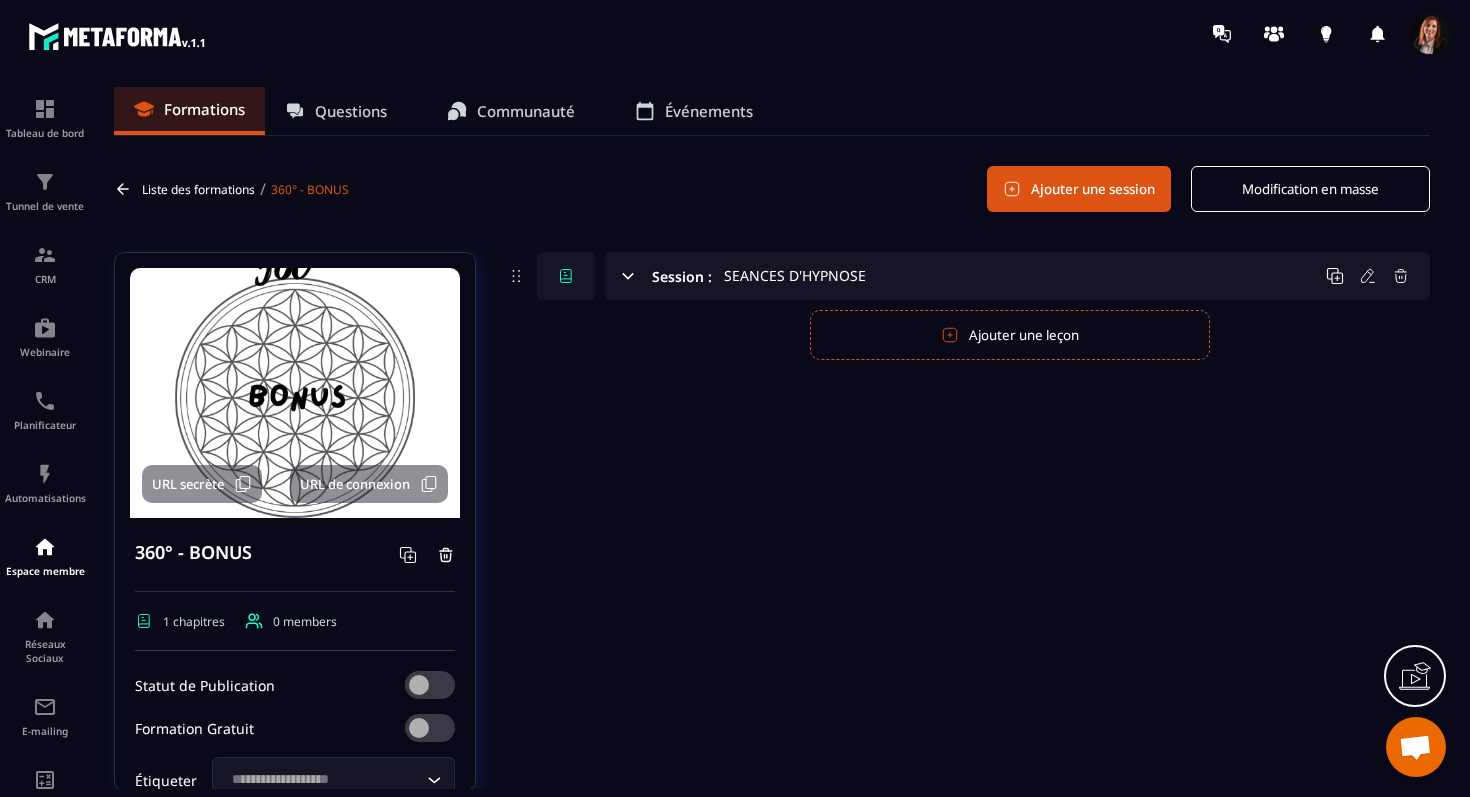 scroll, scrollTop: 52, scrollLeft: 0, axis: vertical 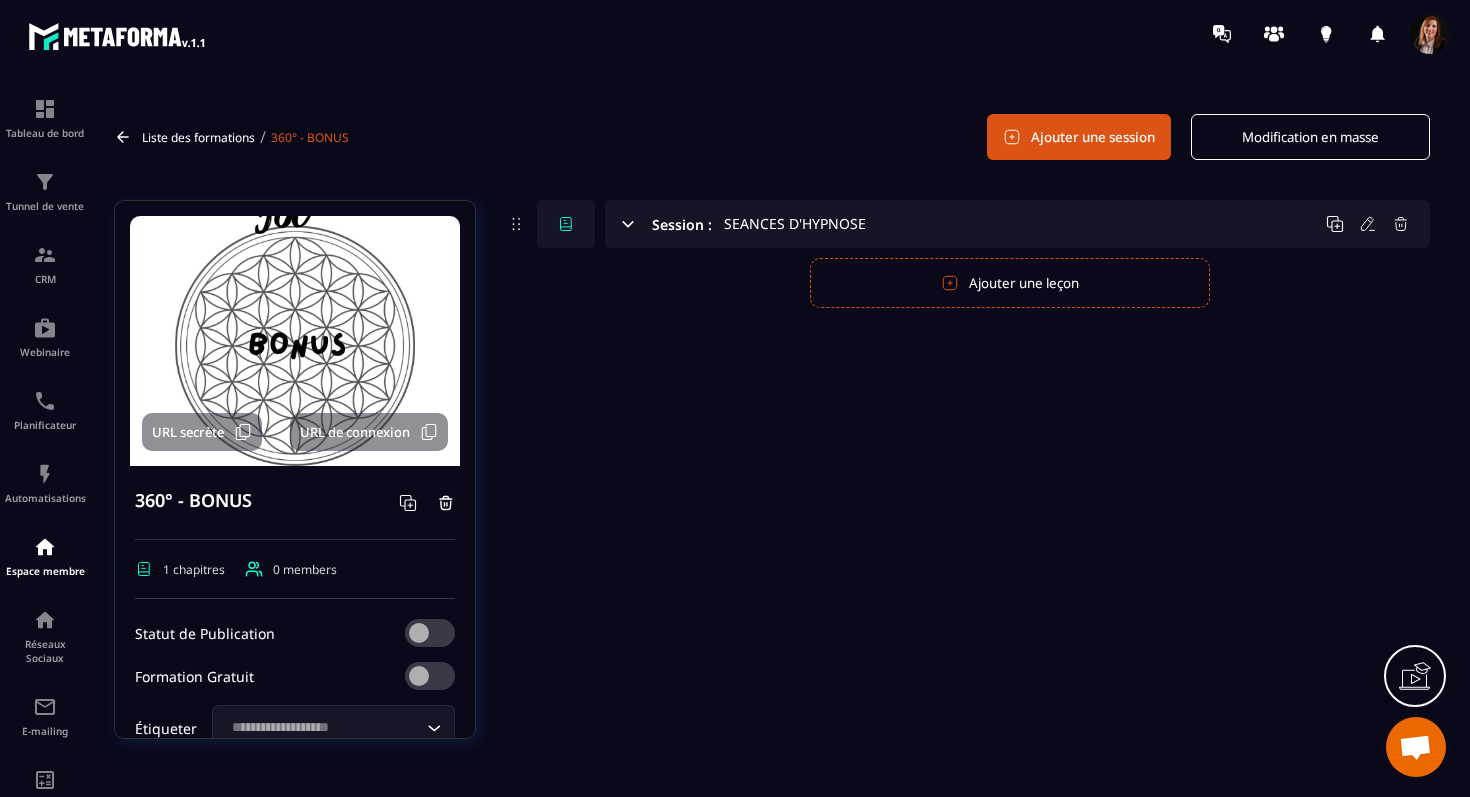 click 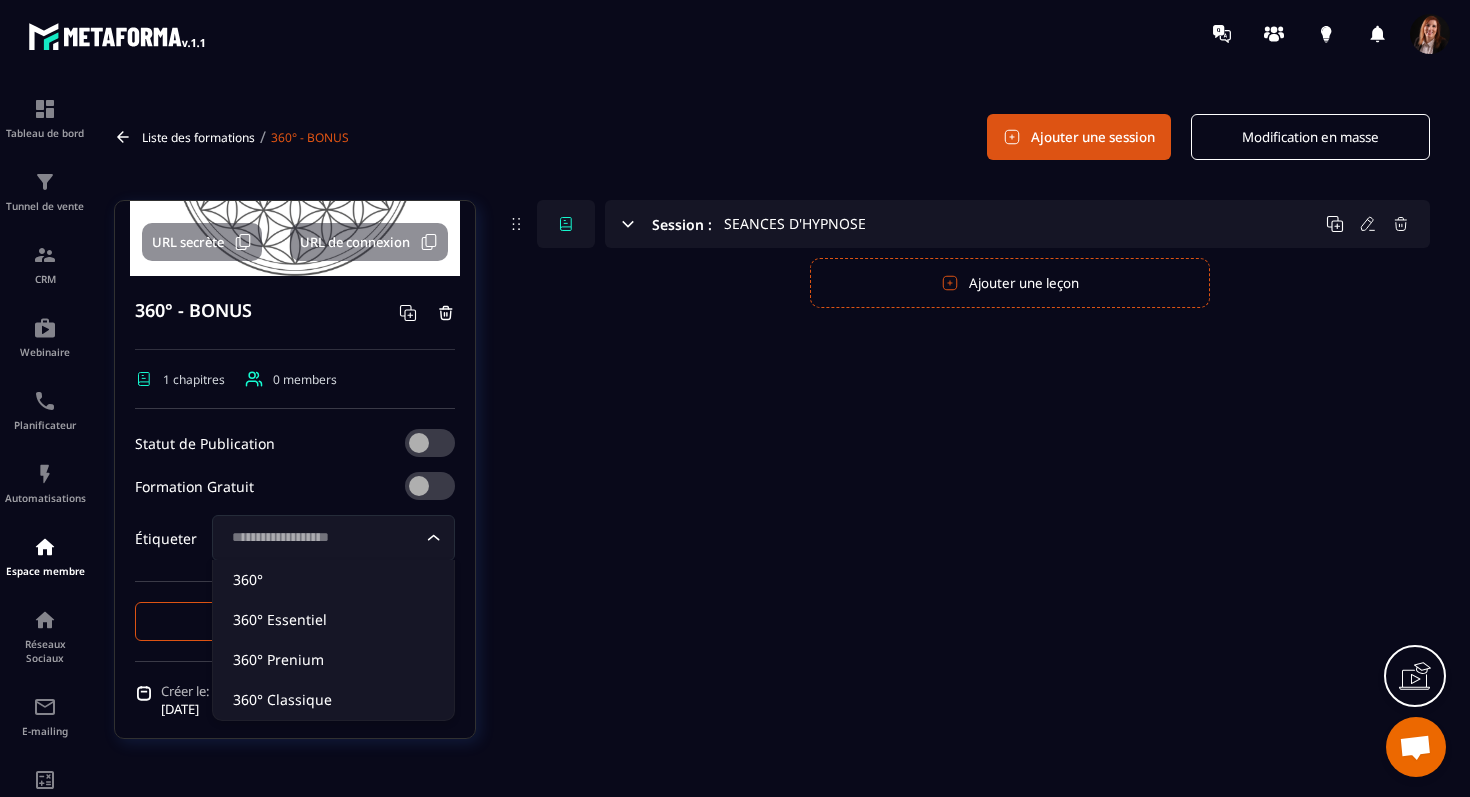 scroll, scrollTop: 259, scrollLeft: 0, axis: vertical 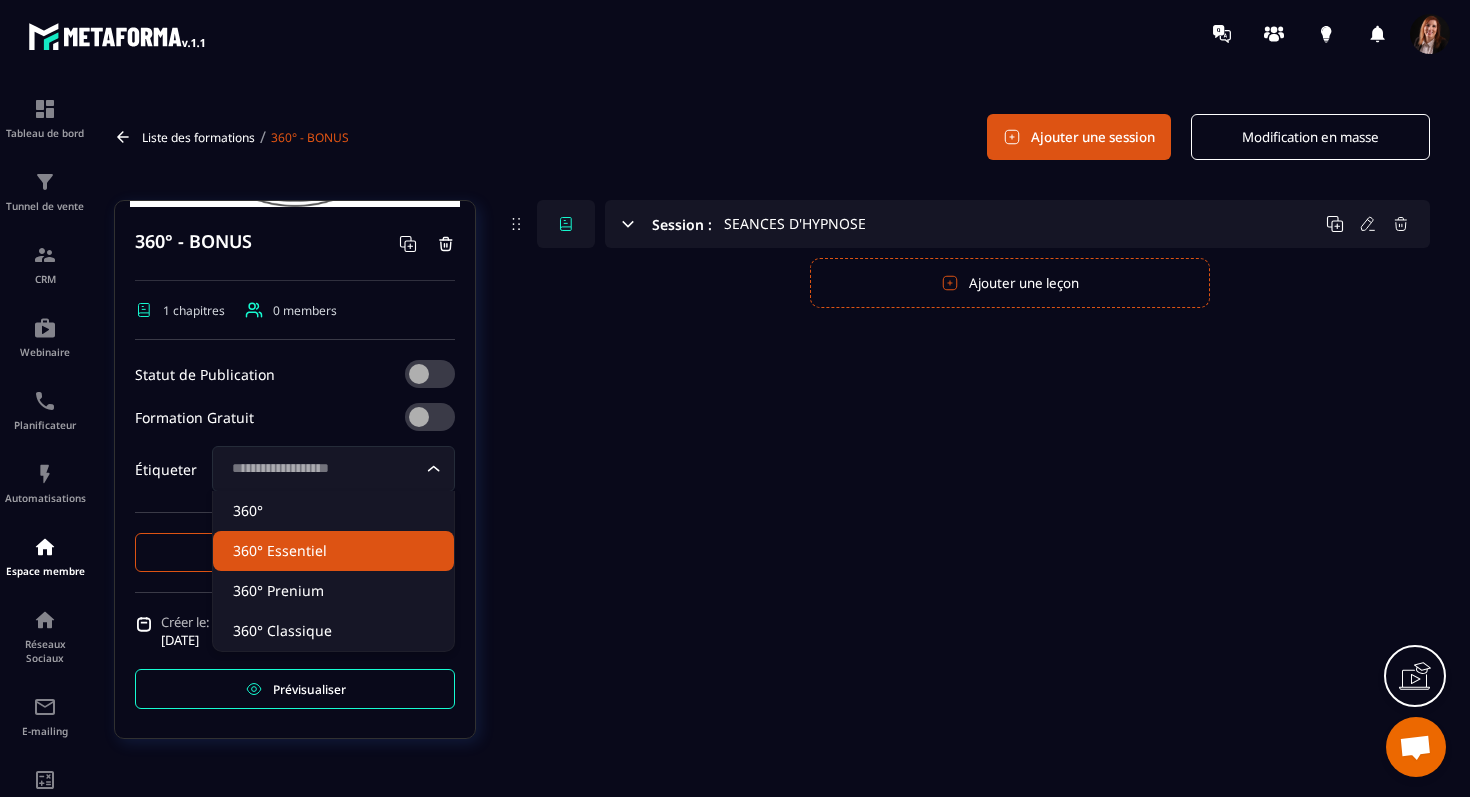 click on "360° Essentiel" 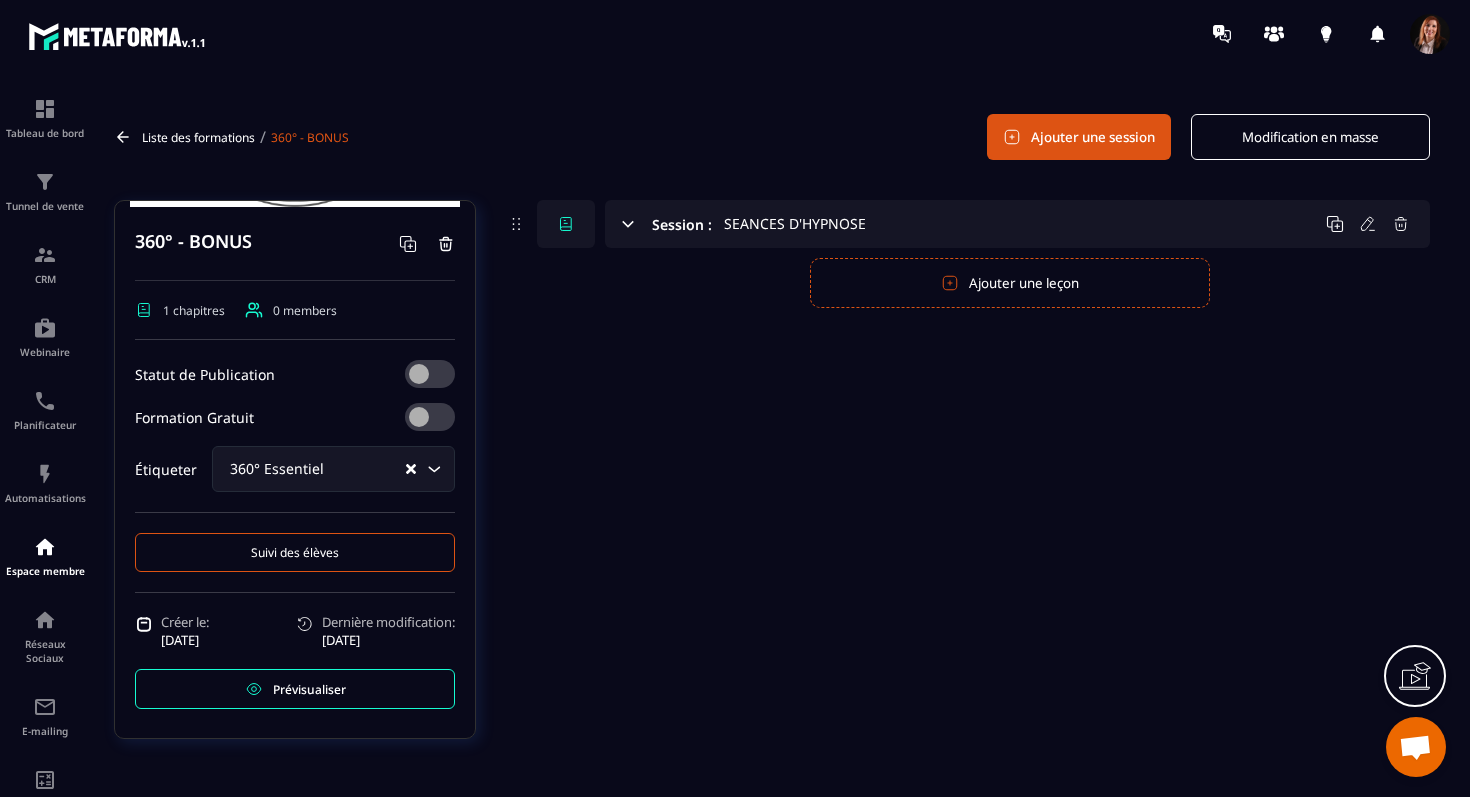 click on "360° Essentiel" at bounding box center [314, 469] 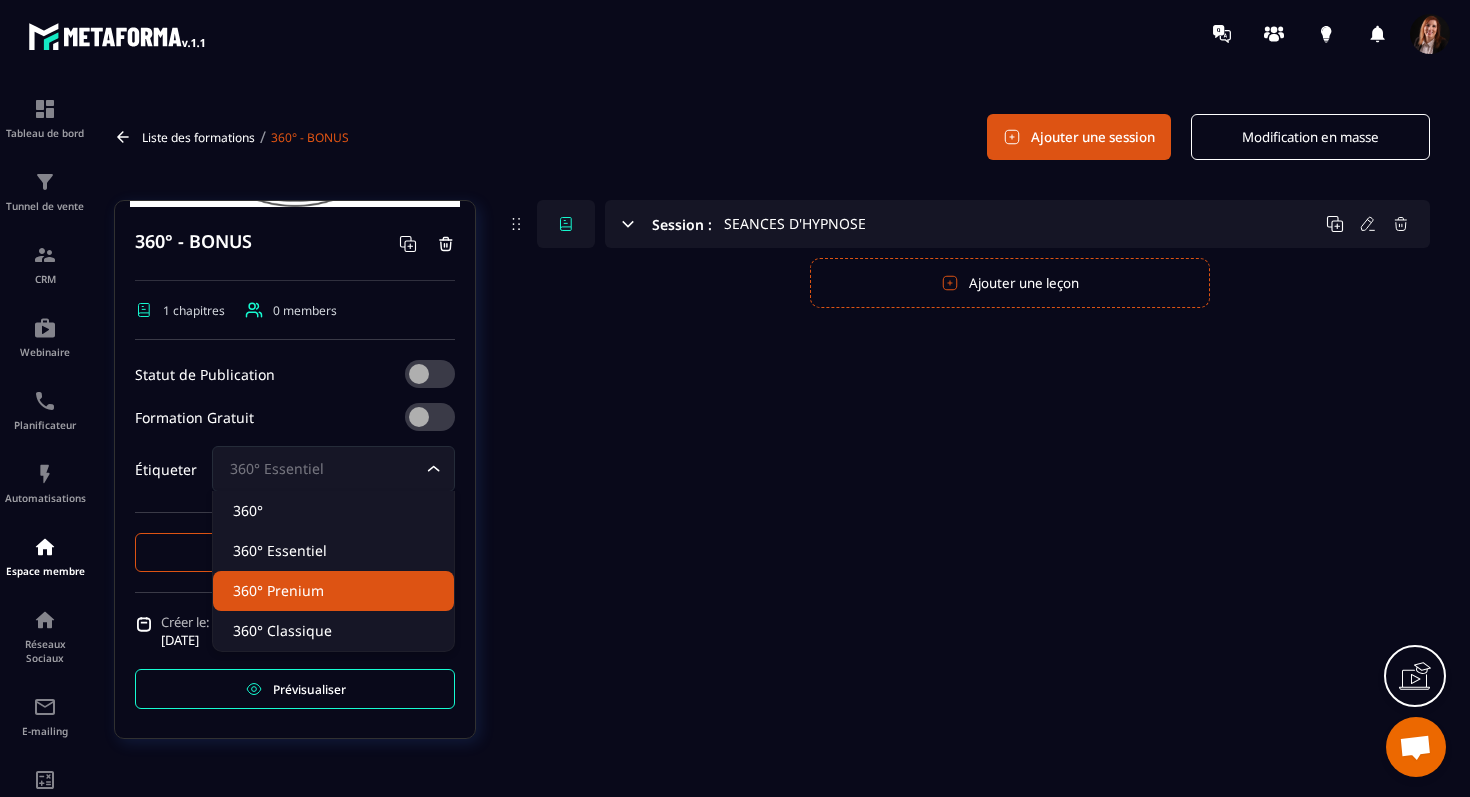 click on "360° Prenium" 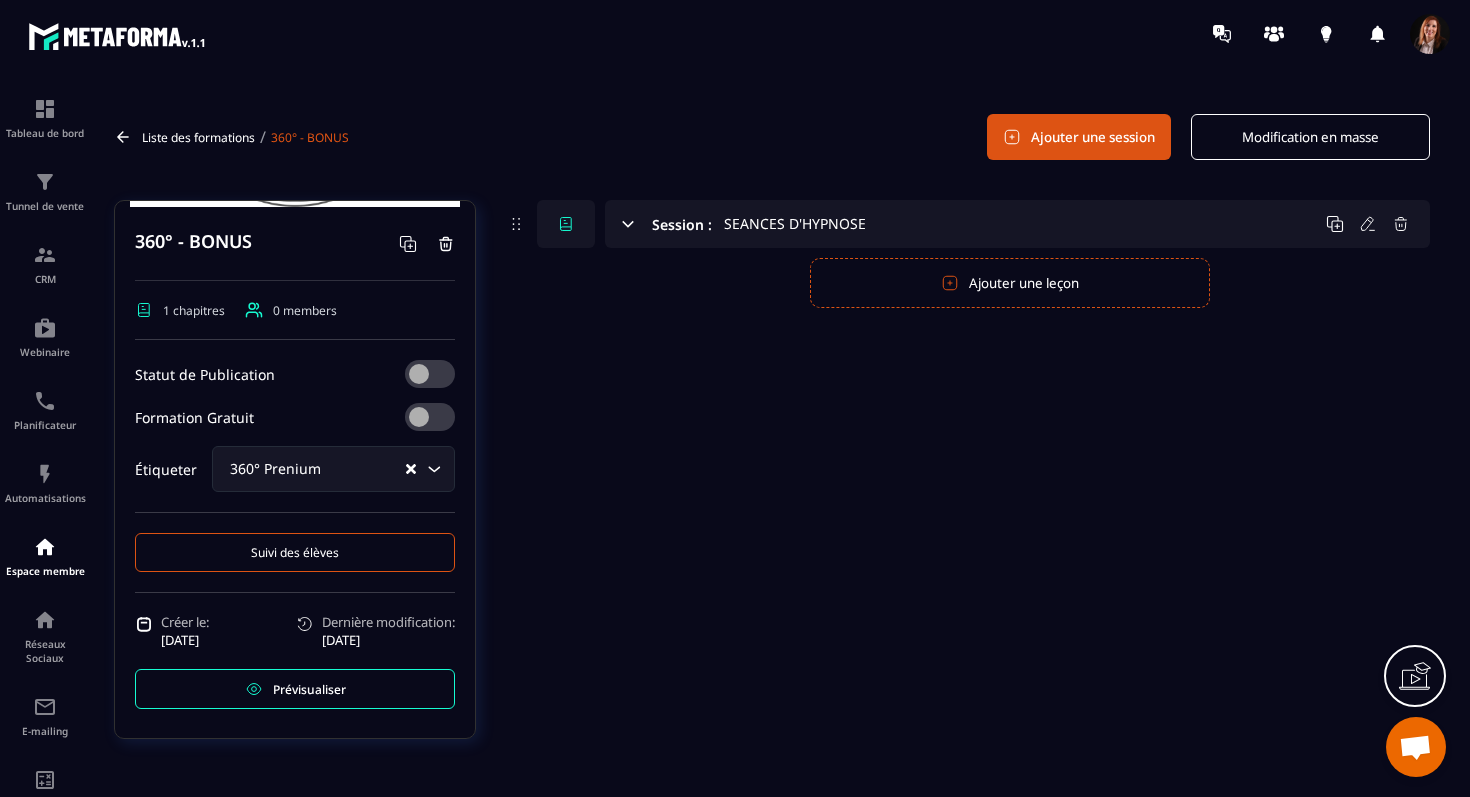 click 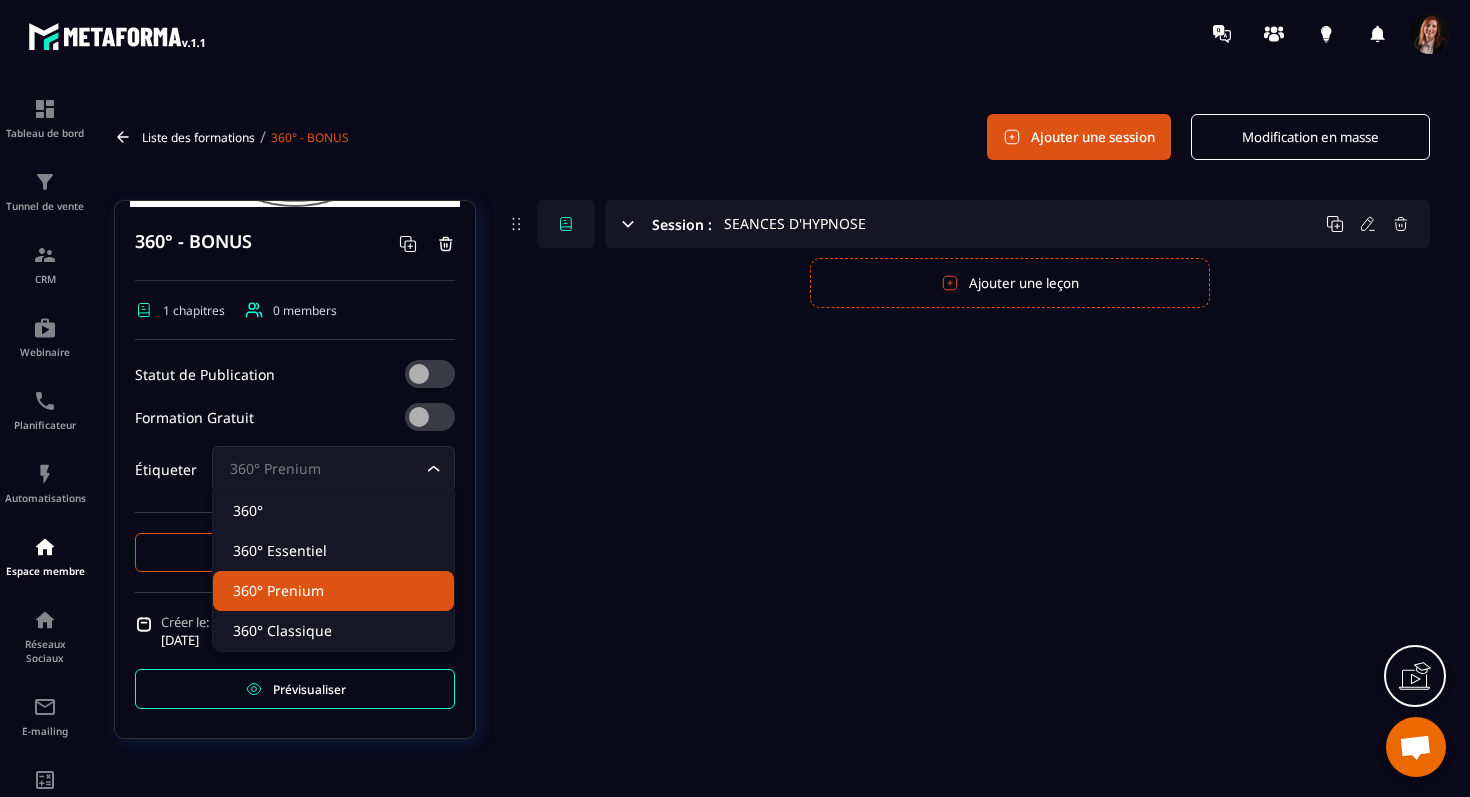 click on "Statut de Publication Formation Gratuit Étiqueter 360° Prenium Loading... 360° 360° Essentiel 360° Prenium 360° Classique" at bounding box center (295, 436) 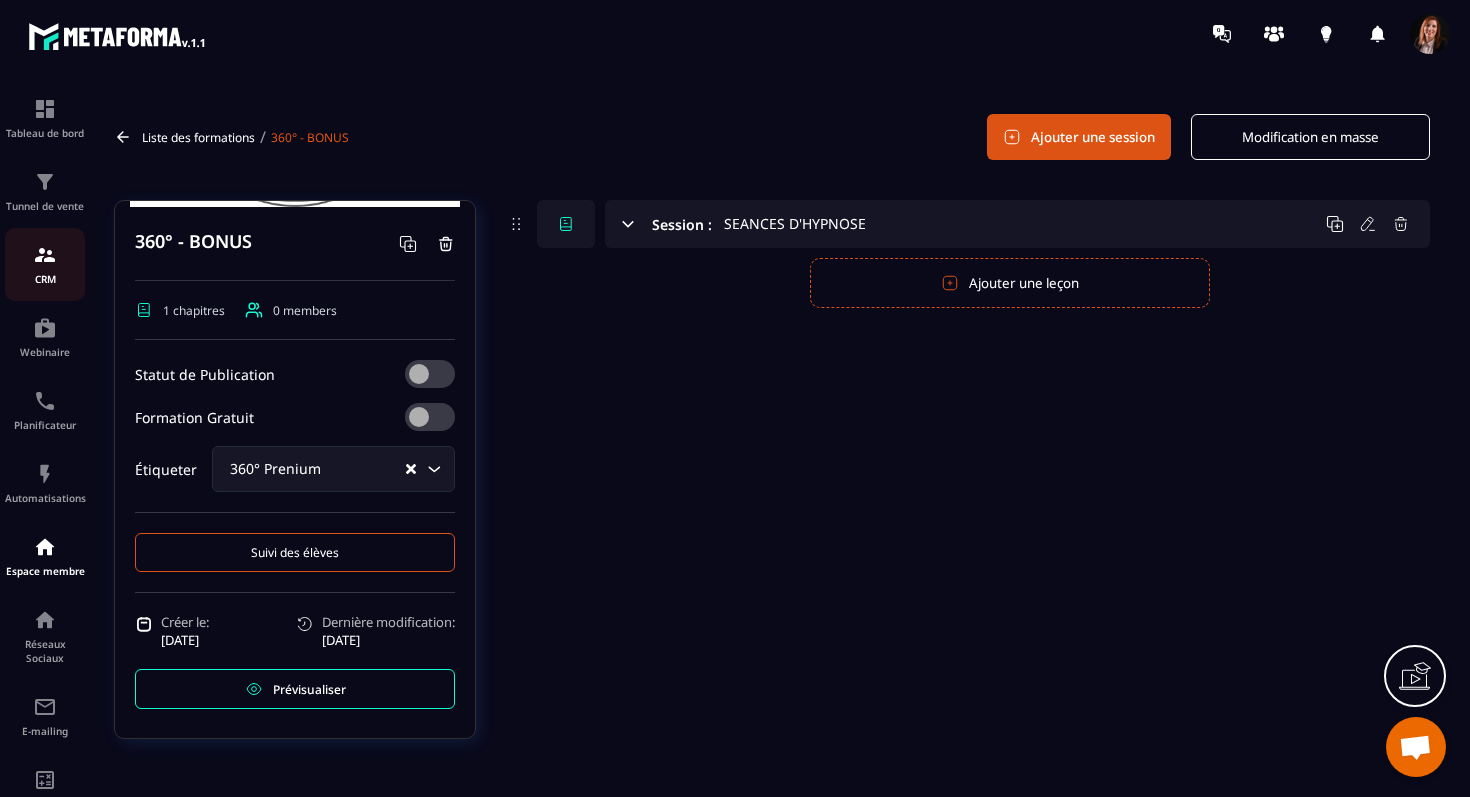 click at bounding box center (45, 255) 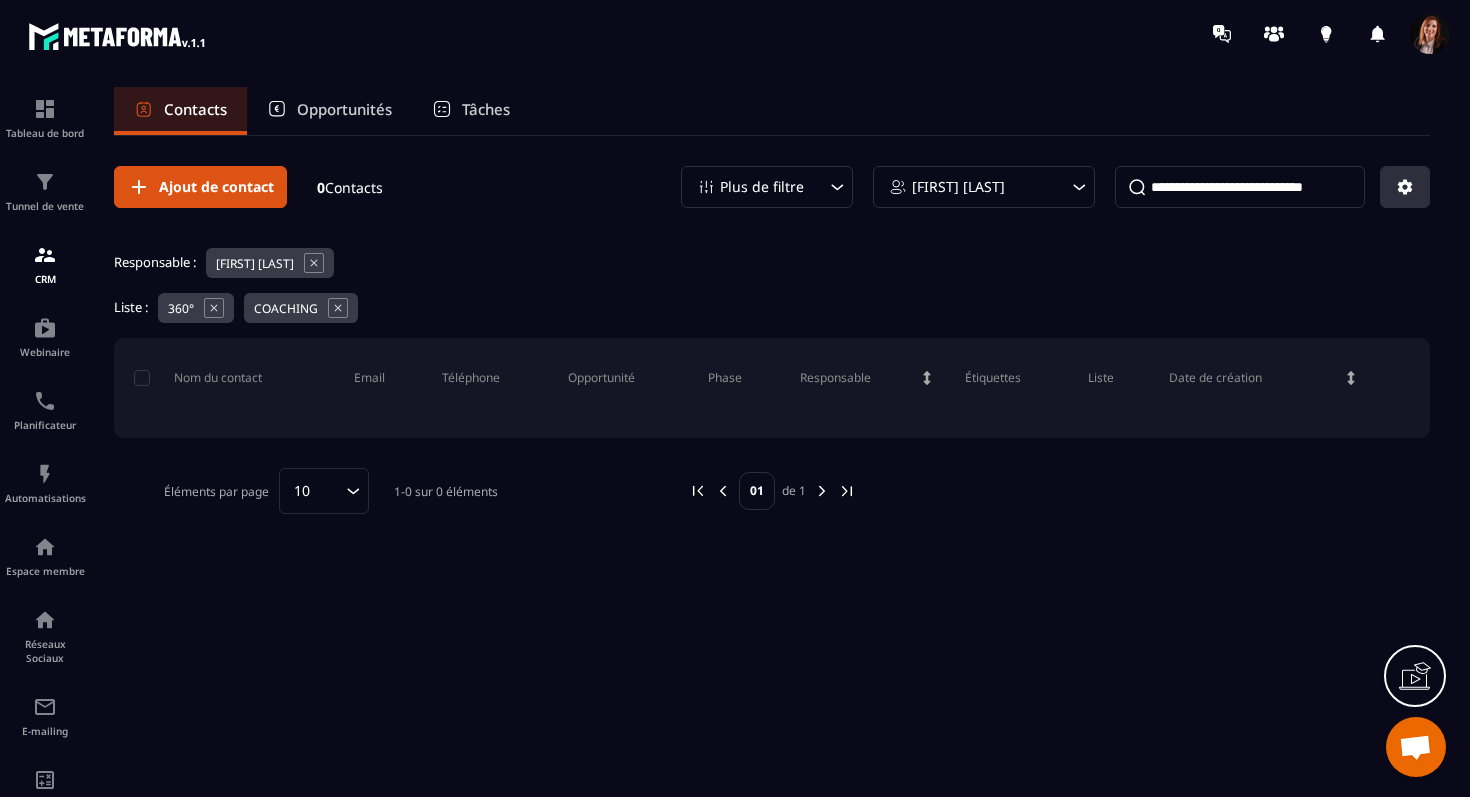 click 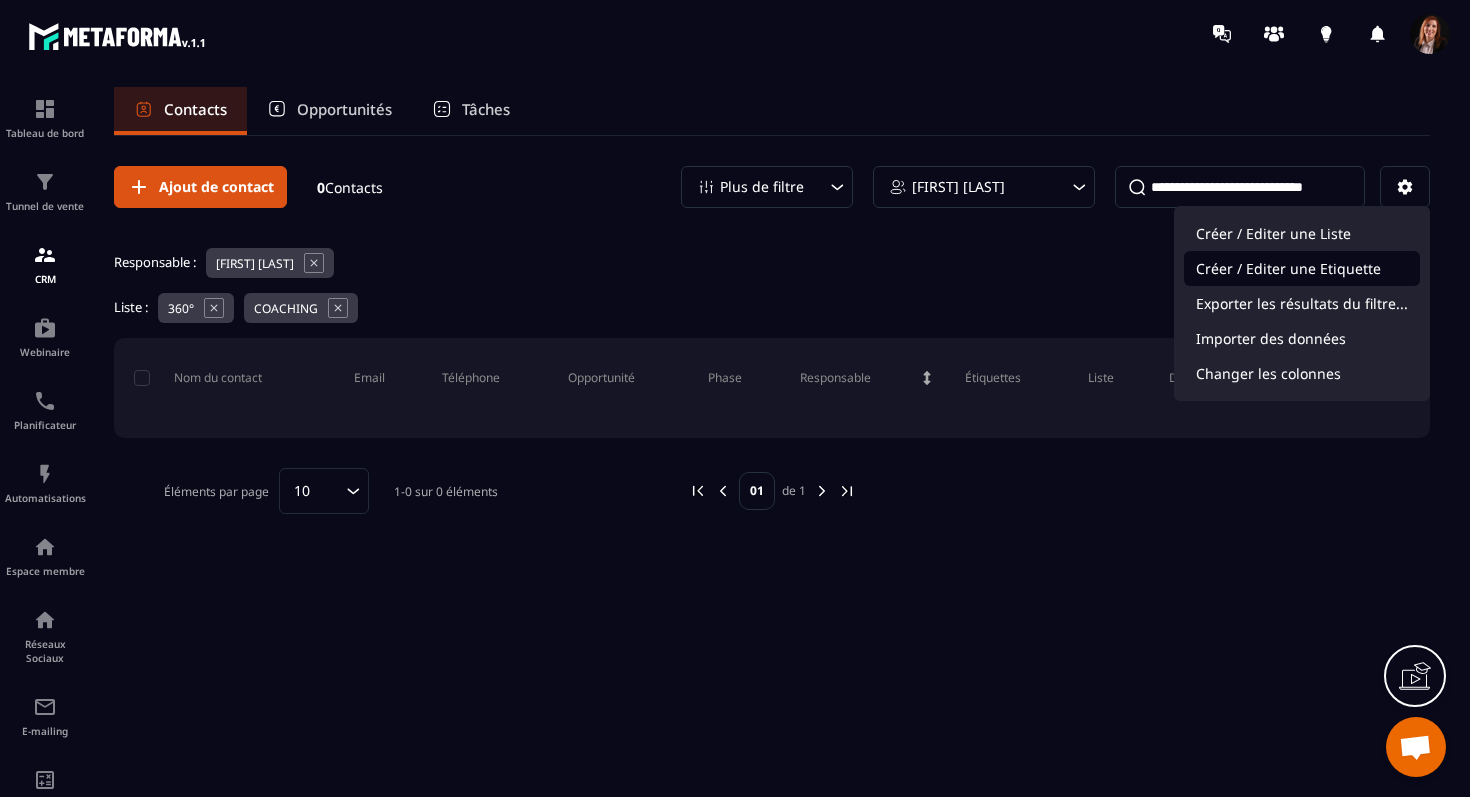 click on "Créer / Editer une Etiquette" at bounding box center [1302, 268] 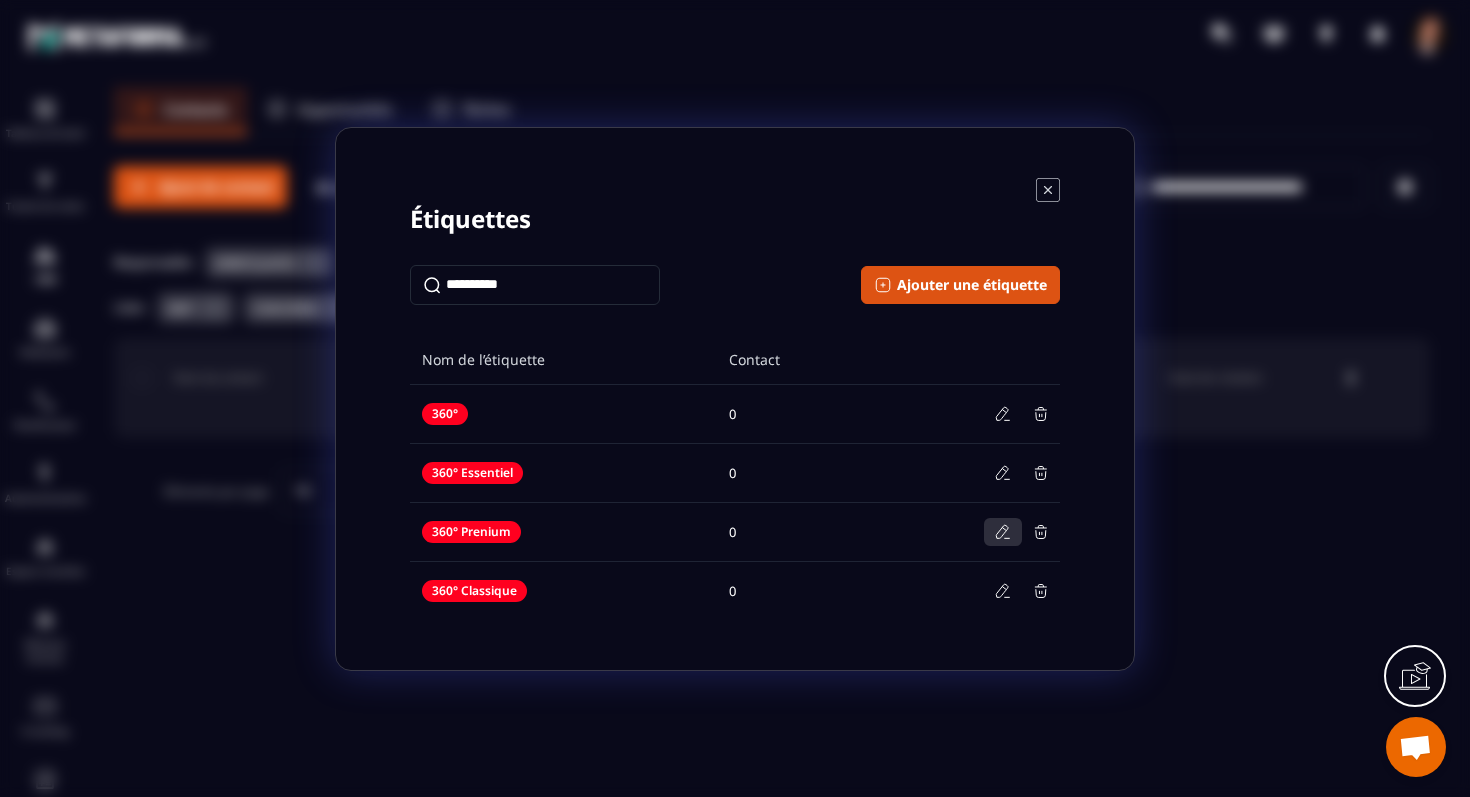 click 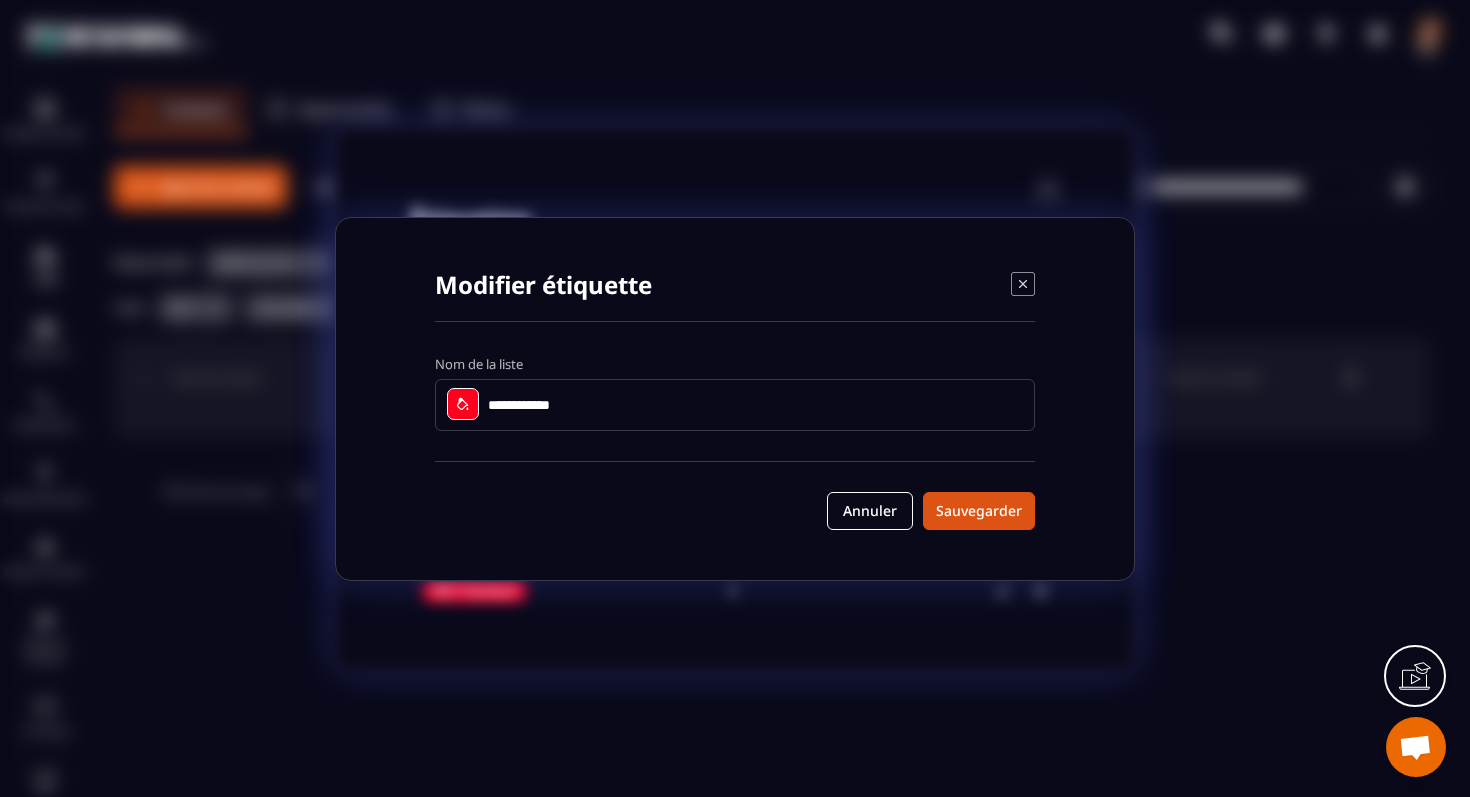click on "**********" 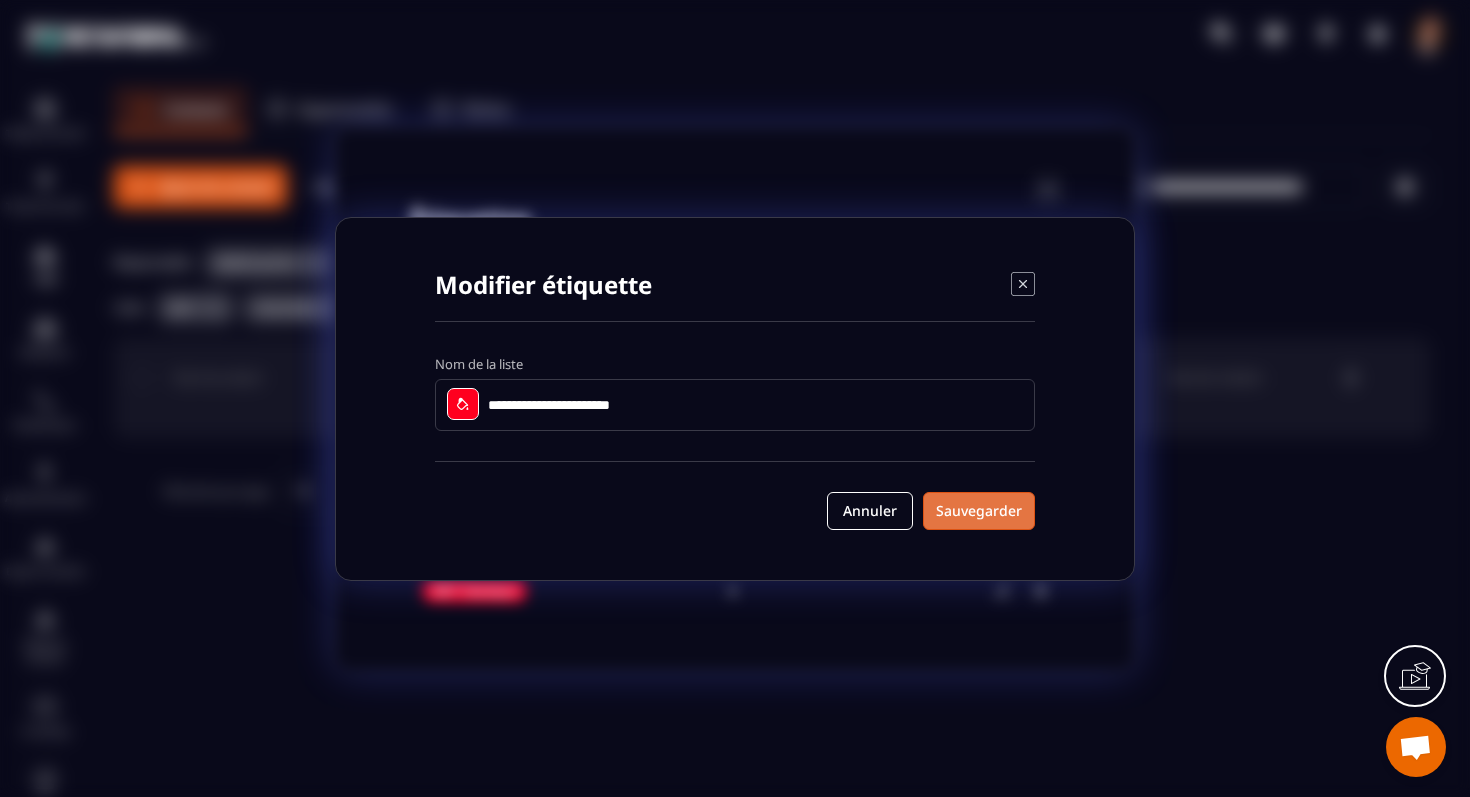 type on "**********" 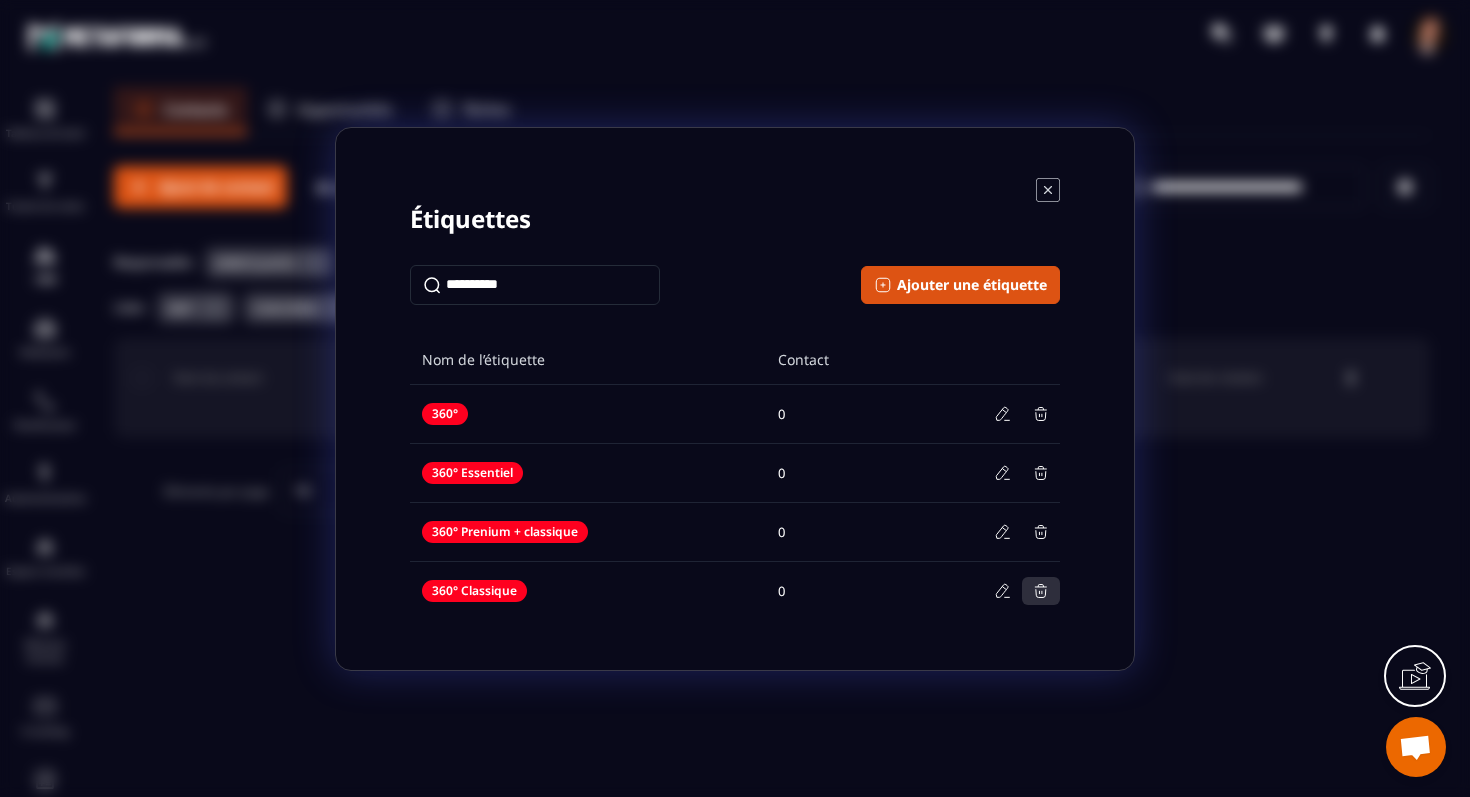 click 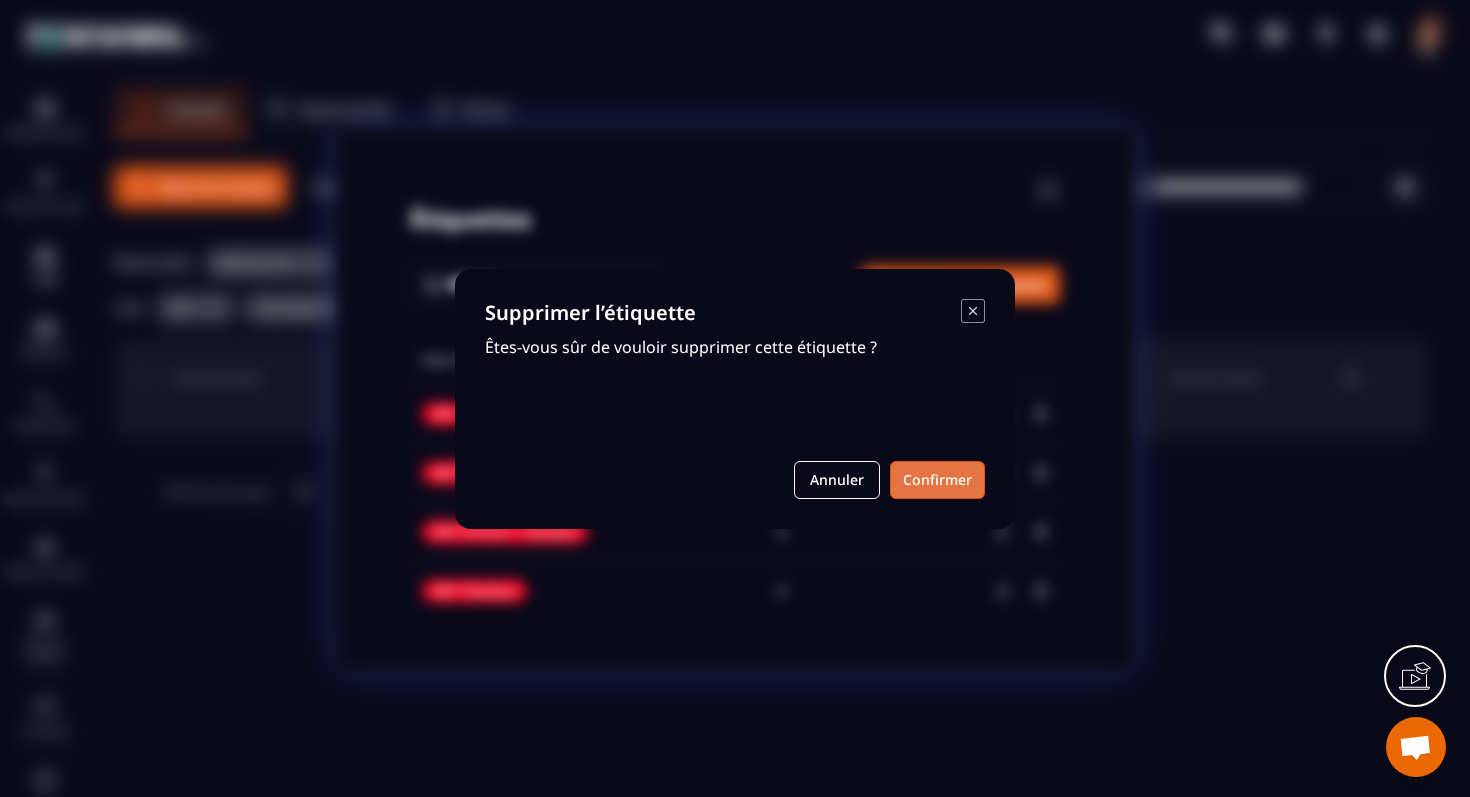 click on "Confirmer" at bounding box center (937, 480) 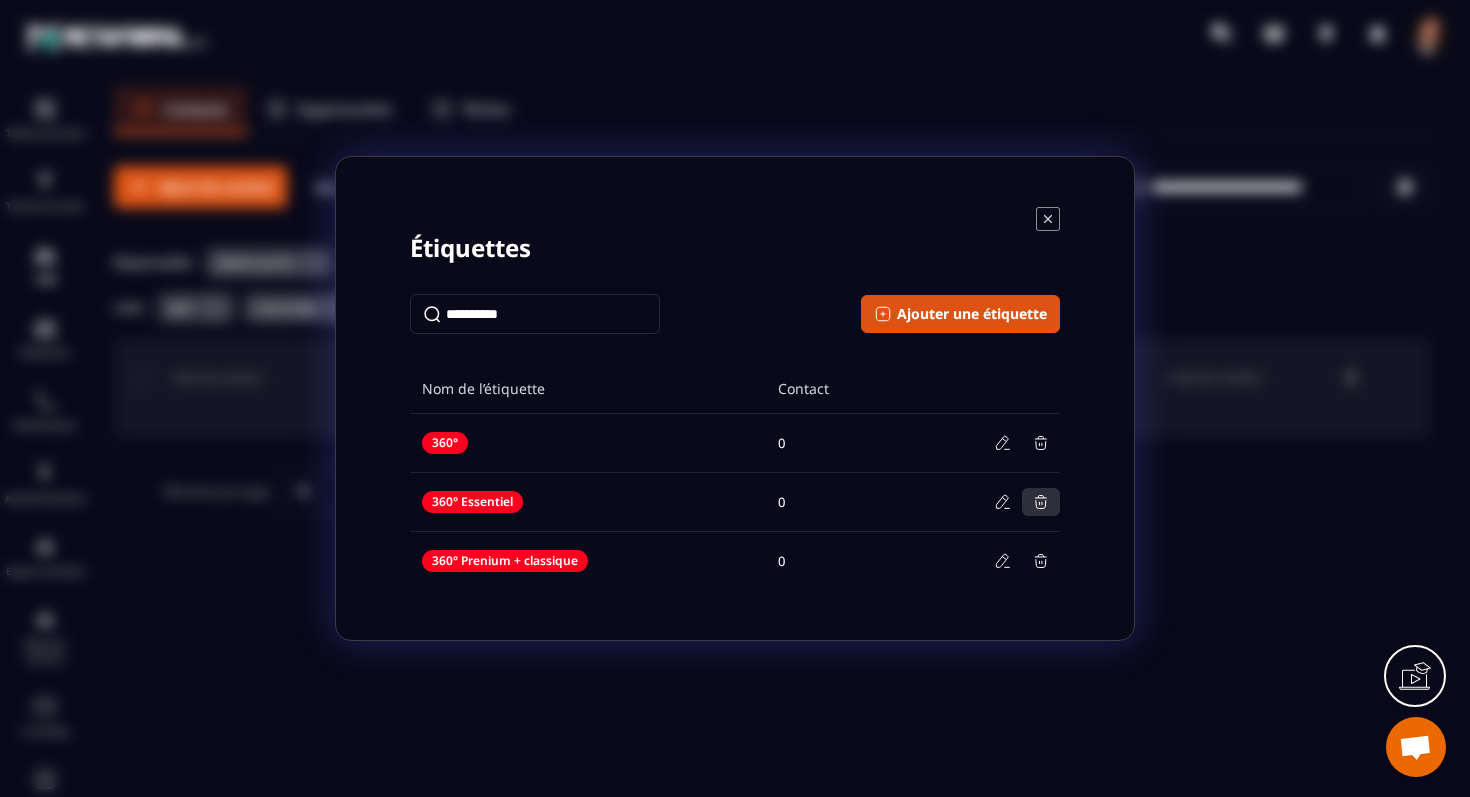 click 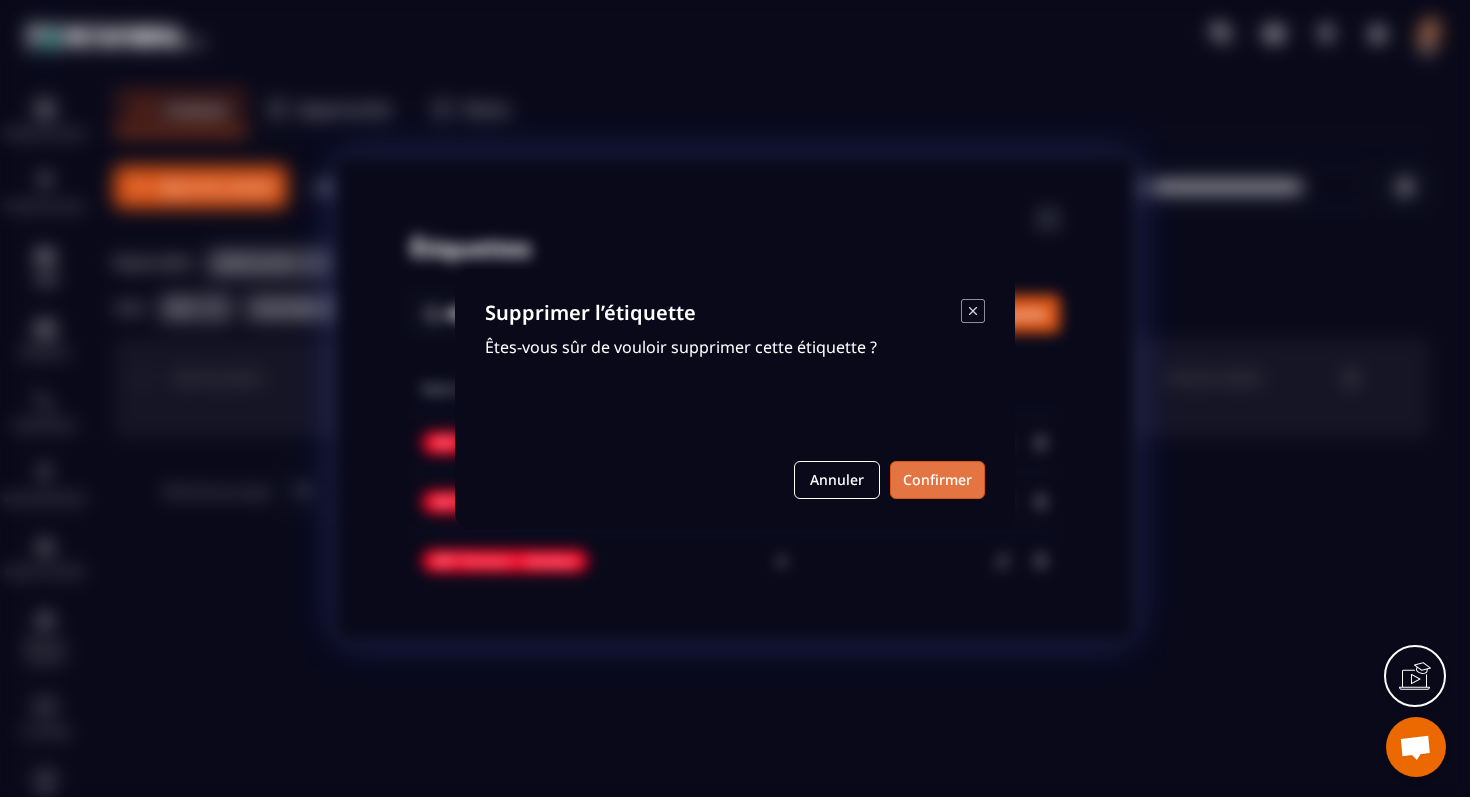 click on "Confirmer" at bounding box center (937, 480) 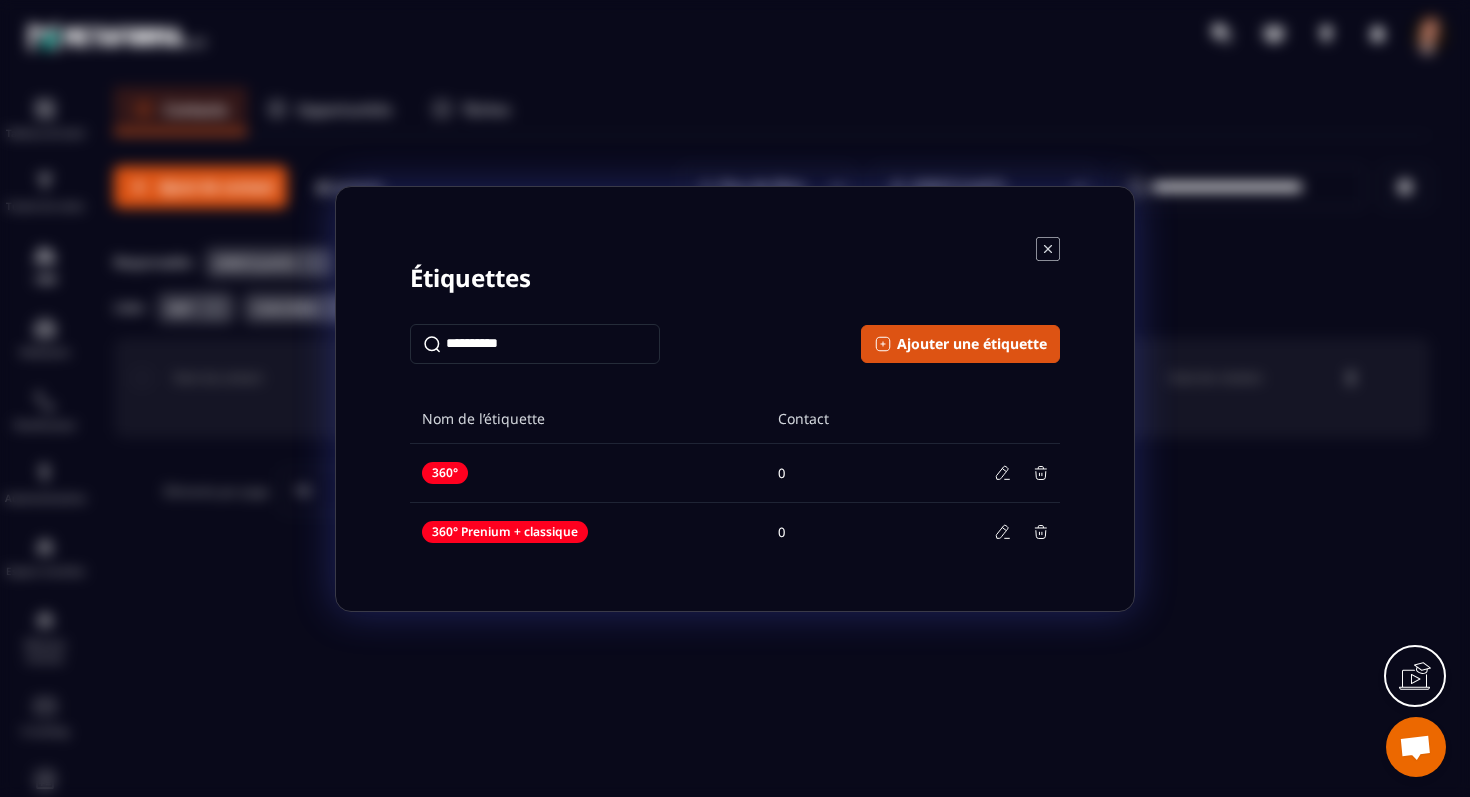 click 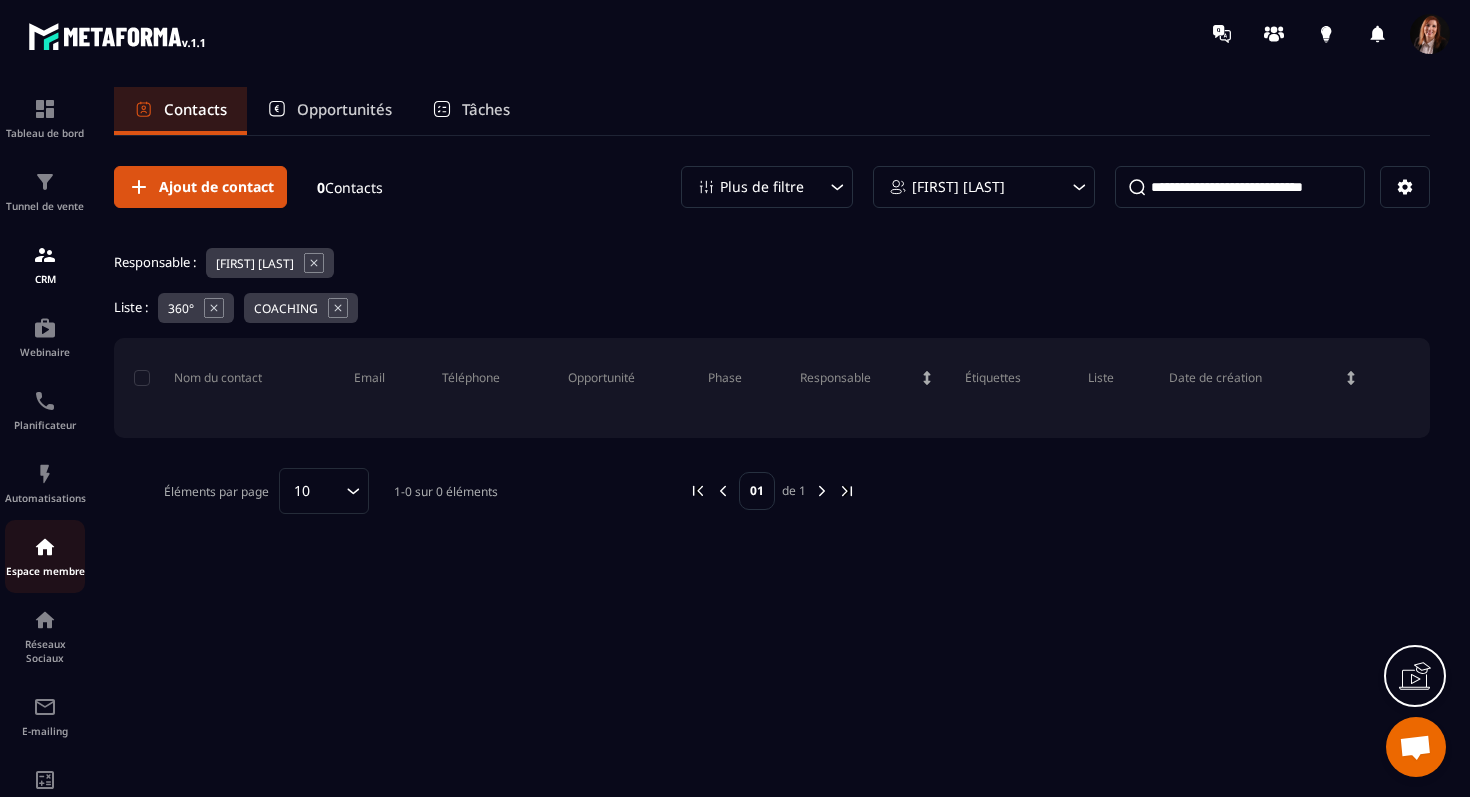 scroll, scrollTop: 129, scrollLeft: 0, axis: vertical 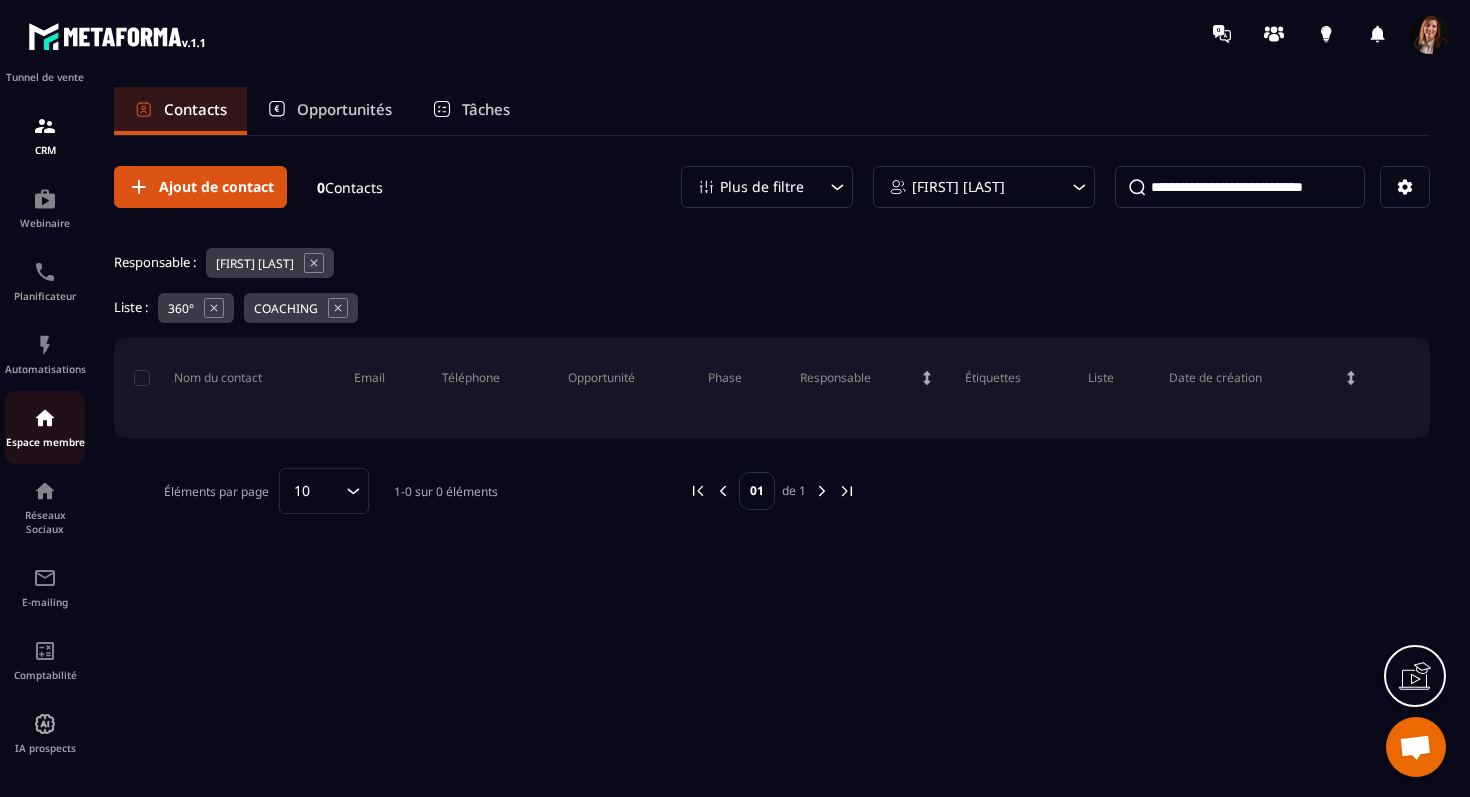 click at bounding box center [45, 418] 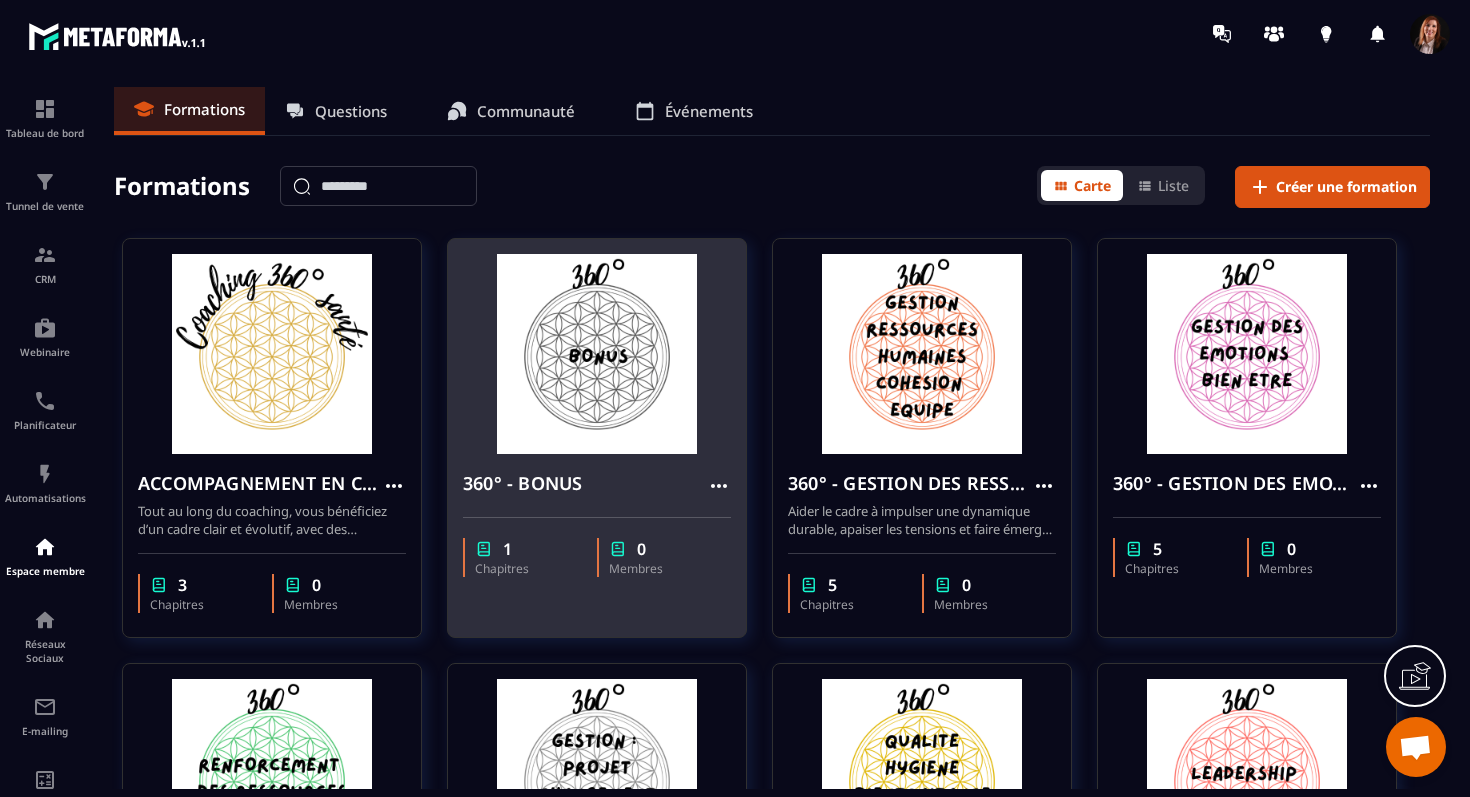 click 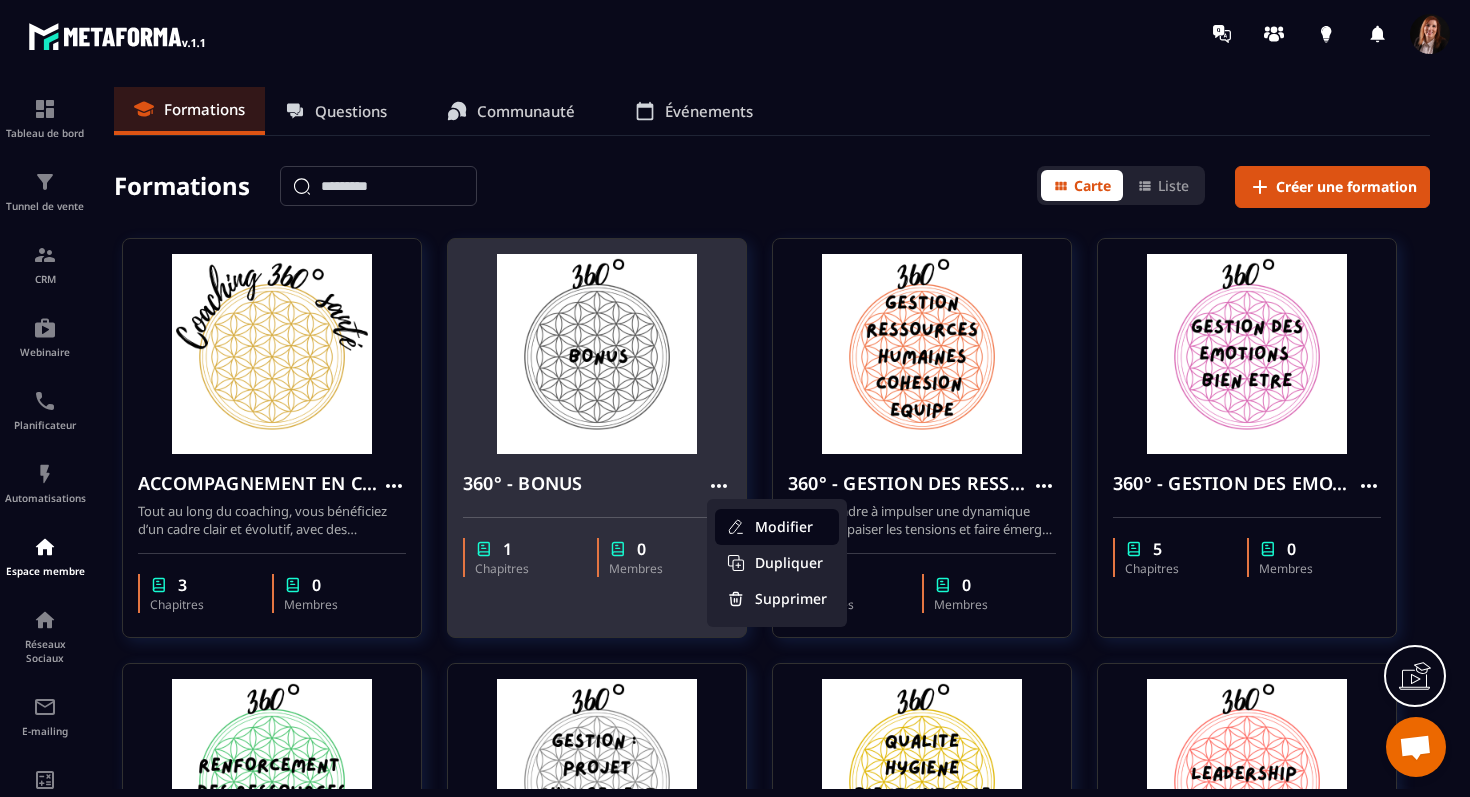 click on "Modifier" at bounding box center (777, 527) 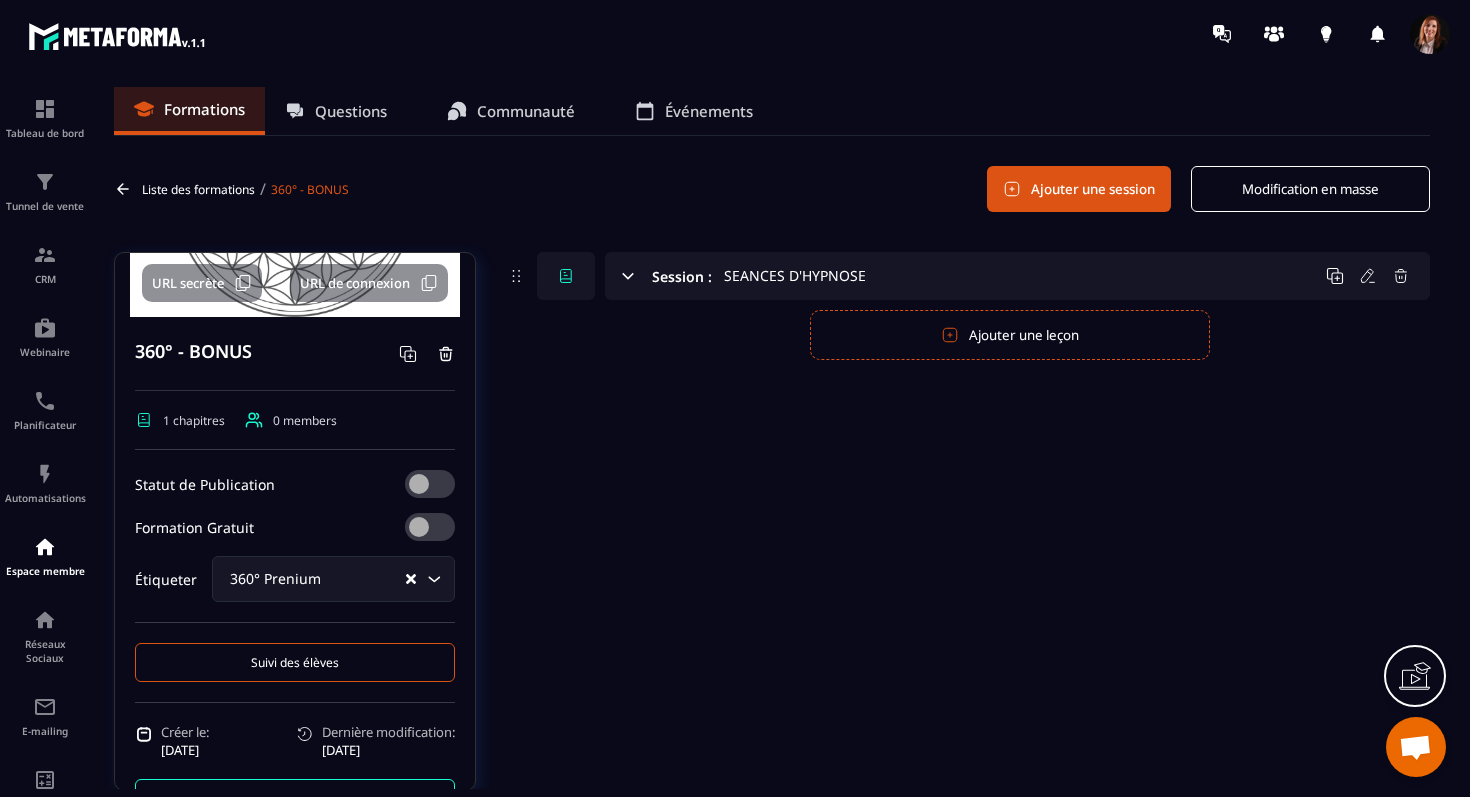 scroll, scrollTop: 259, scrollLeft: 0, axis: vertical 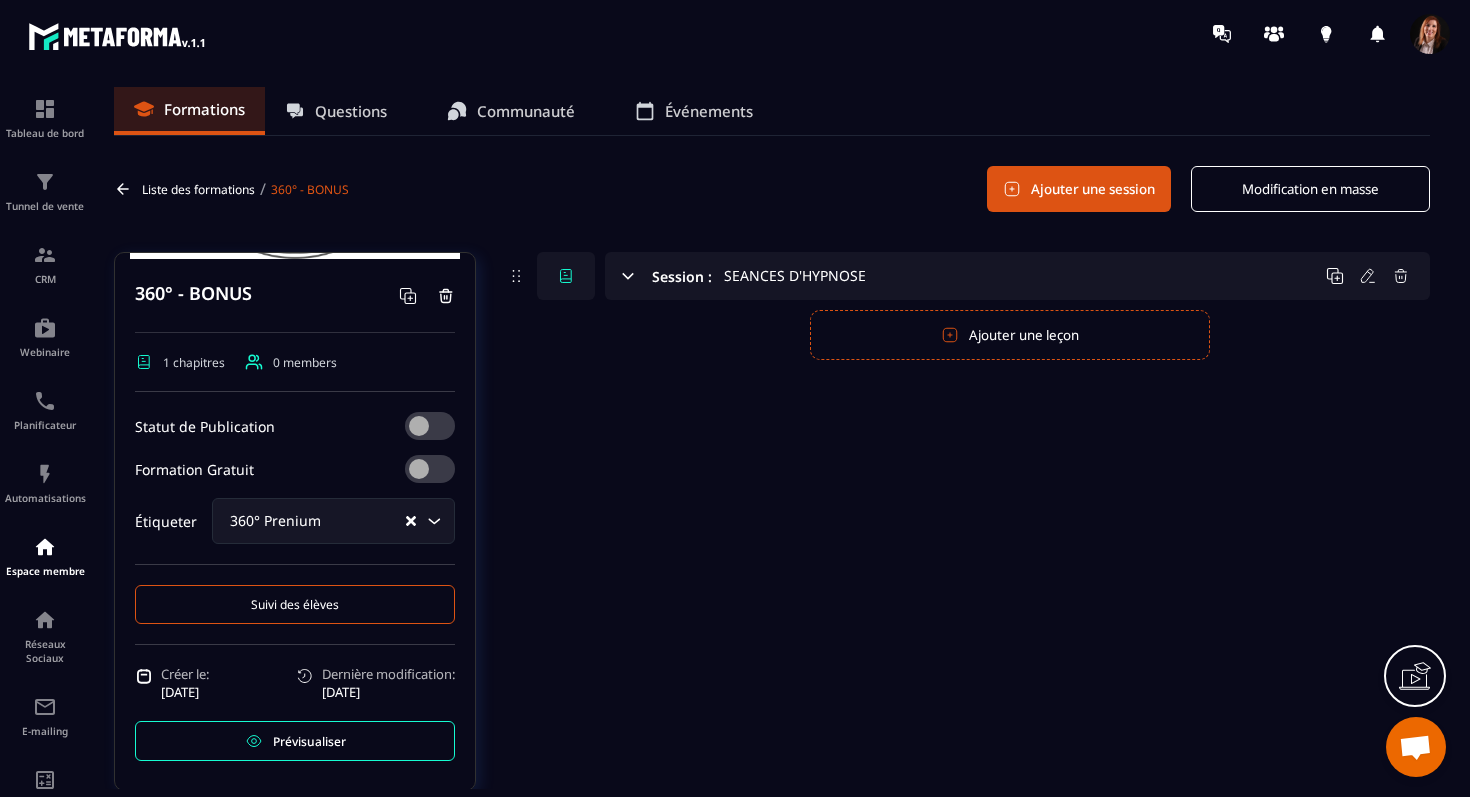 click 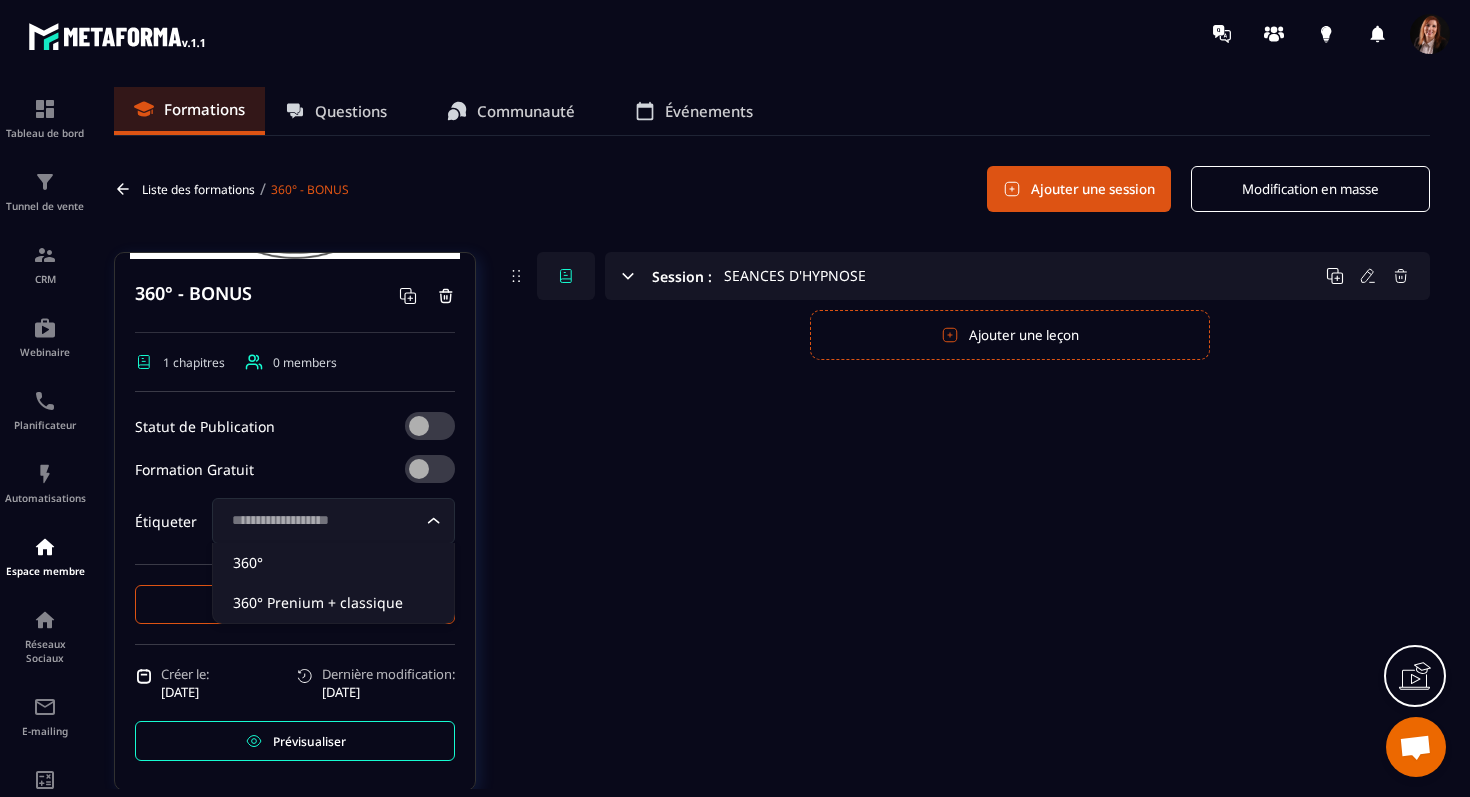 click 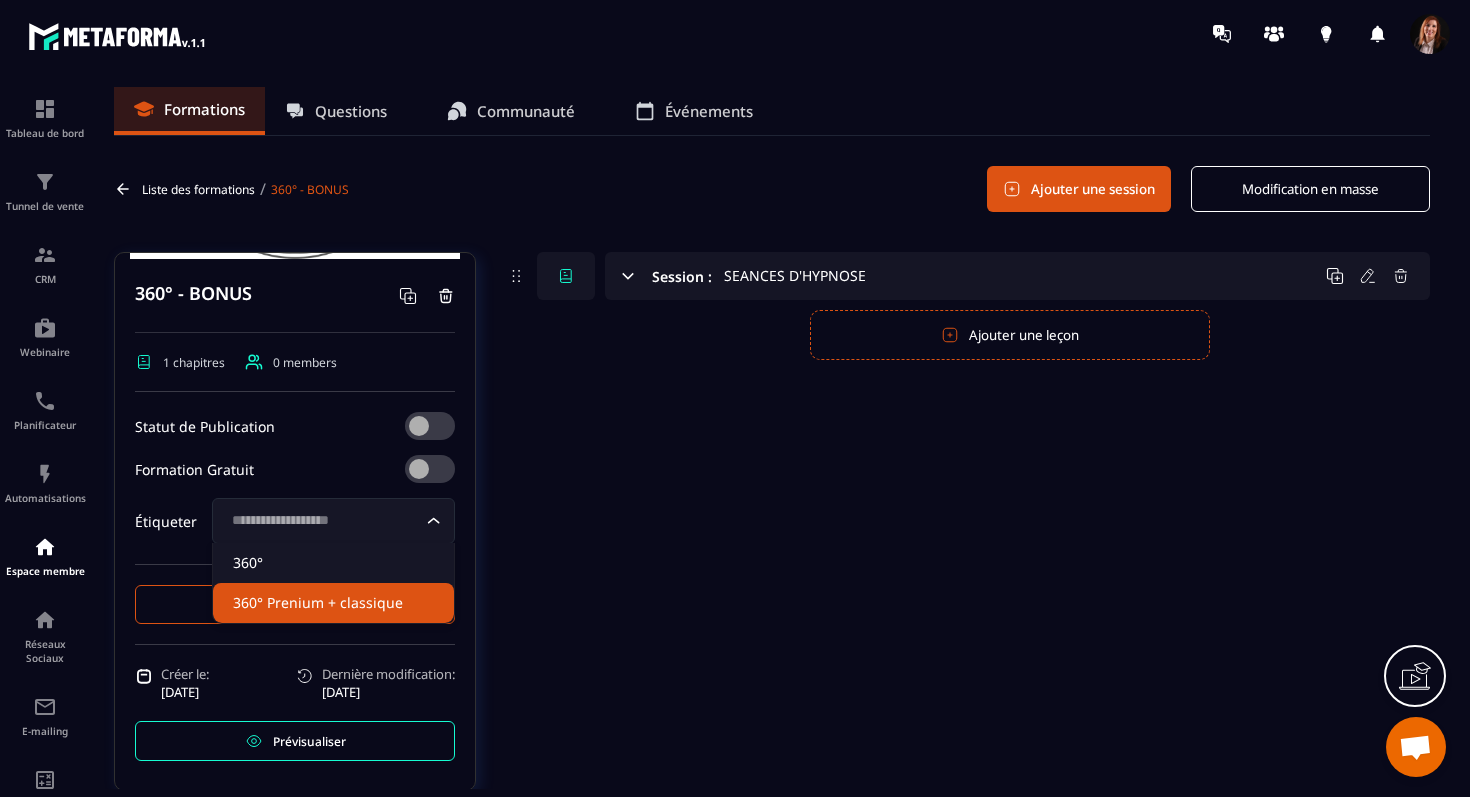 click on "360° Prenium + classique" 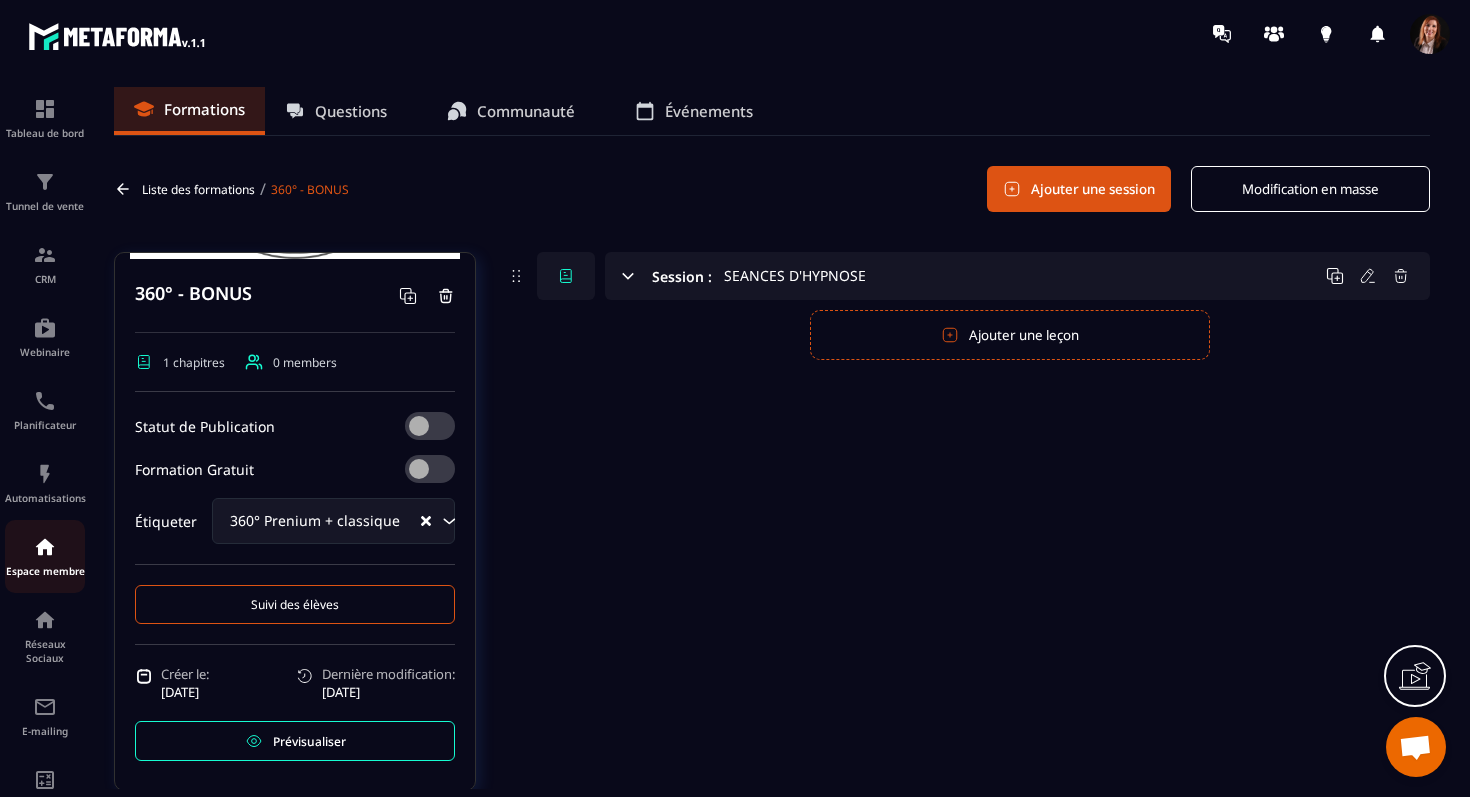 click on "Espace membre" at bounding box center (45, 571) 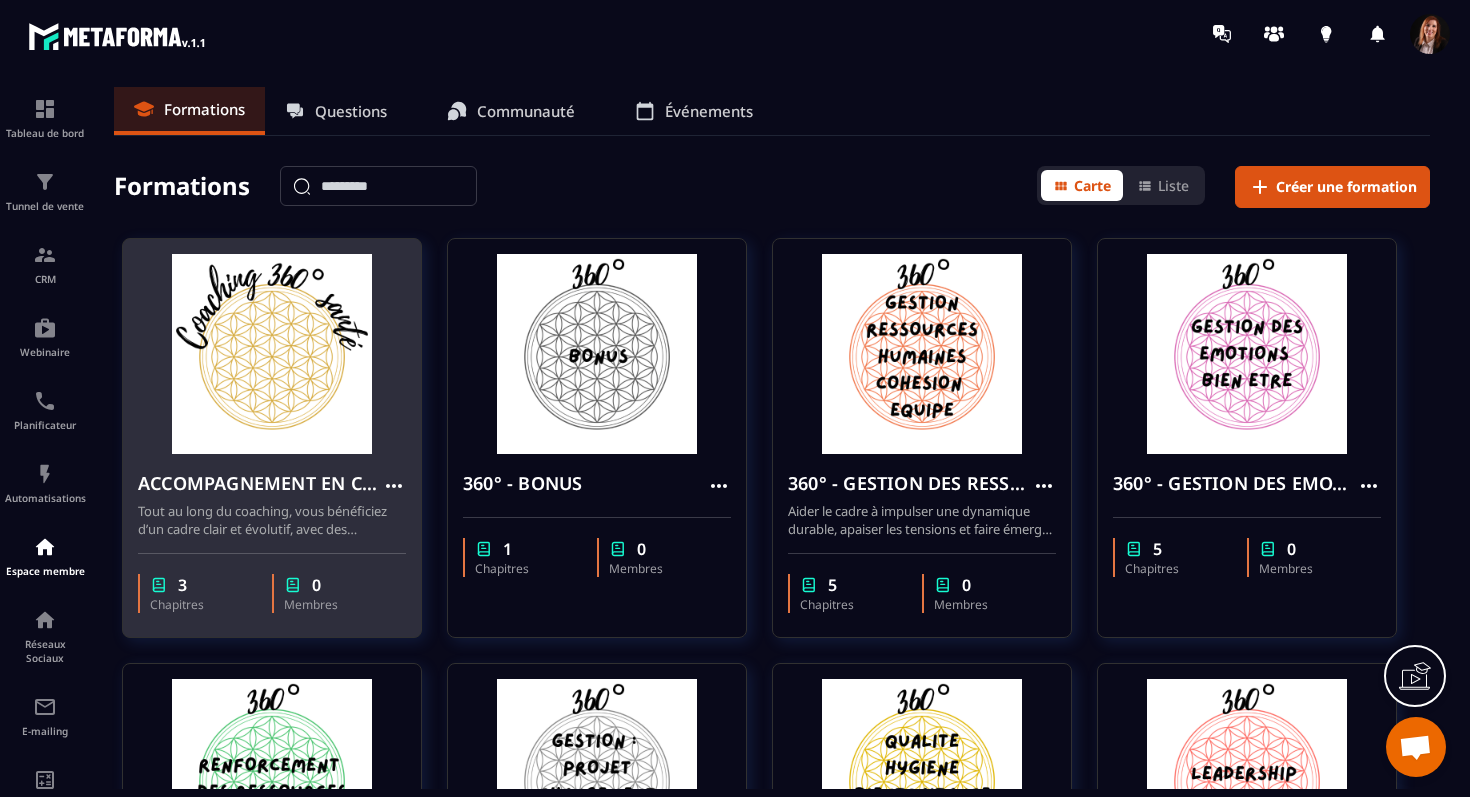 click 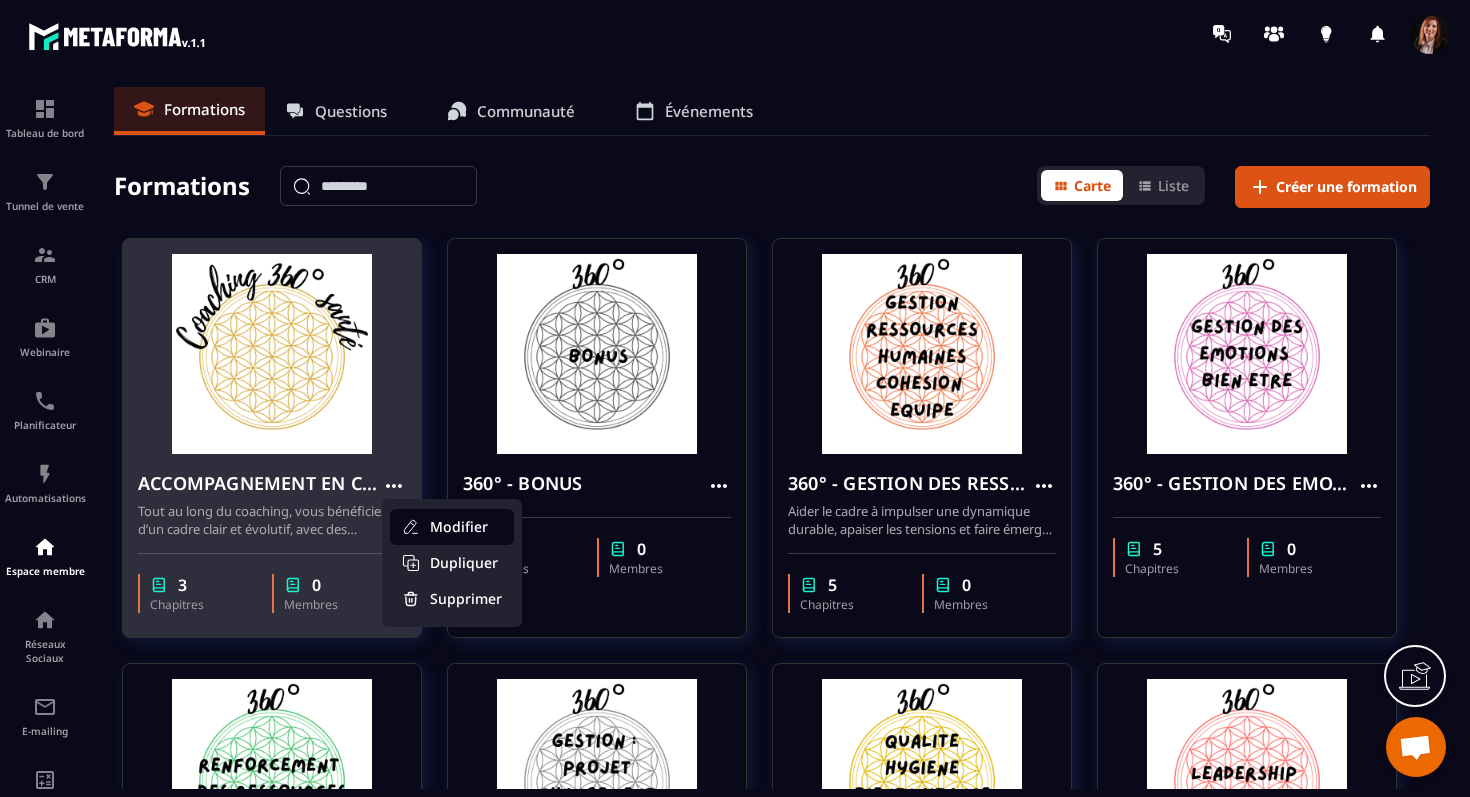 click on "Modifier" at bounding box center (452, 527) 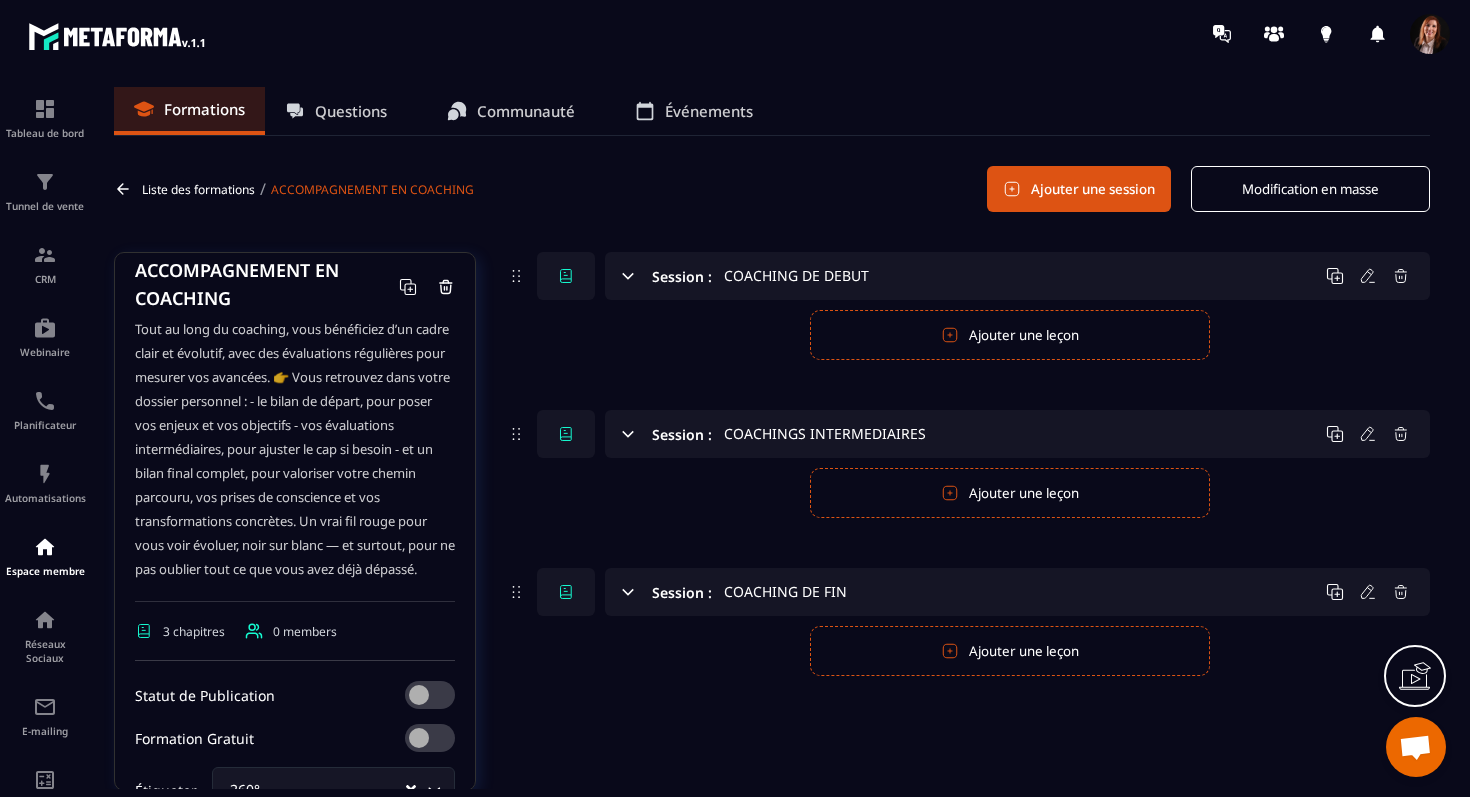 scroll, scrollTop: 575, scrollLeft: 0, axis: vertical 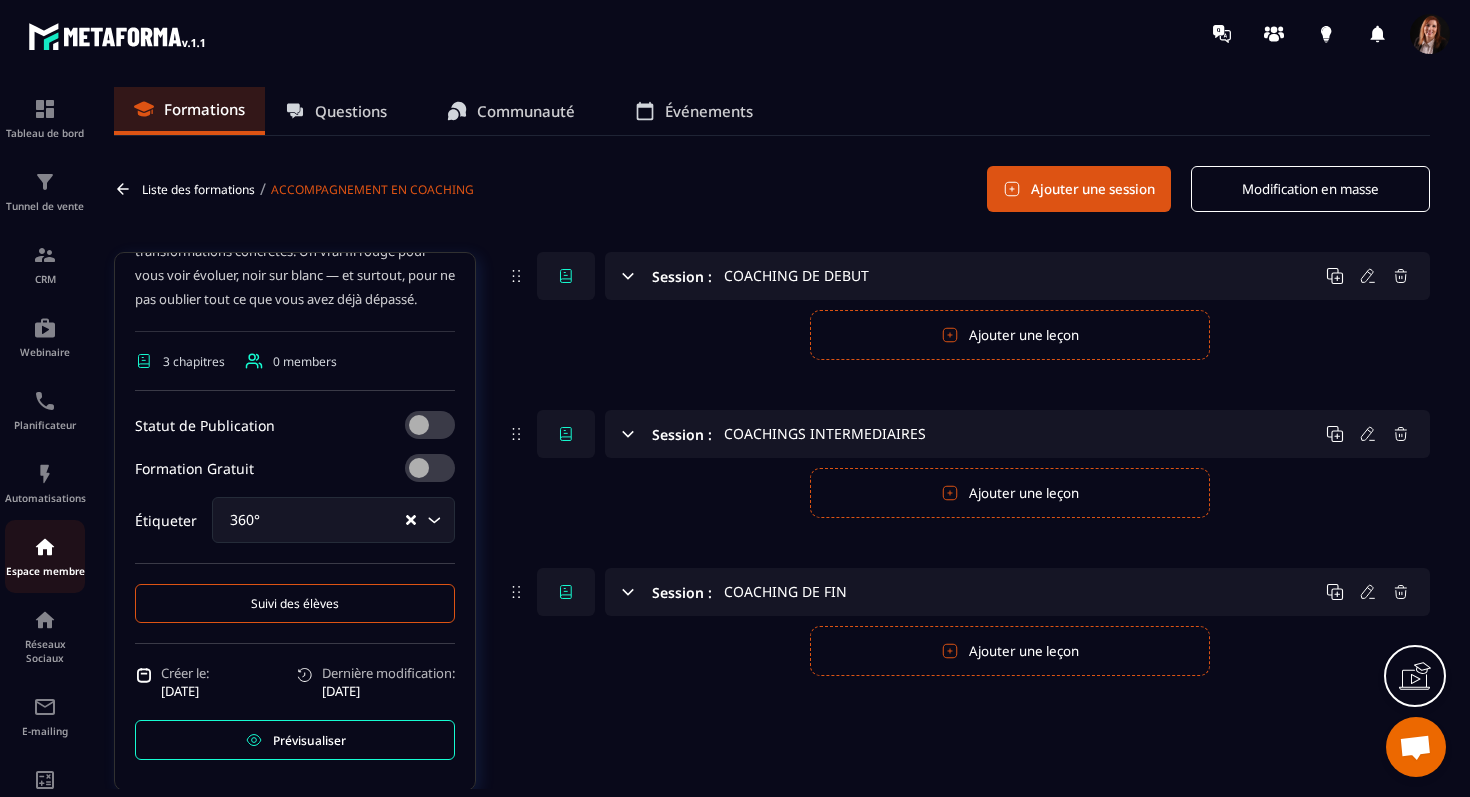 click at bounding box center (45, 547) 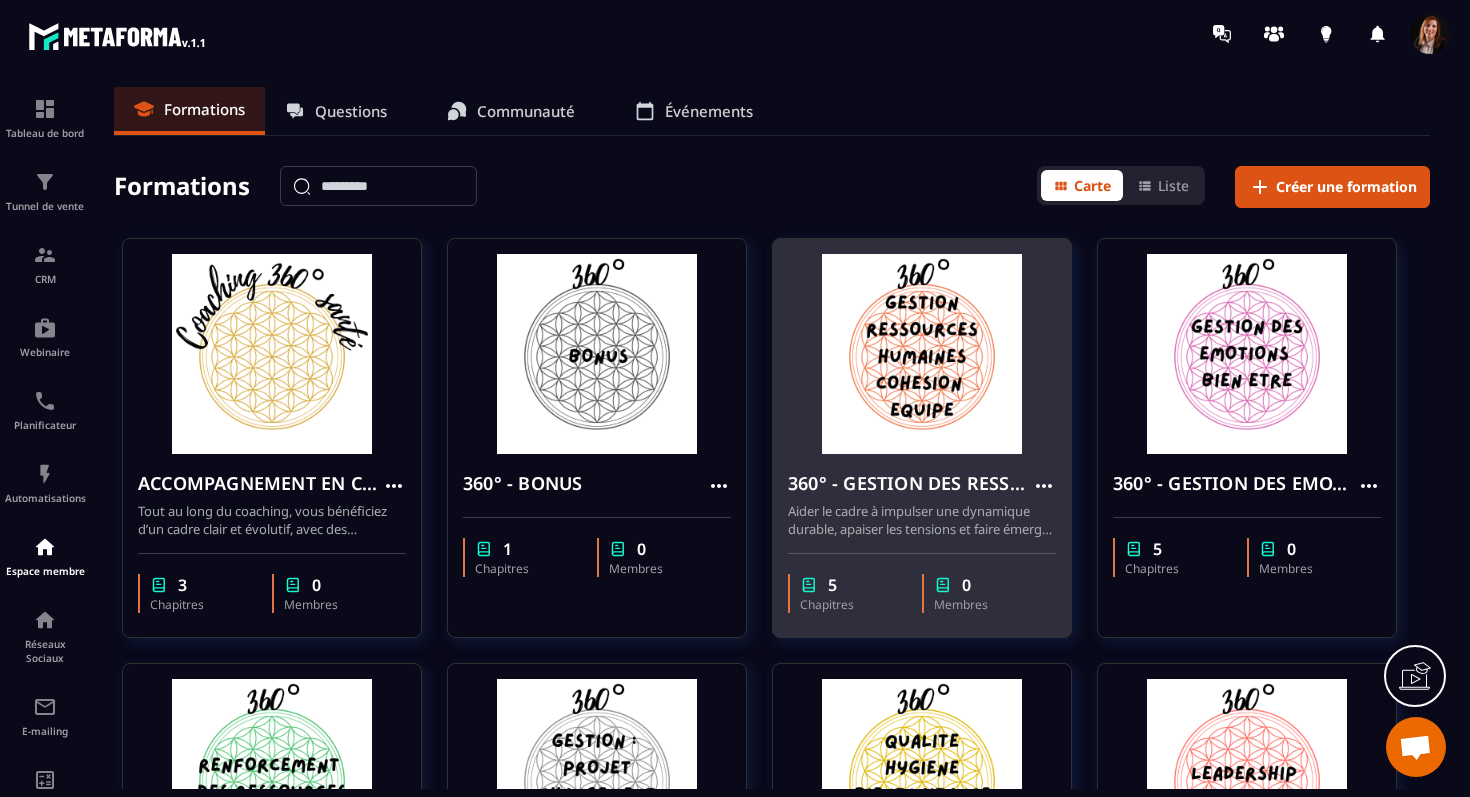 click 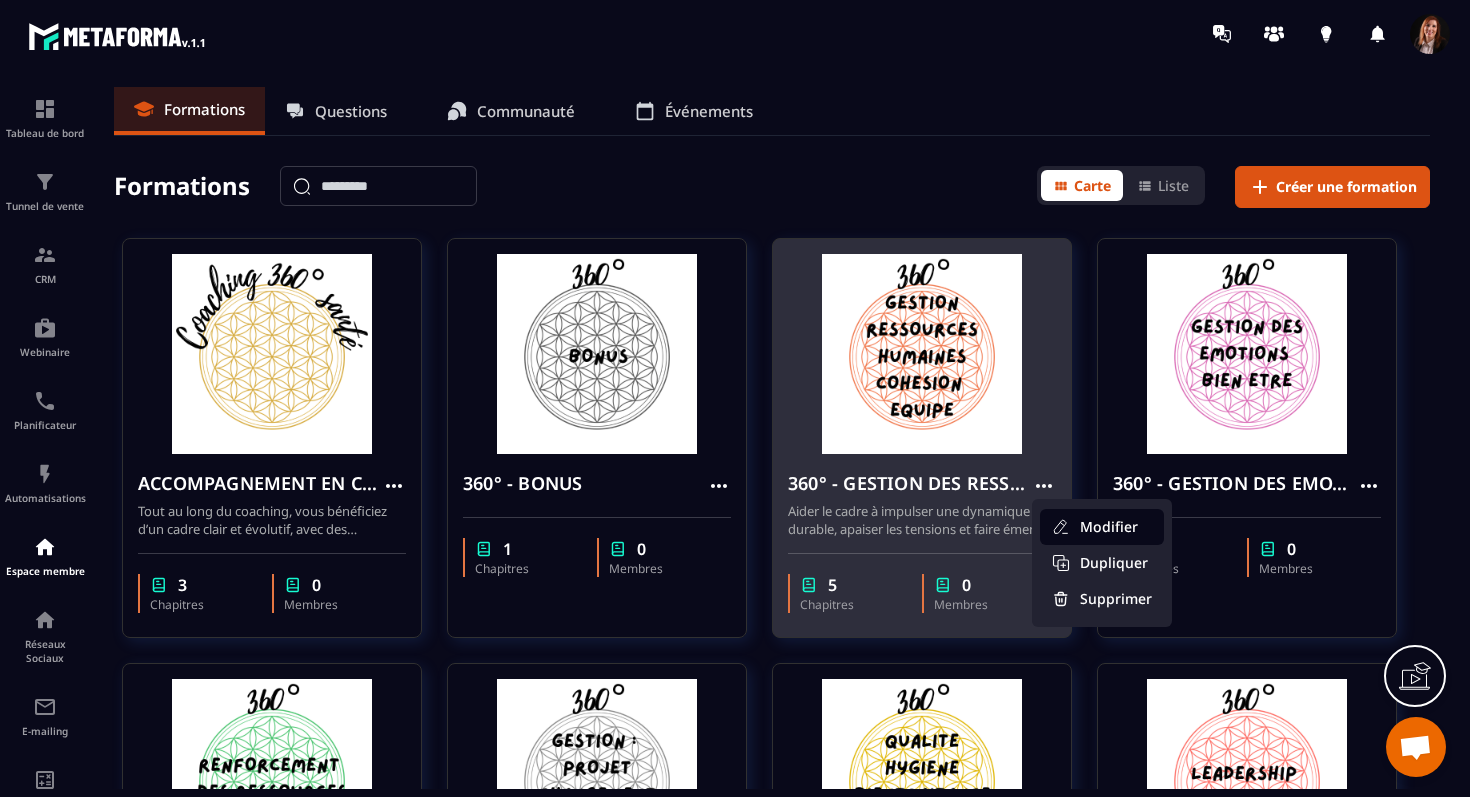 click on "Modifier" at bounding box center [1102, 527] 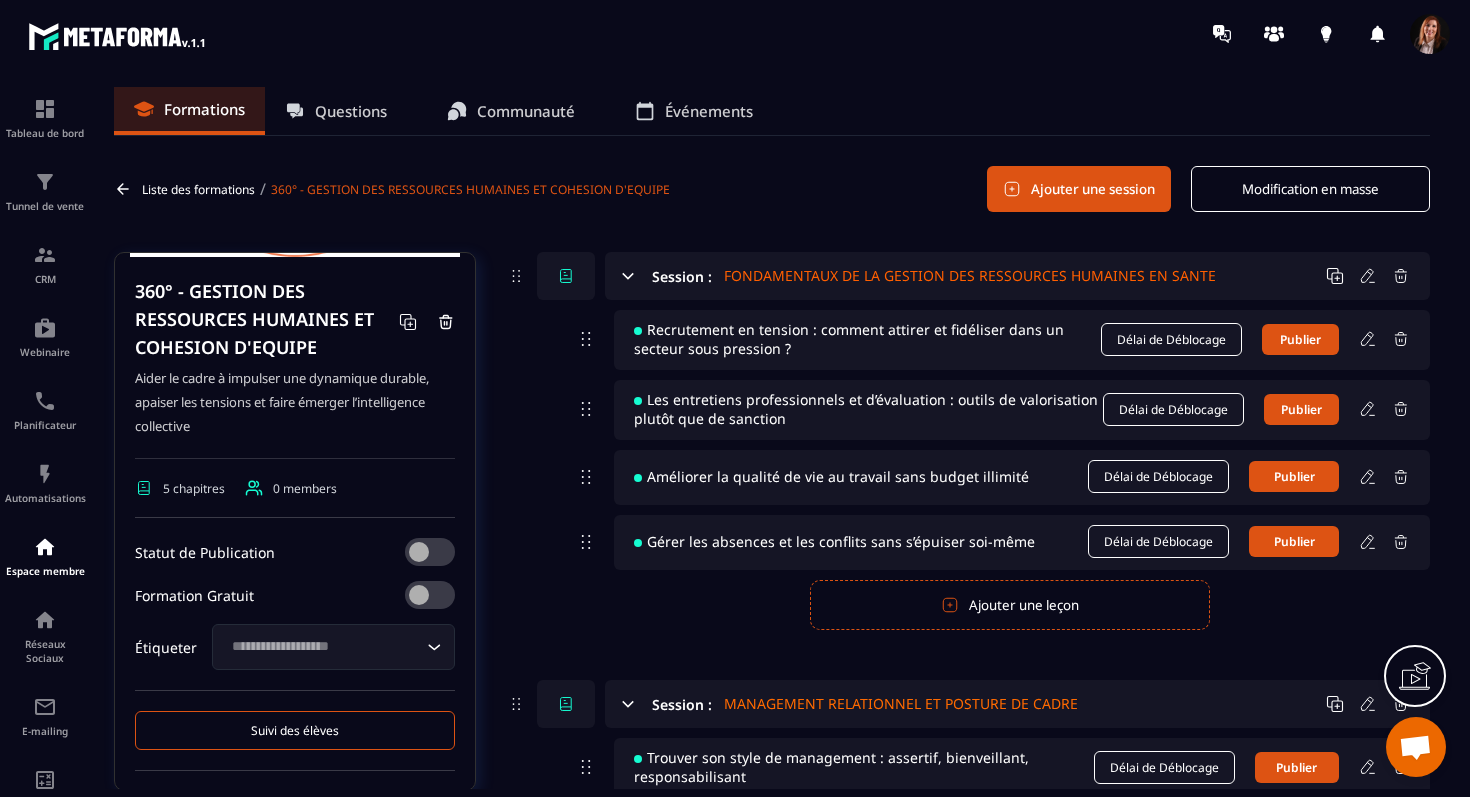 scroll, scrollTop: 288, scrollLeft: 0, axis: vertical 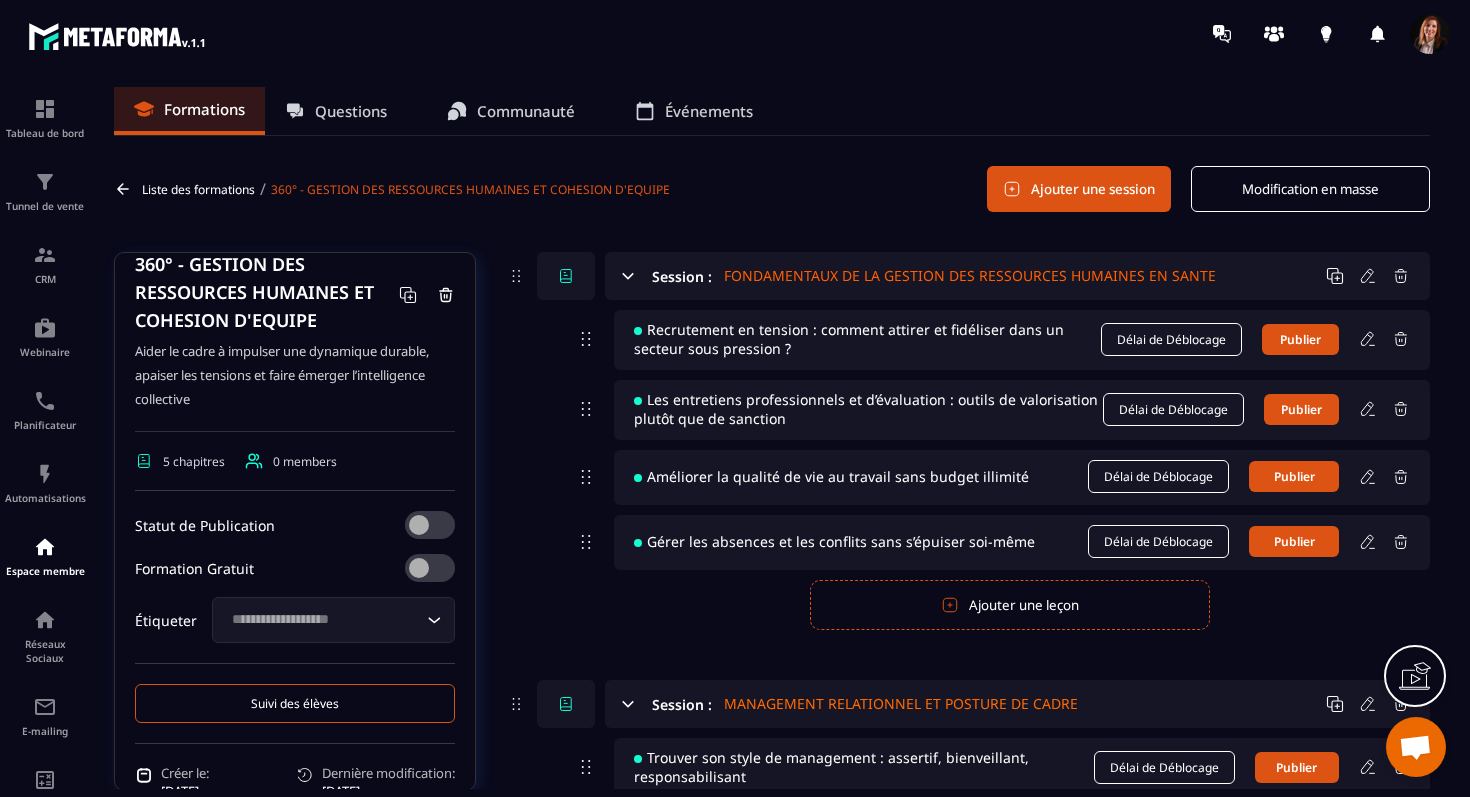 click 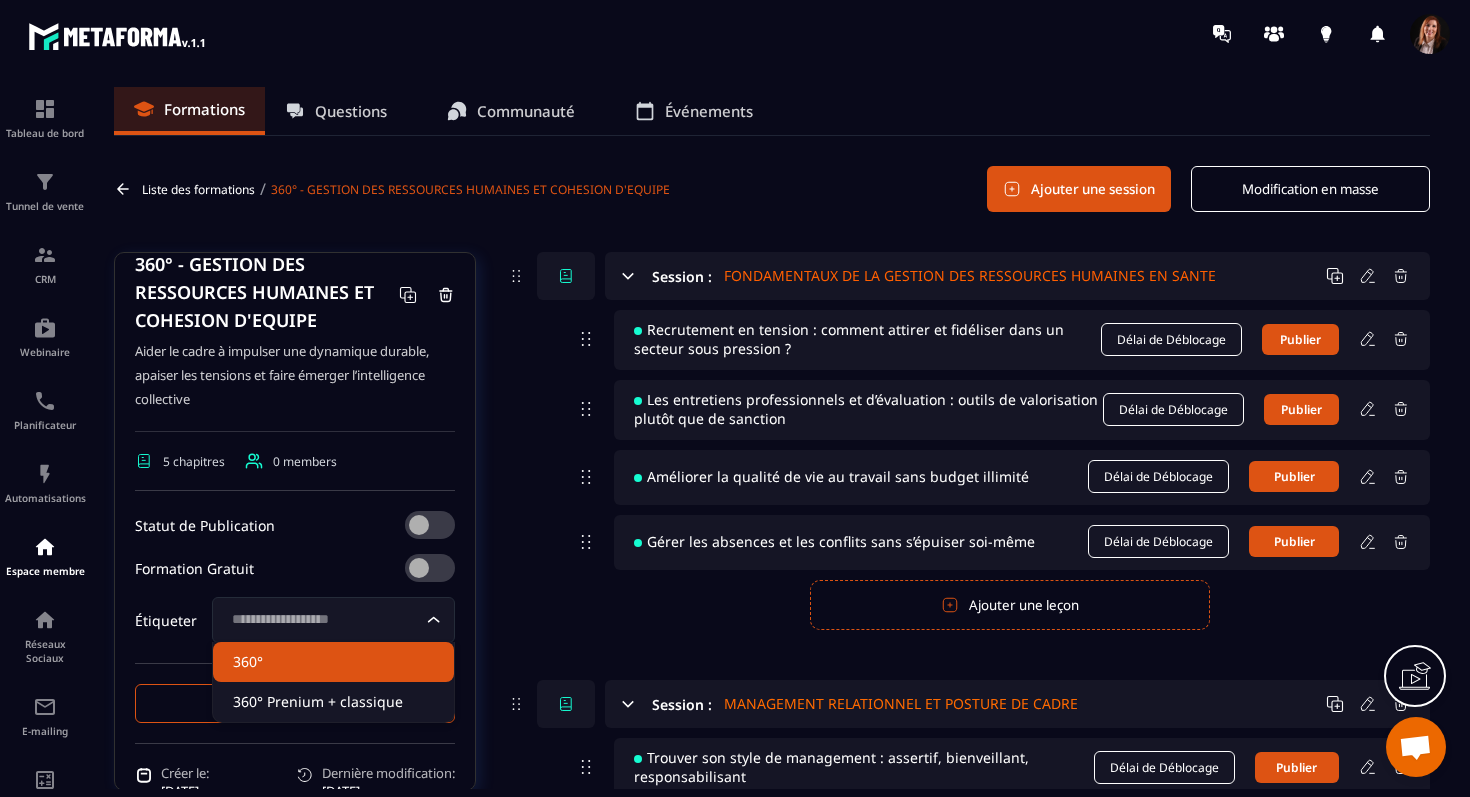 click on "360°" 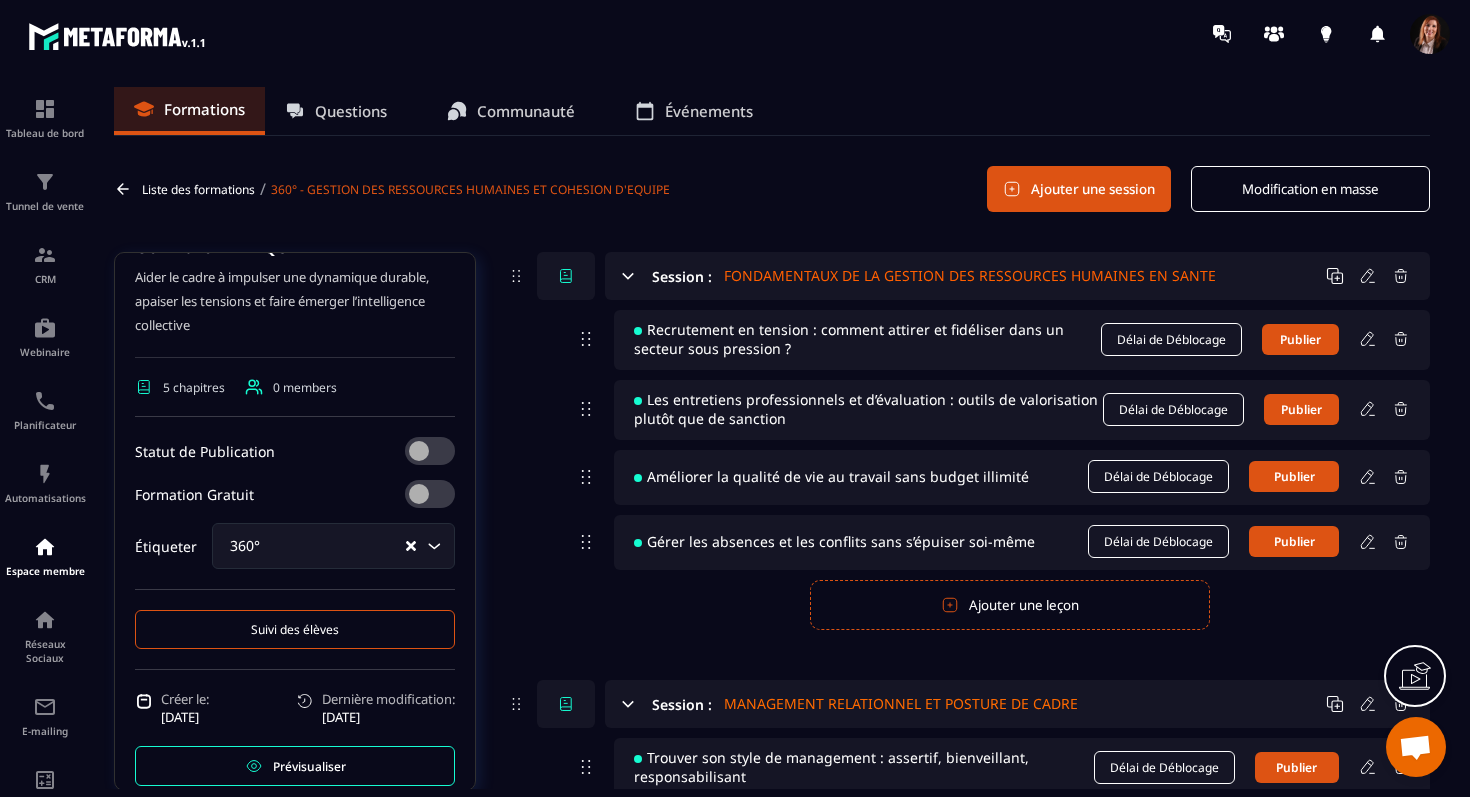 scroll, scrollTop: 387, scrollLeft: 0, axis: vertical 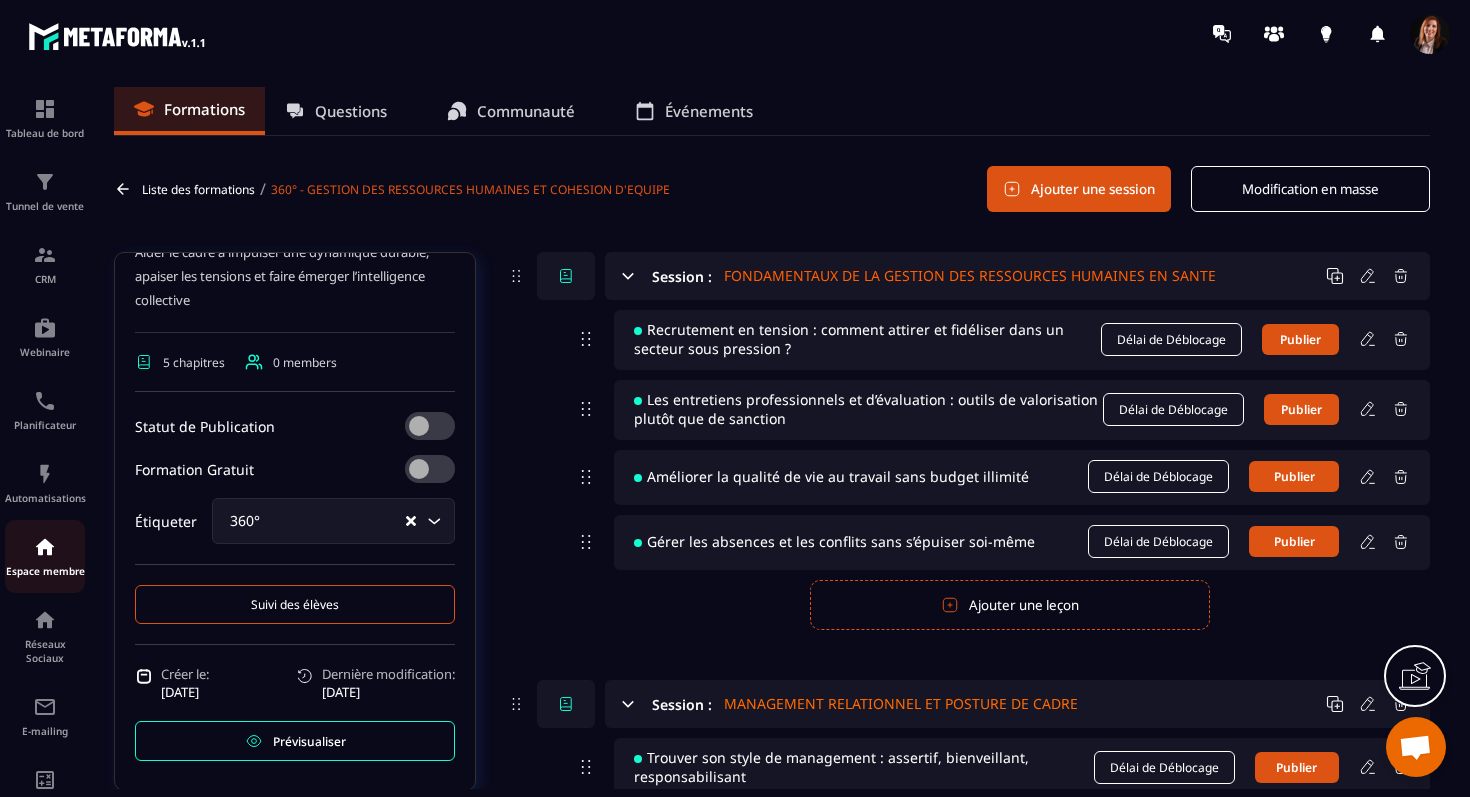 click at bounding box center (45, 547) 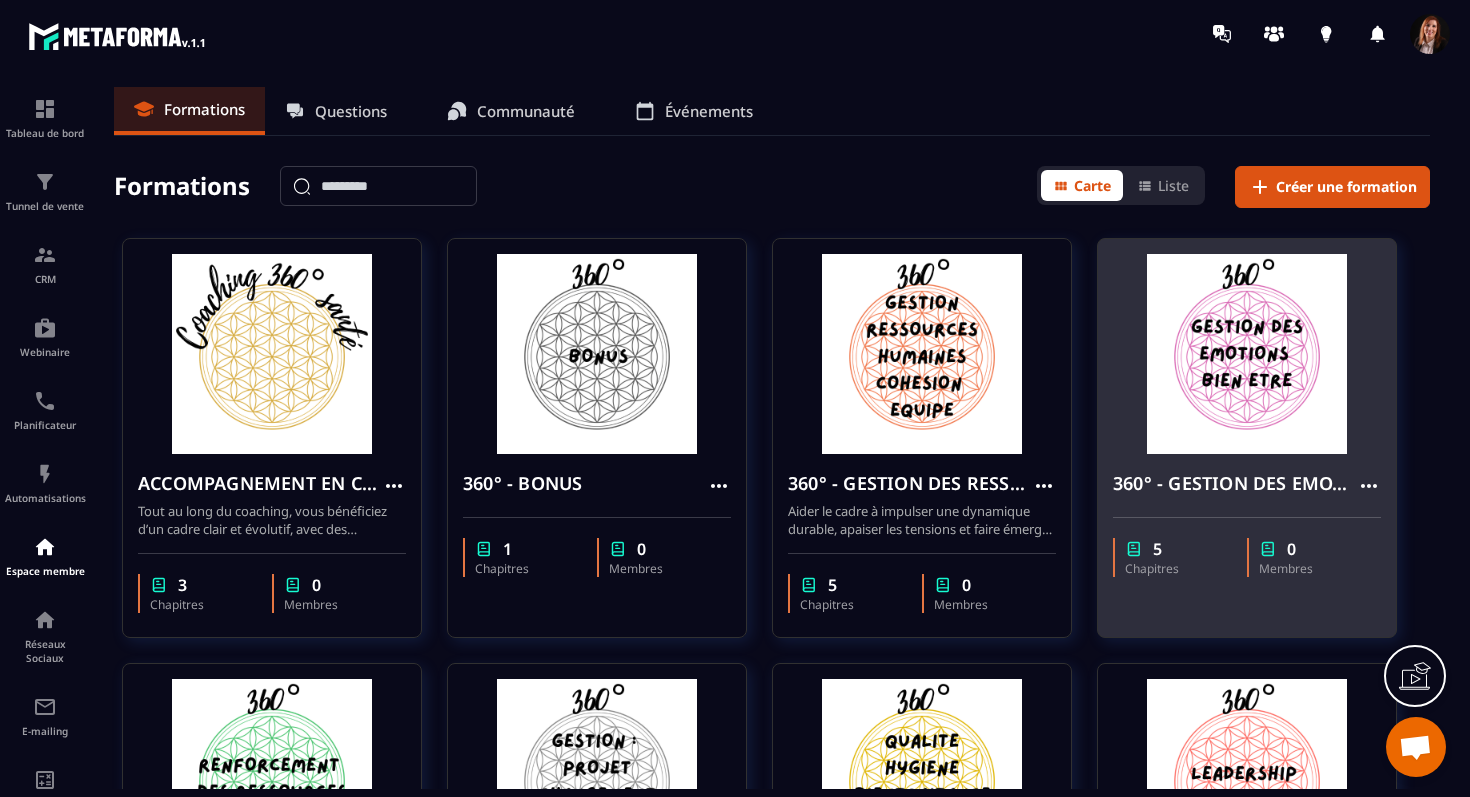 click 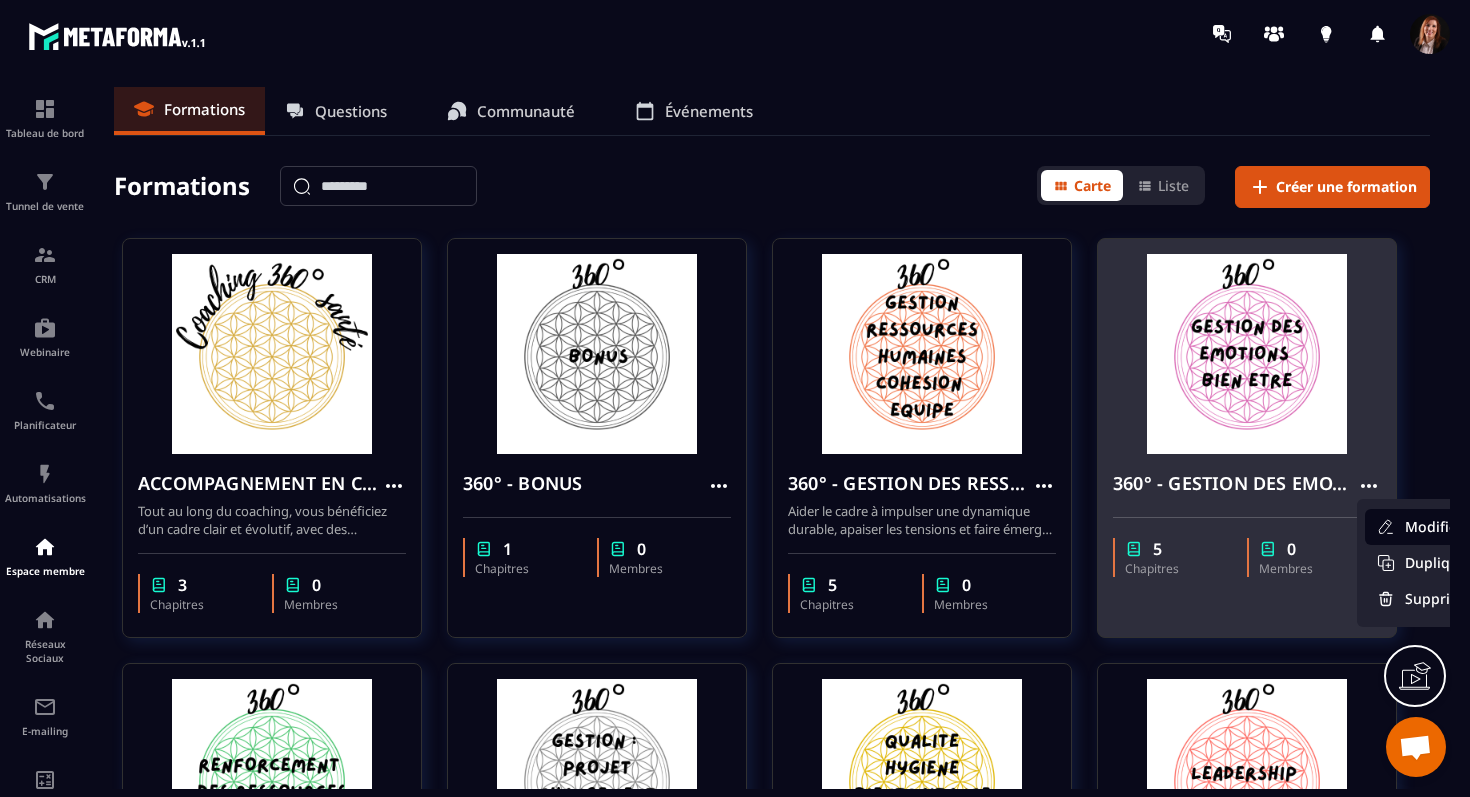 click on "Modifier" at bounding box center [1427, 527] 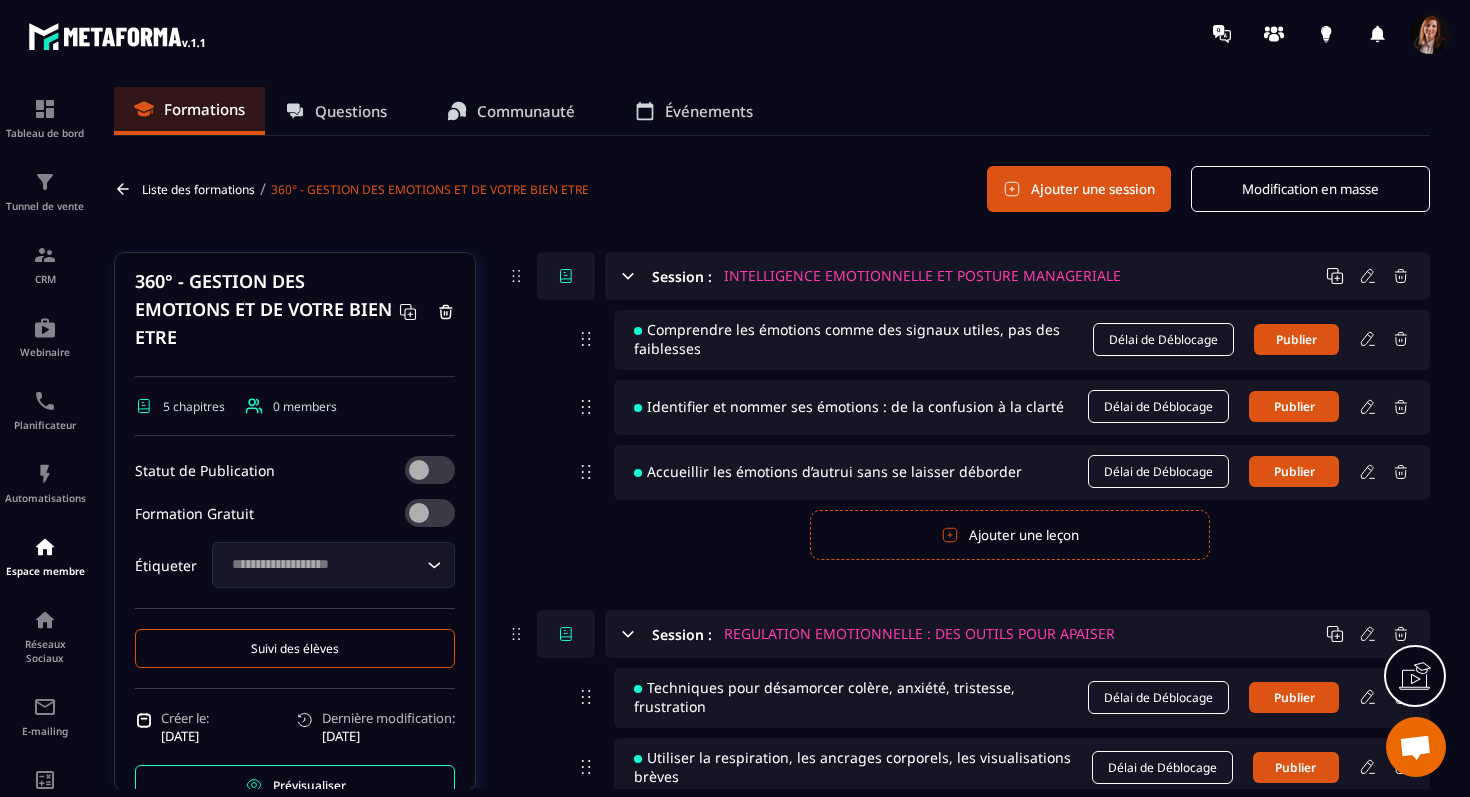 scroll, scrollTop: 315, scrollLeft: 0, axis: vertical 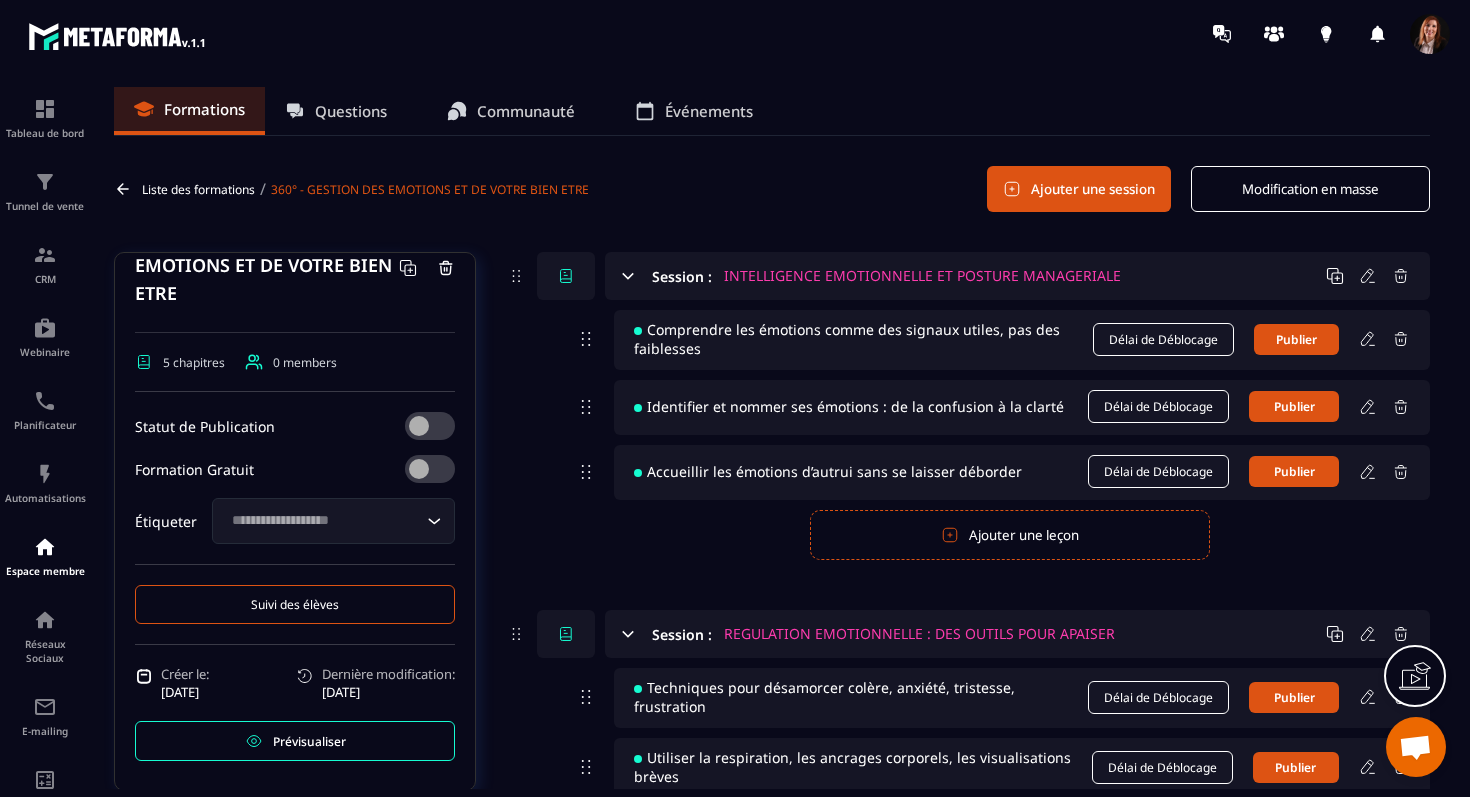 click on "Loading..." 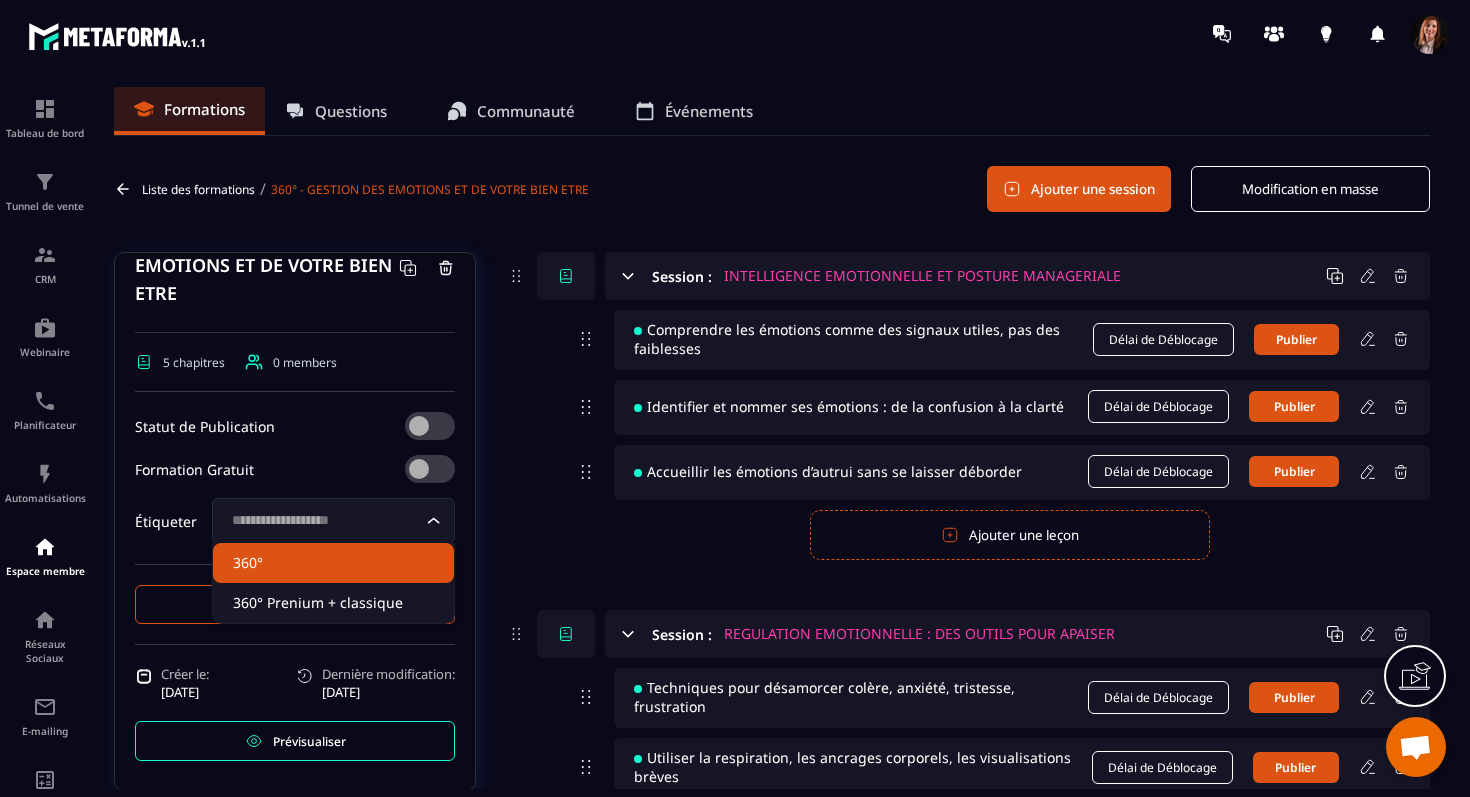 click on "360°" 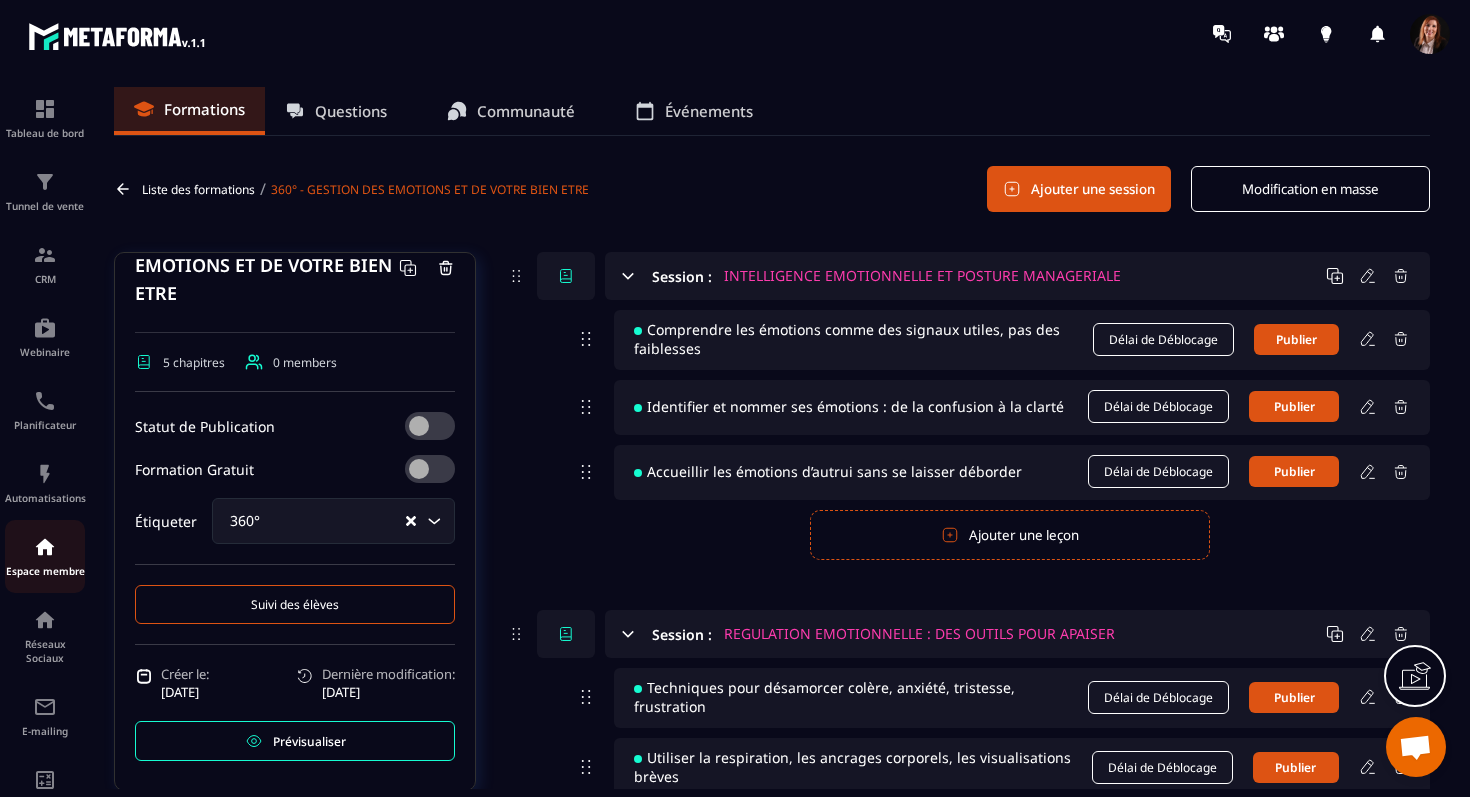 click at bounding box center (45, 547) 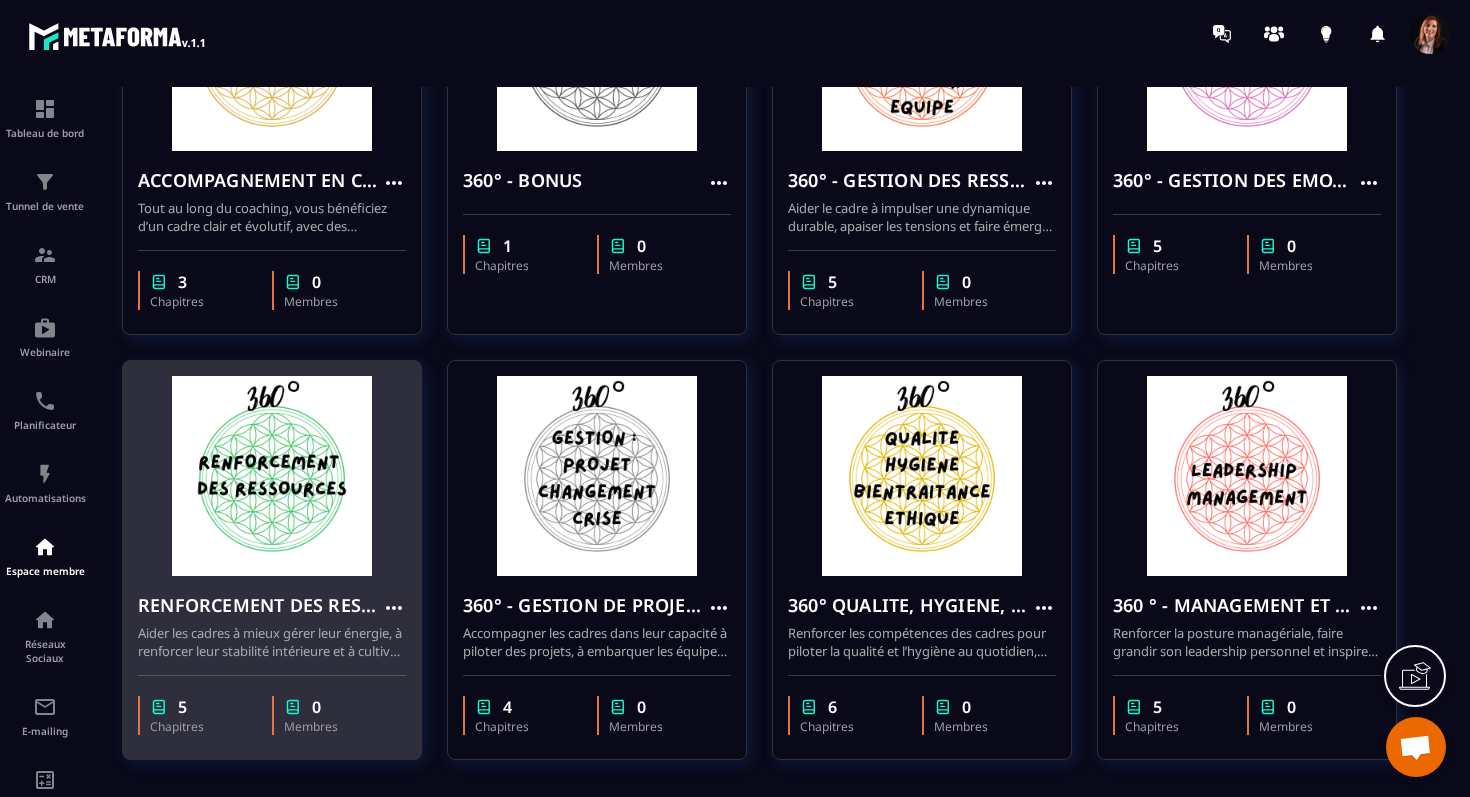 scroll, scrollTop: 322, scrollLeft: 0, axis: vertical 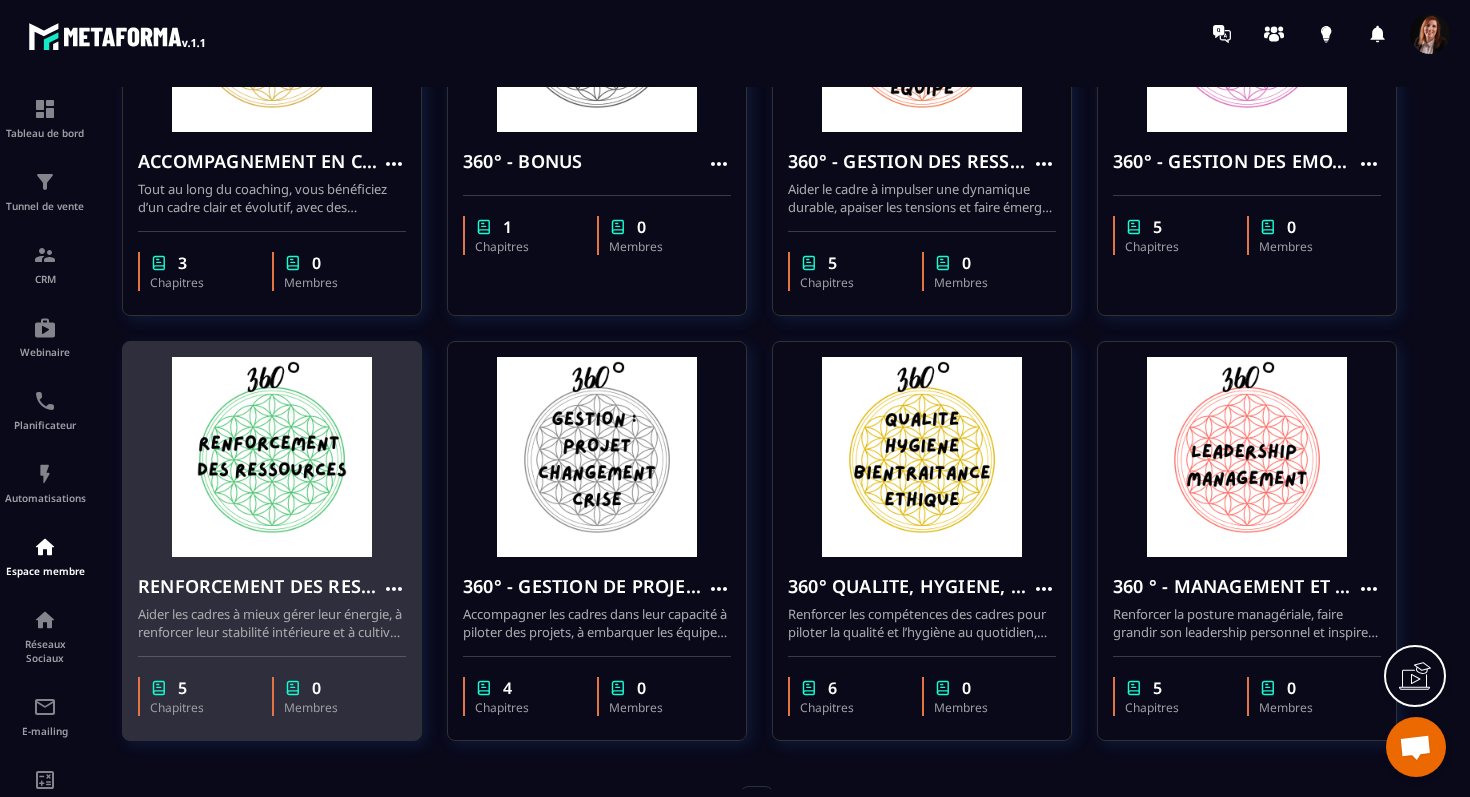 click 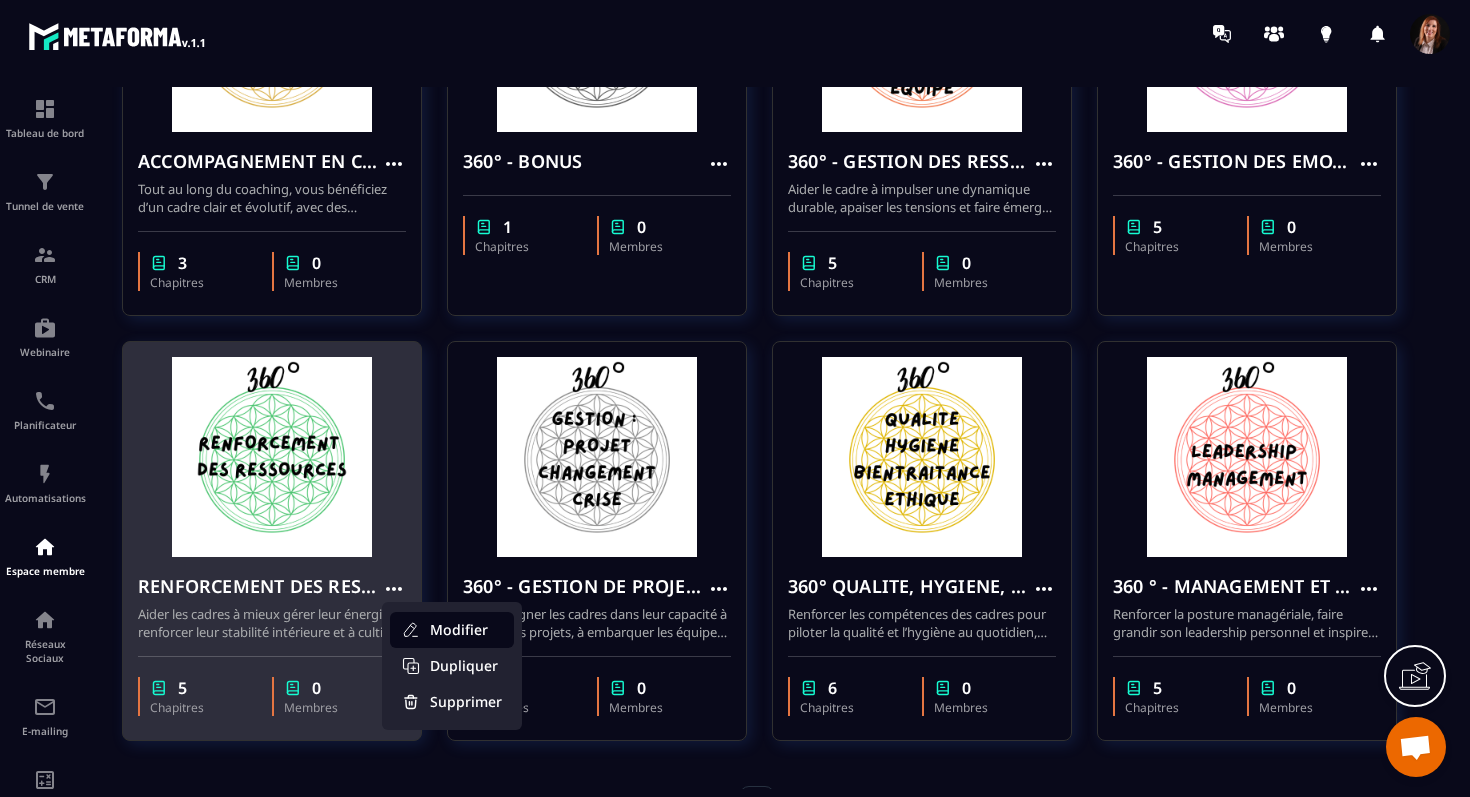 click on "Modifier" at bounding box center (452, 630) 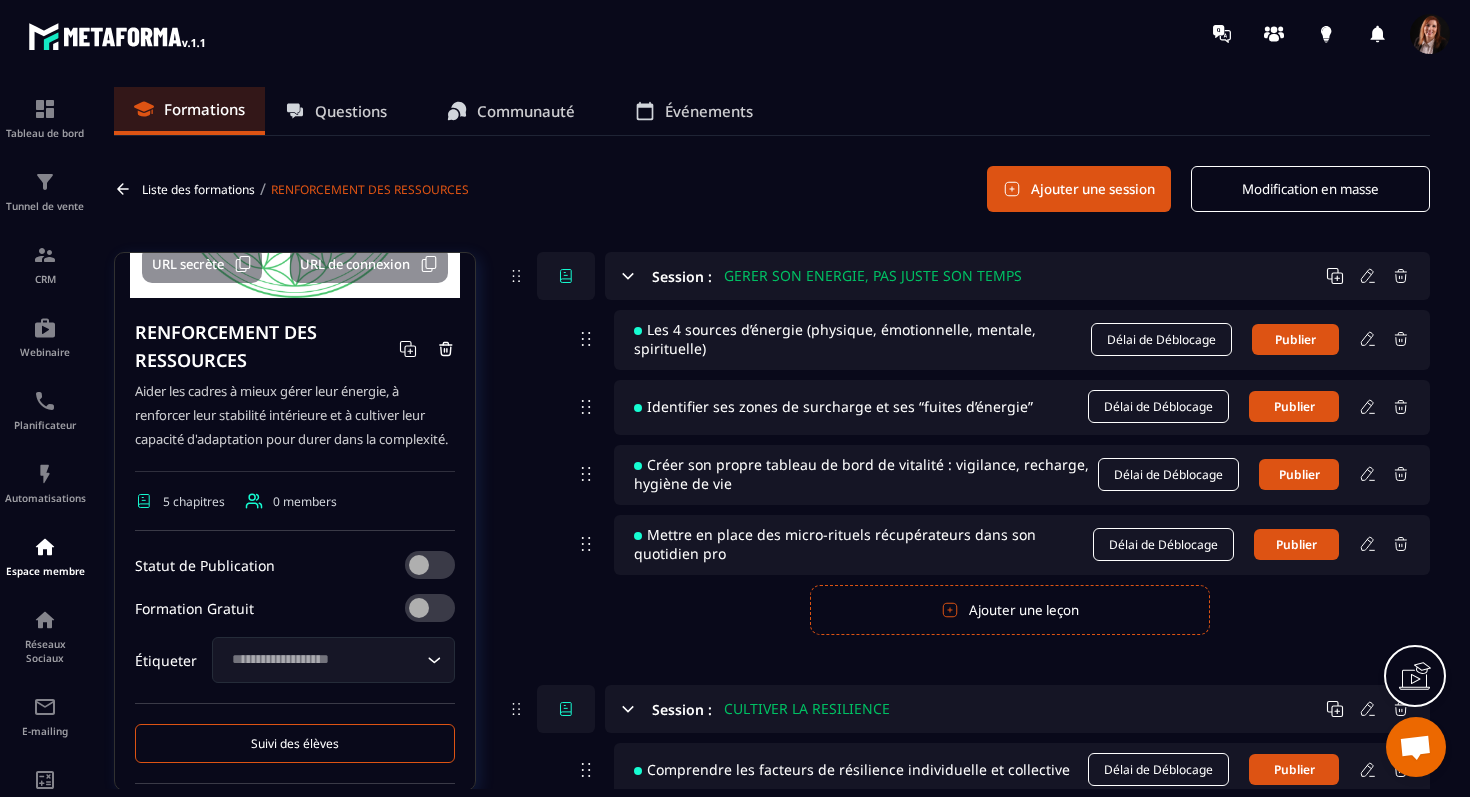 scroll, scrollTop: 239, scrollLeft: 0, axis: vertical 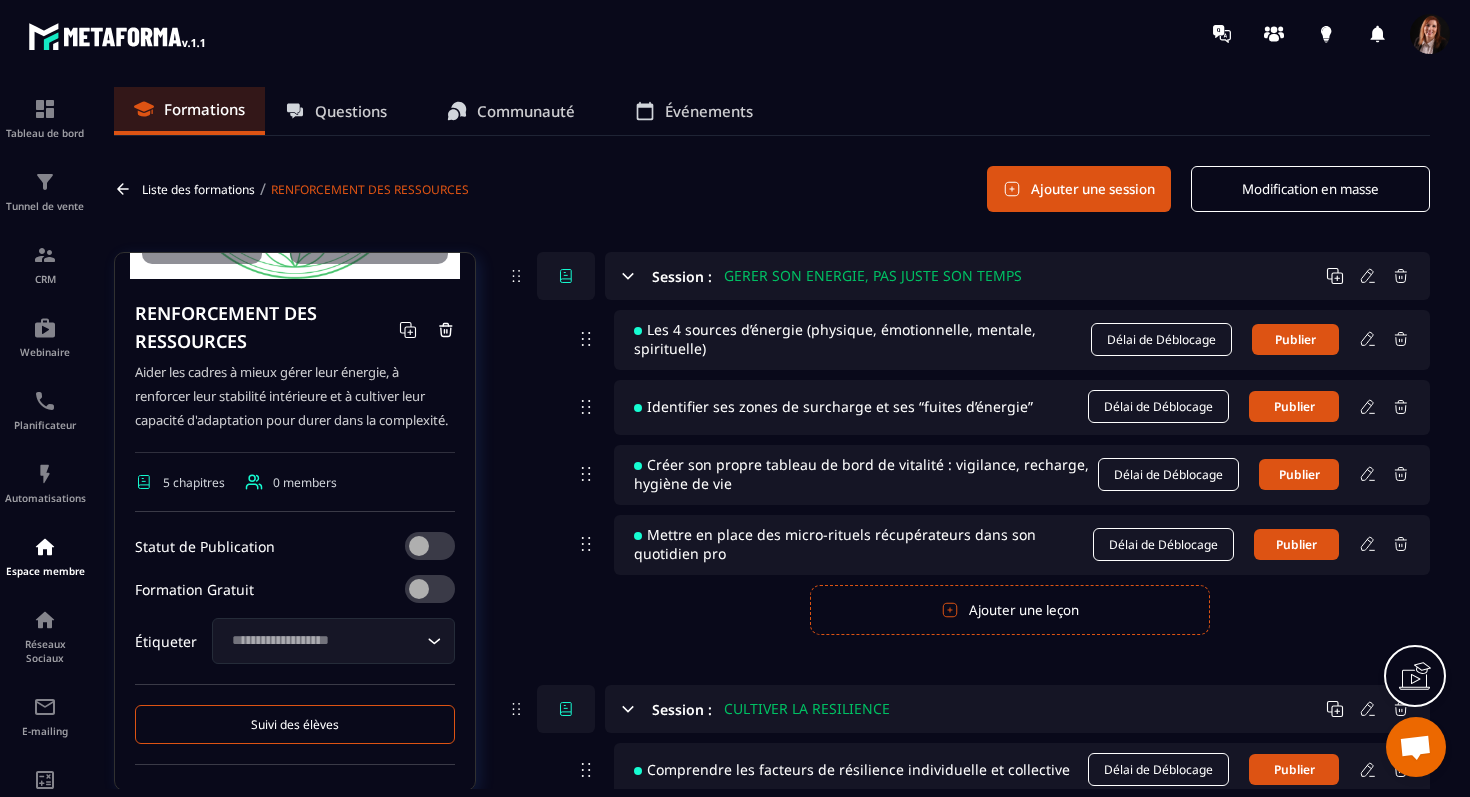 click 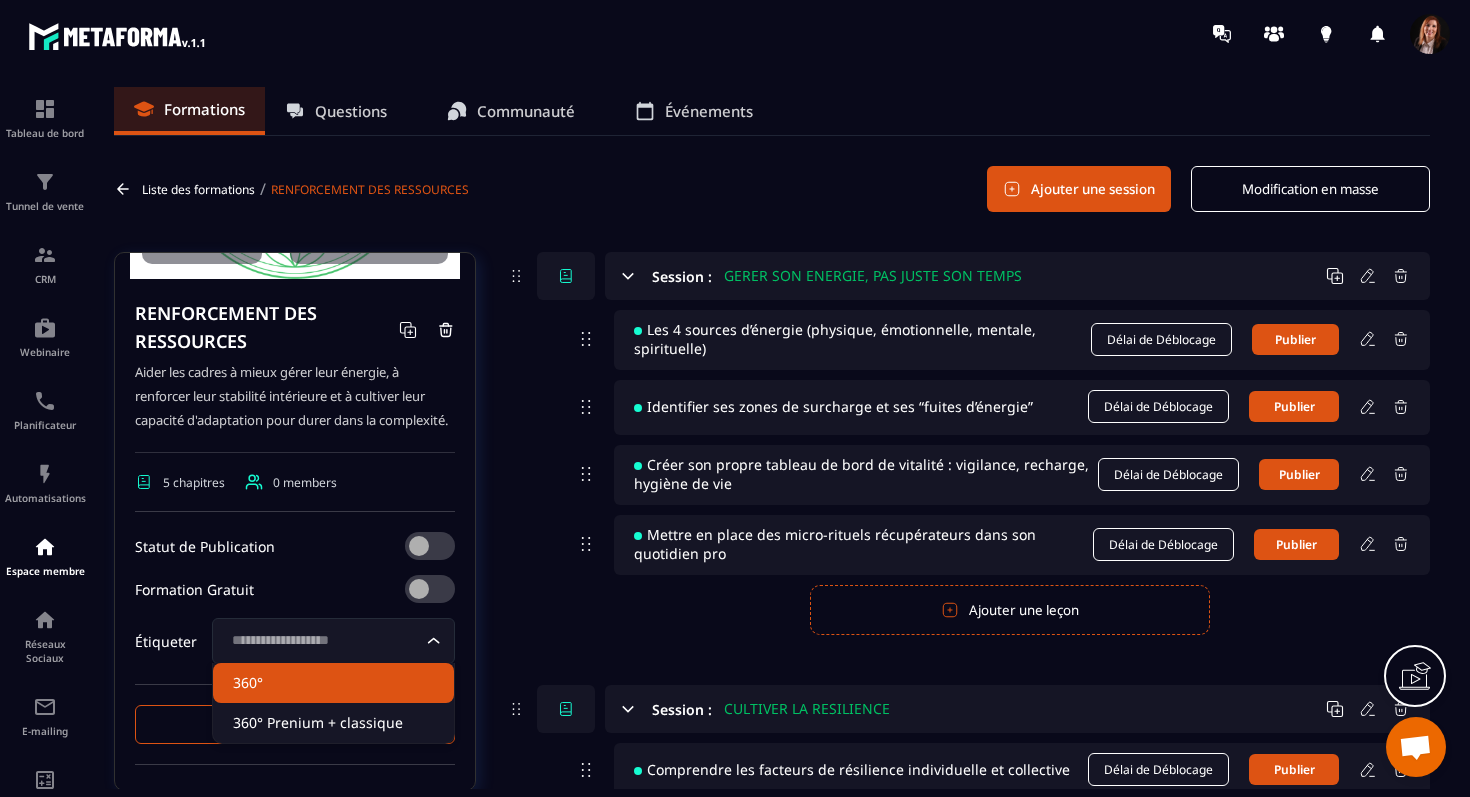 click on "360°" 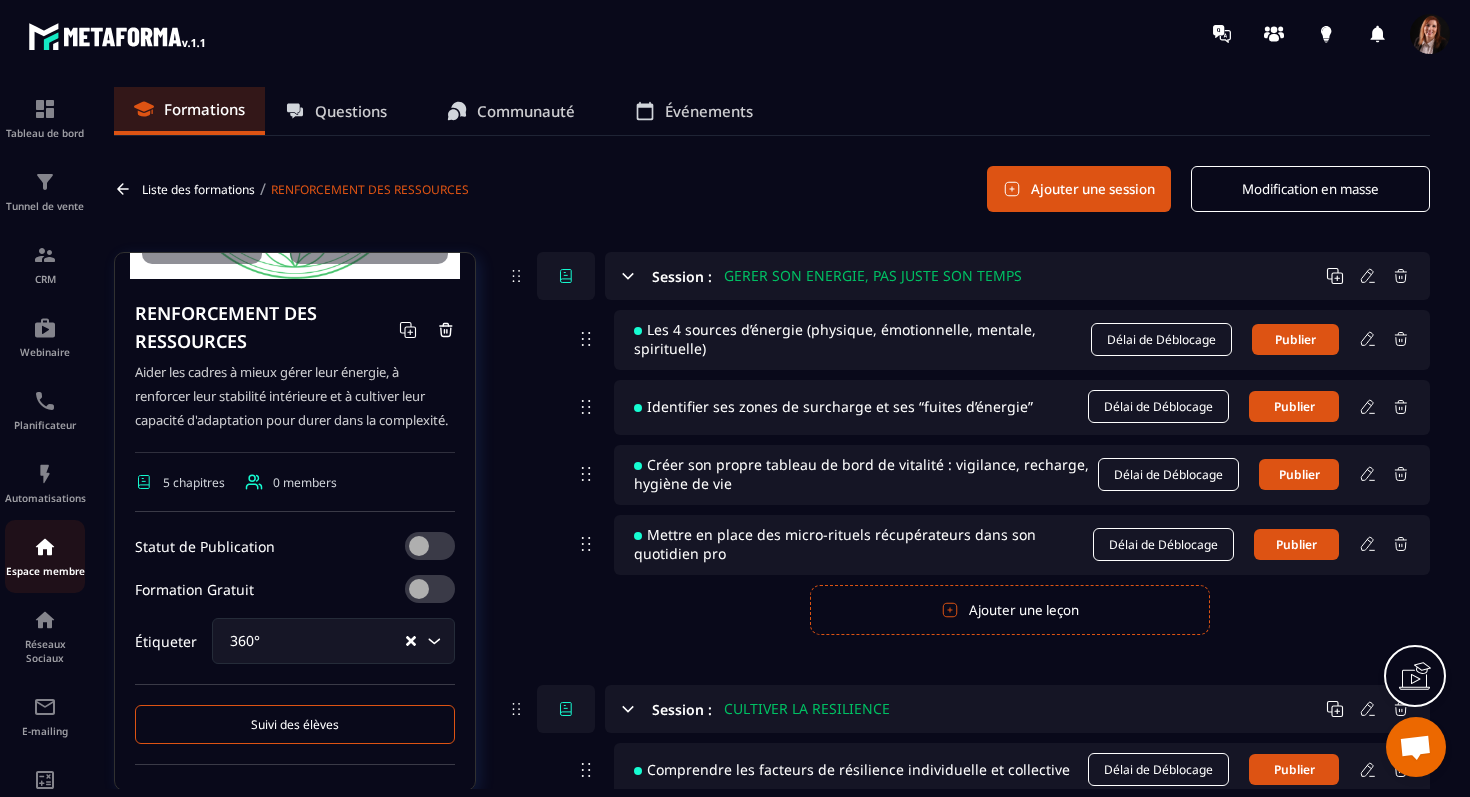 click at bounding box center (45, 547) 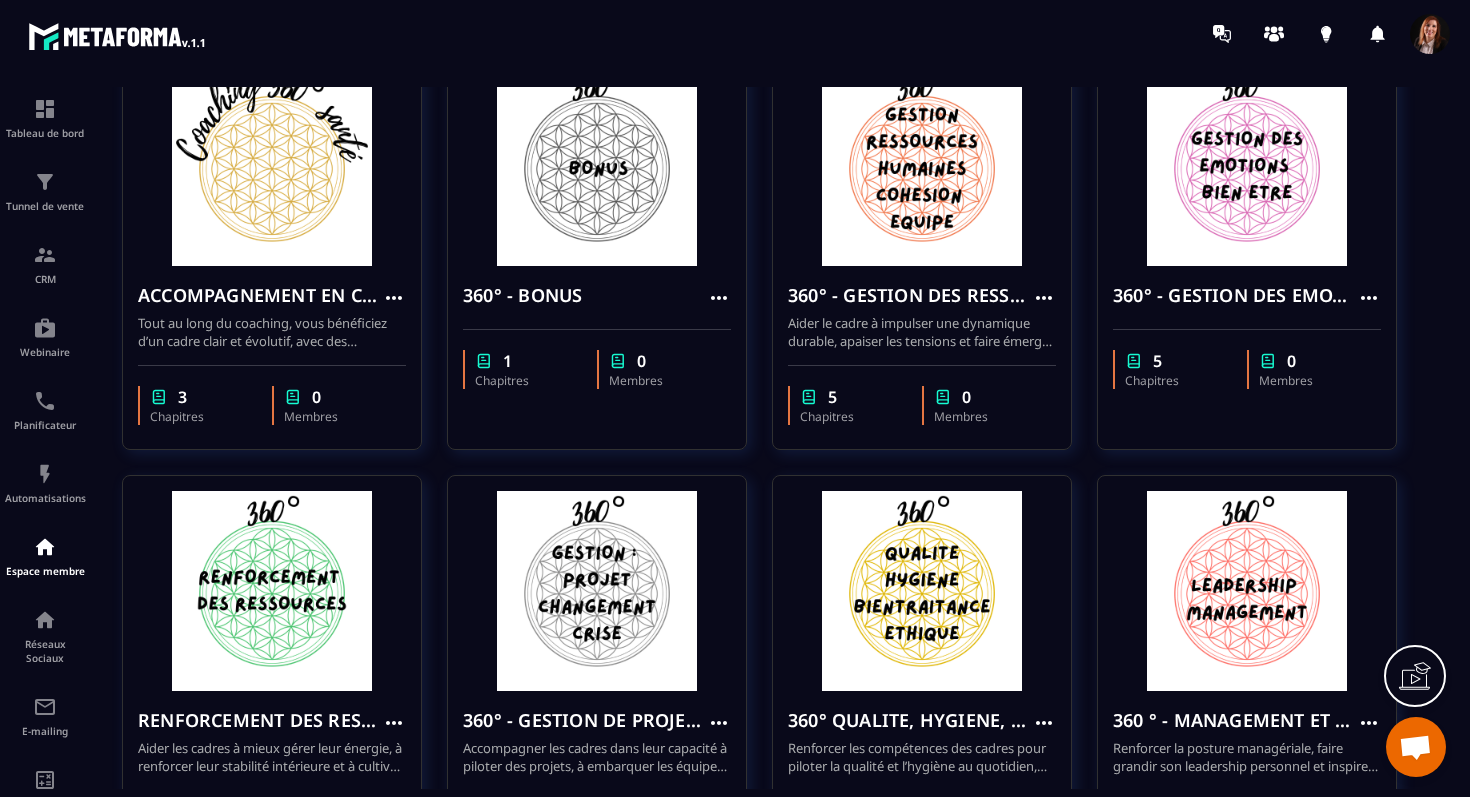 scroll, scrollTop: 366, scrollLeft: 0, axis: vertical 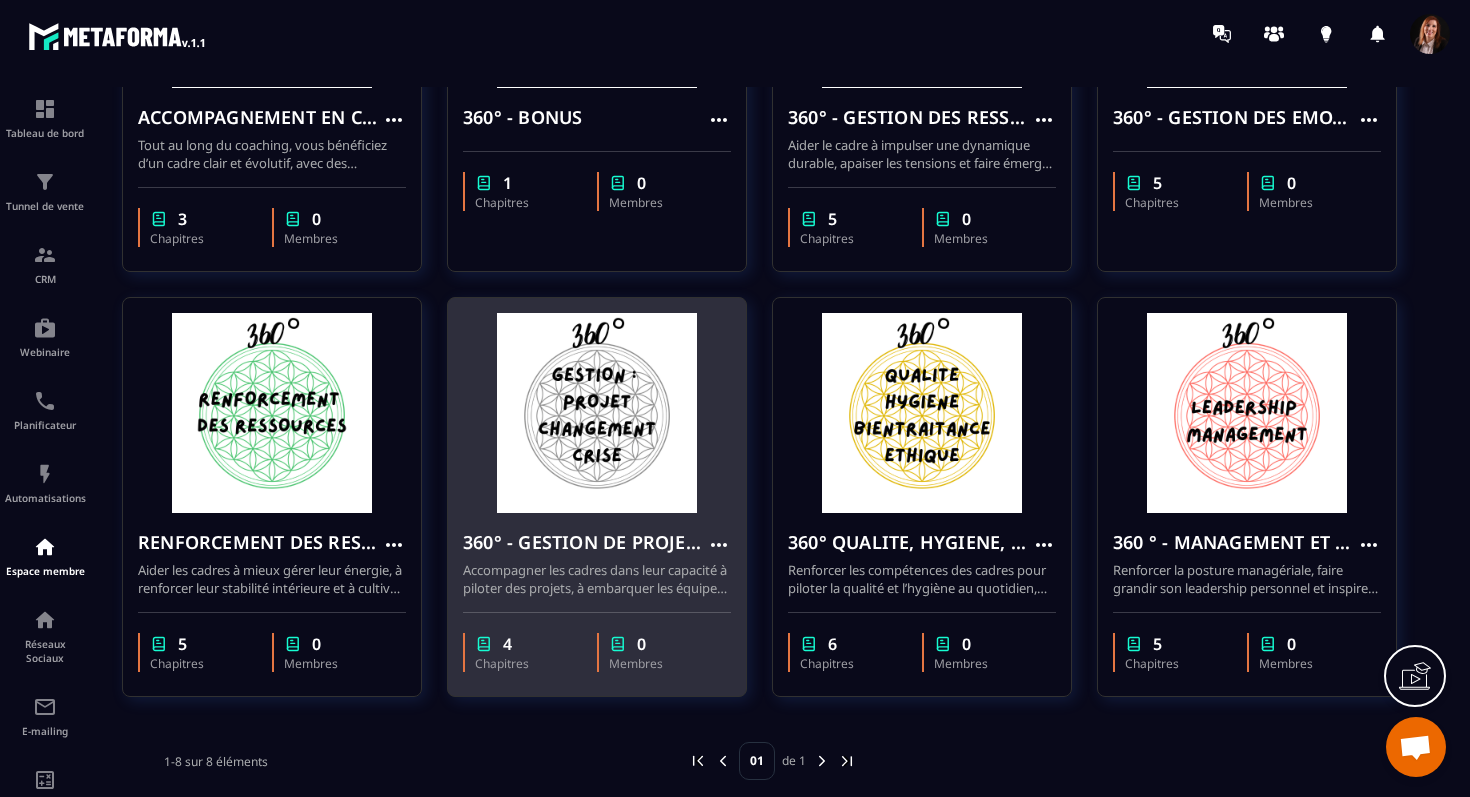 click 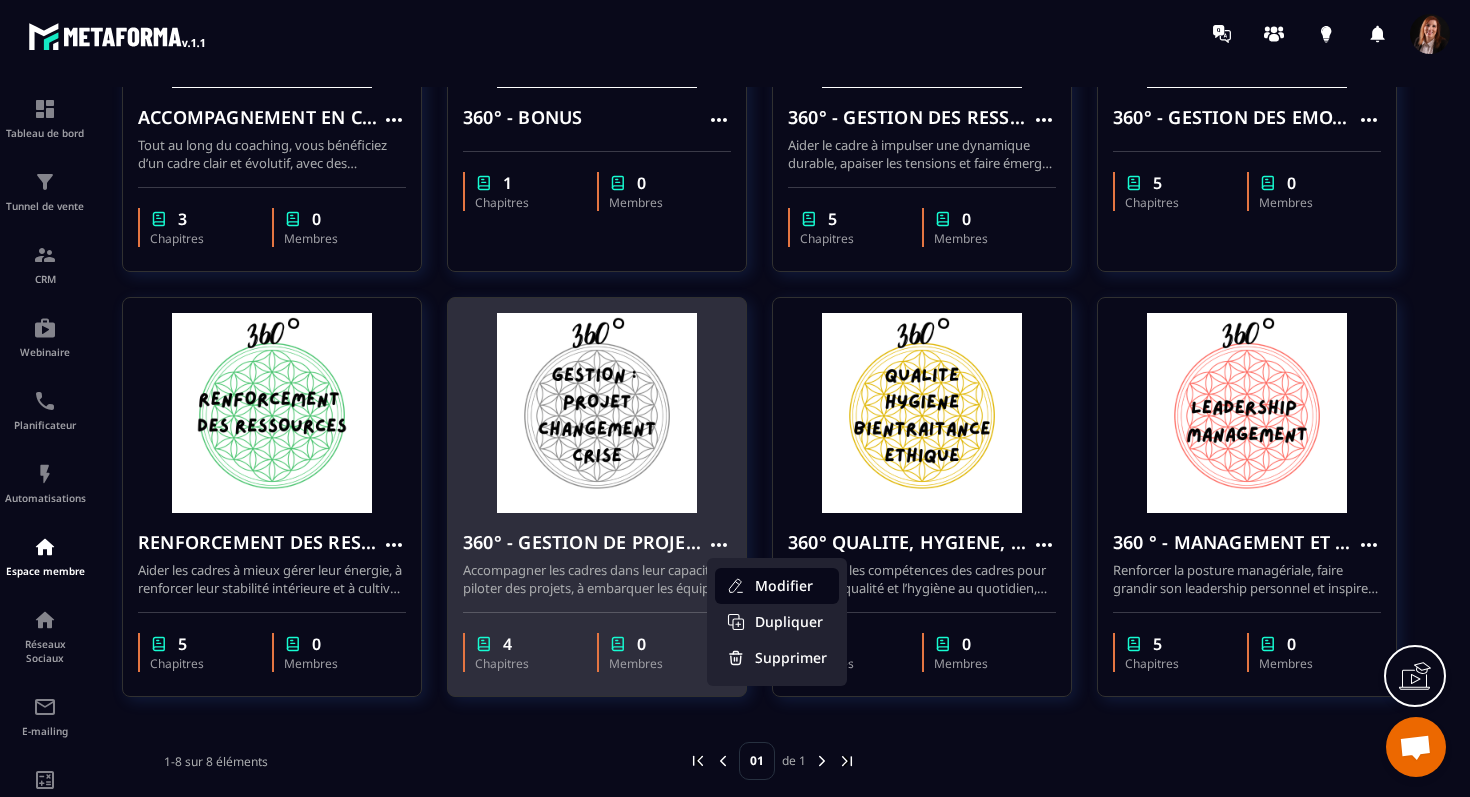 click on "Modifier" at bounding box center (777, 586) 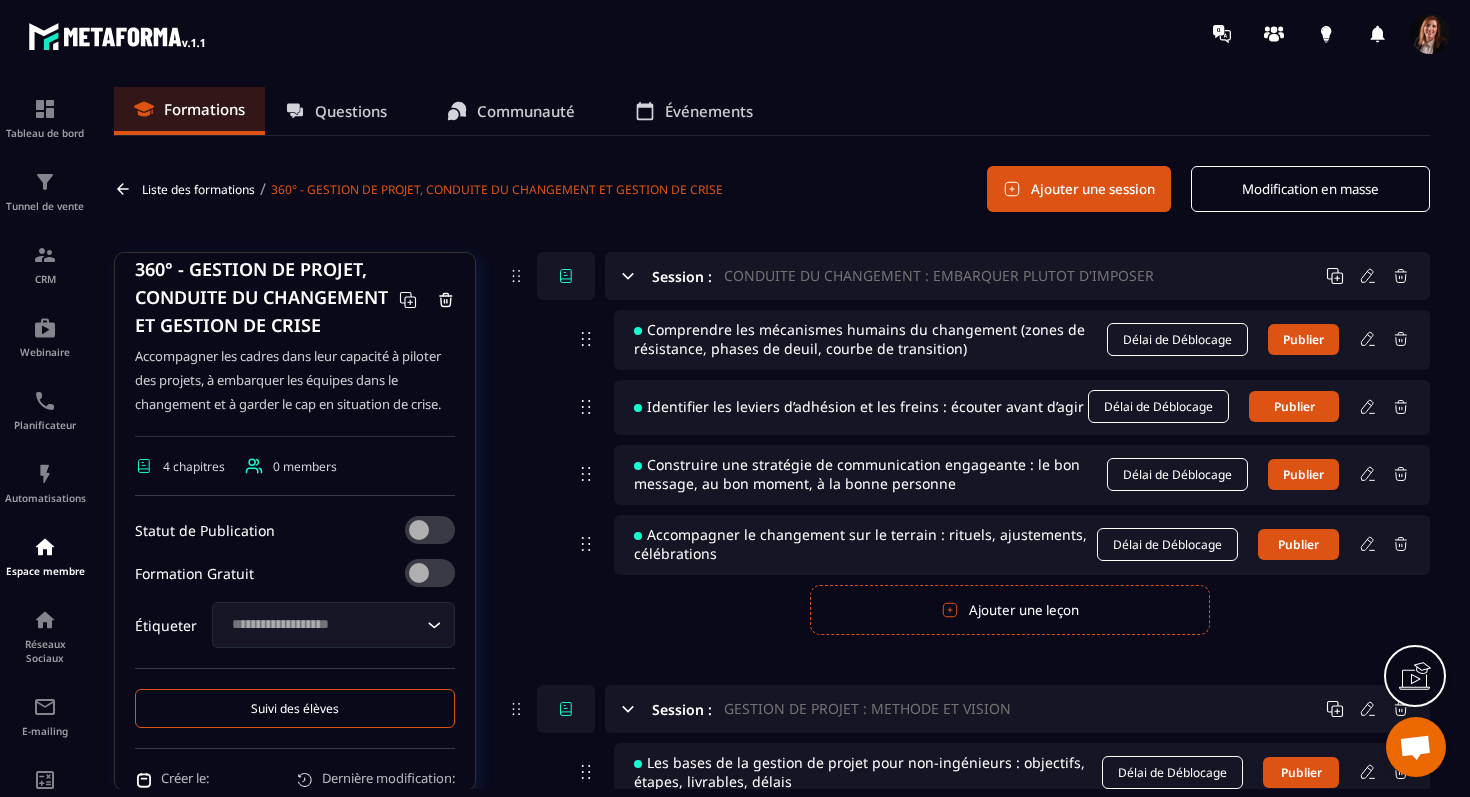 scroll, scrollTop: 335, scrollLeft: 0, axis: vertical 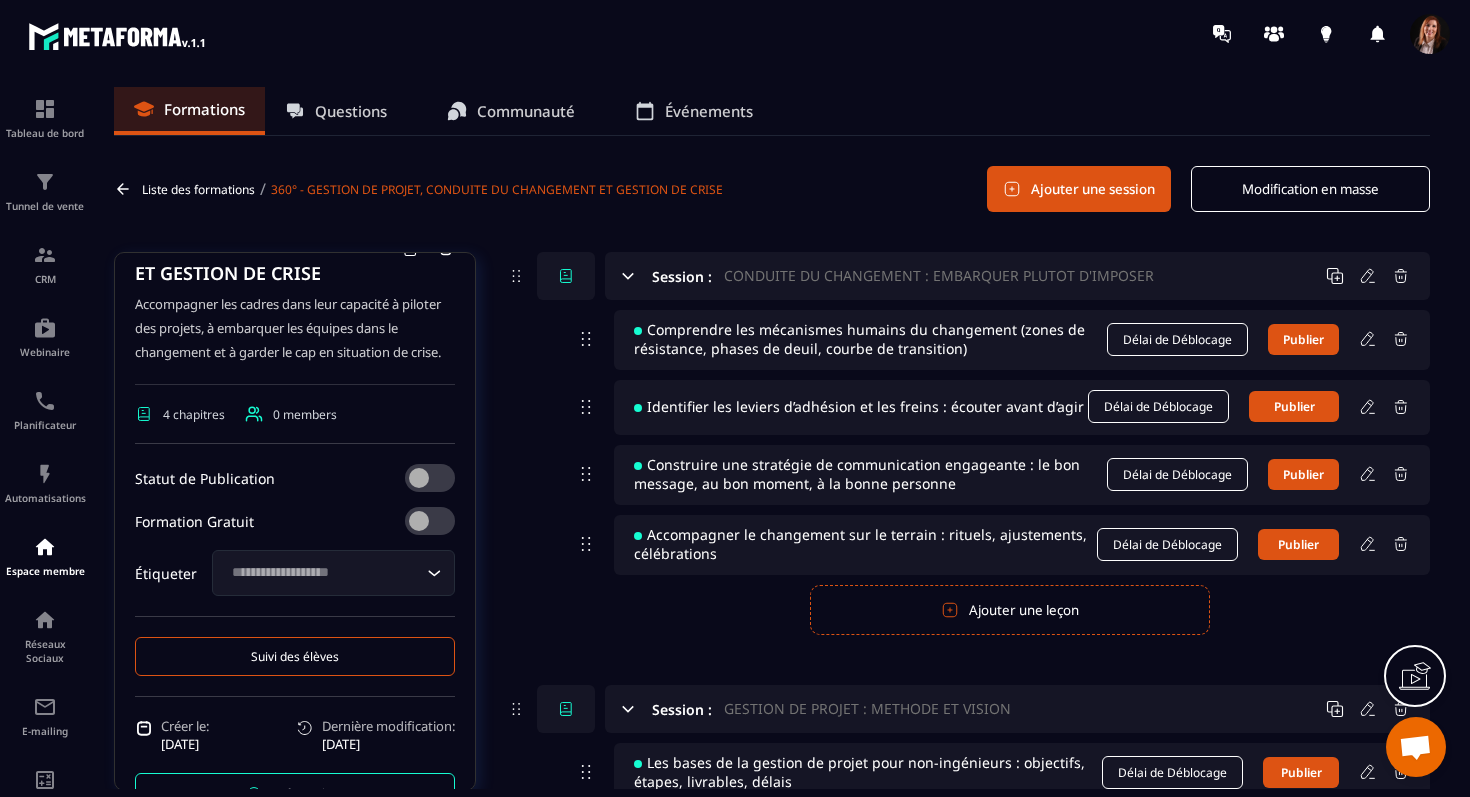 click 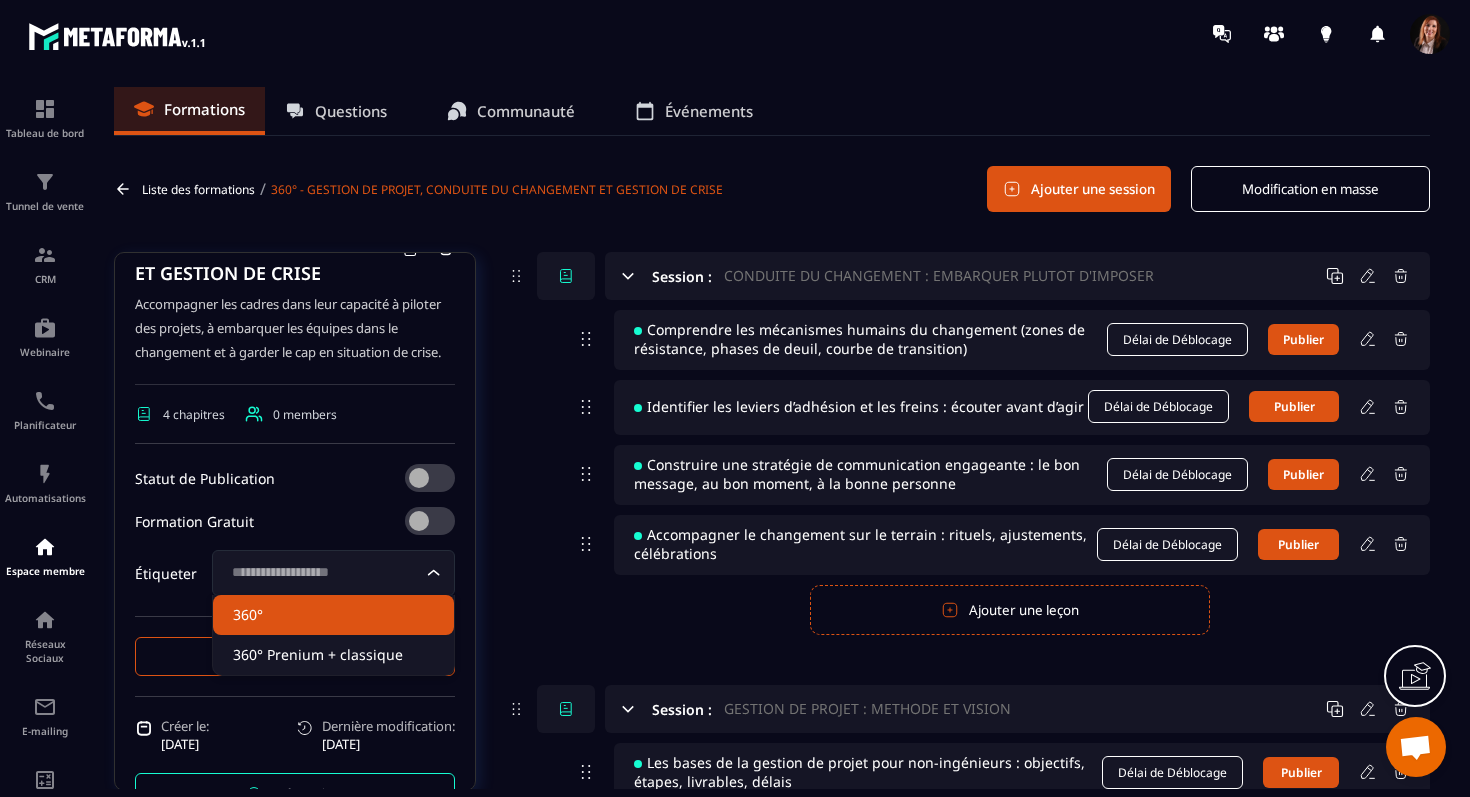 click on "360°" 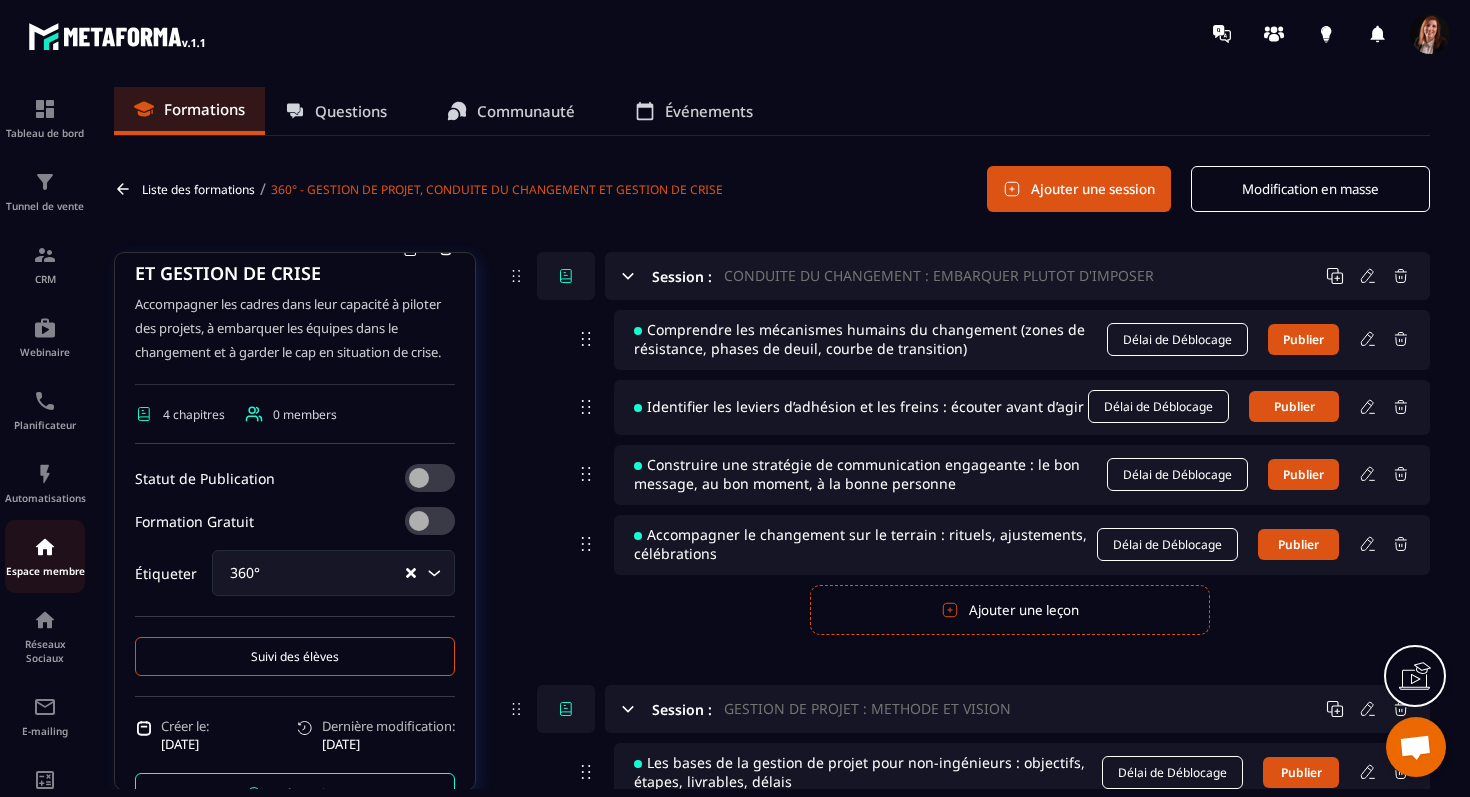 click at bounding box center (45, 547) 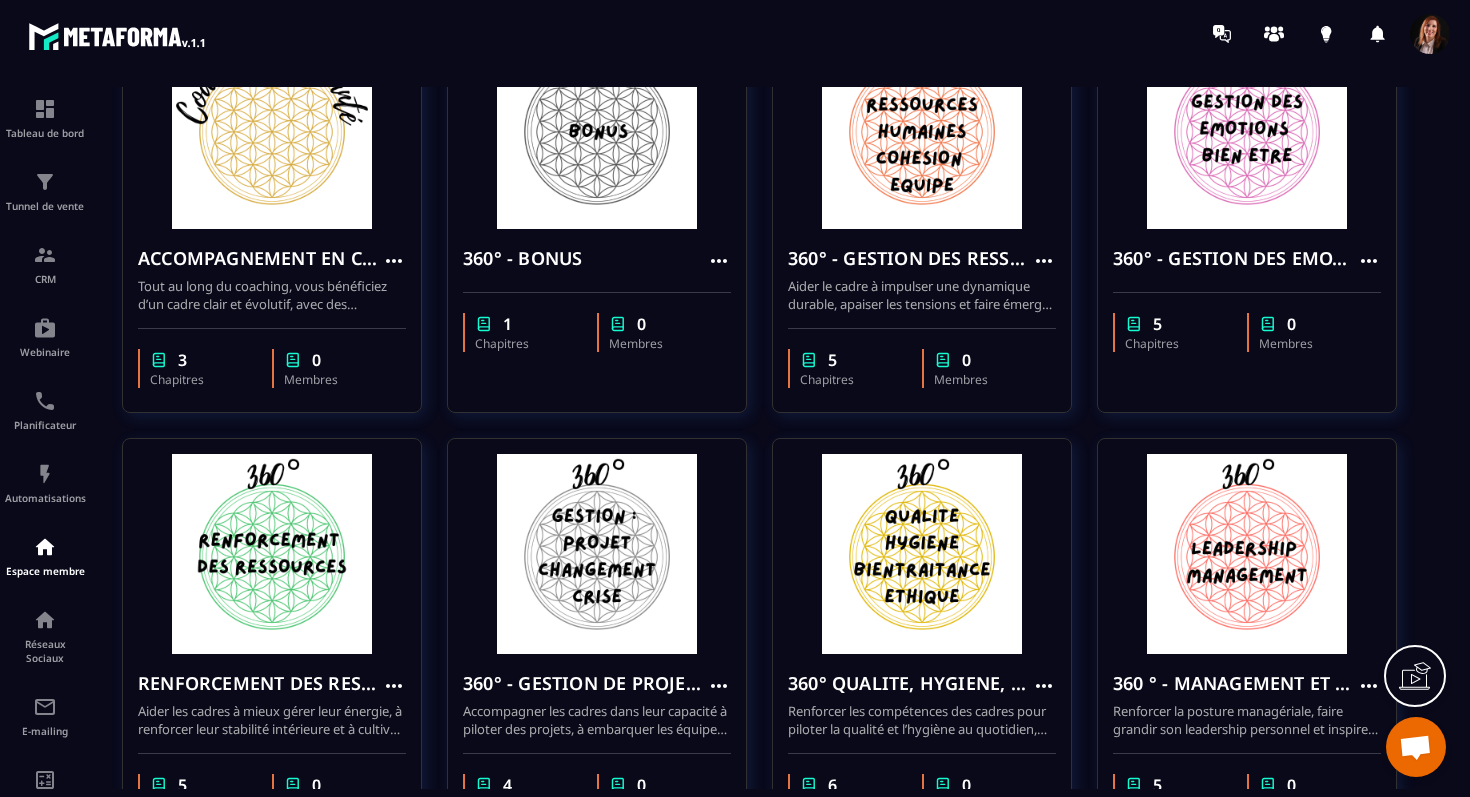 scroll, scrollTop: 377, scrollLeft: 0, axis: vertical 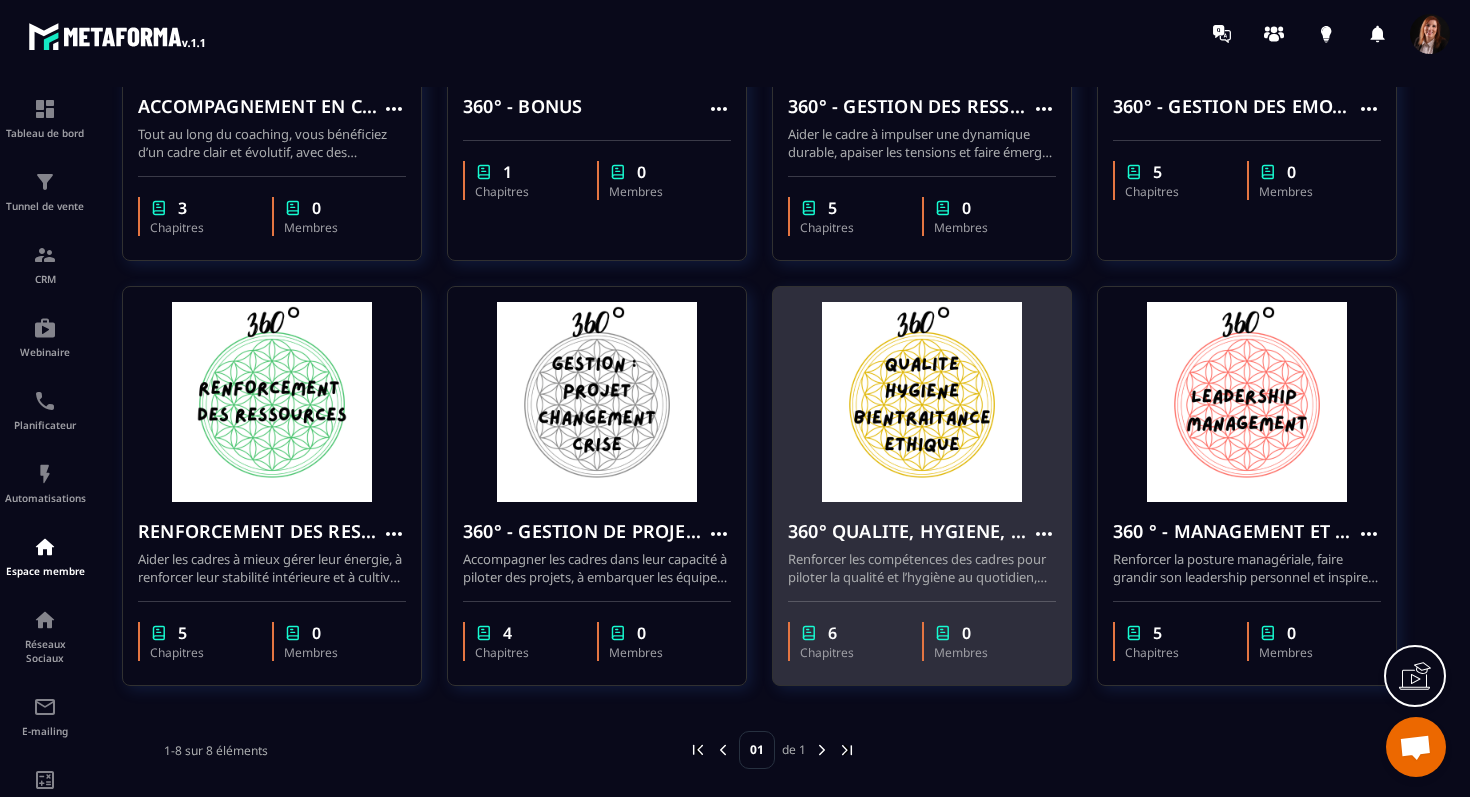 click 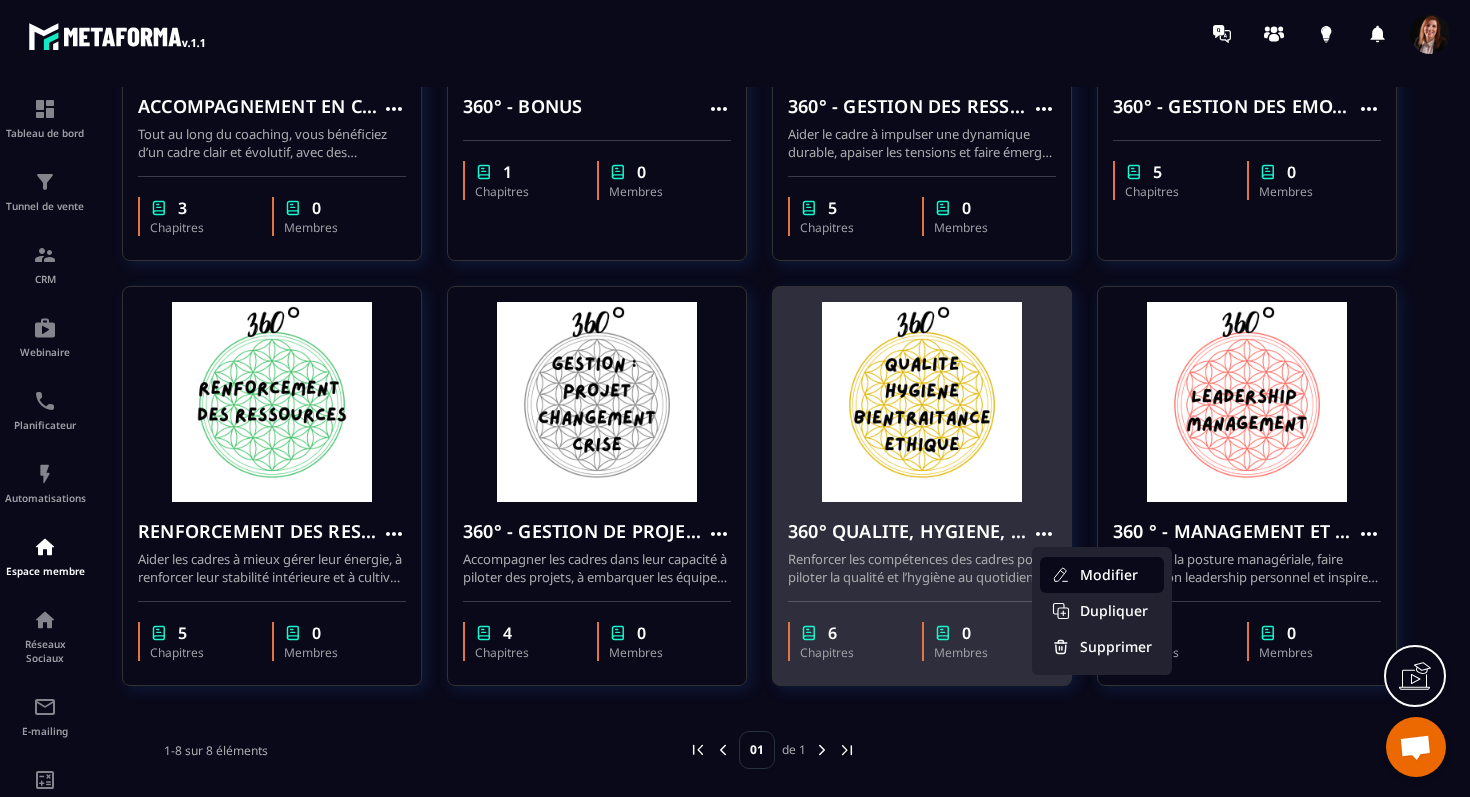 click on "Modifier" at bounding box center [1102, 575] 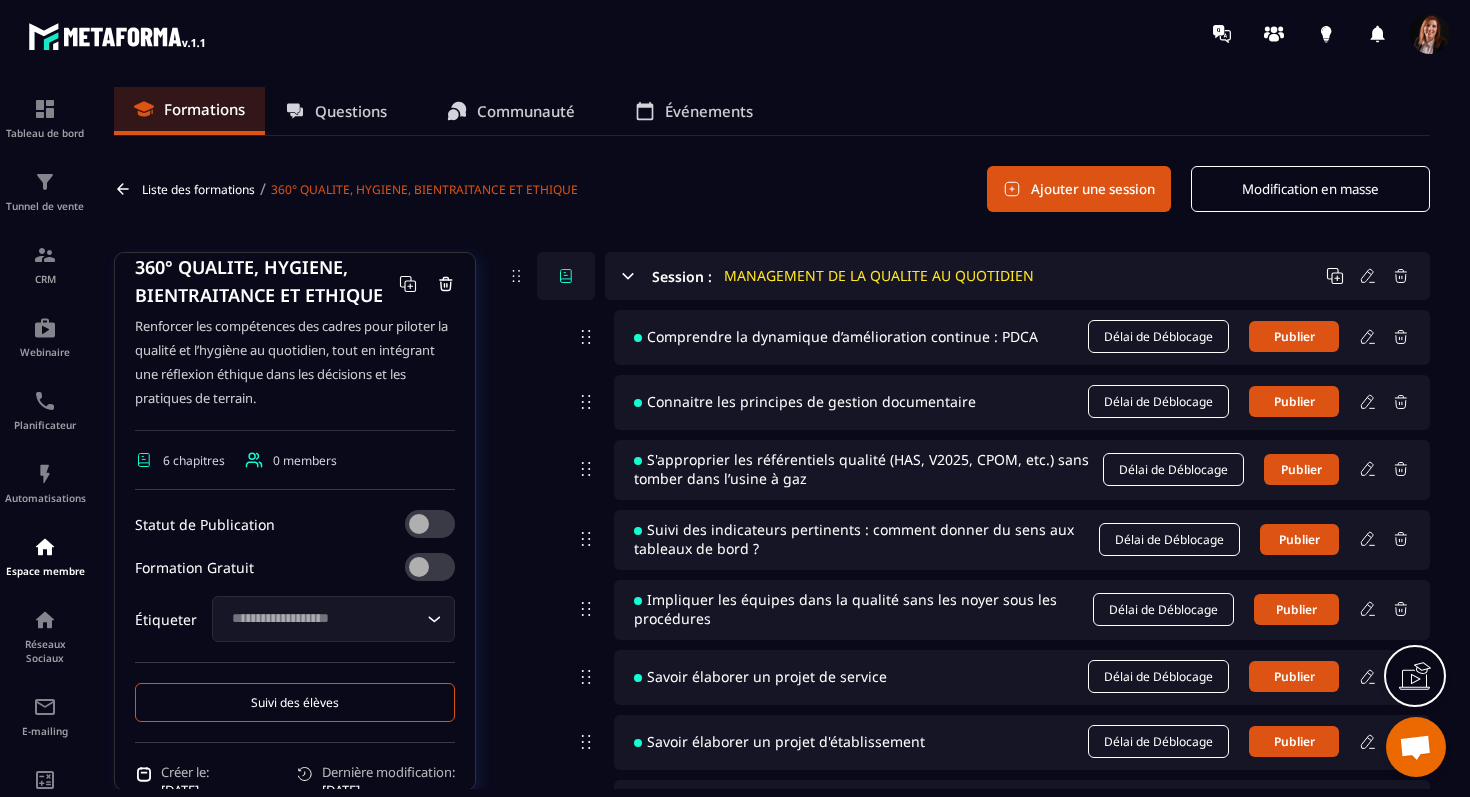 scroll, scrollTop: 331, scrollLeft: 0, axis: vertical 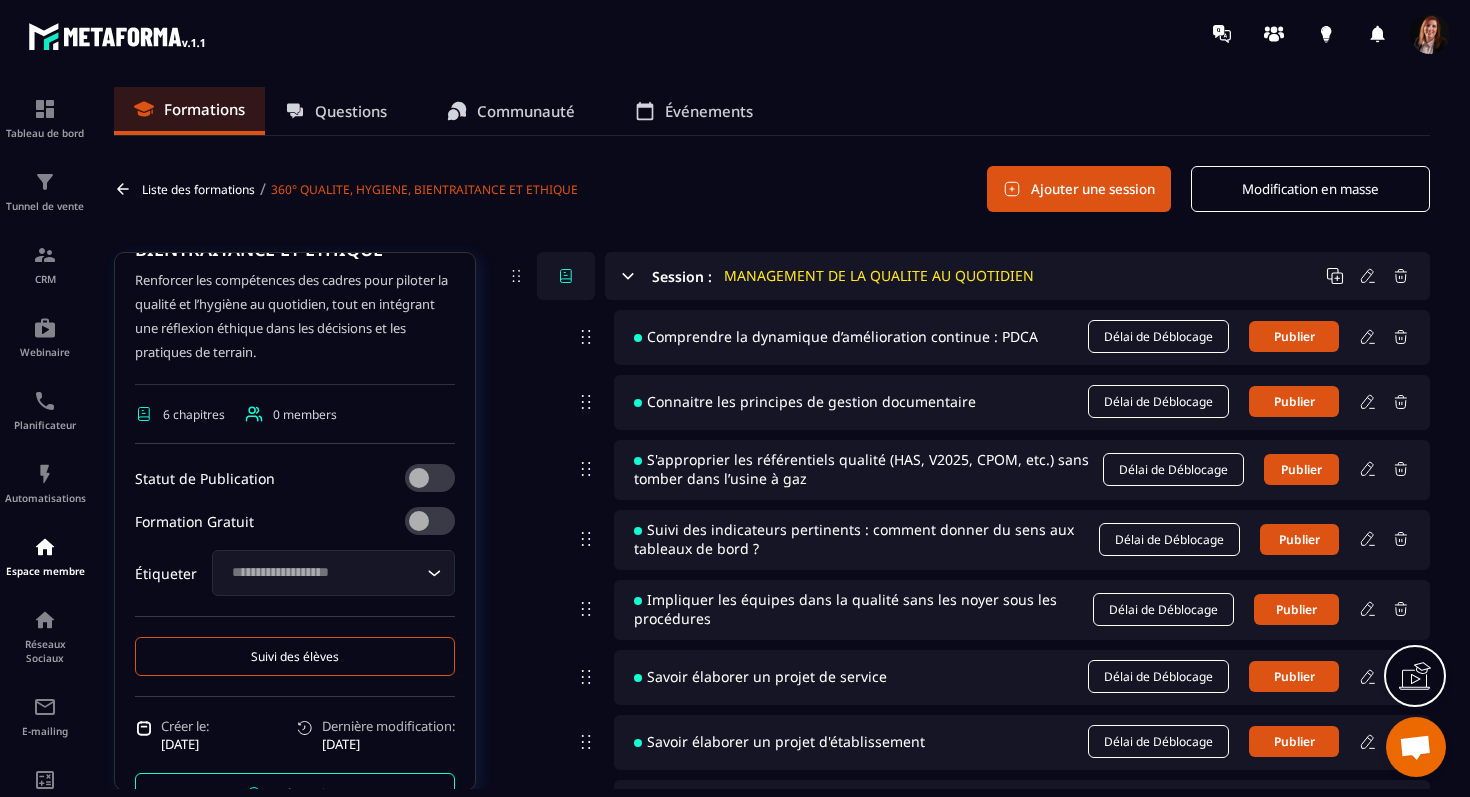 click 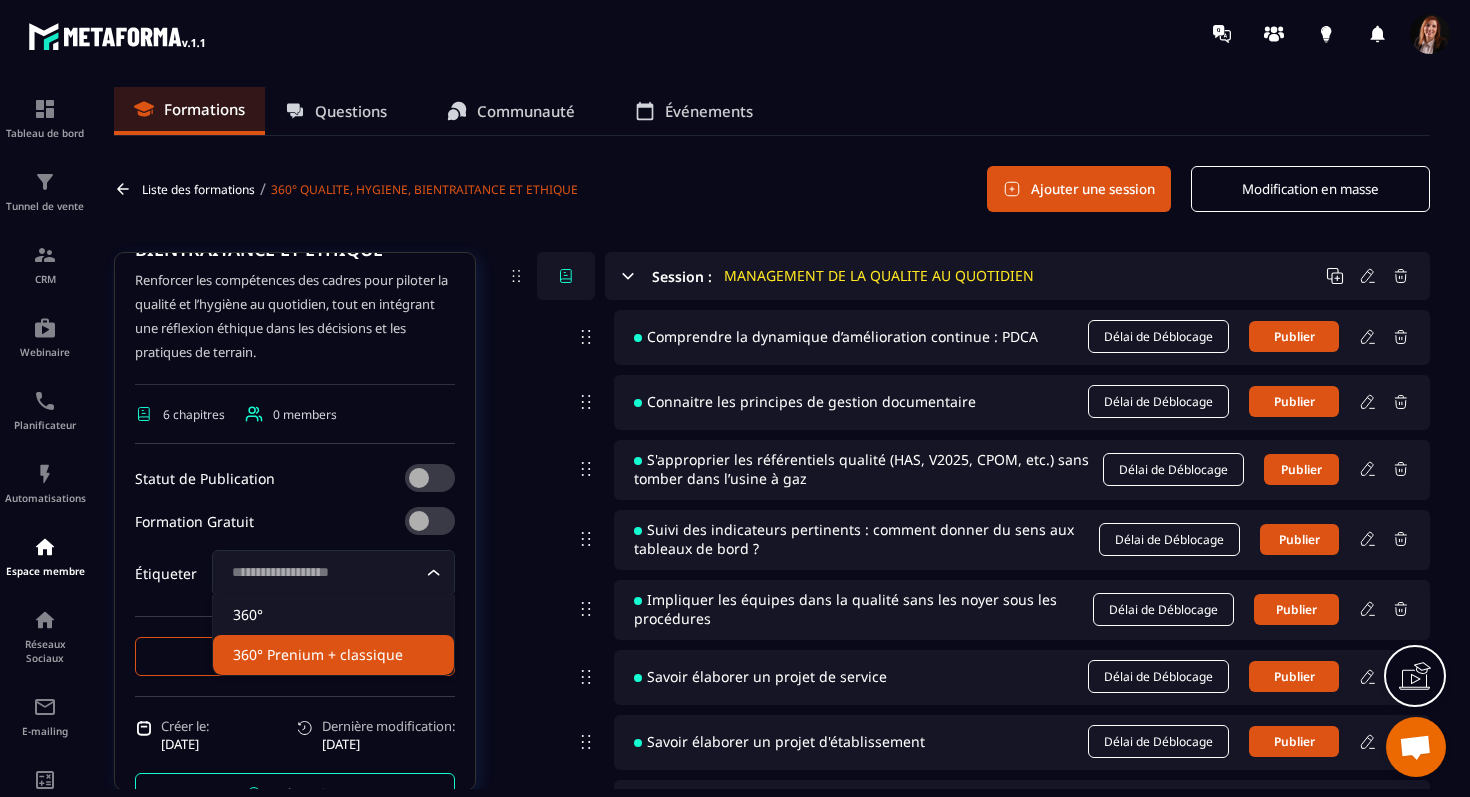 click on "360° Prenium + classique" 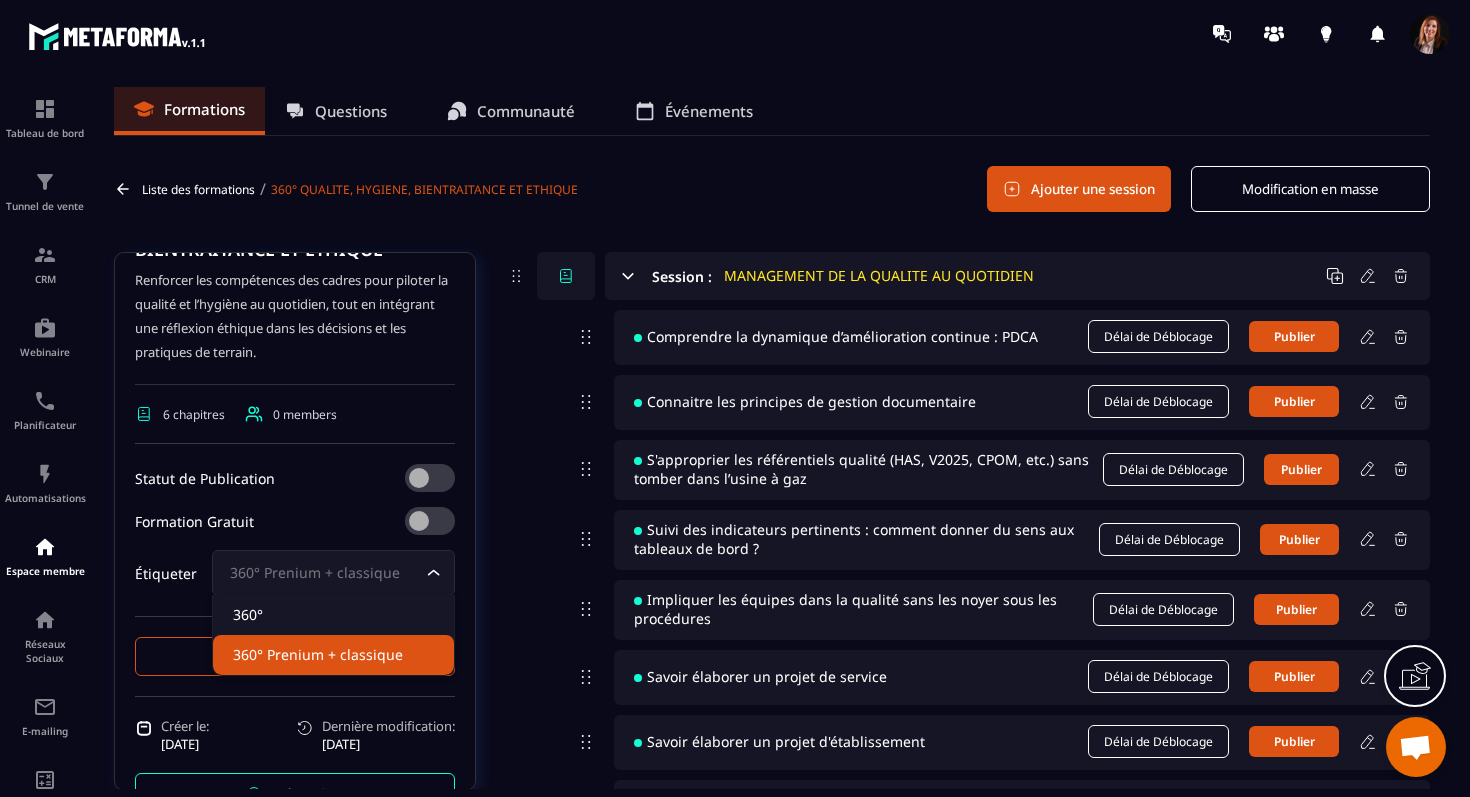 click on "360° Prenium + classique" at bounding box center (323, 573) 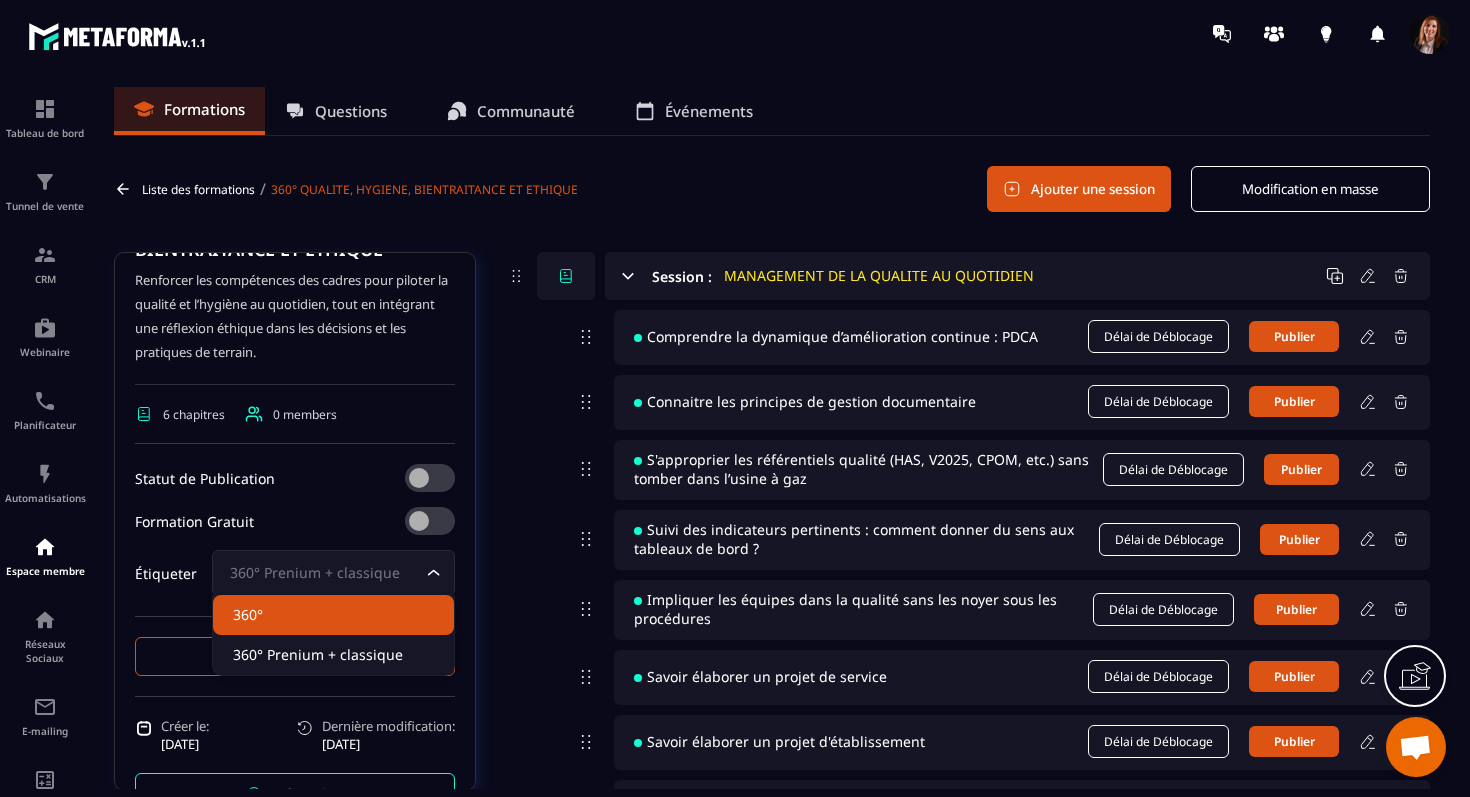 click on "360°" 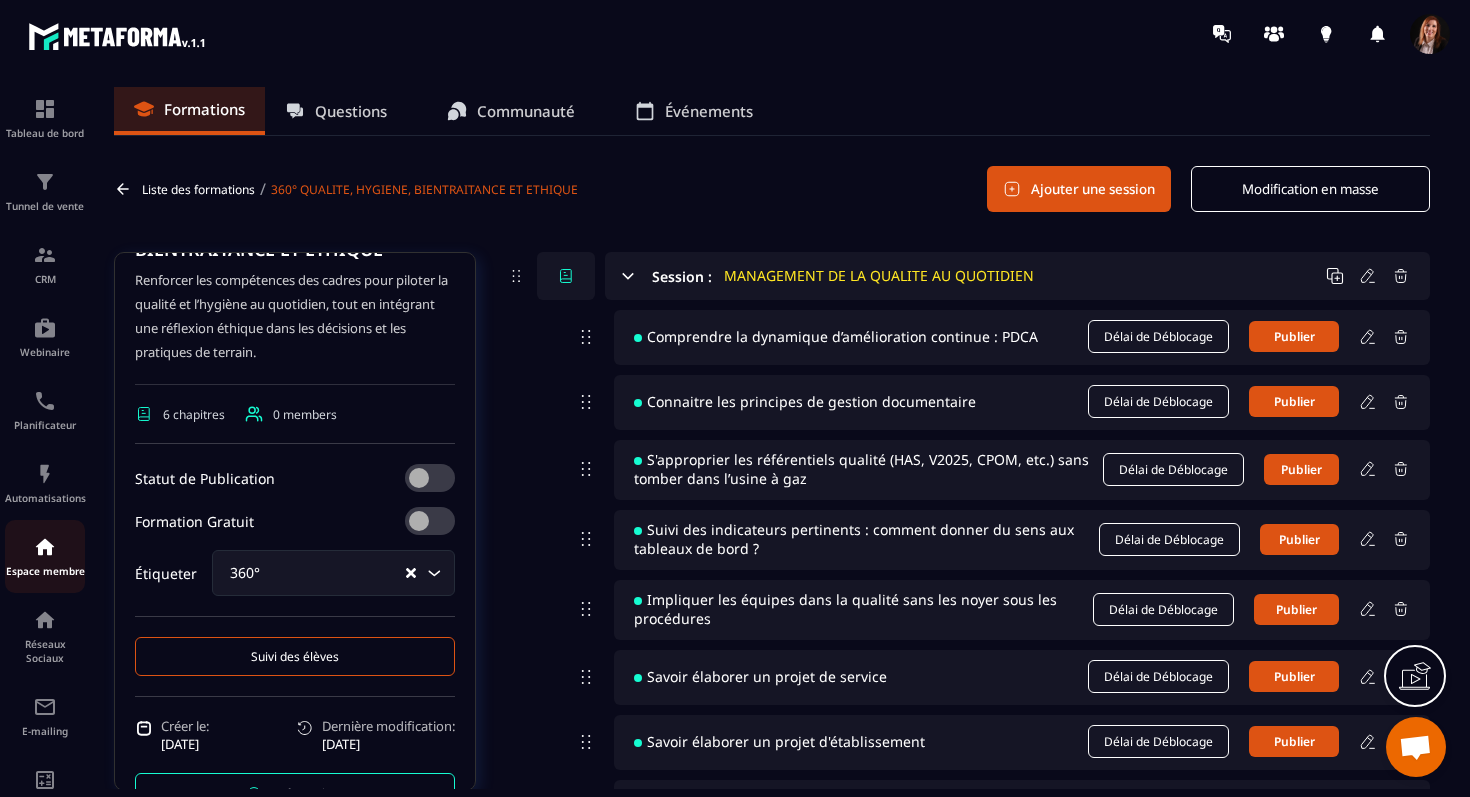 click on "Espace membre" at bounding box center (45, 556) 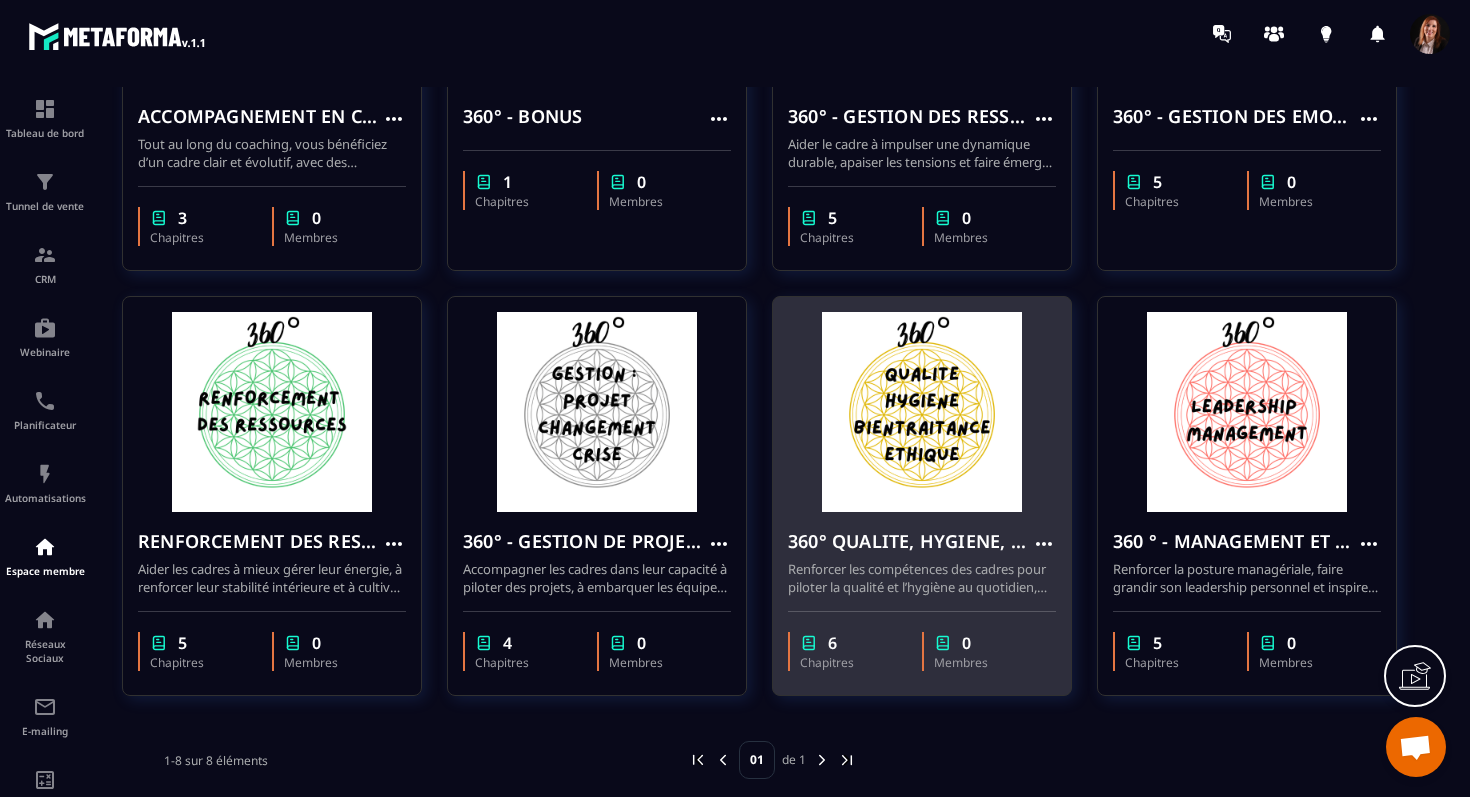 scroll, scrollTop: 377, scrollLeft: 0, axis: vertical 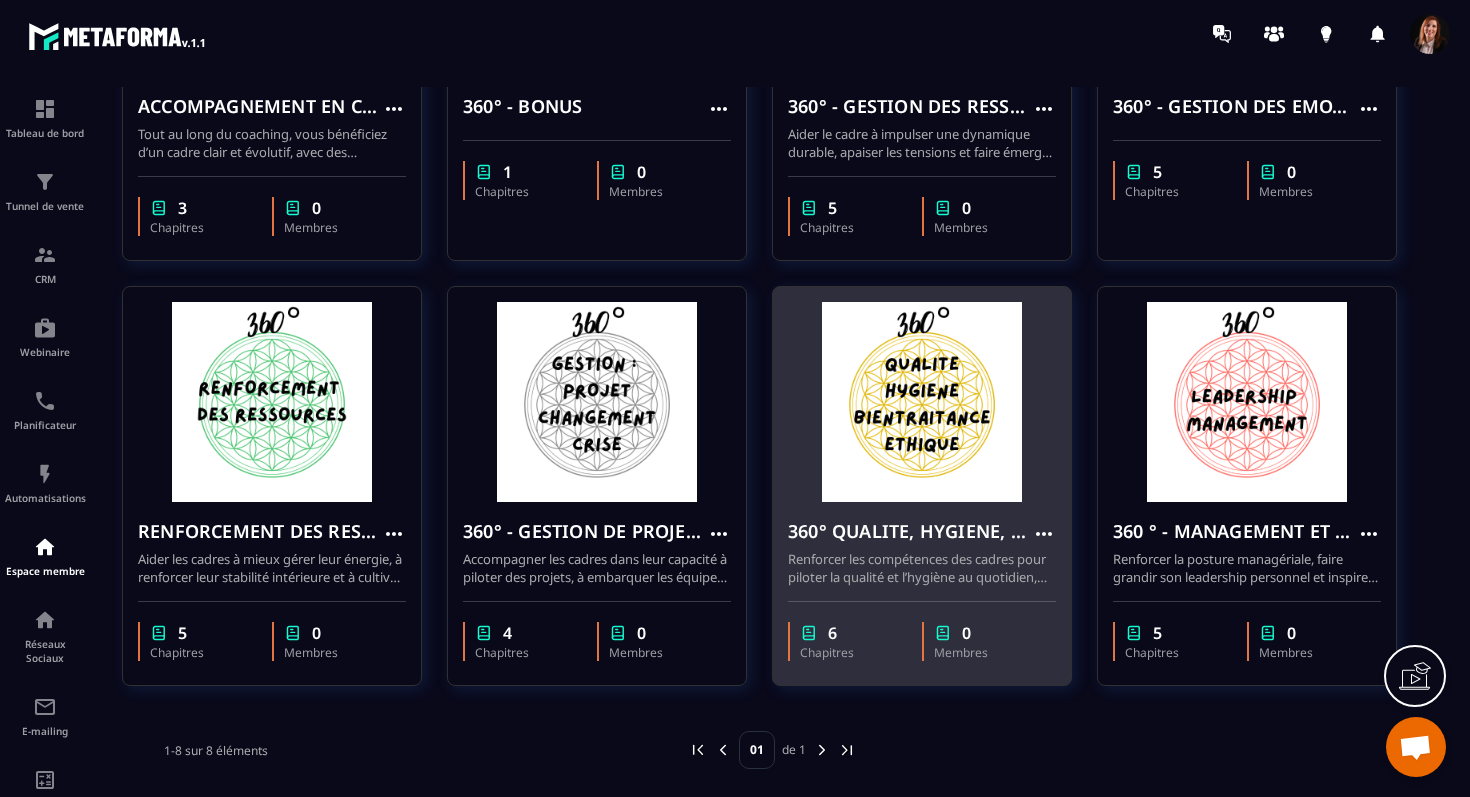 click 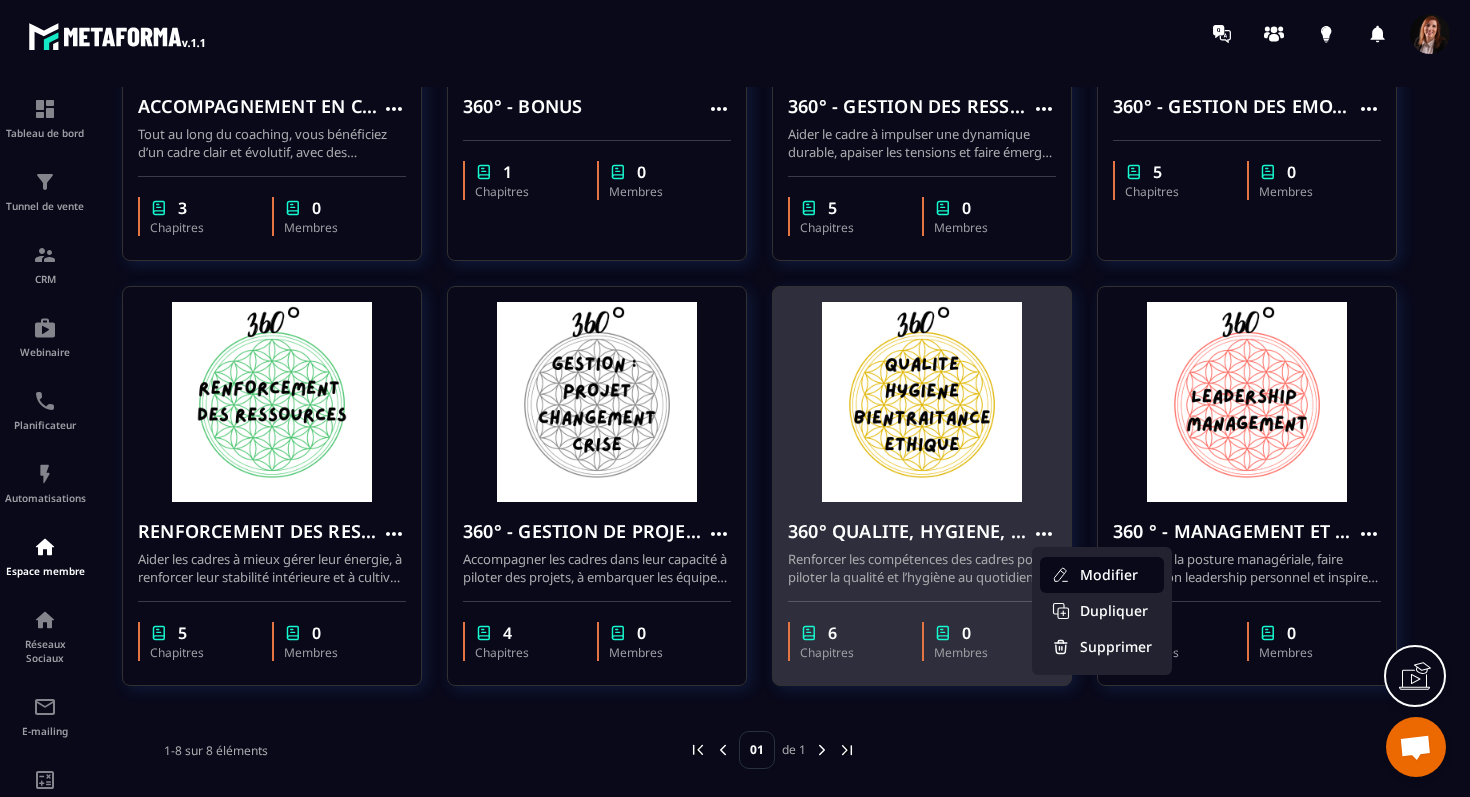 click on "Modifier" at bounding box center [1102, 575] 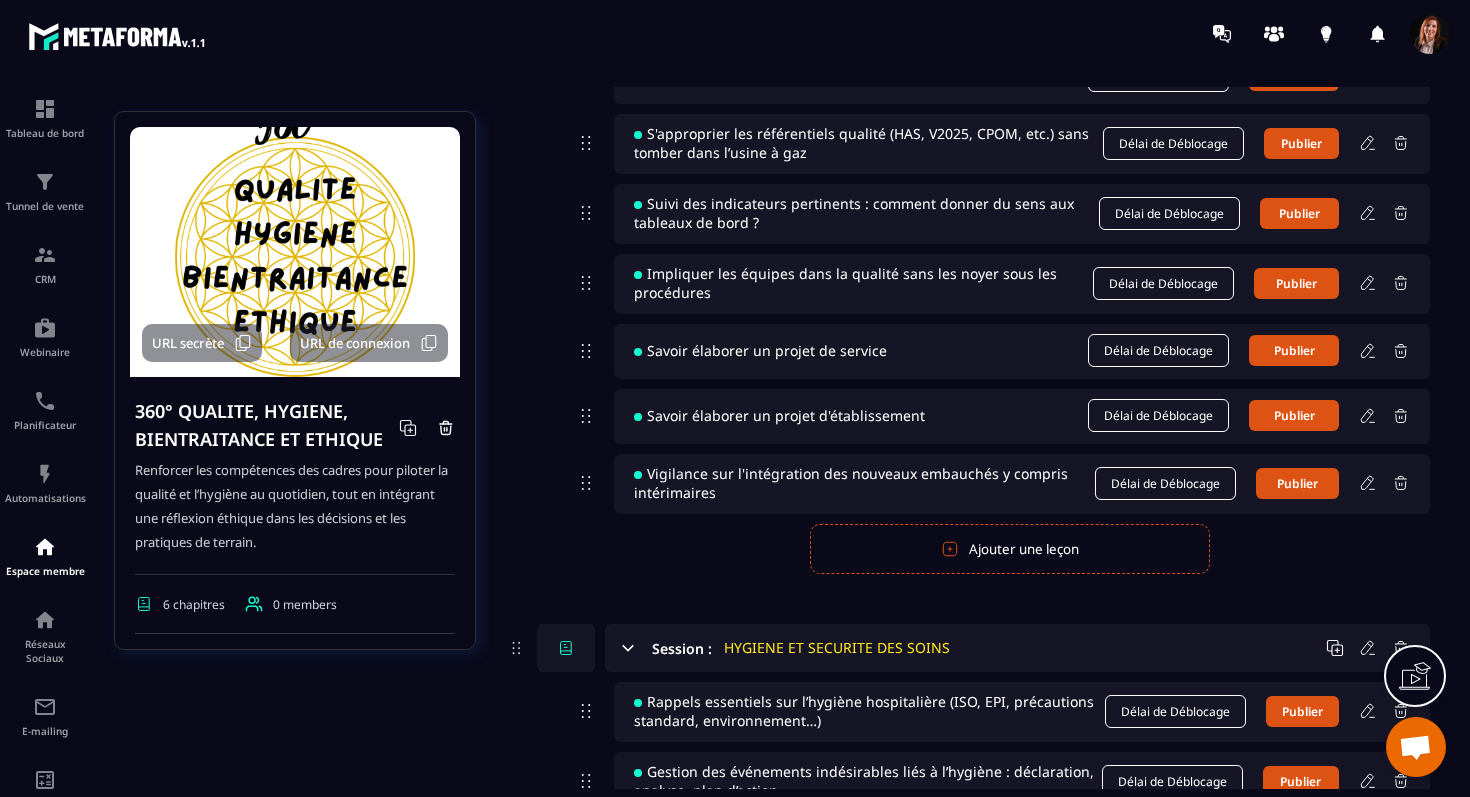 scroll, scrollTop: 332, scrollLeft: 0, axis: vertical 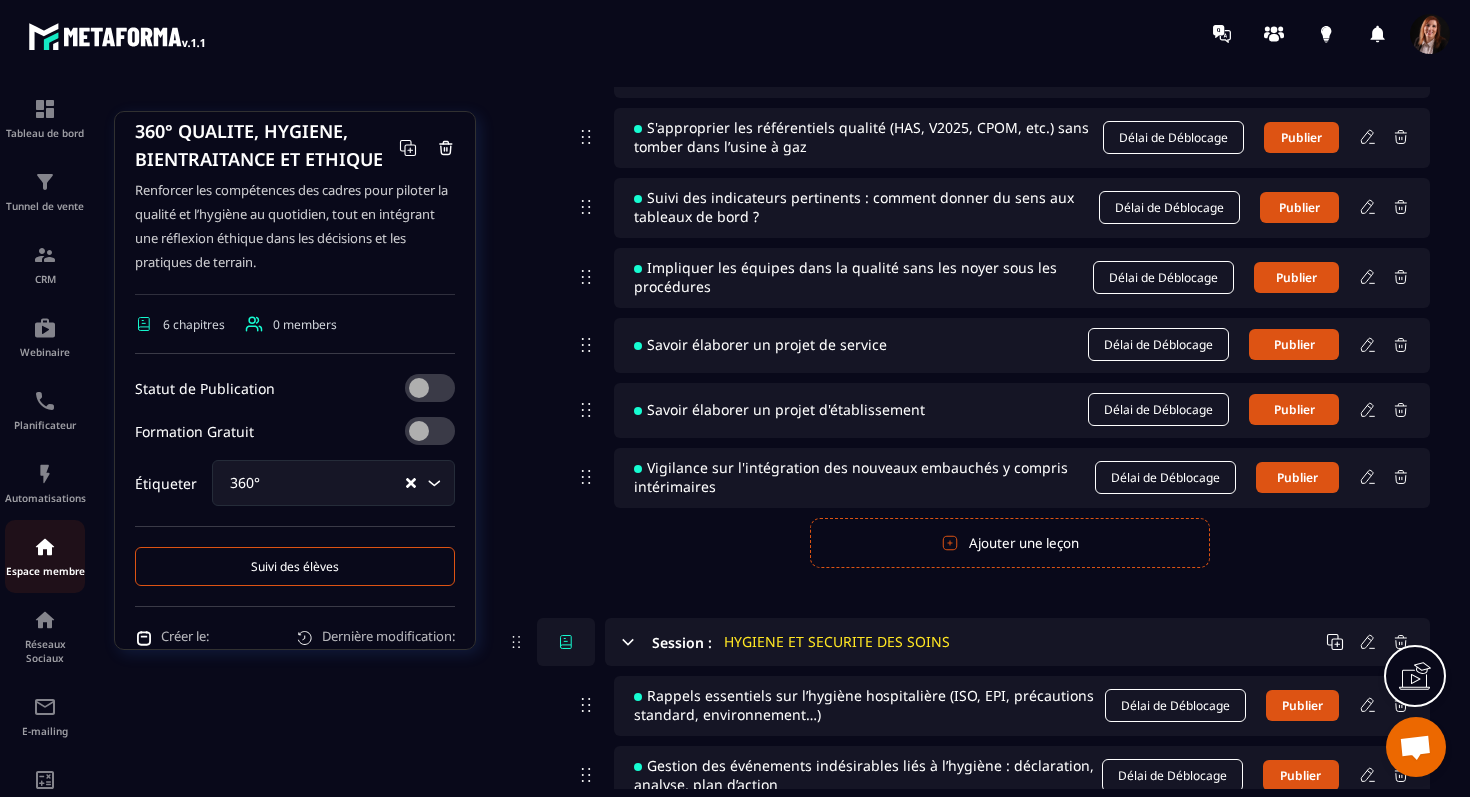 click at bounding box center (45, 547) 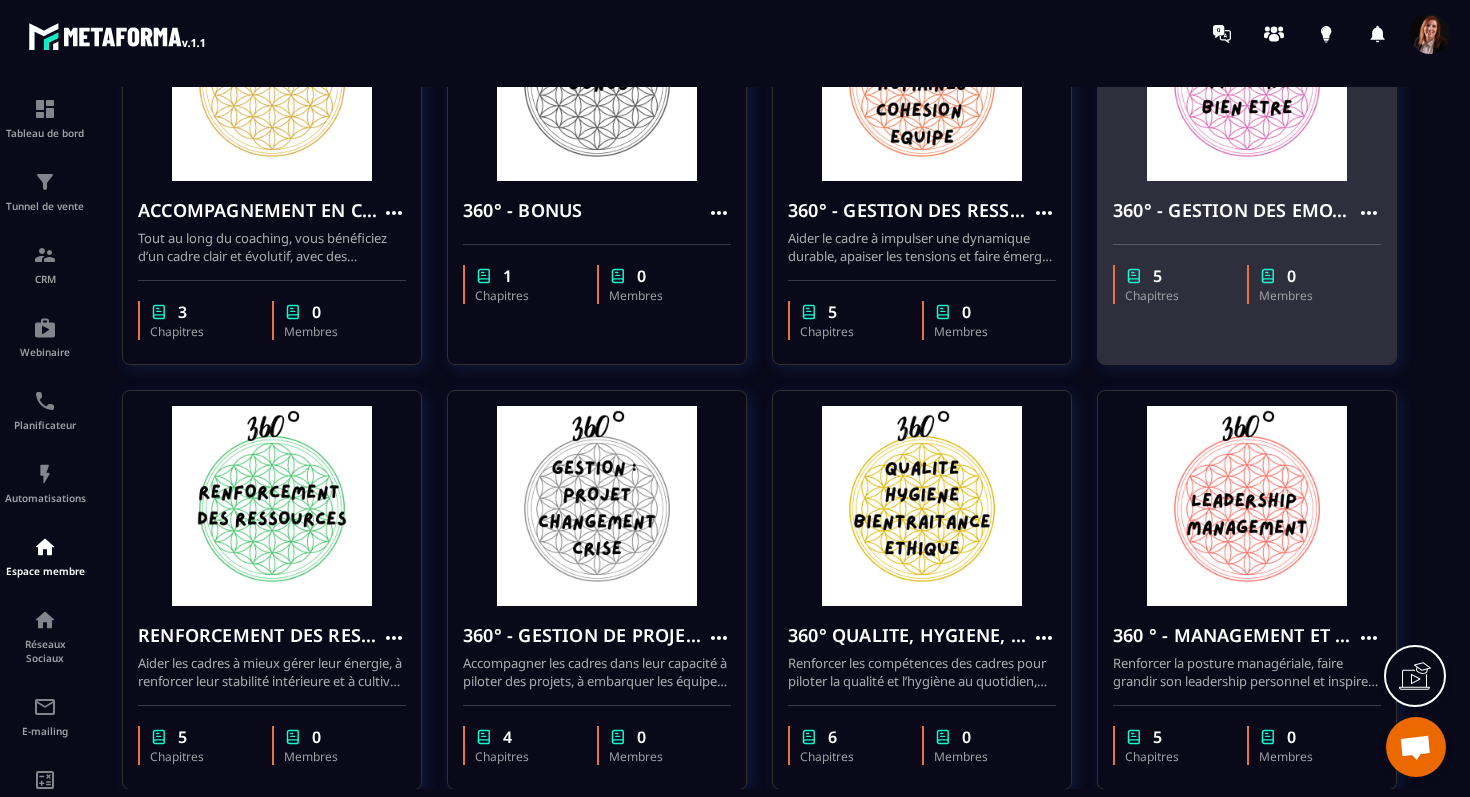 scroll, scrollTop: 377, scrollLeft: 0, axis: vertical 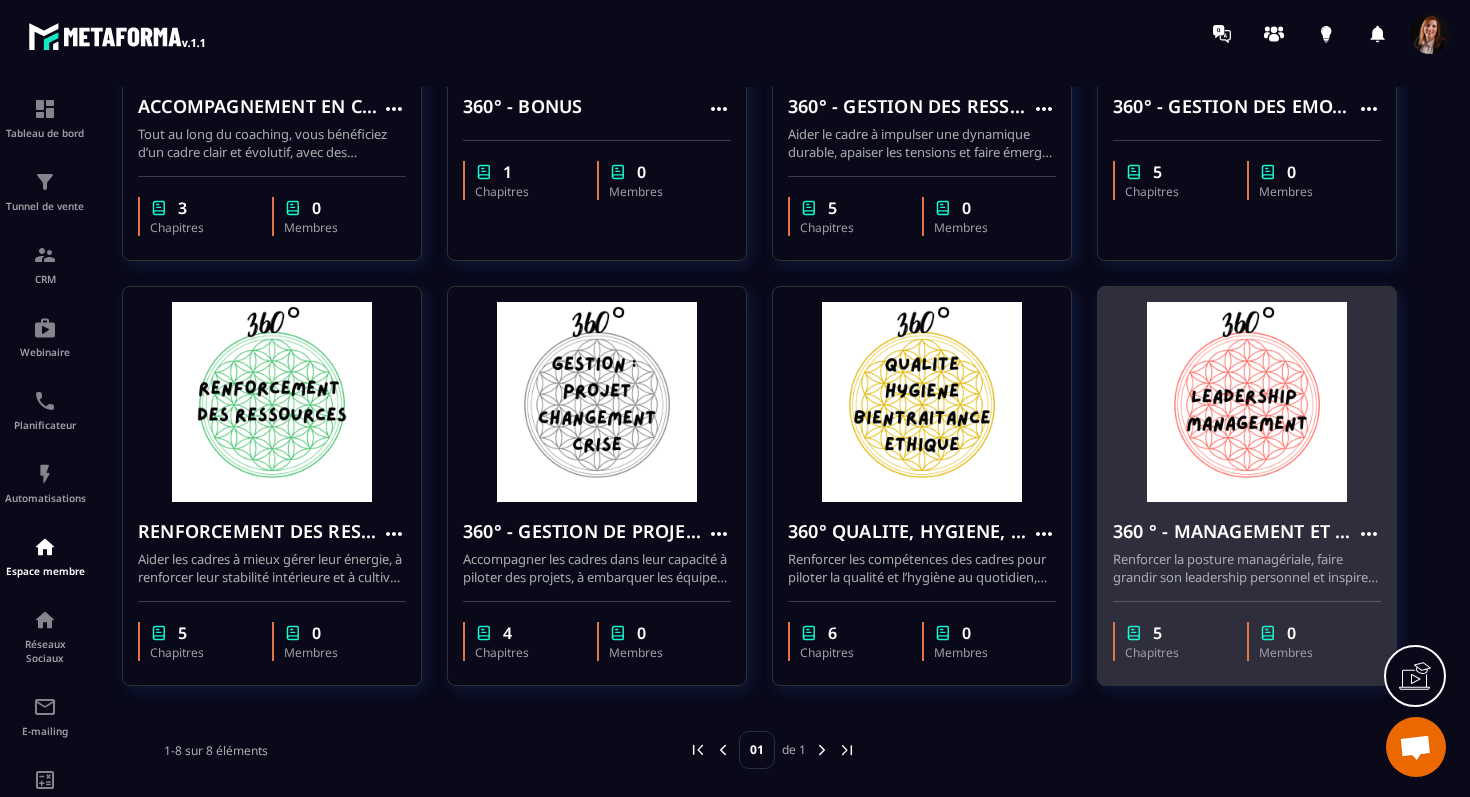 click 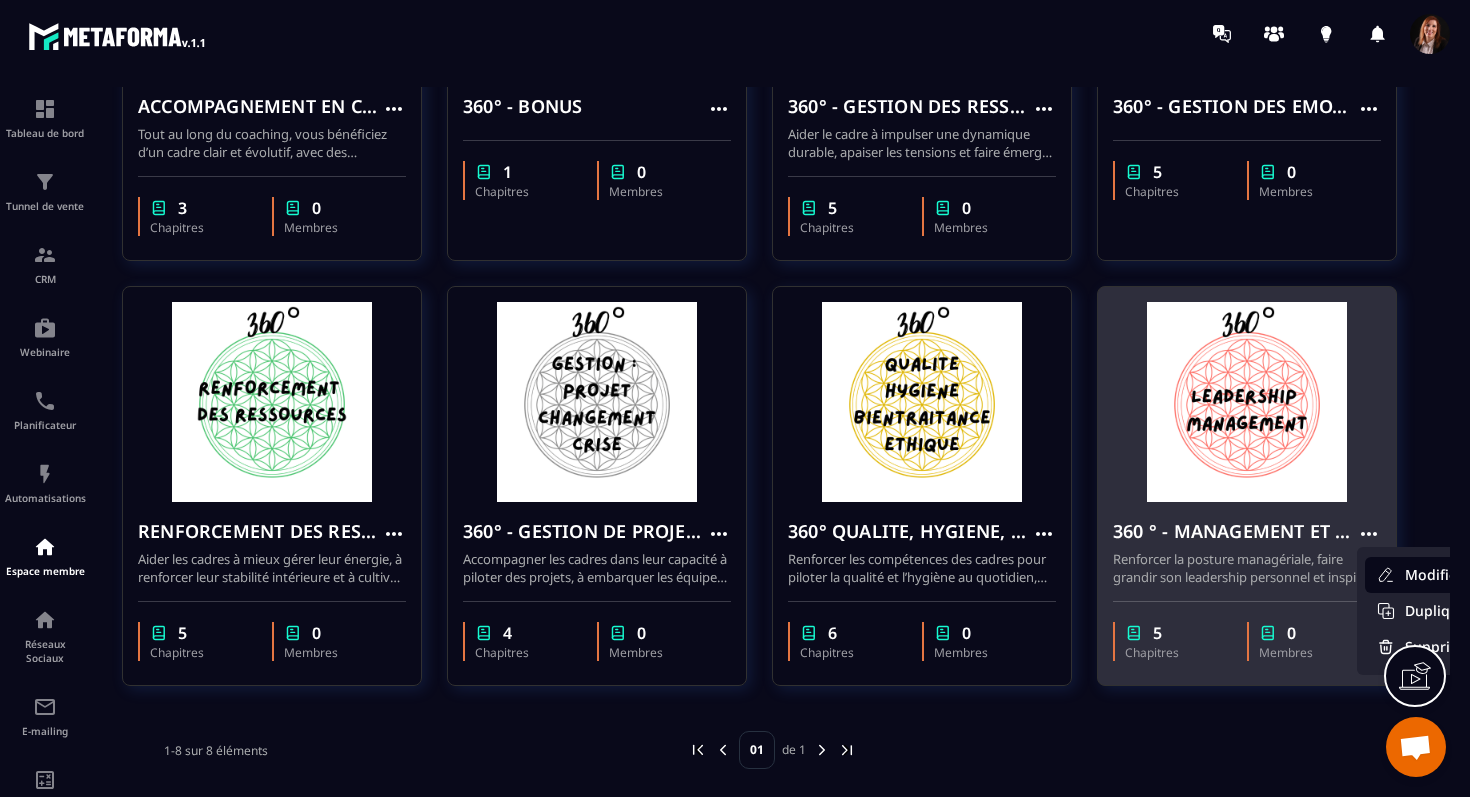 click on "Modifier" at bounding box center [1427, 575] 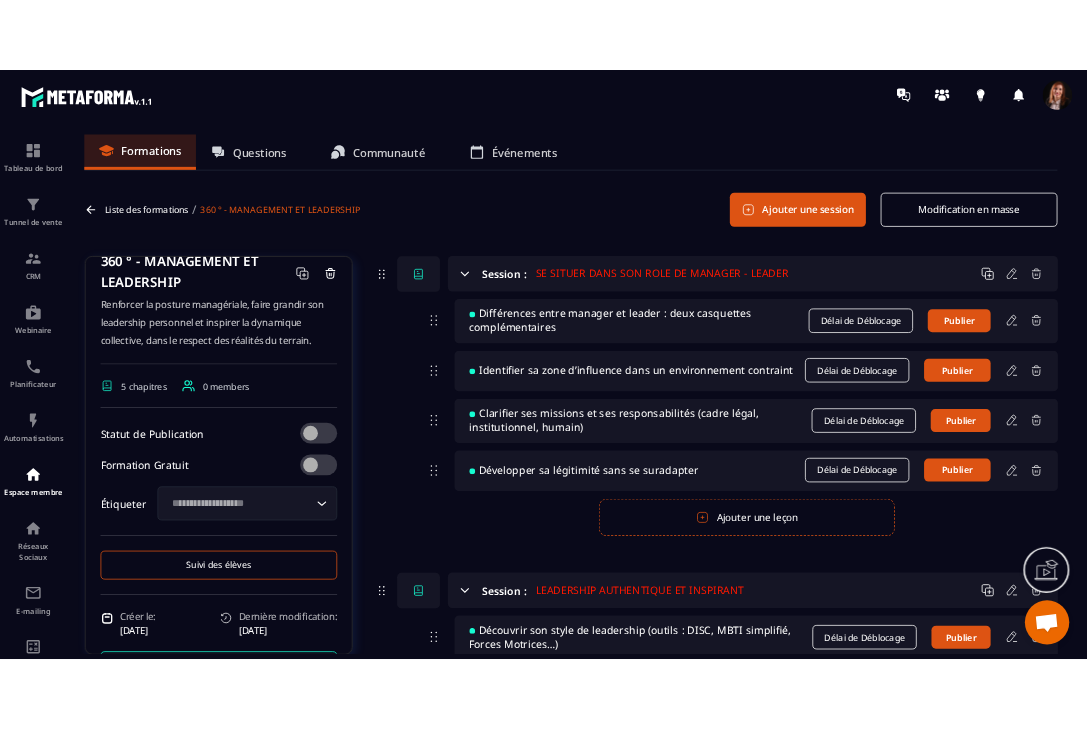 scroll, scrollTop: 304, scrollLeft: 0, axis: vertical 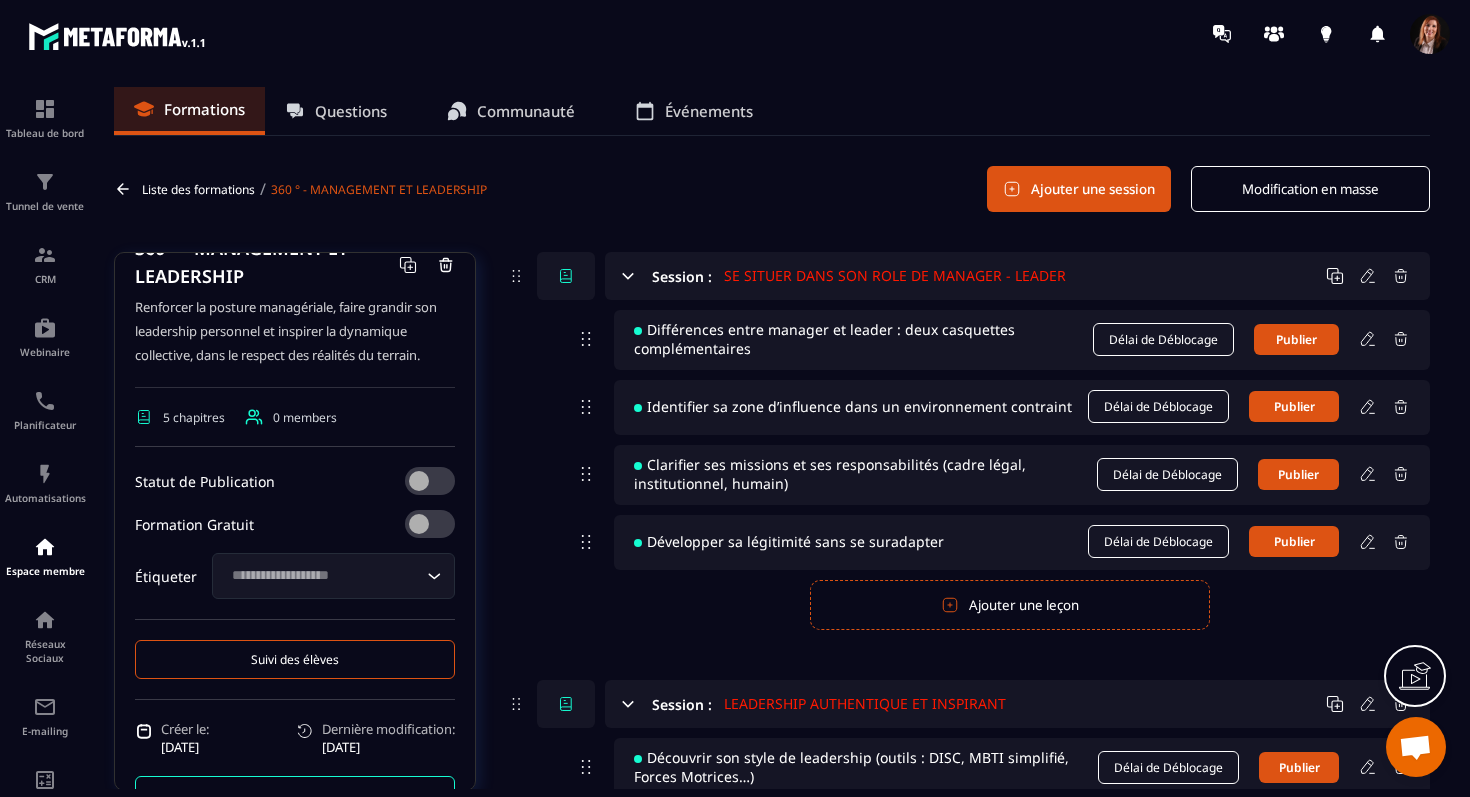 click 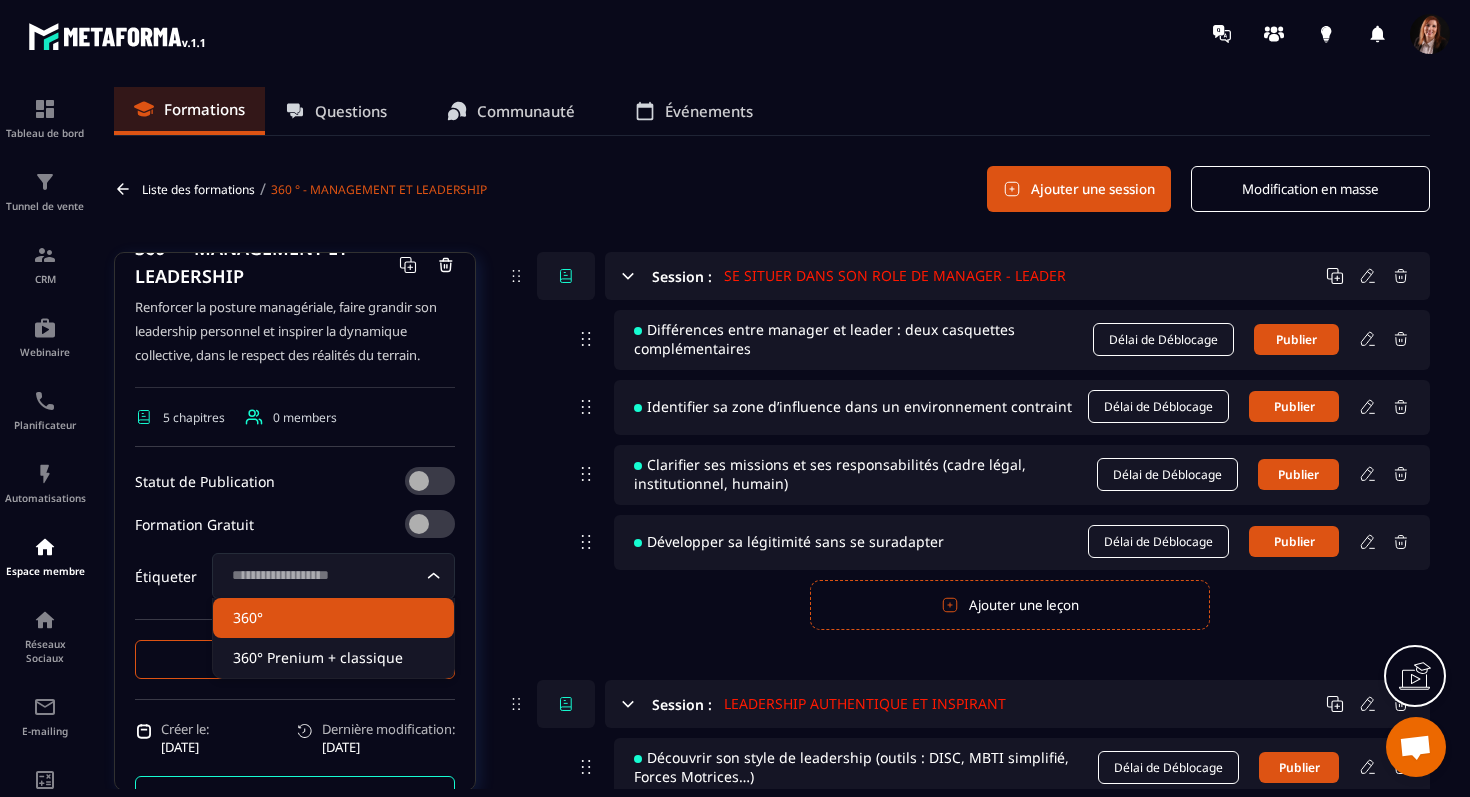 click on "360°" 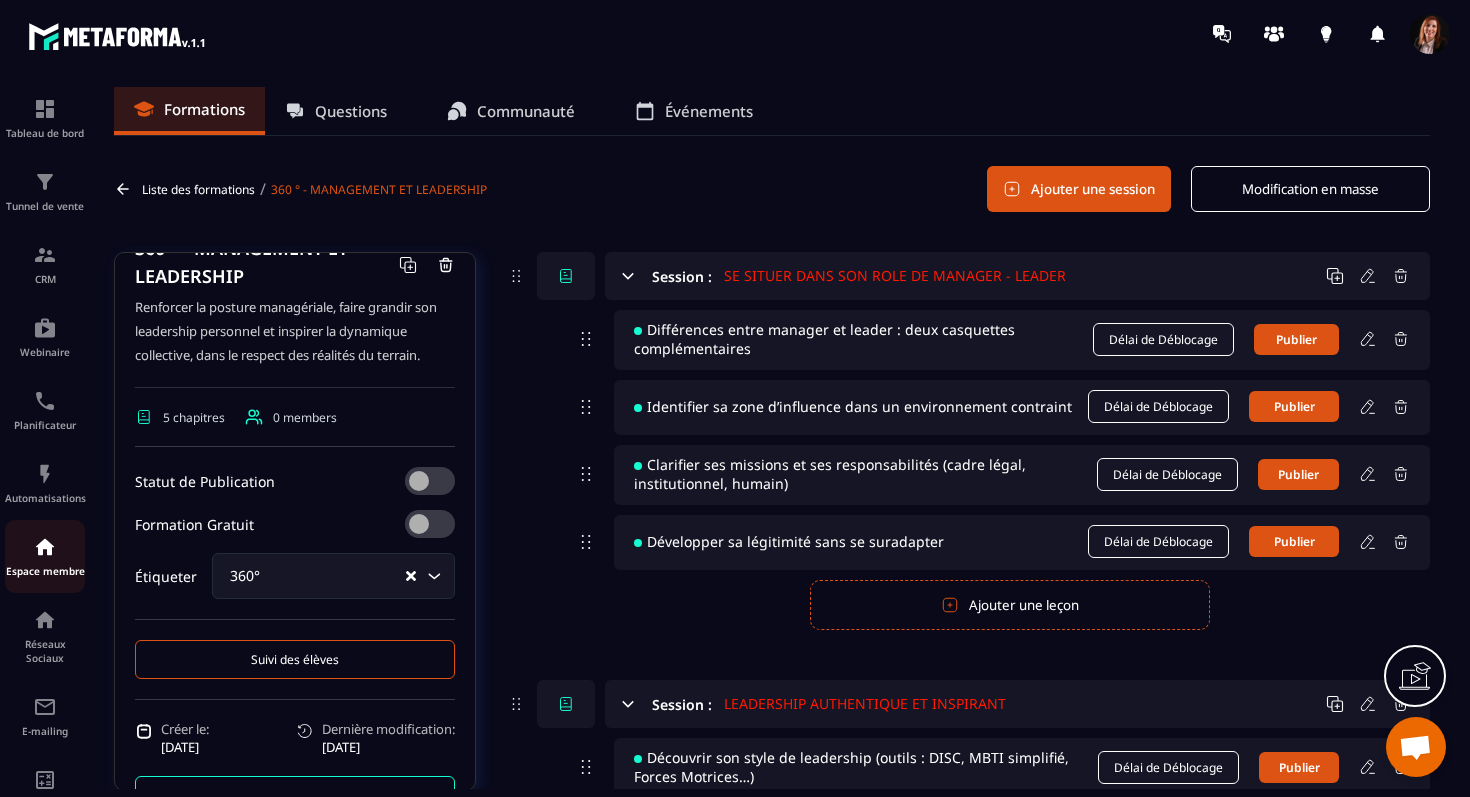 click on "Espace membre" at bounding box center (45, 556) 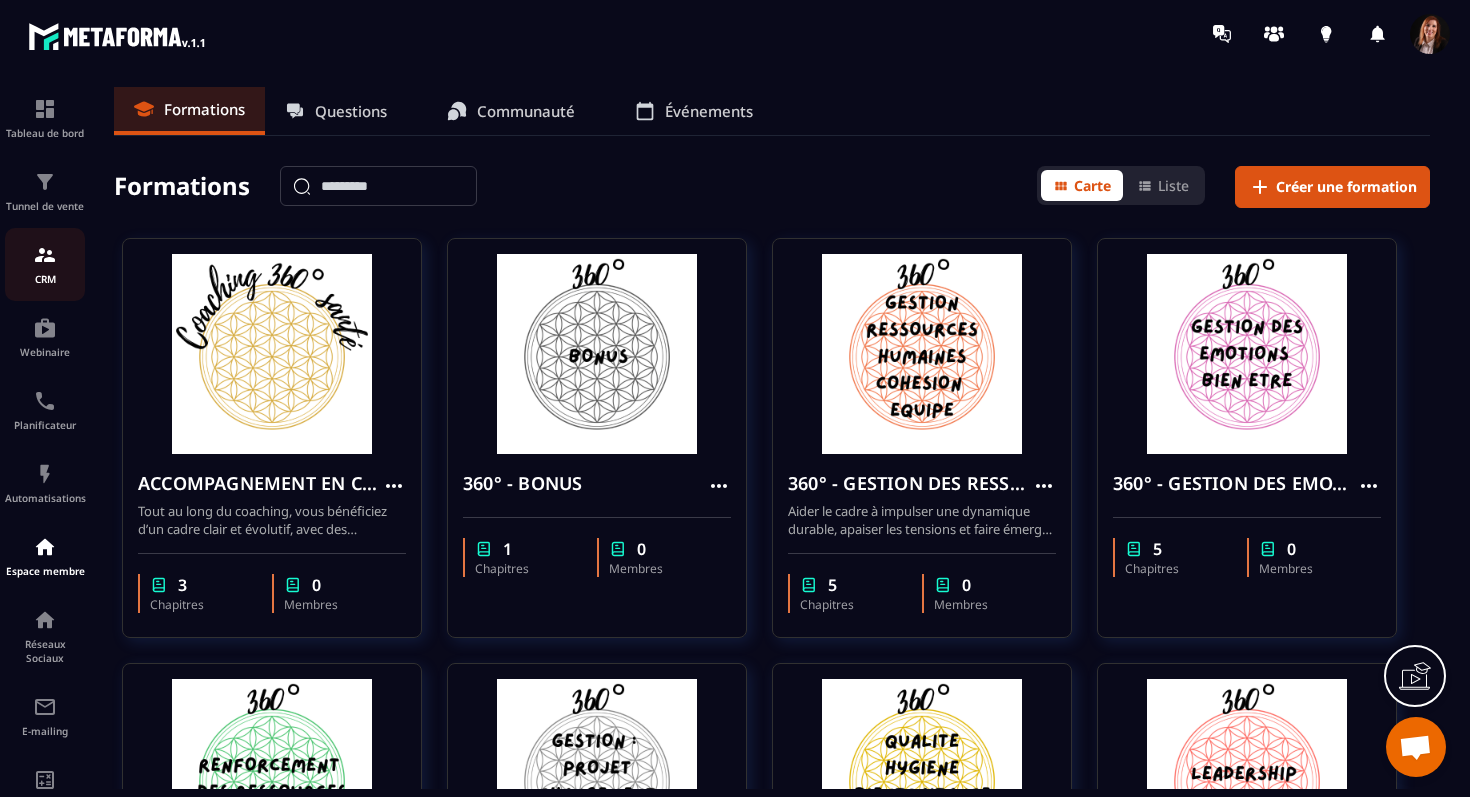 click at bounding box center [45, 255] 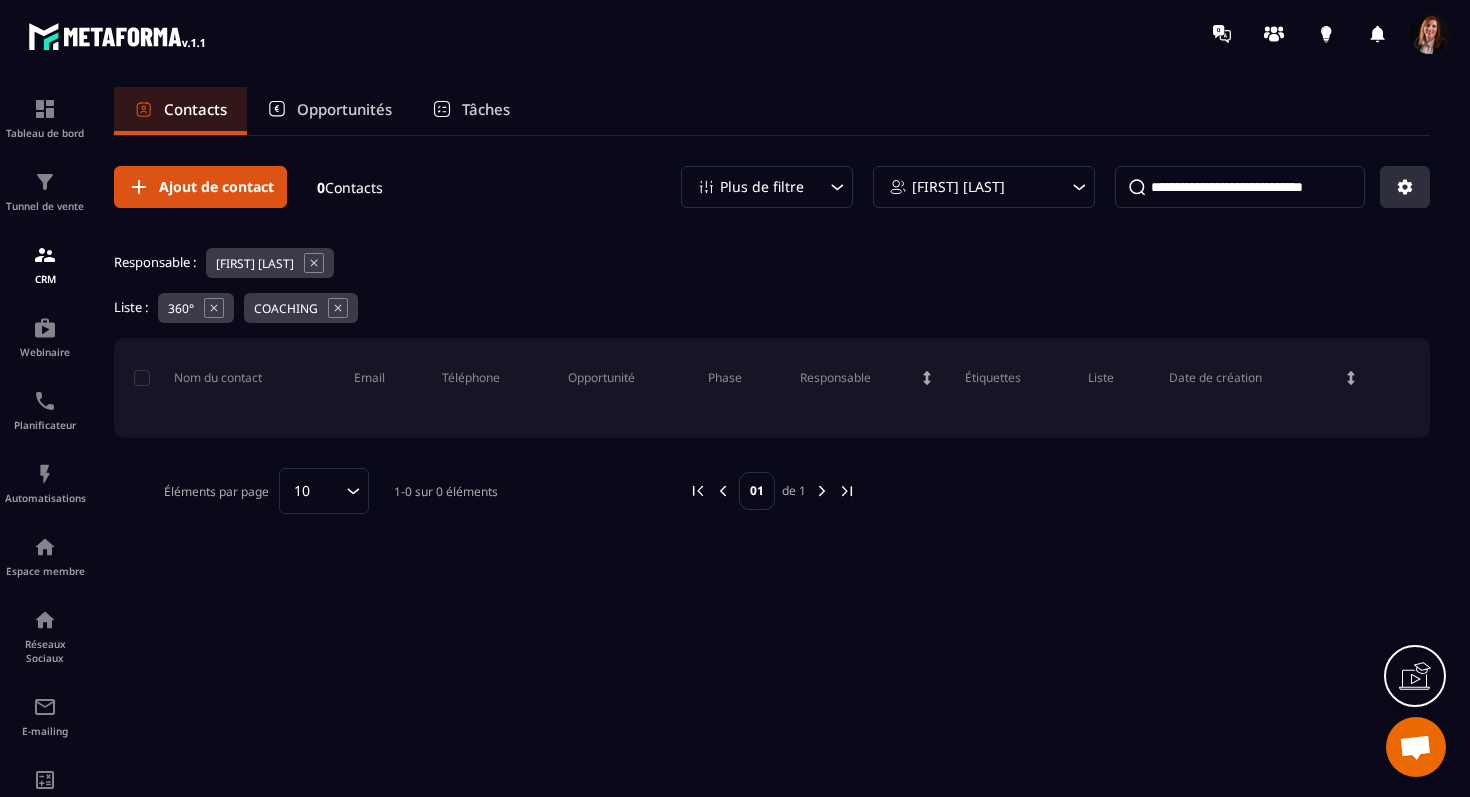 click 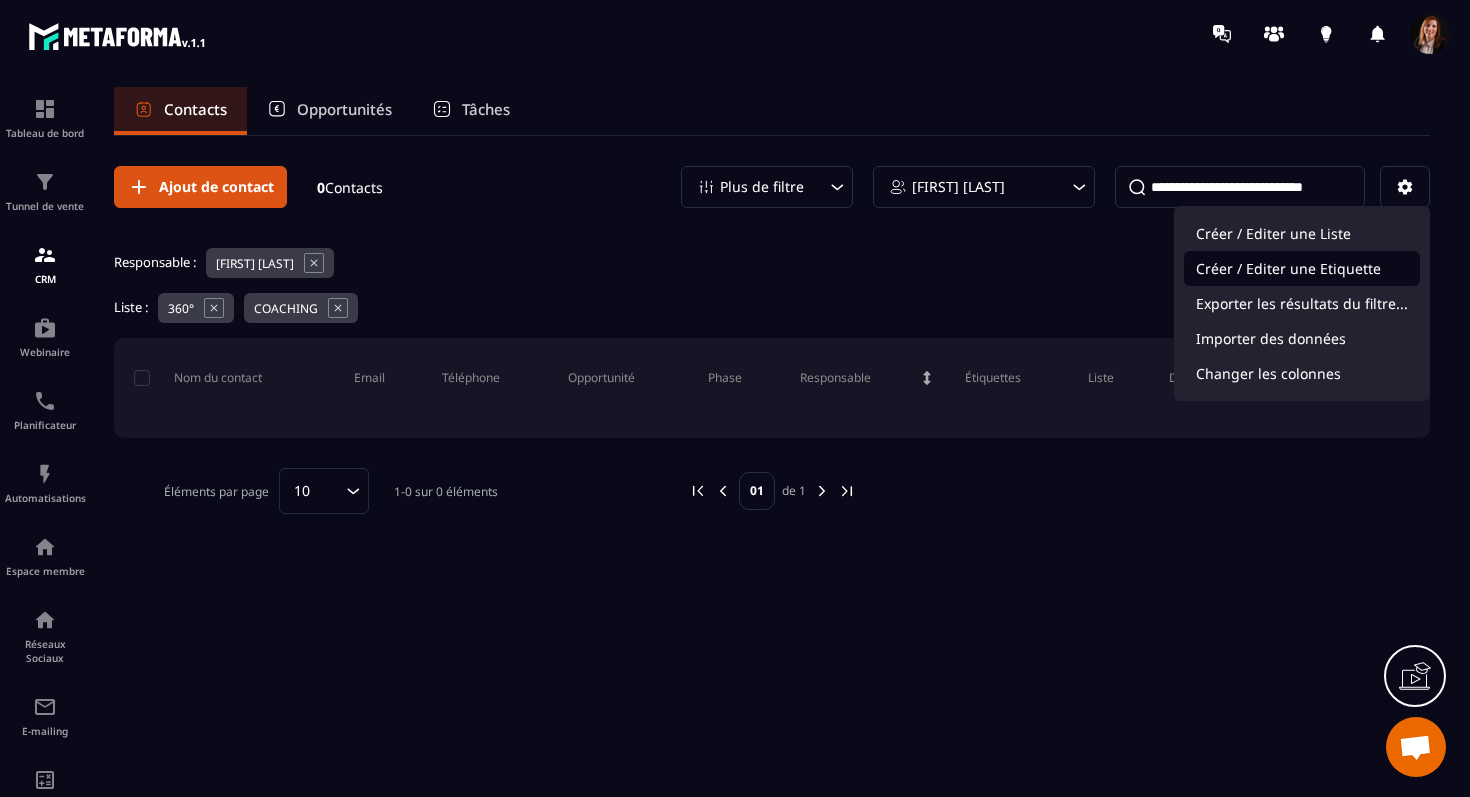 click on "Créer / Editer une Etiquette" at bounding box center (1302, 268) 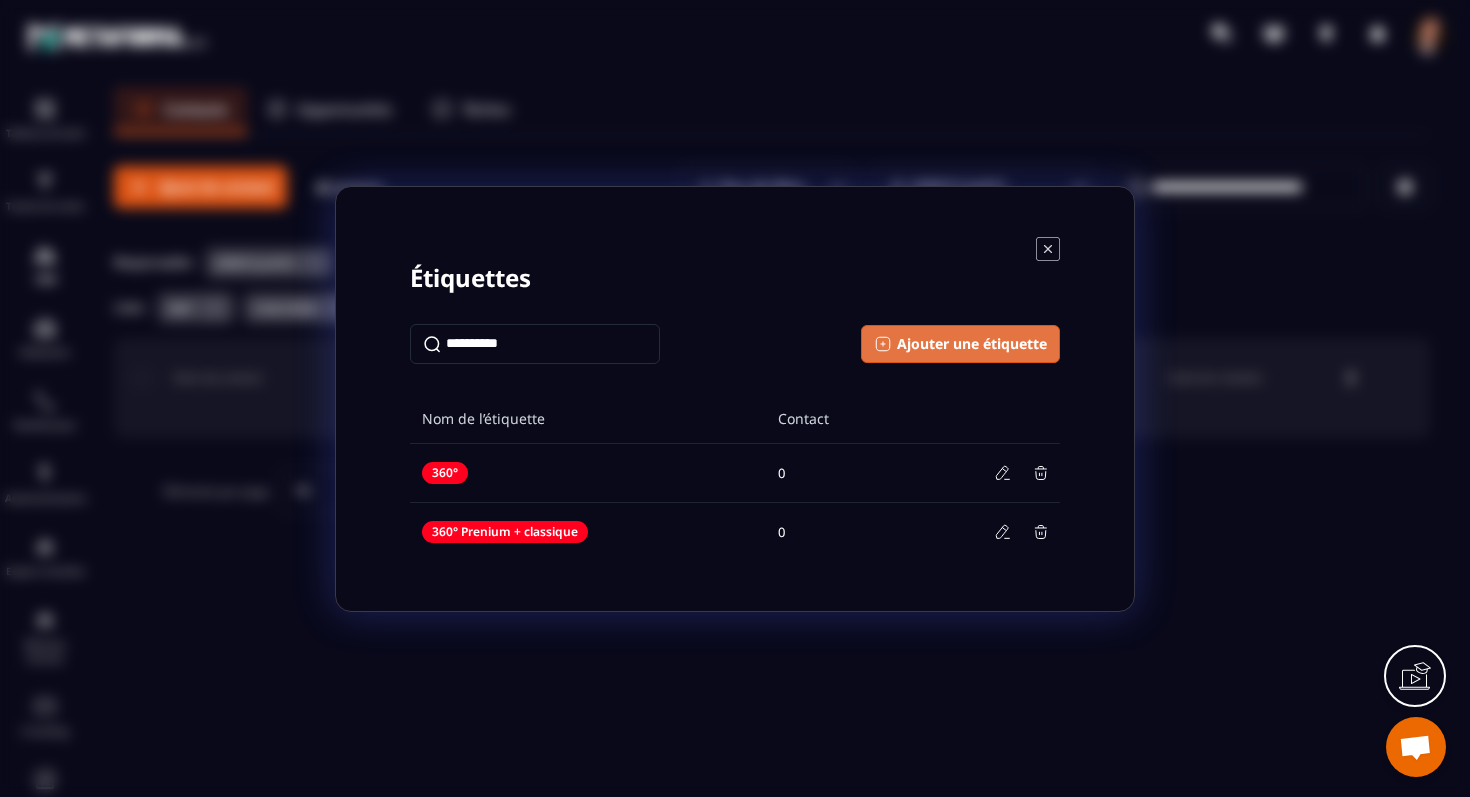 click on "Ajouter une étiquette" at bounding box center (972, 344) 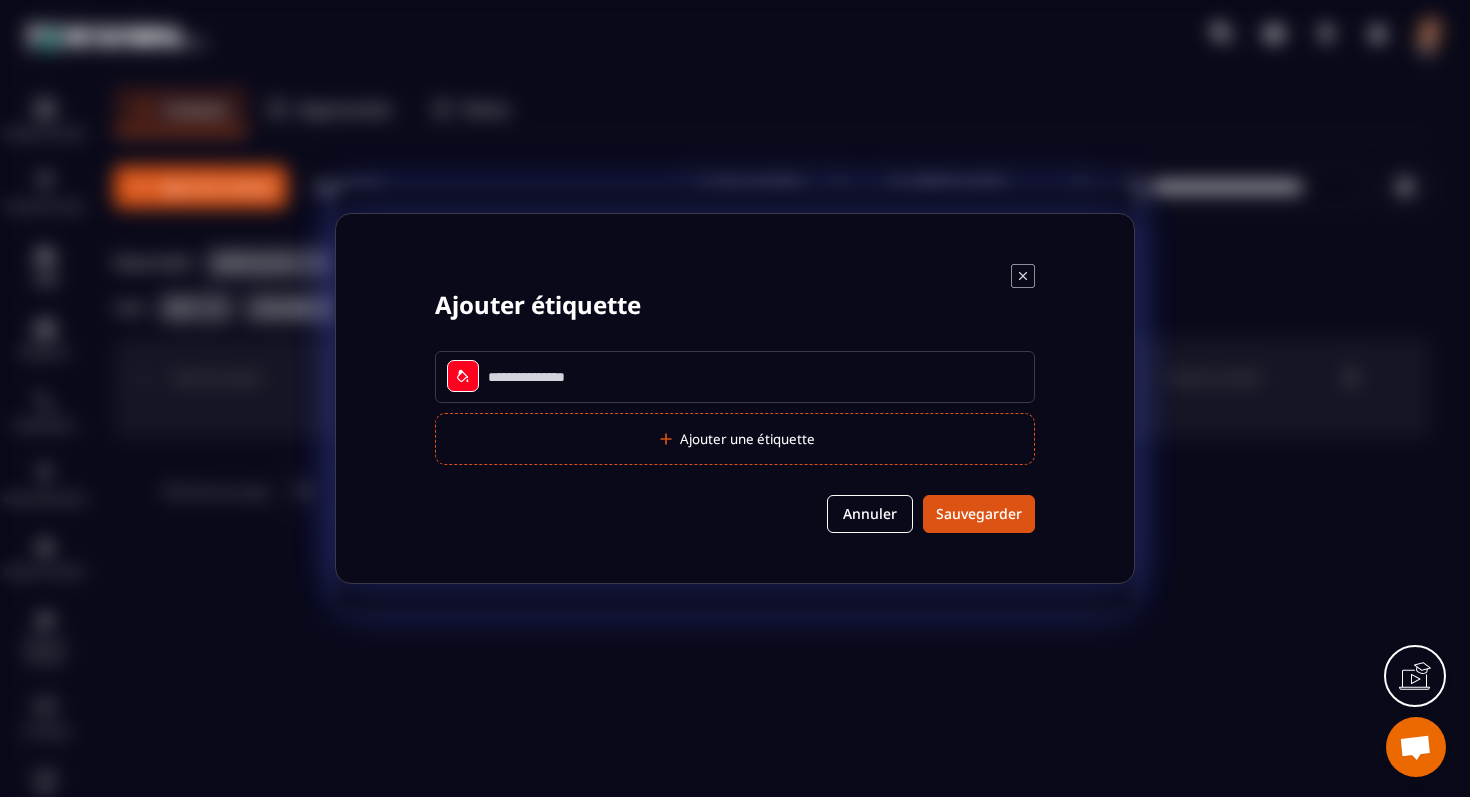 click 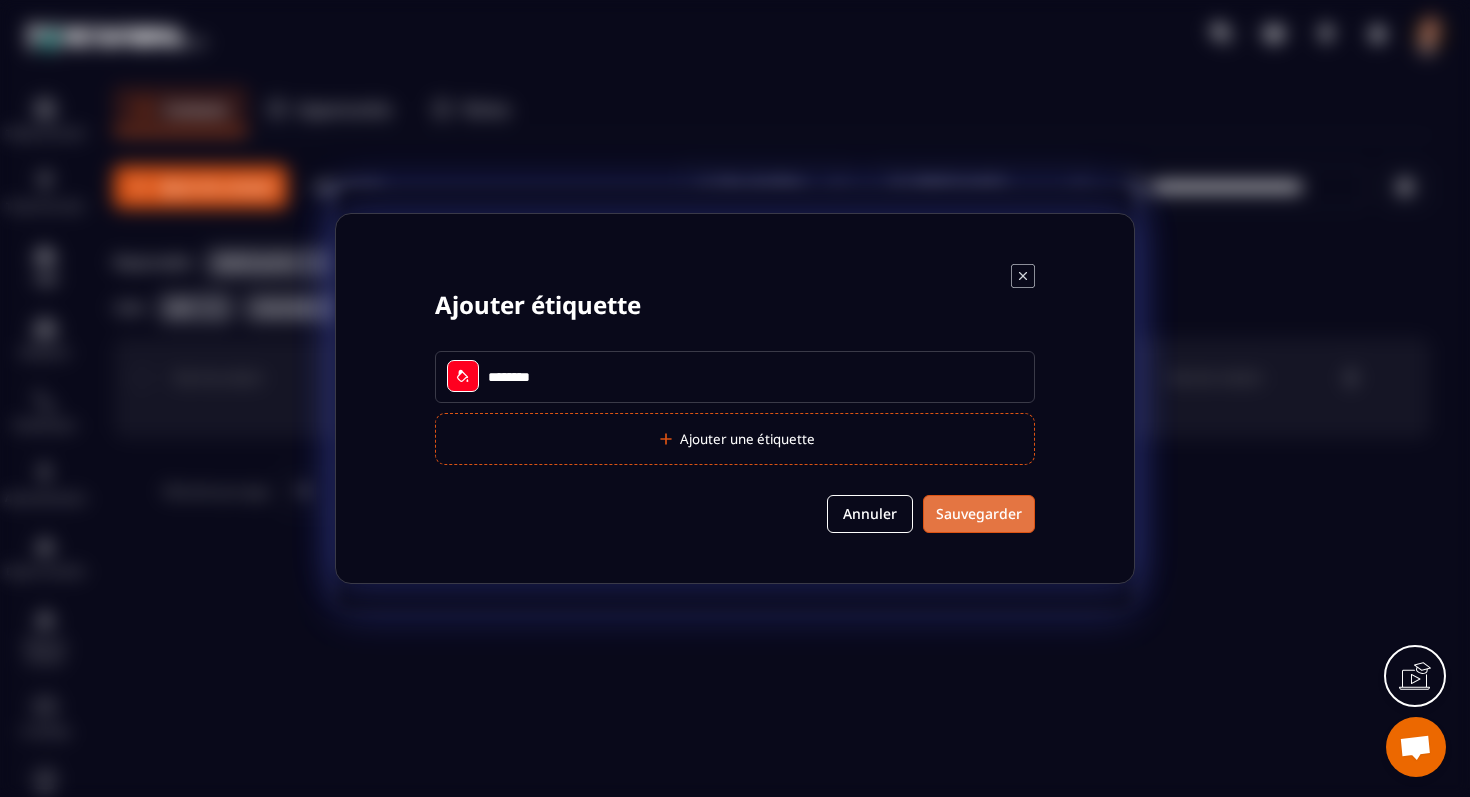type on "********" 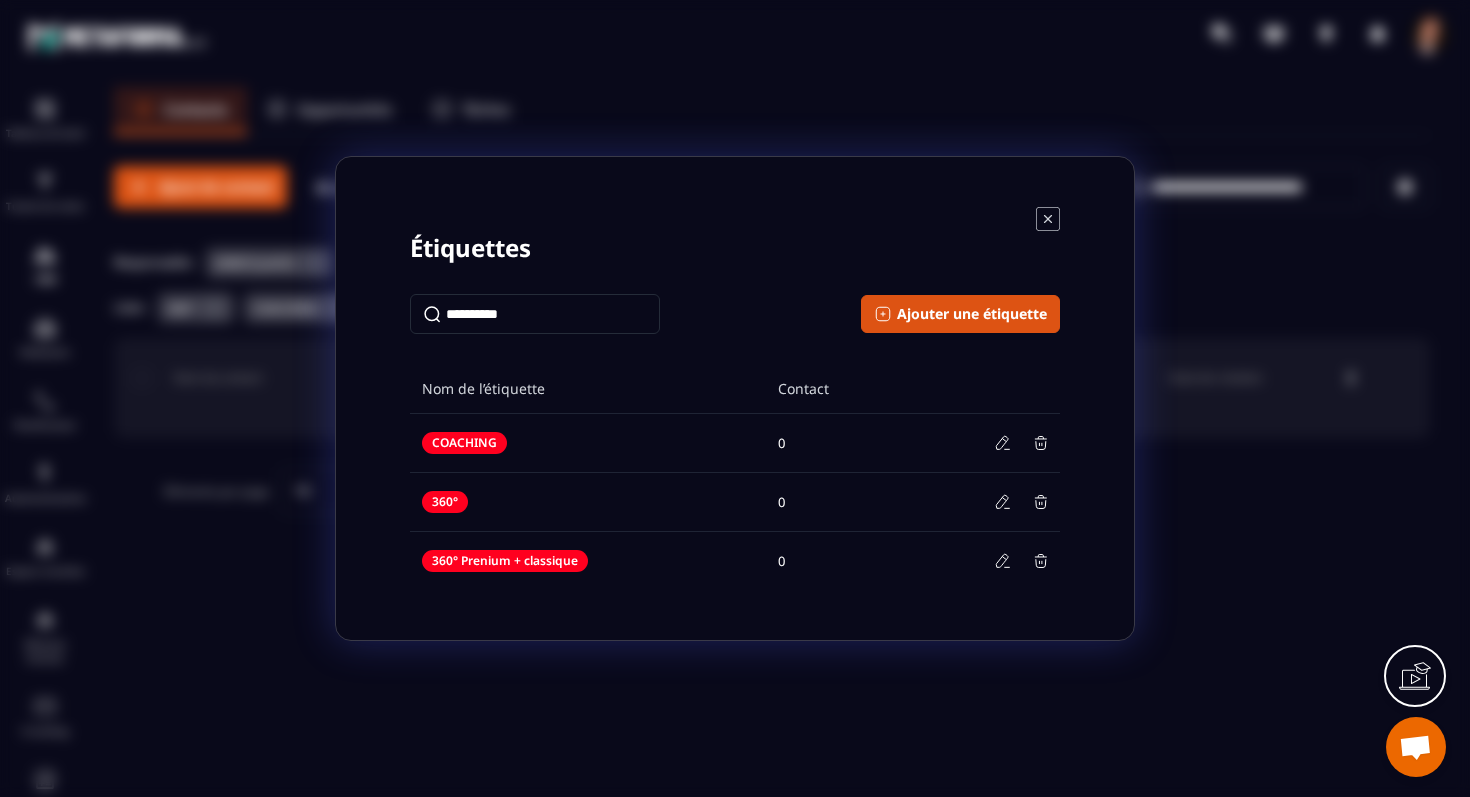 click 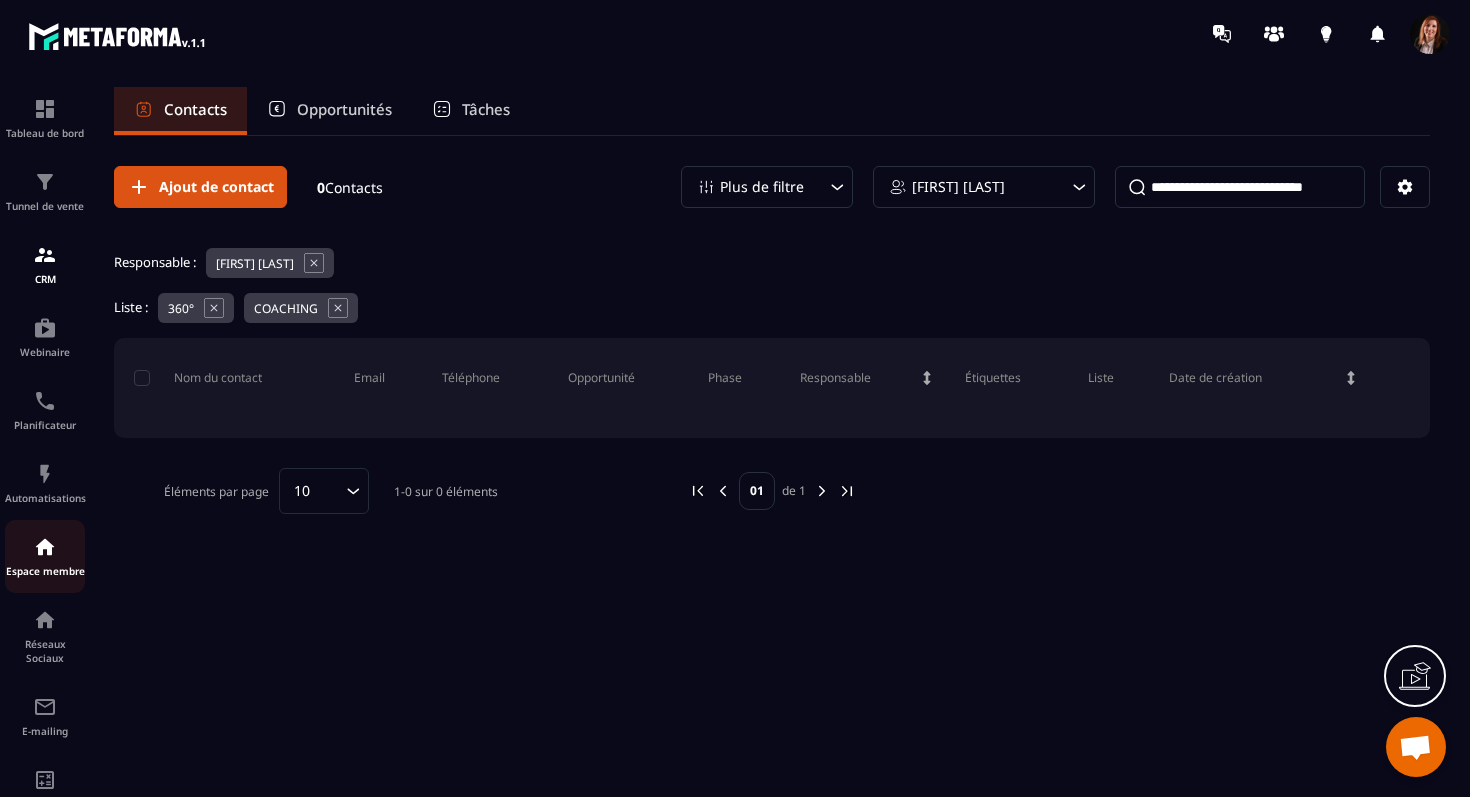 click at bounding box center [45, 547] 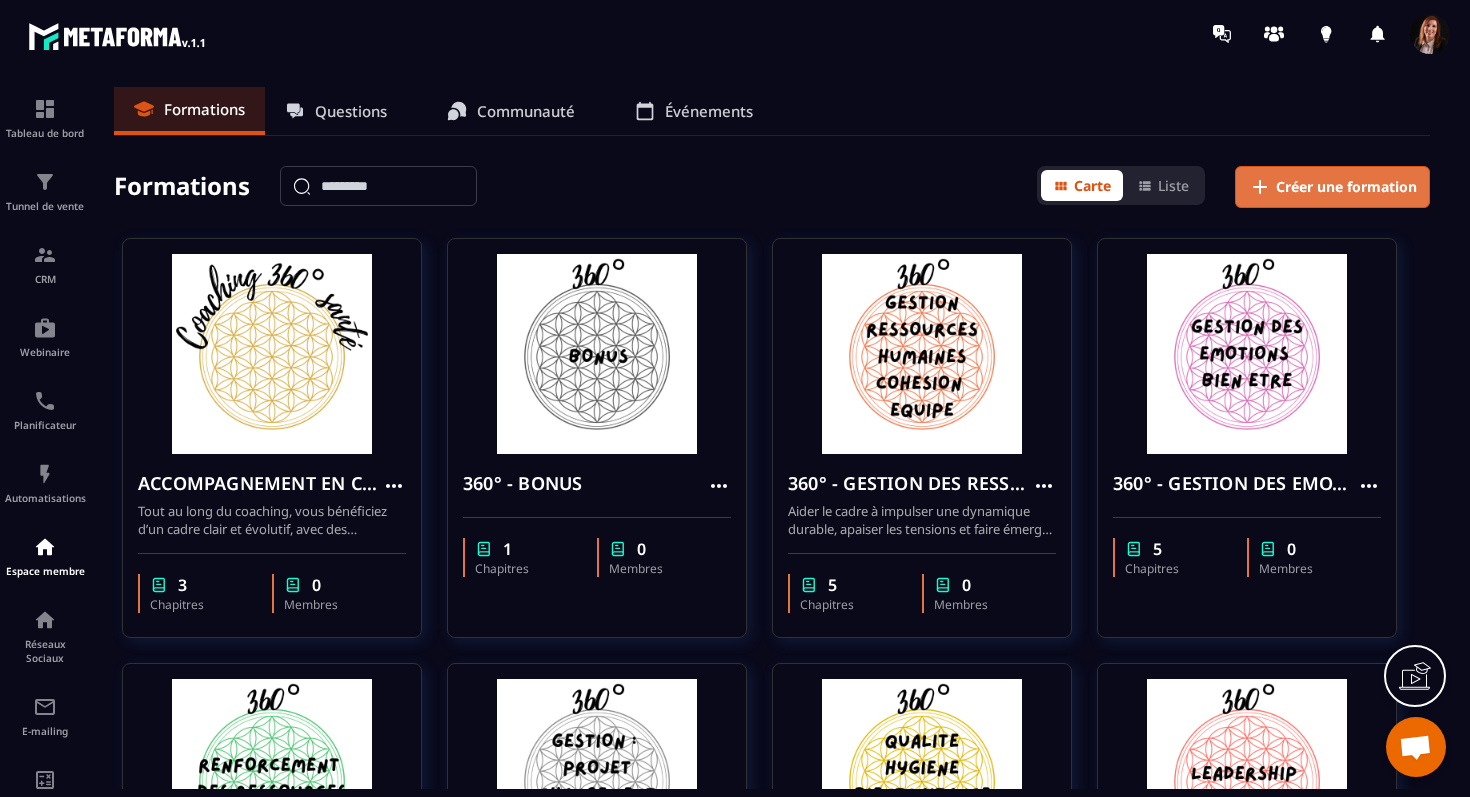 click on "Créer une formation" at bounding box center (1346, 187) 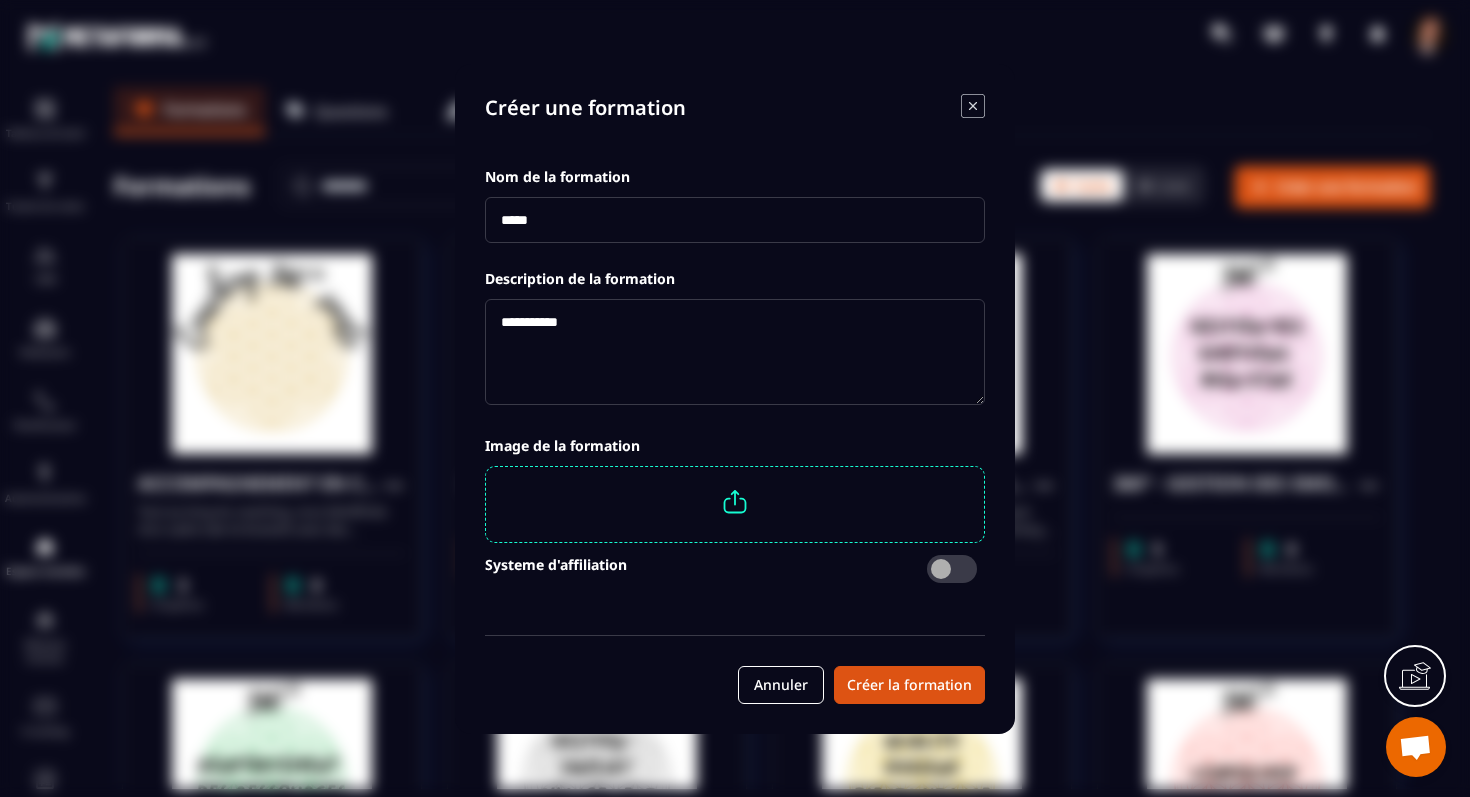 click at bounding box center [735, 220] 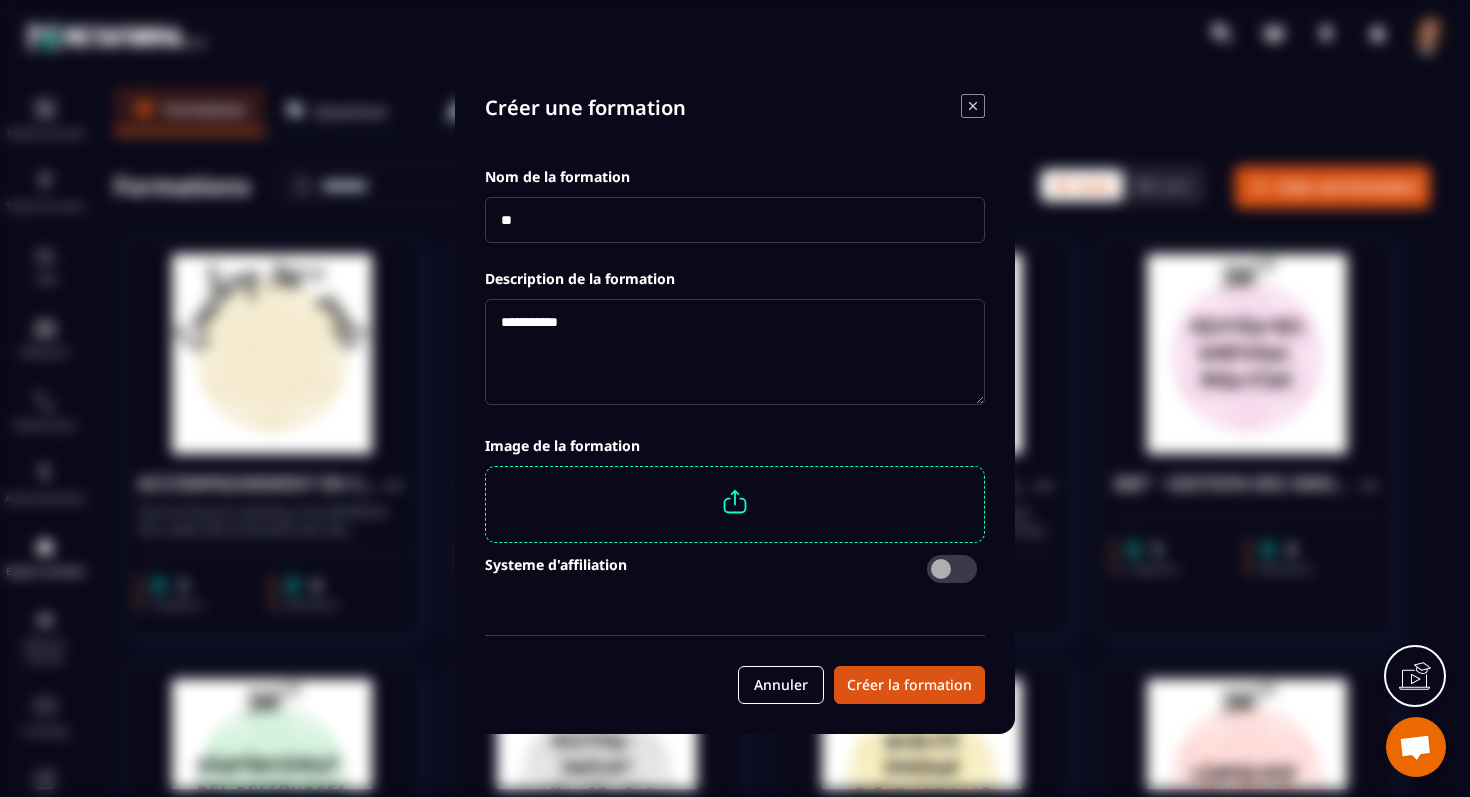 type on "*" 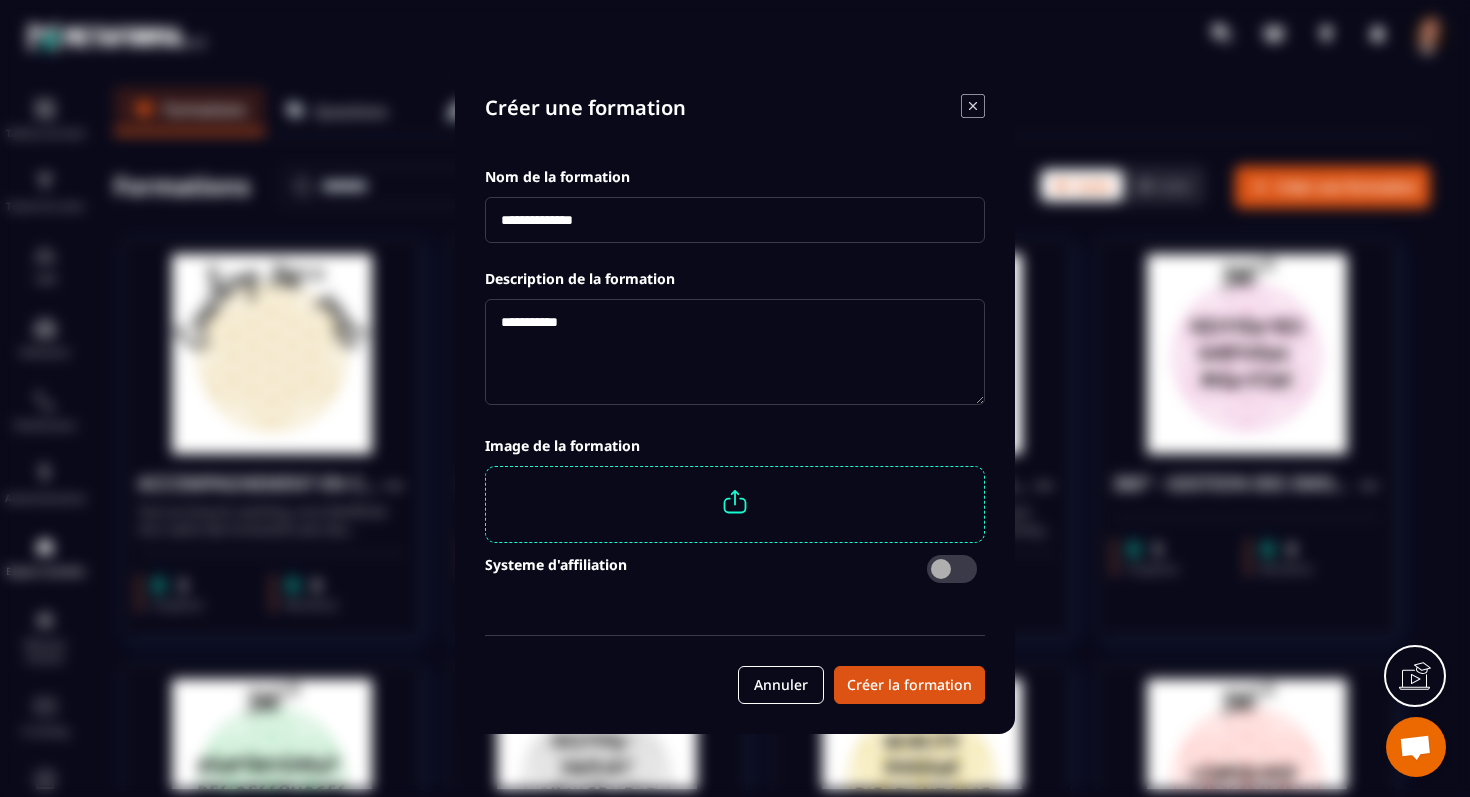 type on "**********" 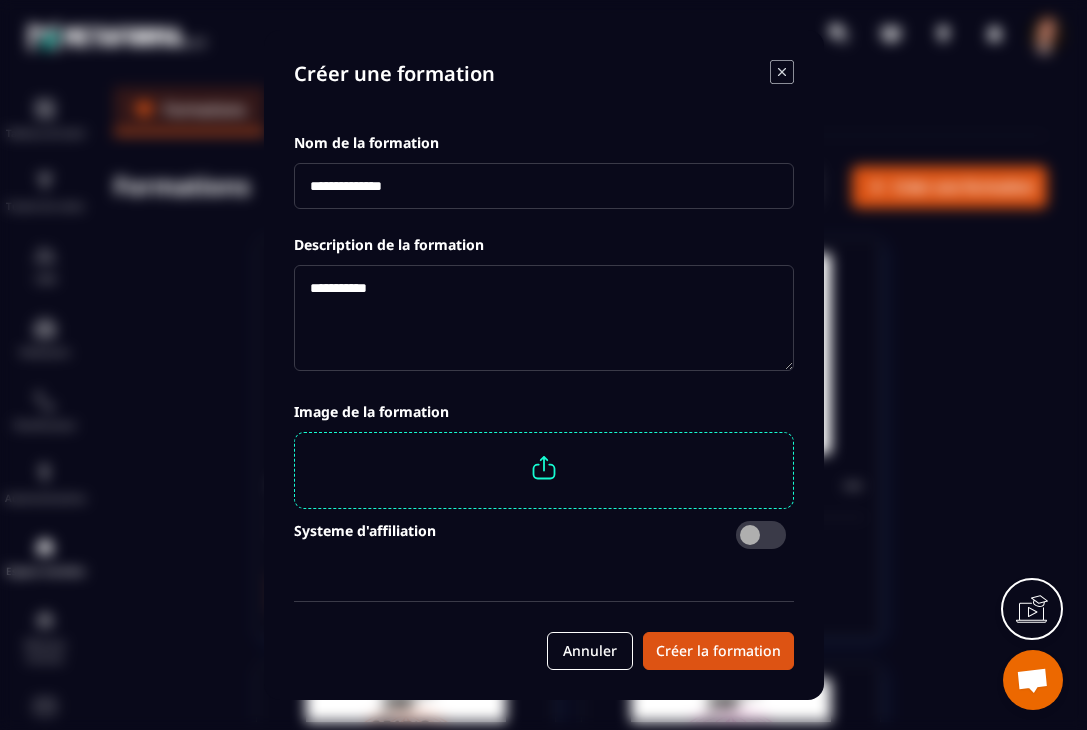 paste on "**********" 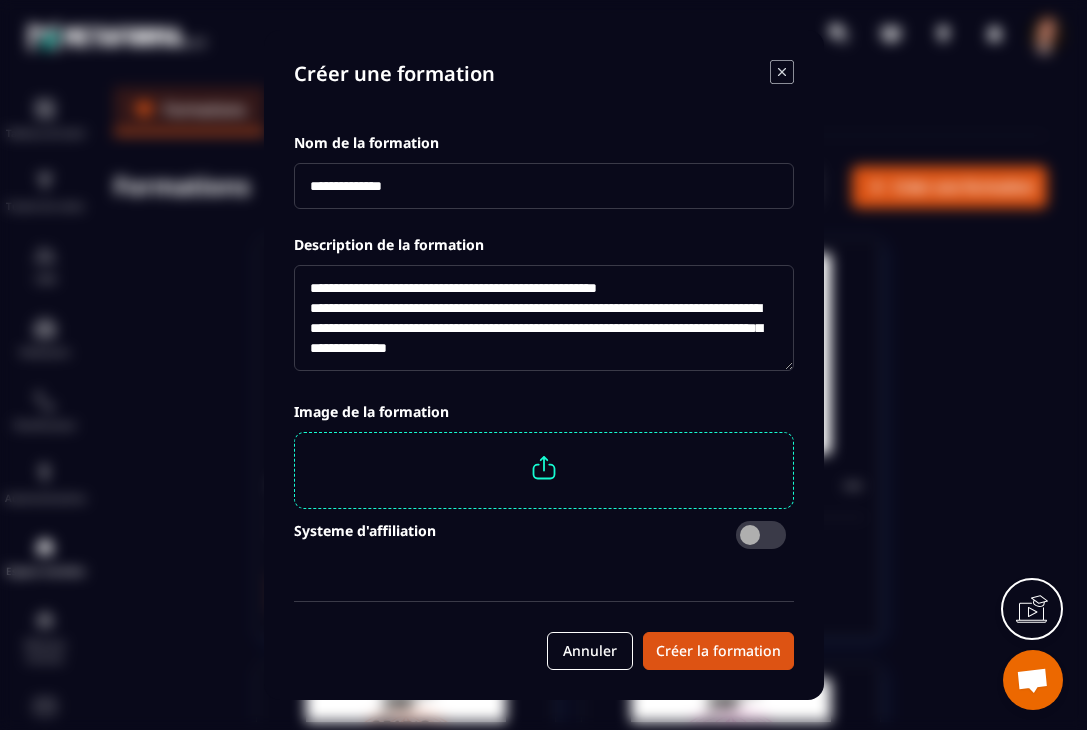 type on "**********" 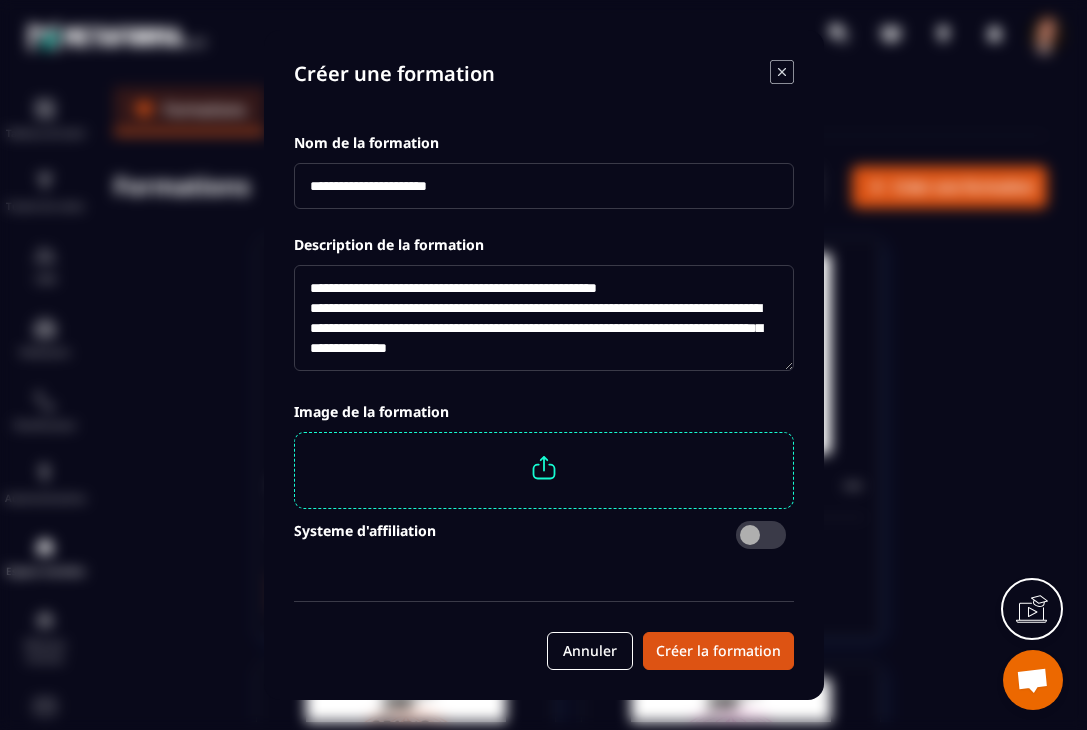type on "**********" 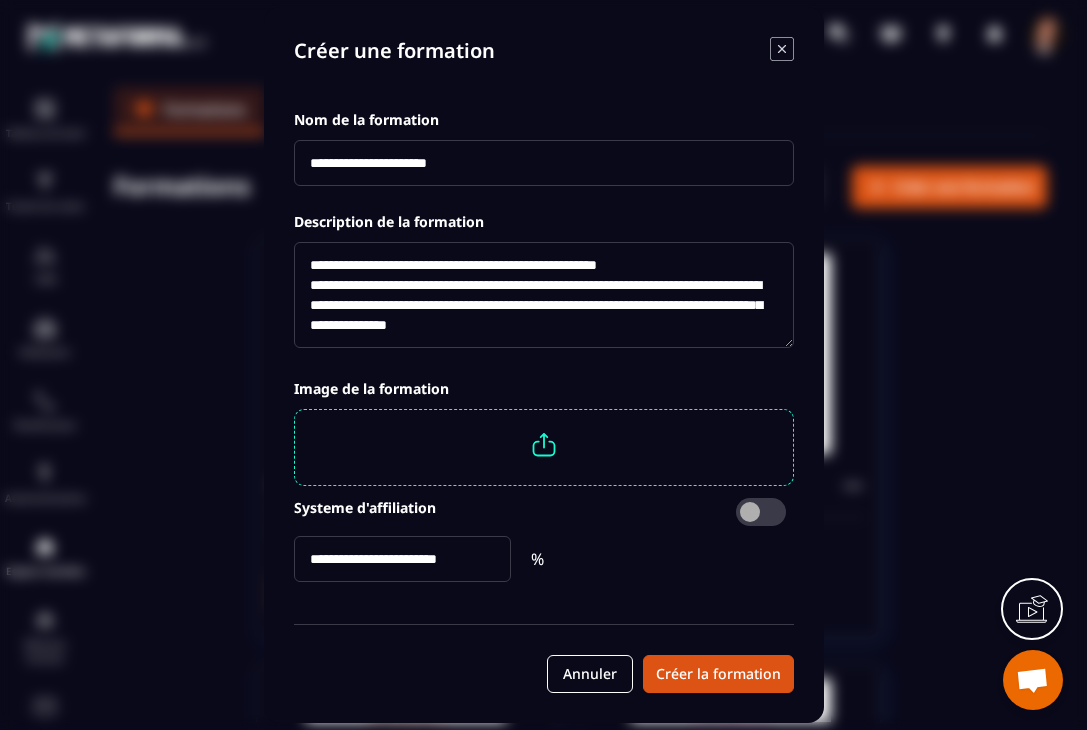 click at bounding box center [761, 512] 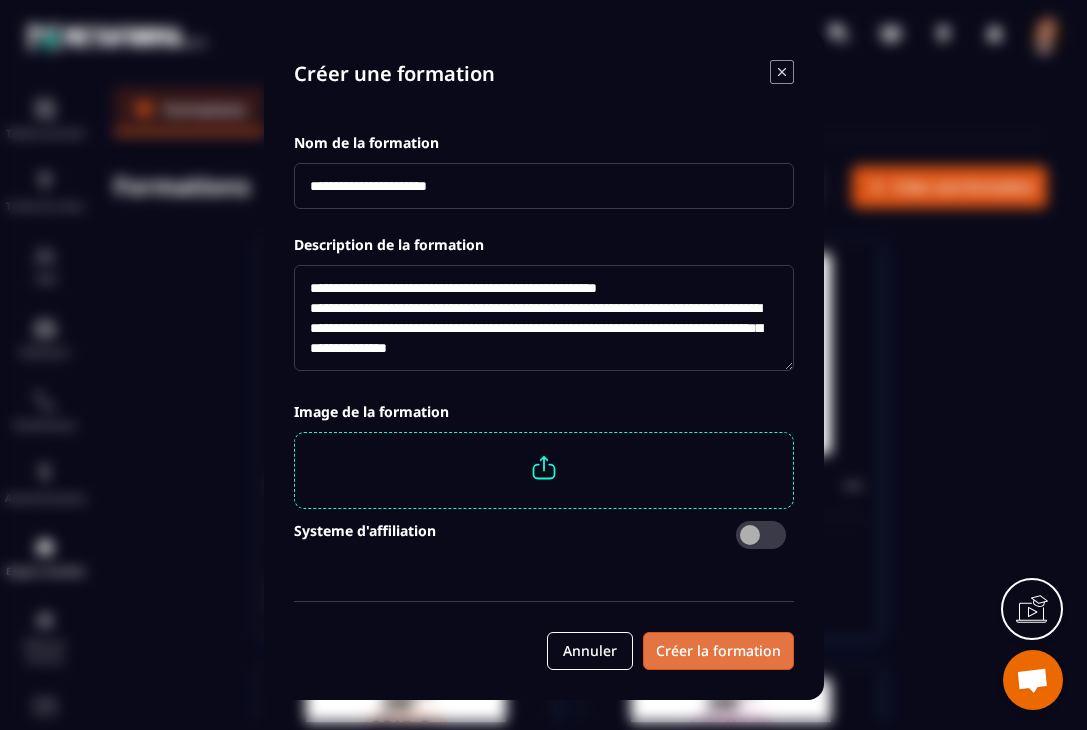 click on "Créer la formation" at bounding box center (718, 651) 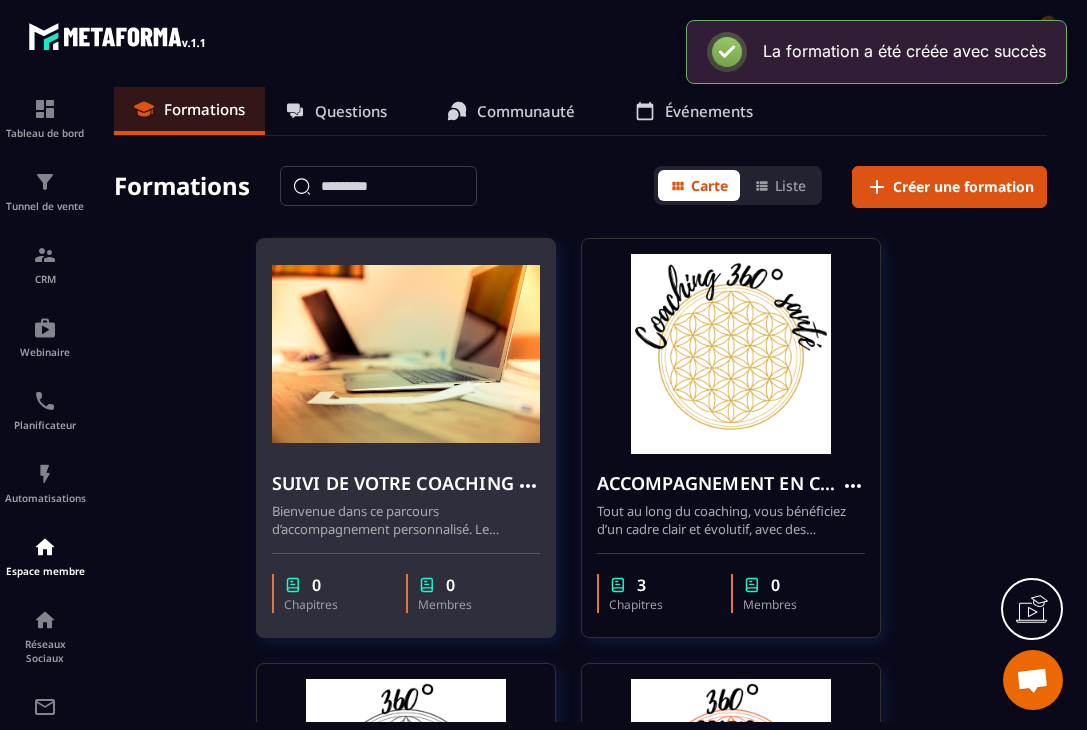 click on "SUIVI DE VOTRE COACHING" at bounding box center (393, 483) 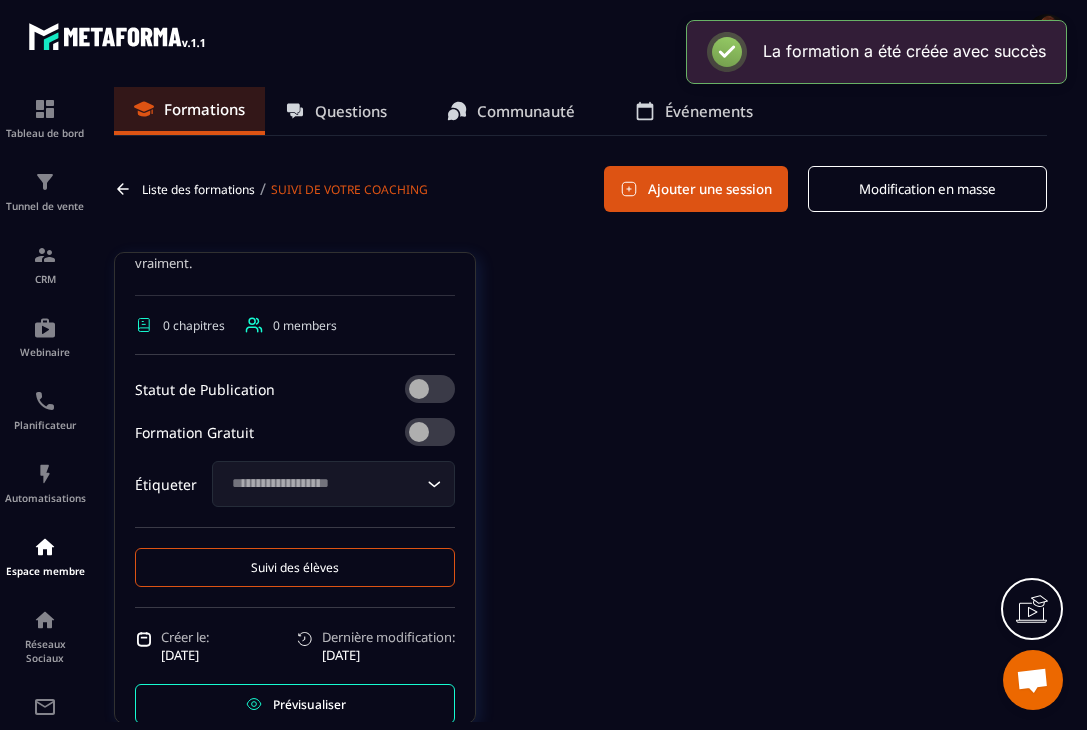 scroll, scrollTop: 470, scrollLeft: 0, axis: vertical 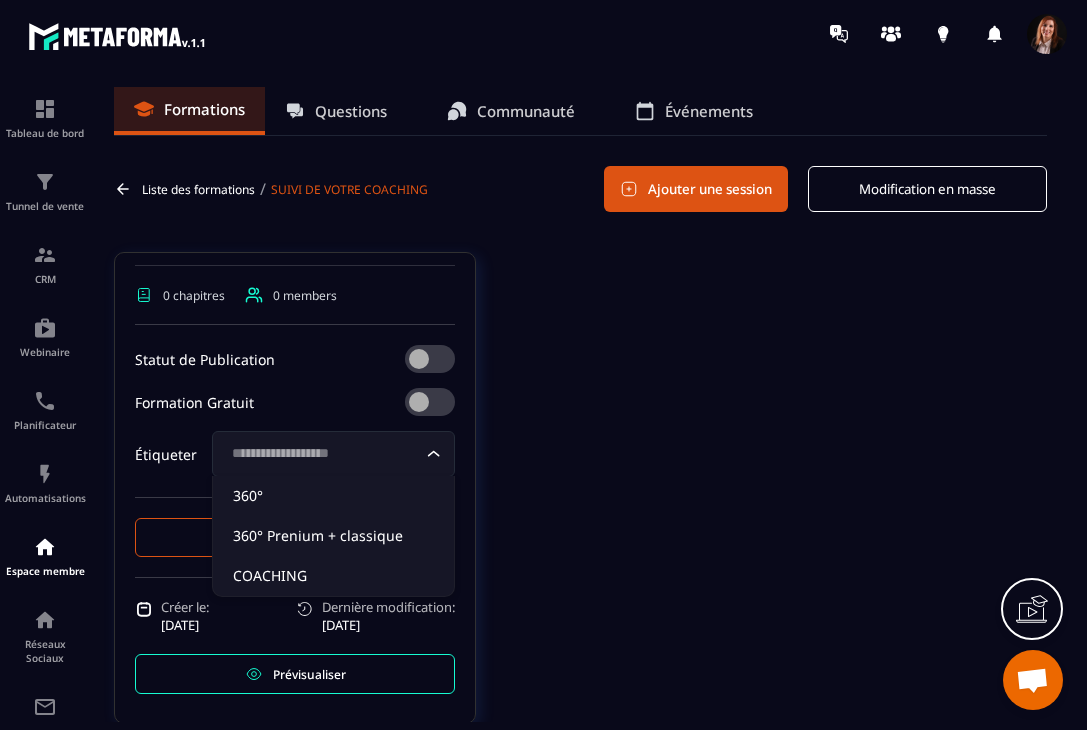 click 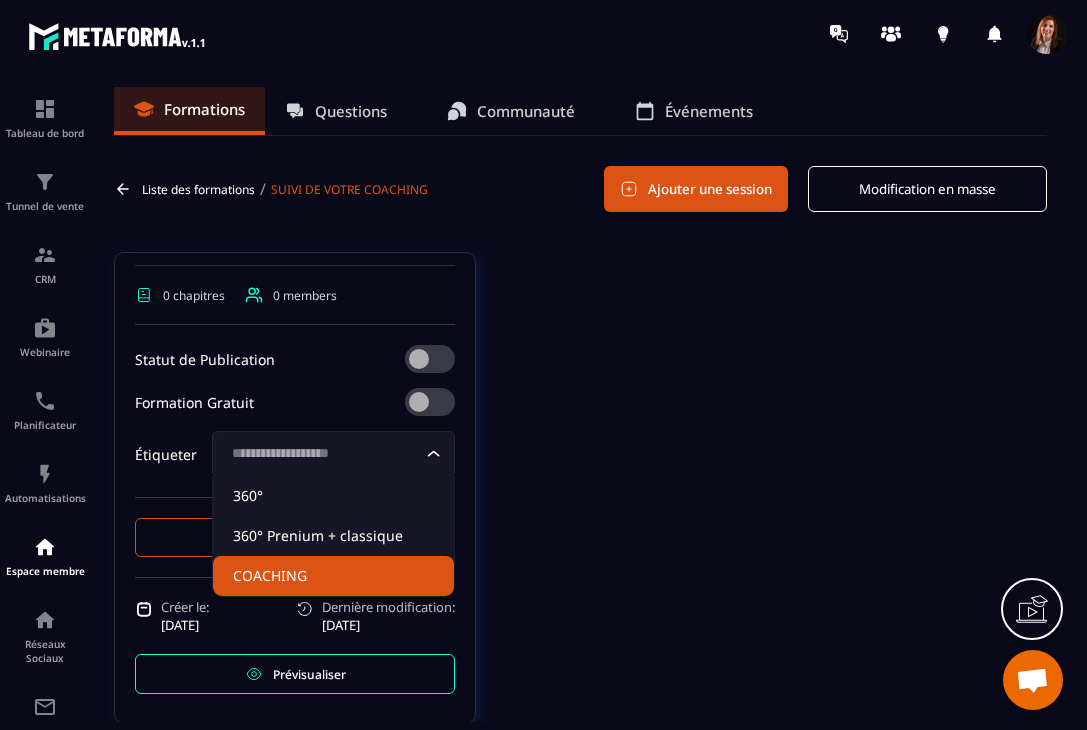 click on "COACHING" 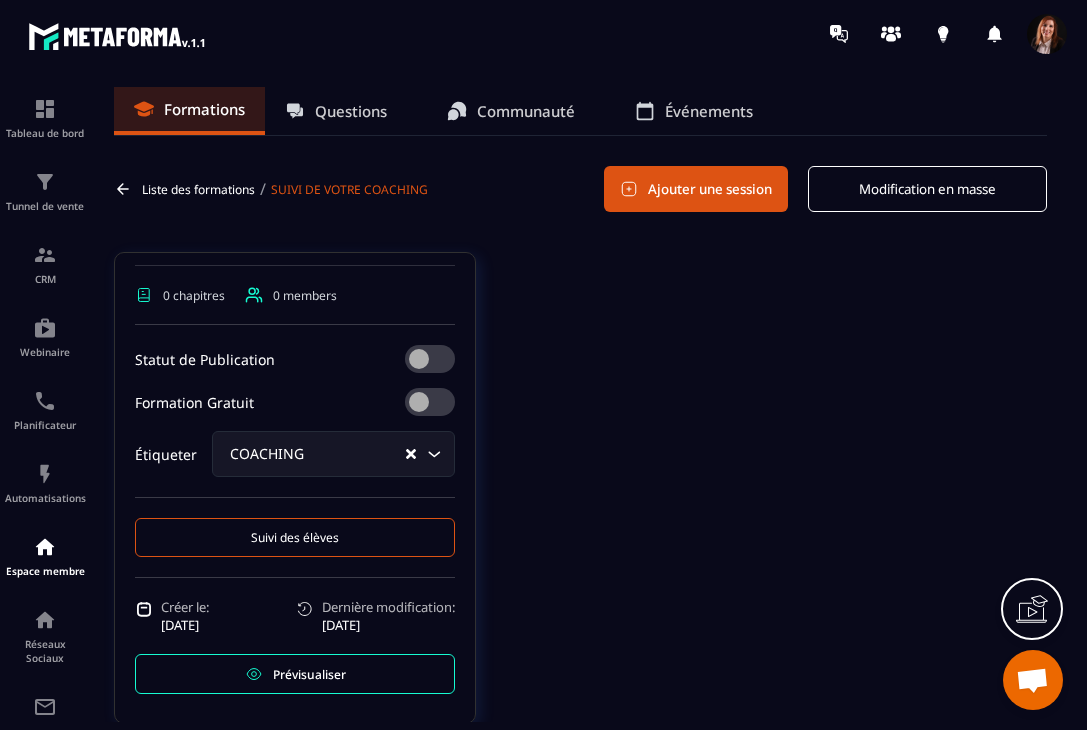 click on "Ajouter une session" at bounding box center [696, 189] 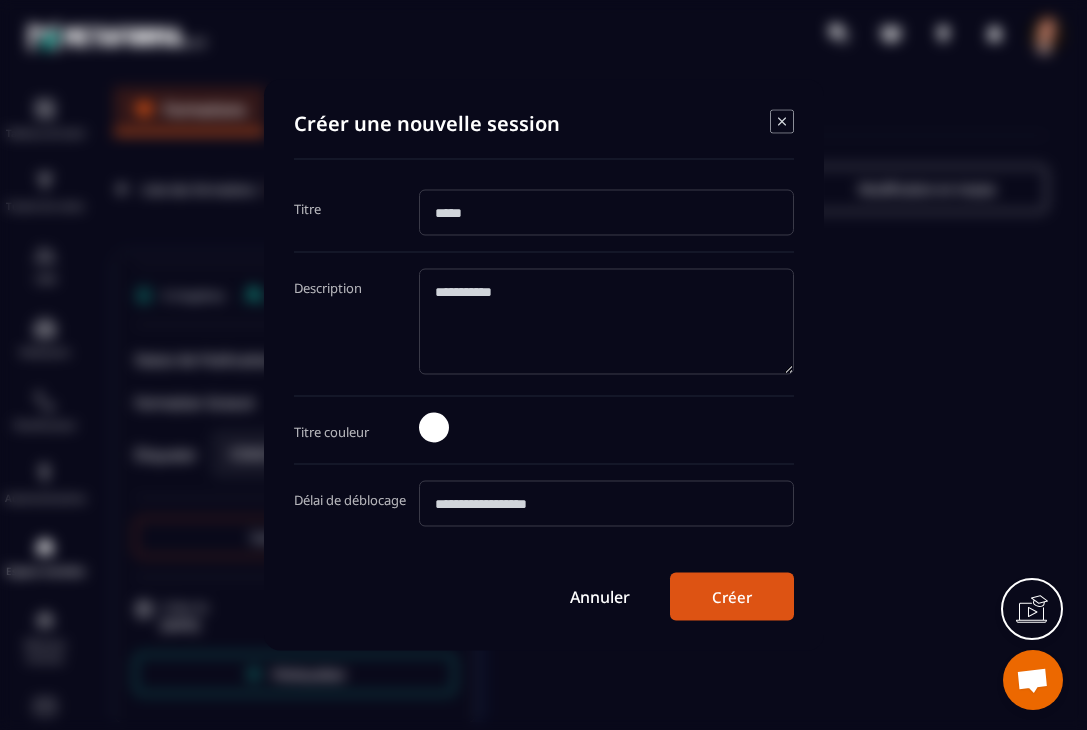 click at bounding box center [606, 213] 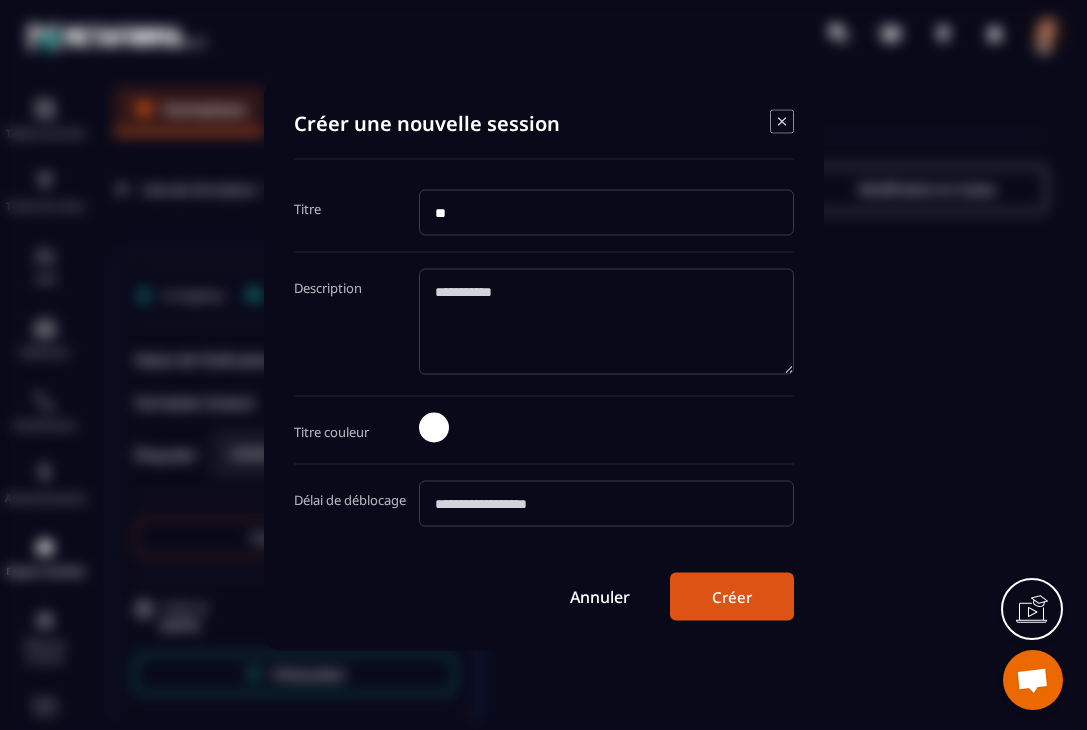 type on "*" 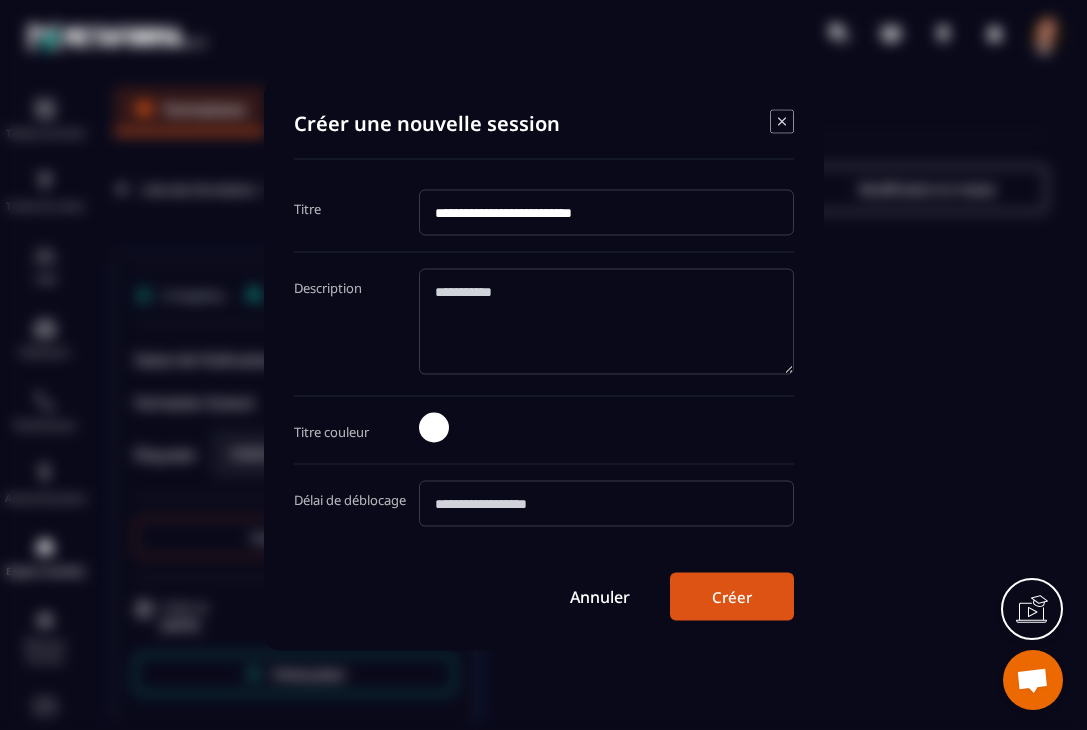 type on "**********" 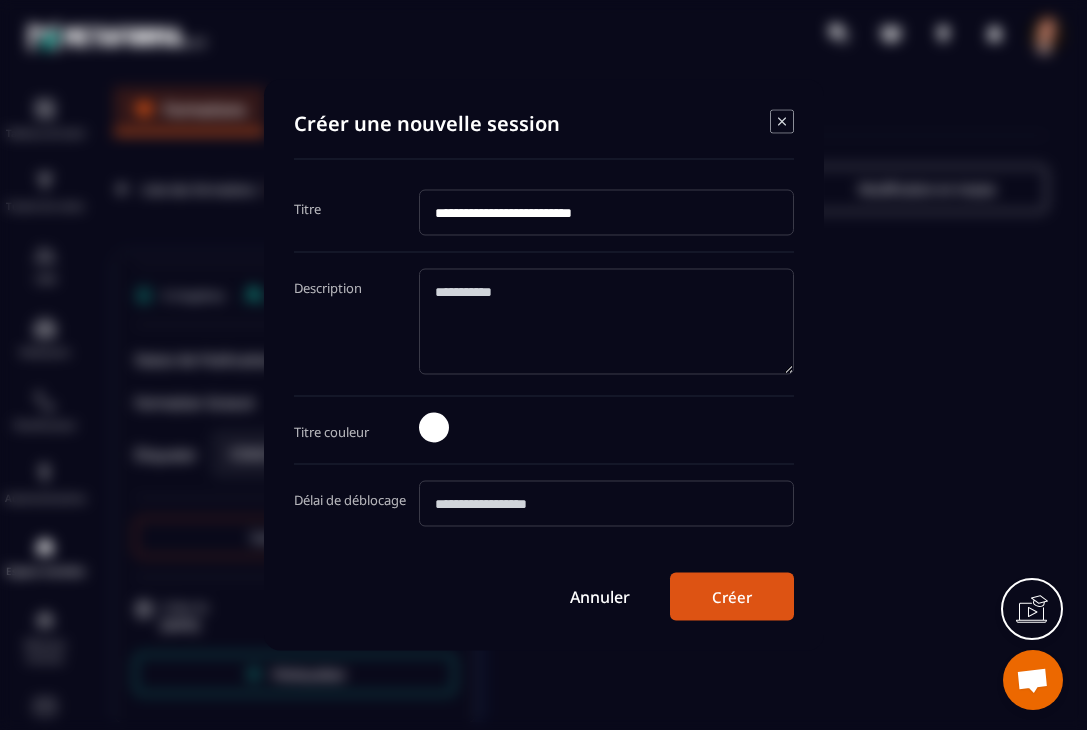 click 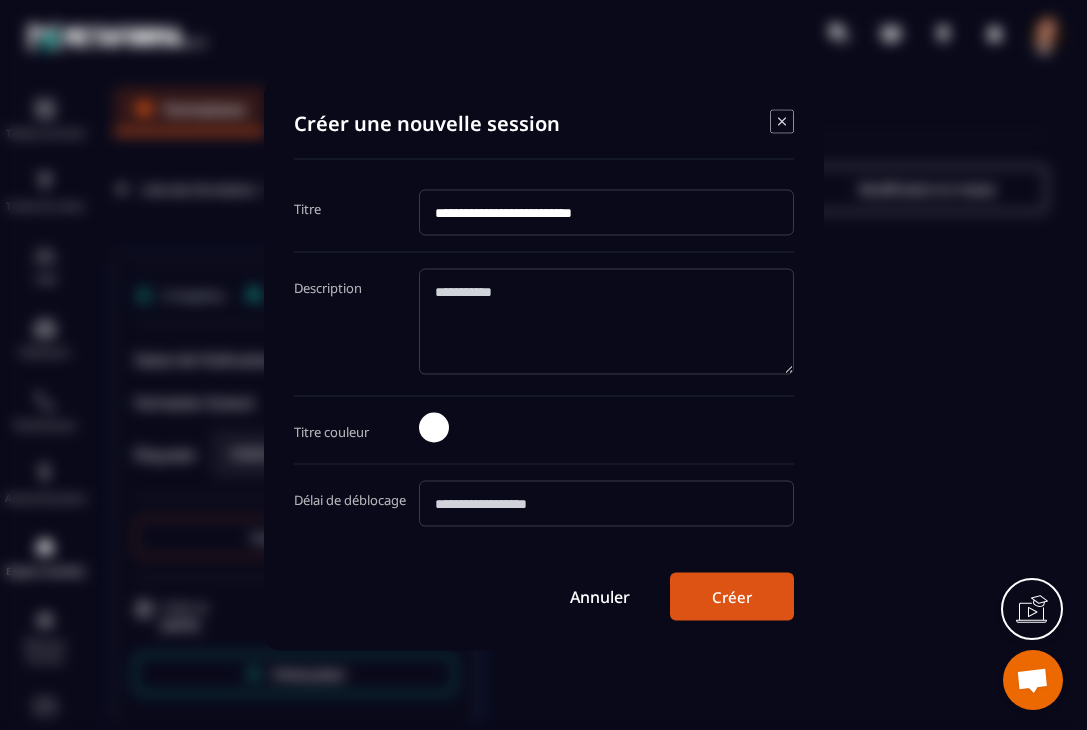 paste on "[REDACTED]" 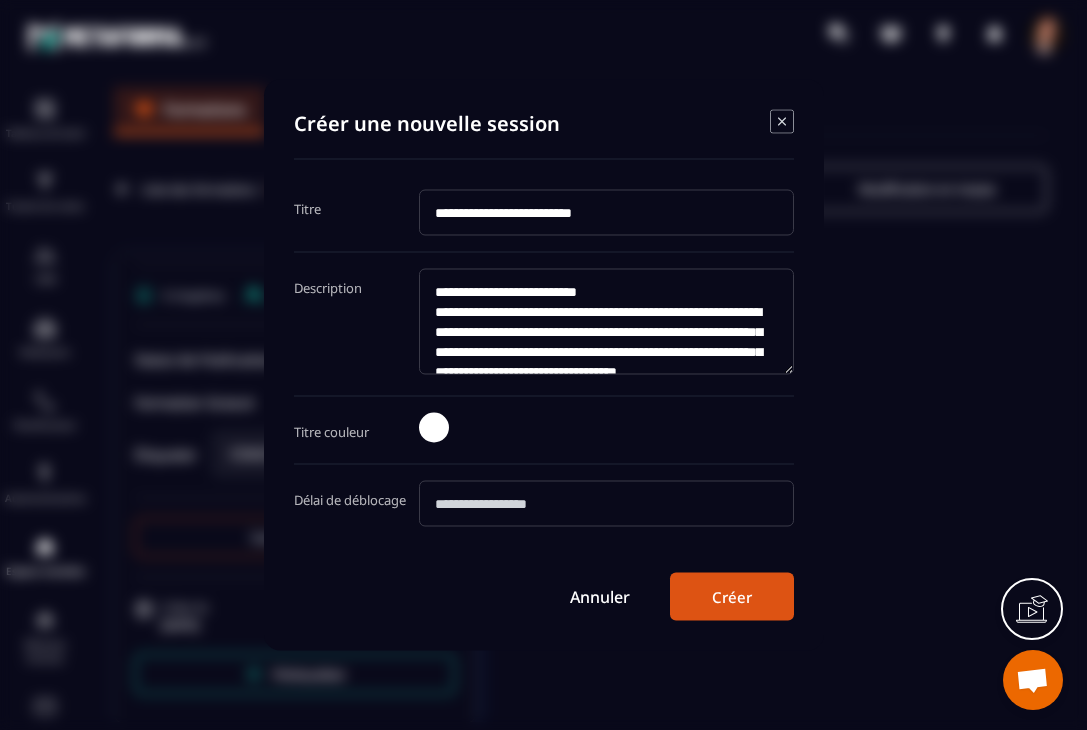 scroll, scrollTop: 267, scrollLeft: 0, axis: vertical 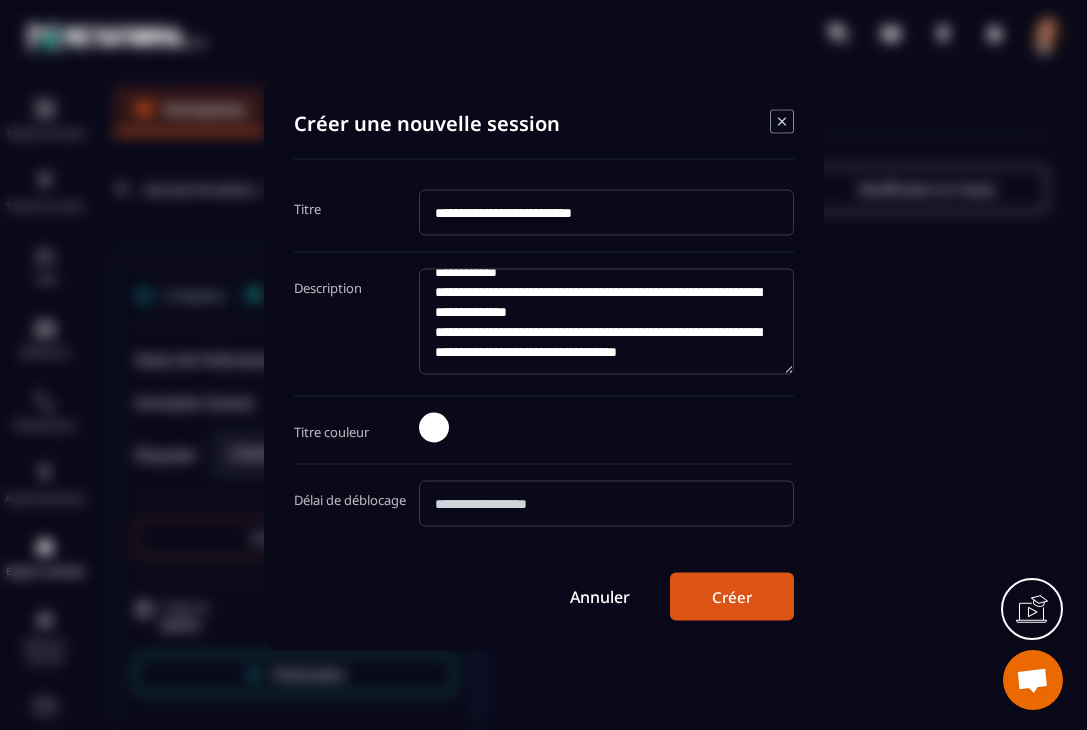 type on "[REDACTED]" 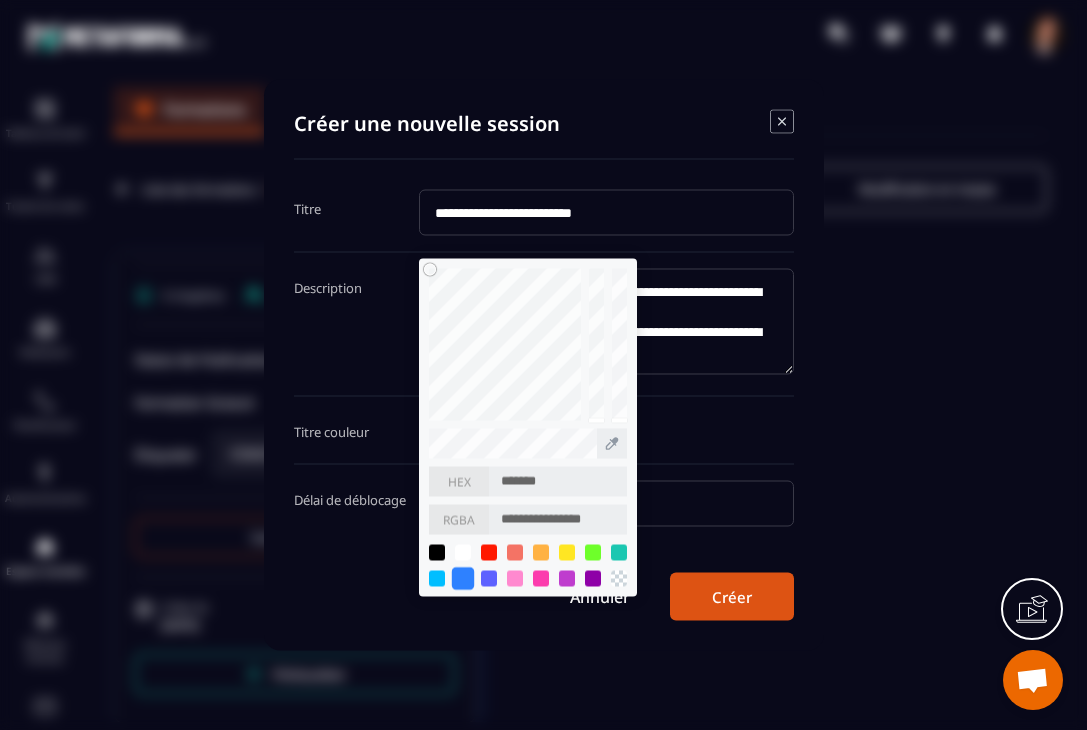 click at bounding box center (462, 578) 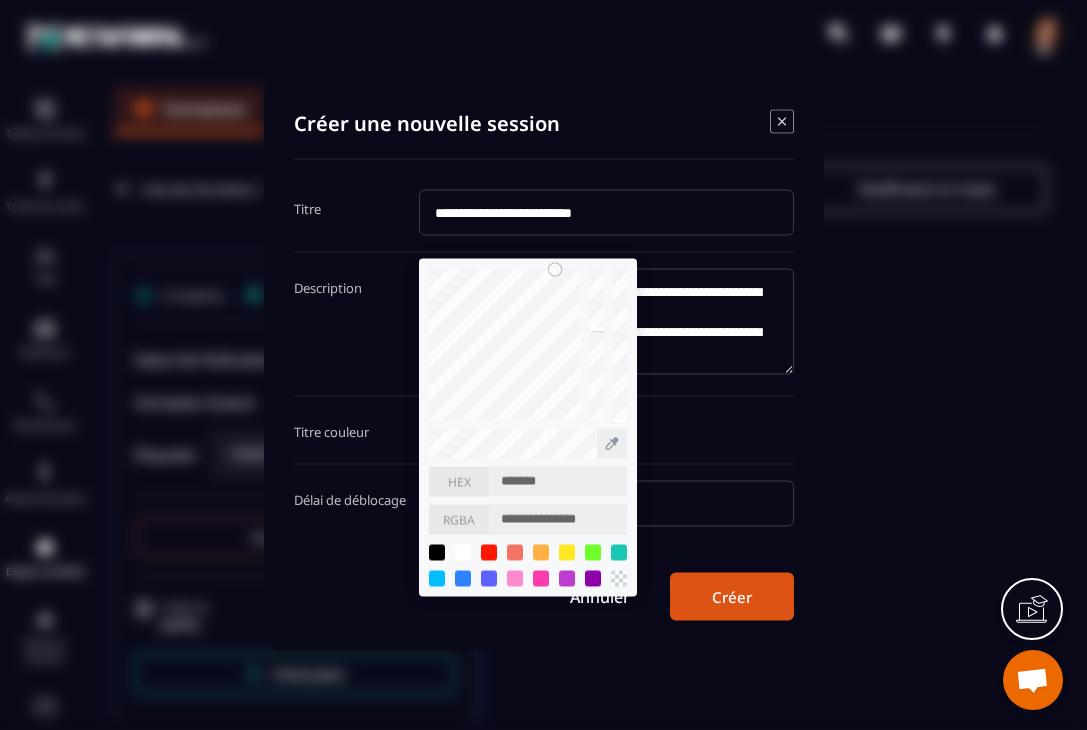 click on "**********" at bounding box center [606, 430] 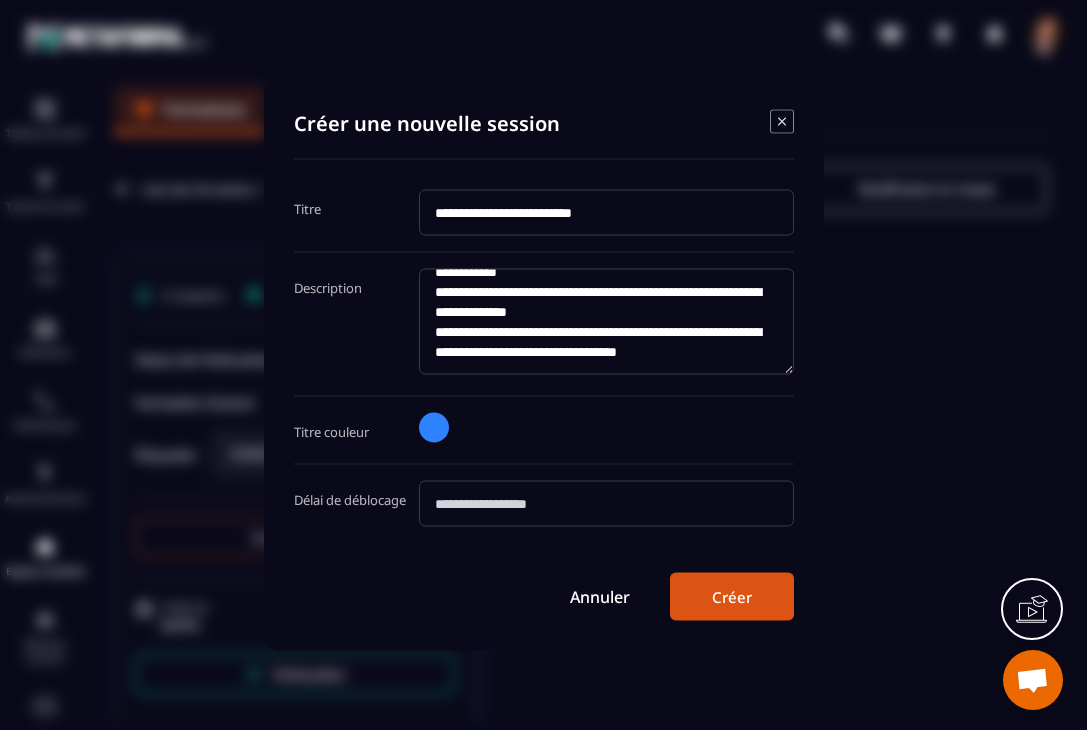 click at bounding box center [606, 504] 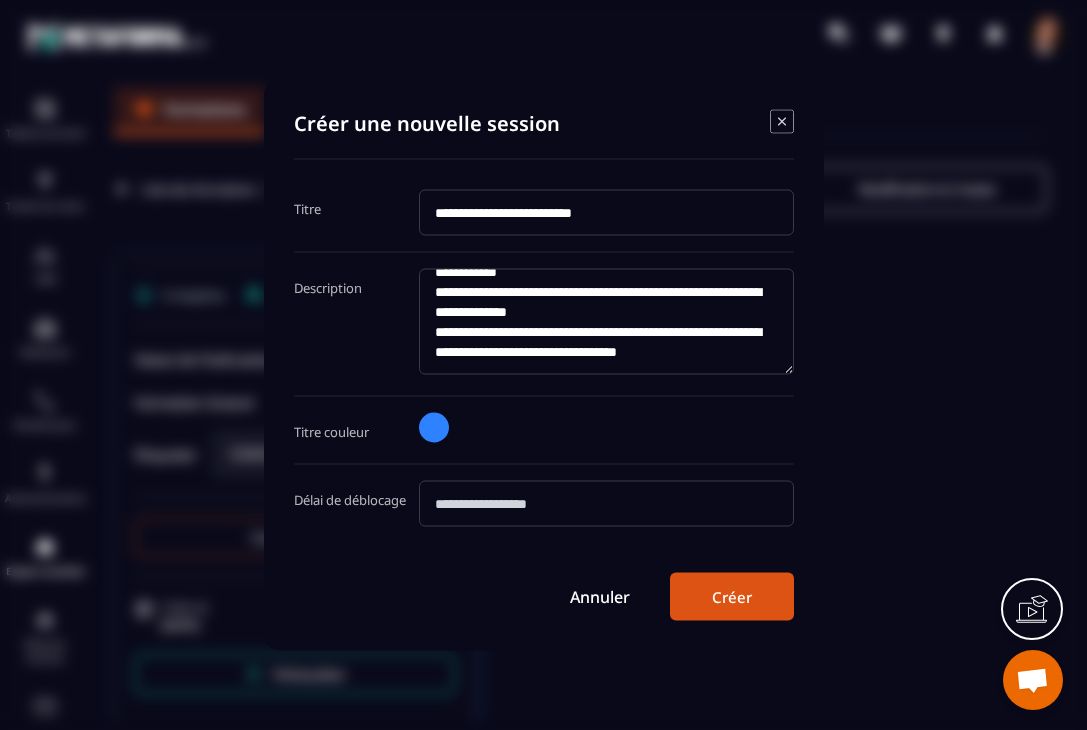 type on "*" 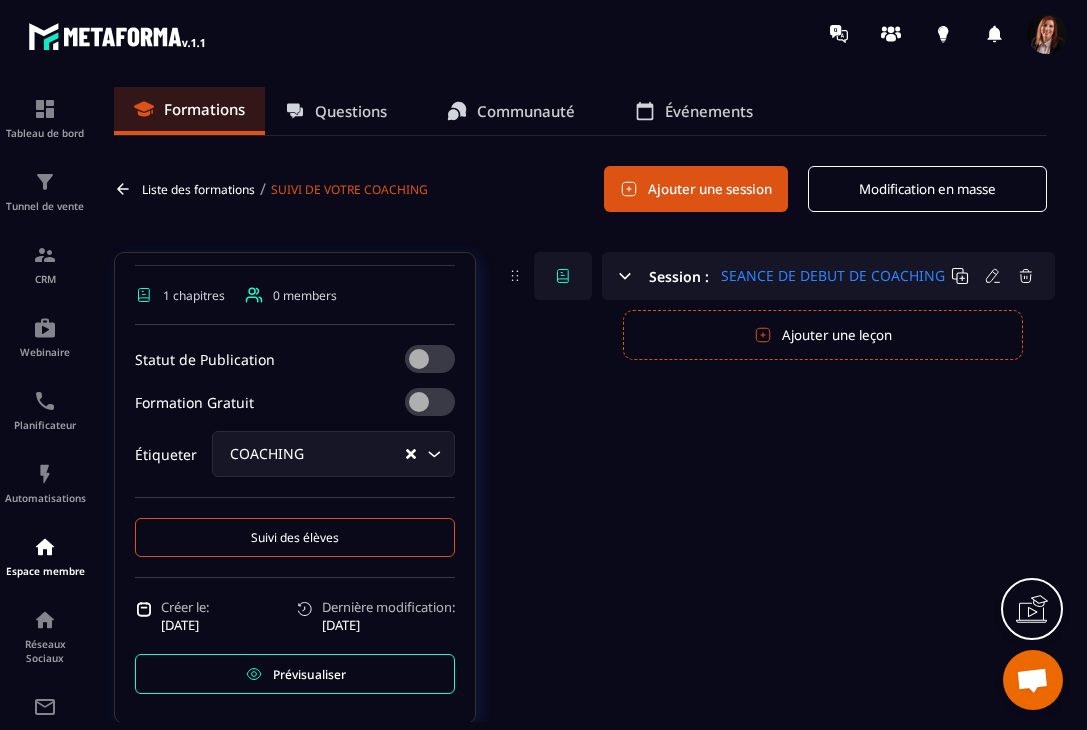 click on "Ajouter une session" at bounding box center (696, 189) 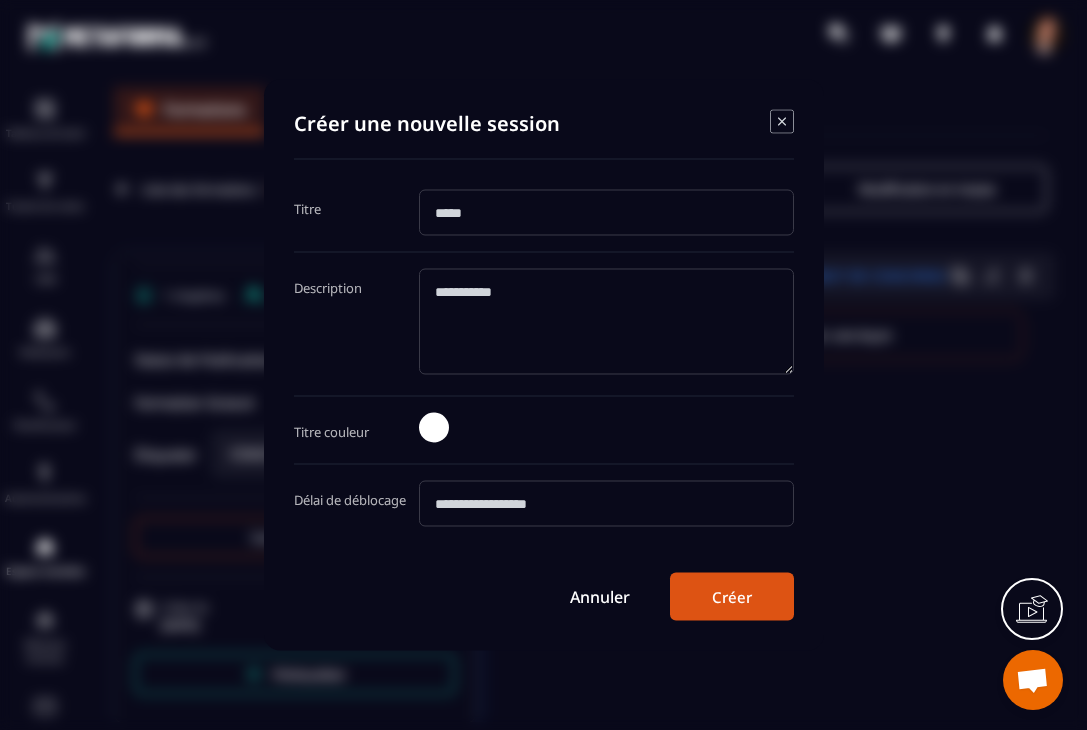 click at bounding box center (606, 213) 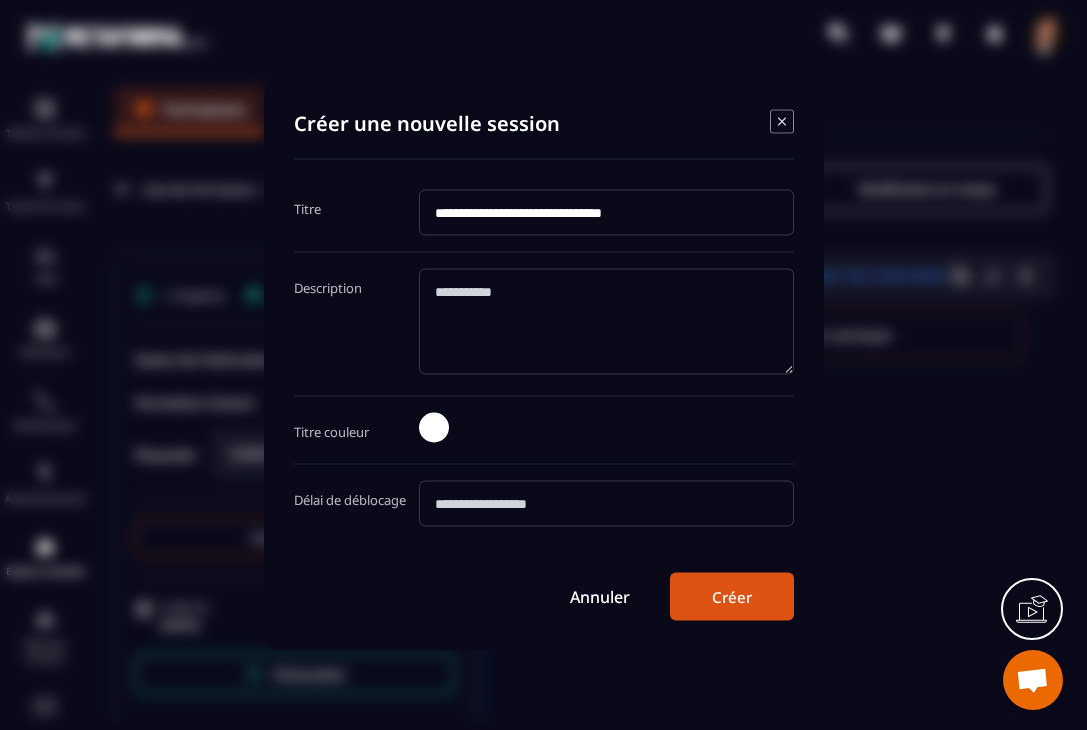 type on "**********" 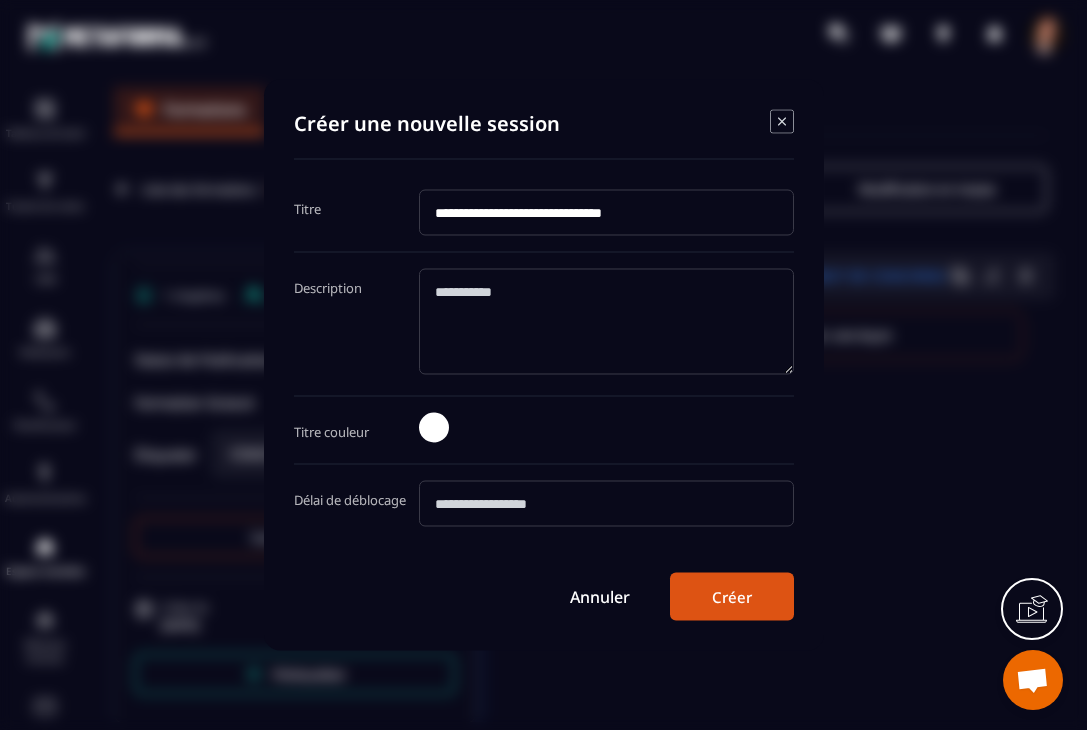 click 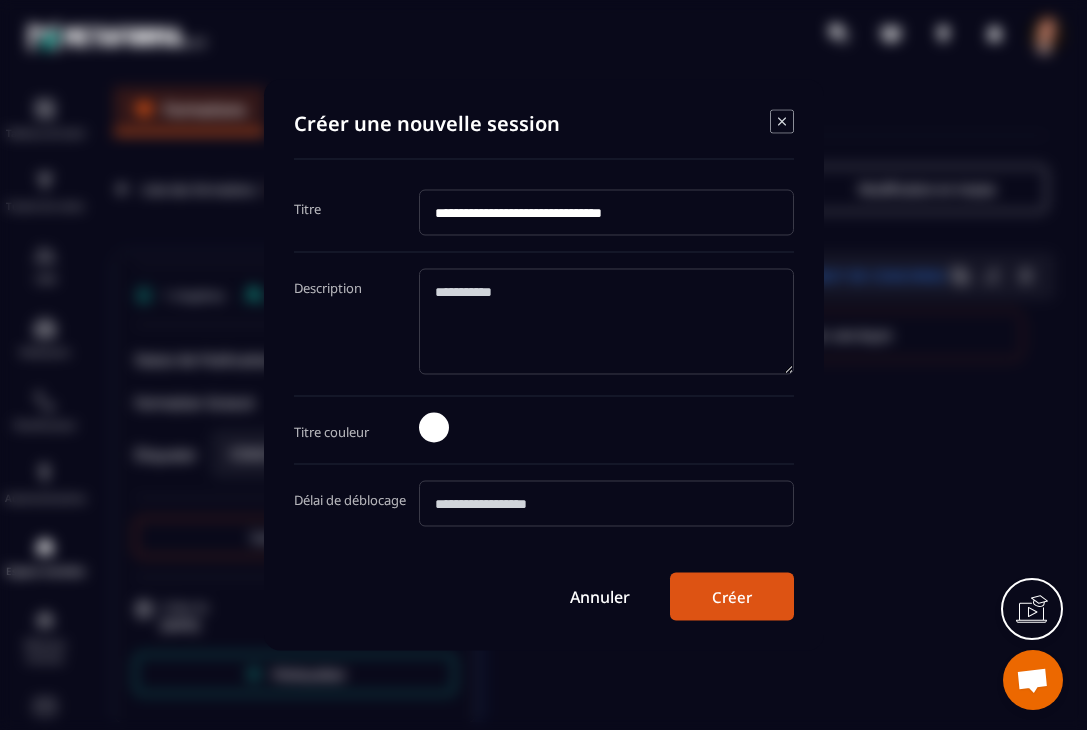 paste on "[REDACTED]" 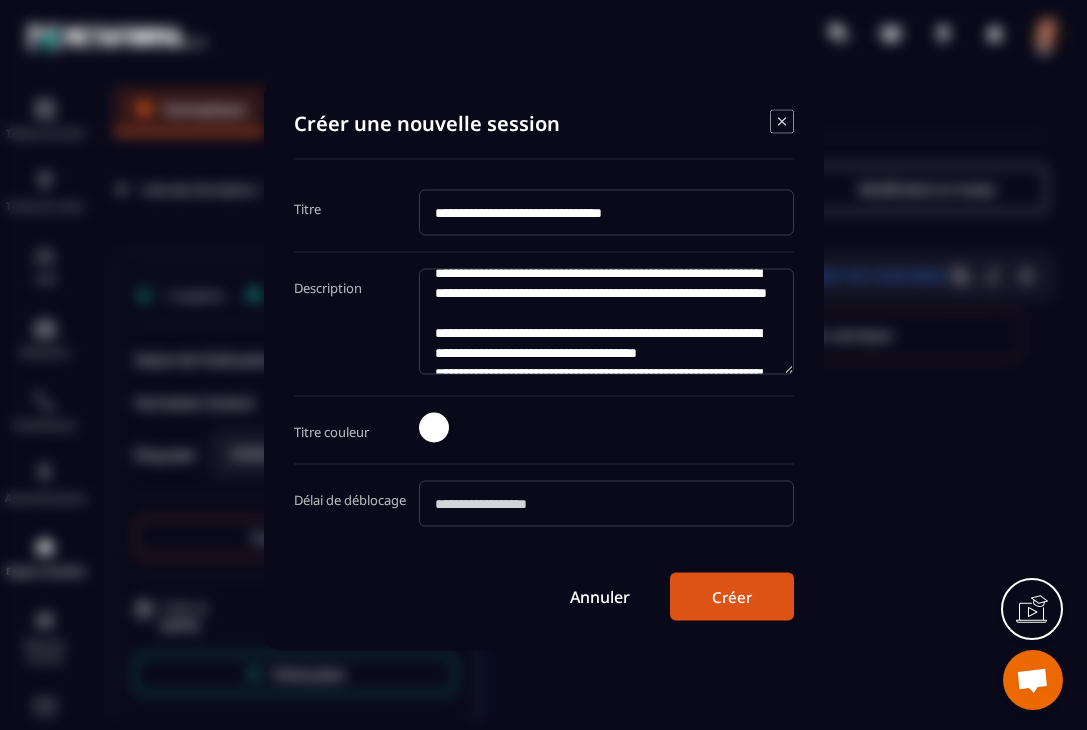 scroll, scrollTop: 0, scrollLeft: 0, axis: both 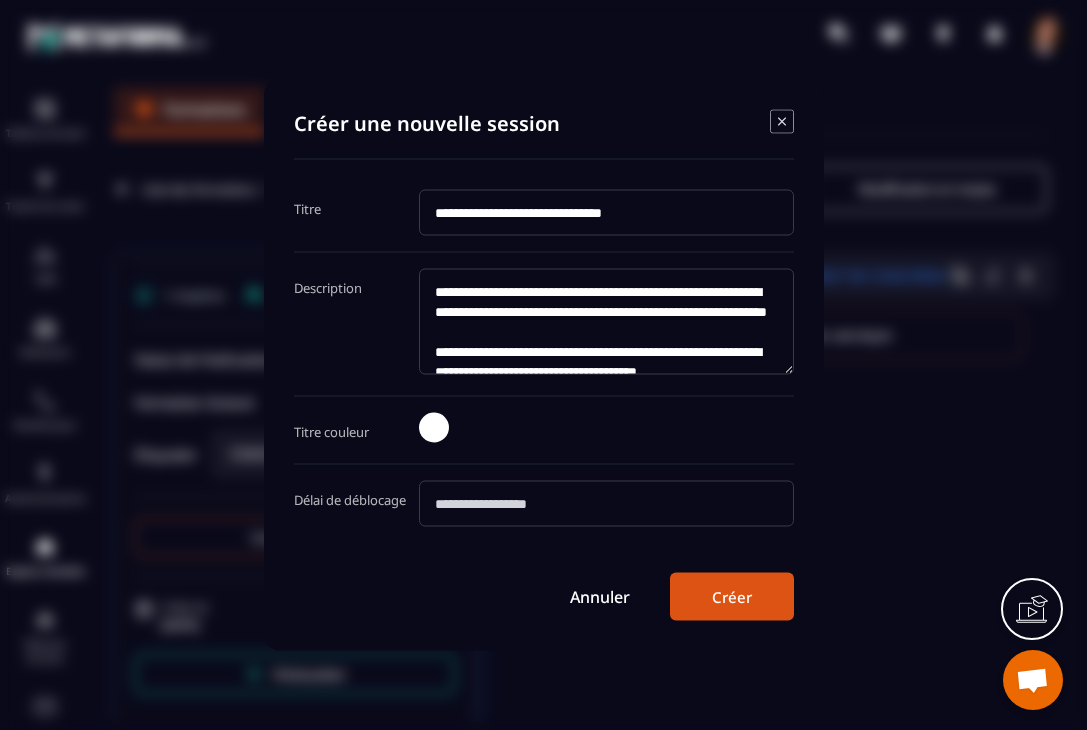 click on "[REDACTED]" 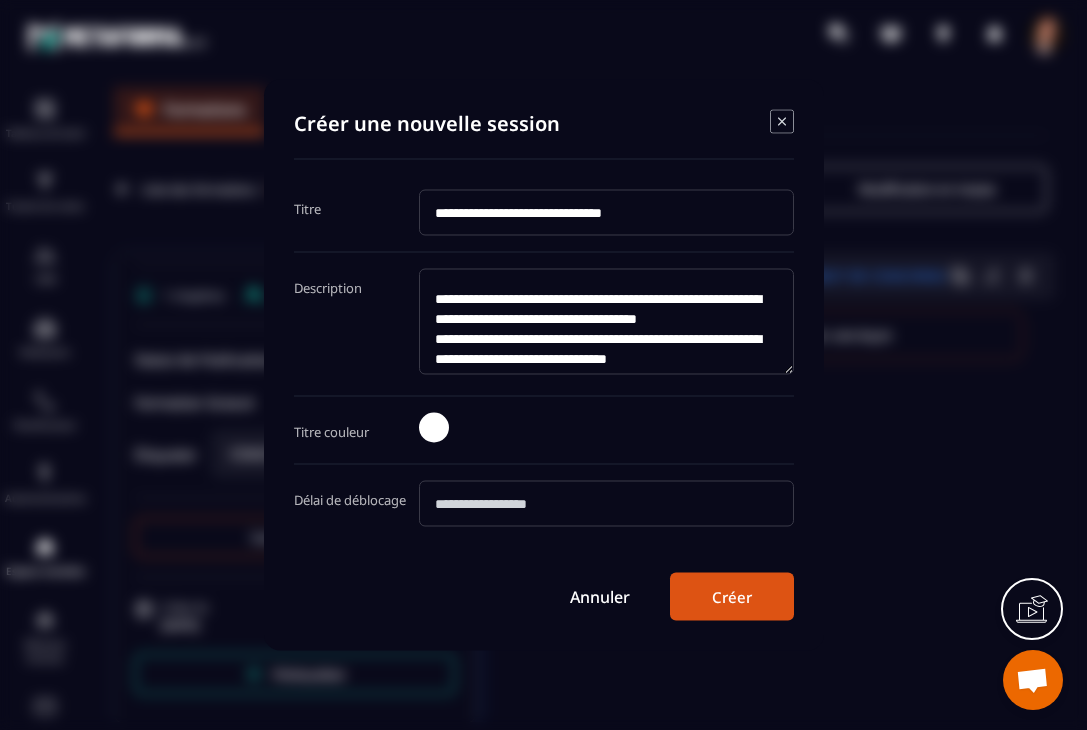 scroll, scrollTop: 100, scrollLeft: 0, axis: vertical 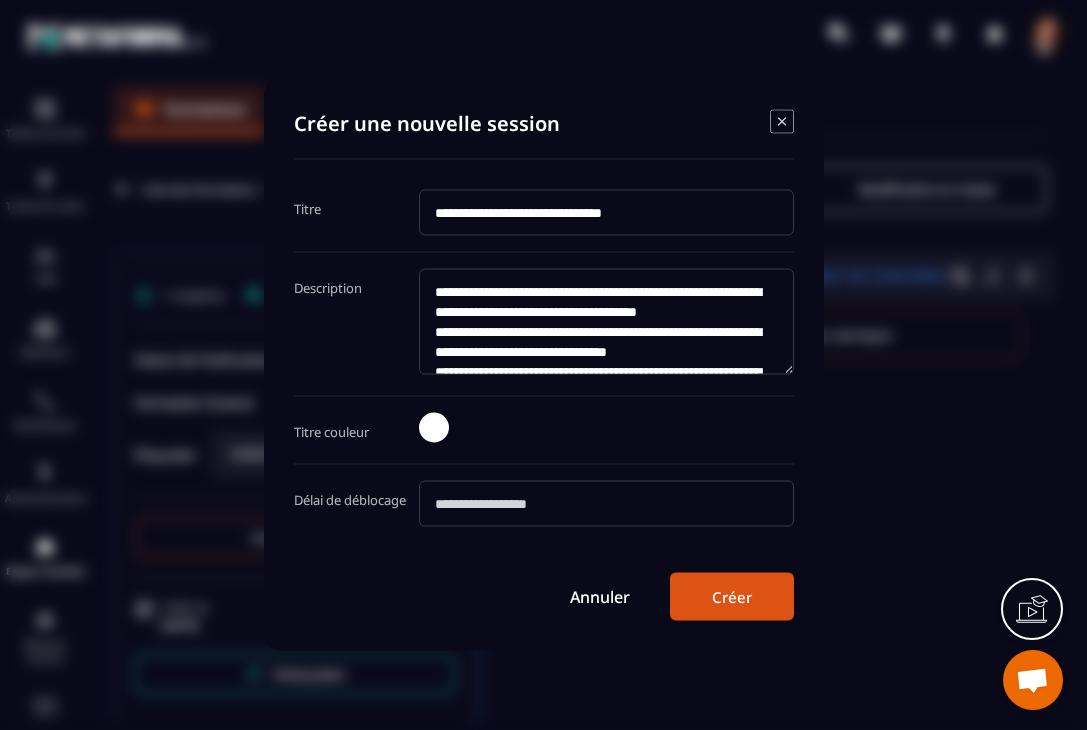 click on "**********" 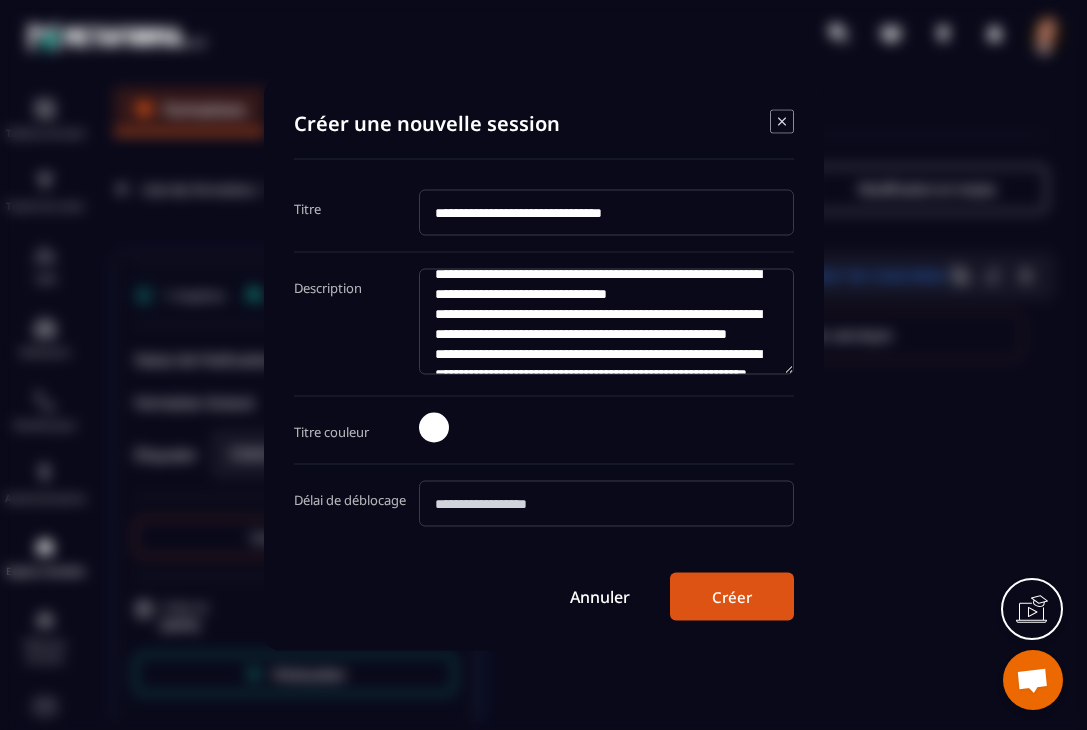 scroll, scrollTop: 167, scrollLeft: 0, axis: vertical 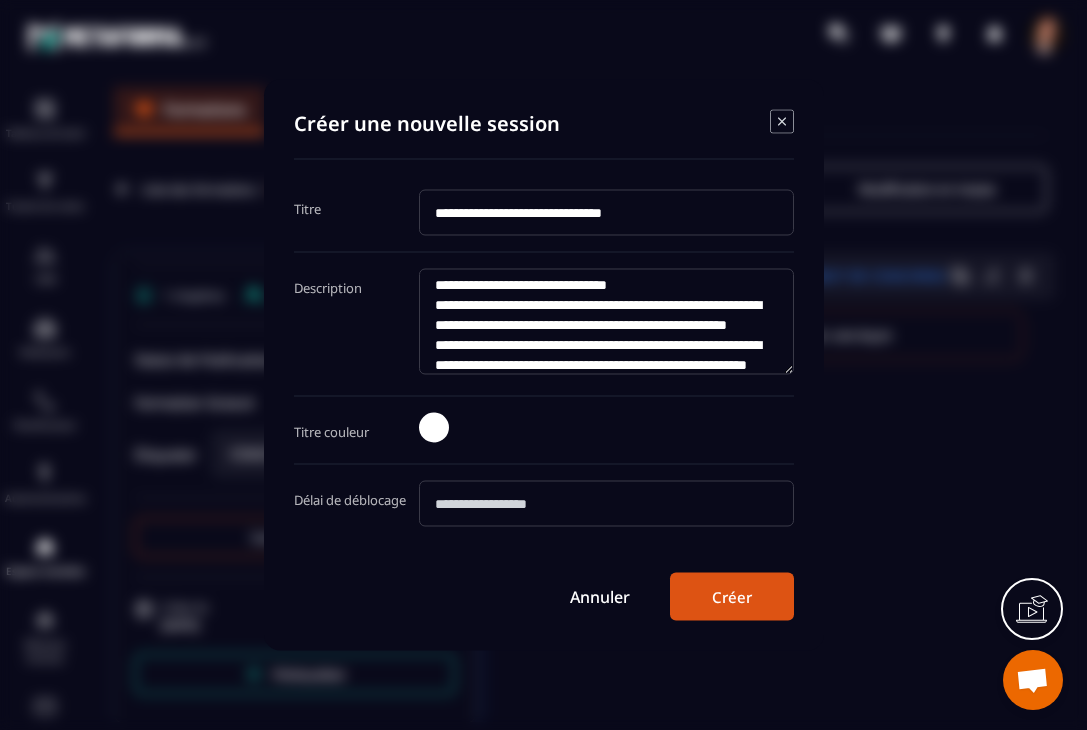 click on "**********" 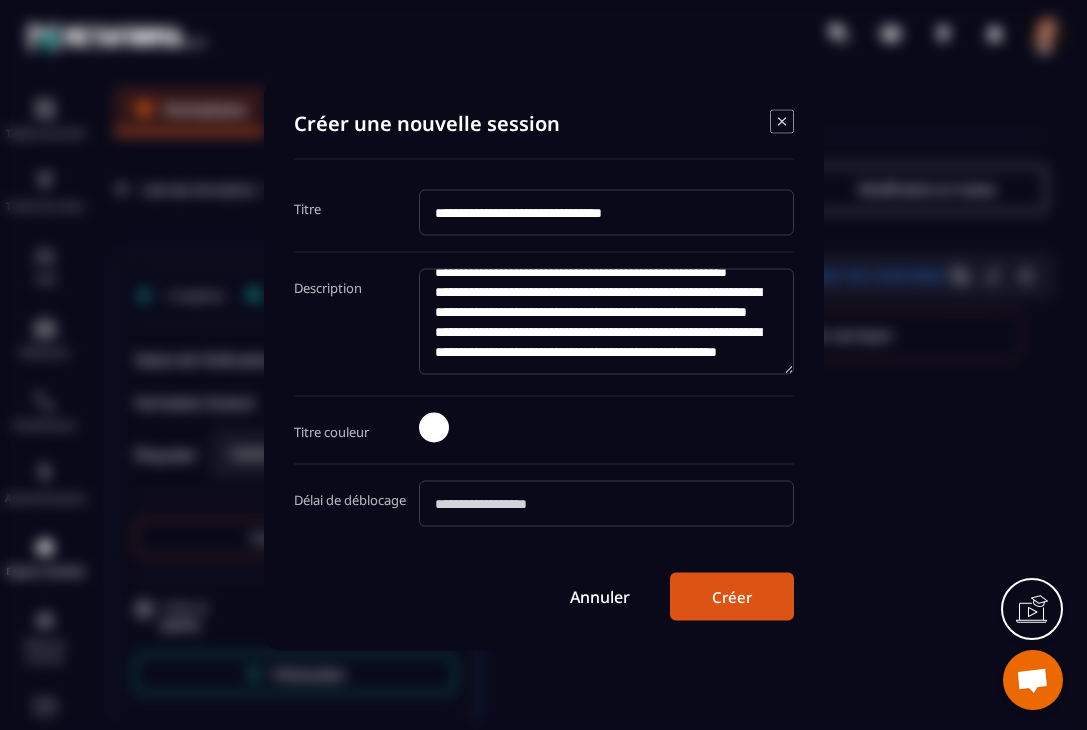 scroll, scrollTop: 237, scrollLeft: 0, axis: vertical 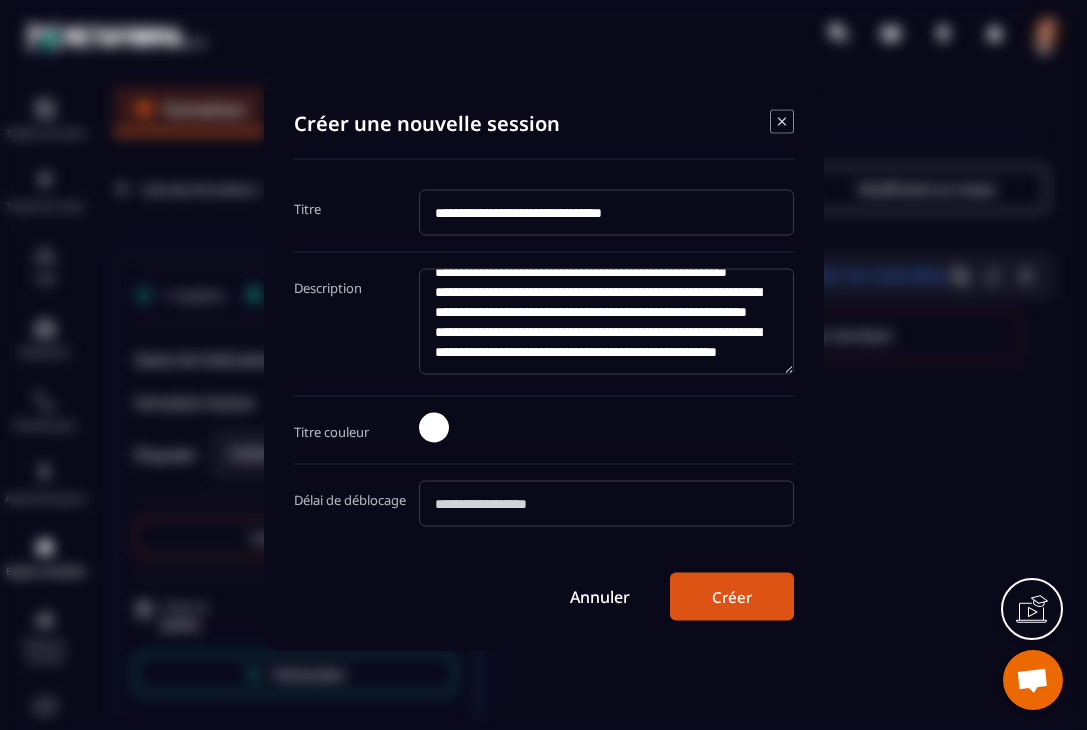 click on "[REDACTED]" 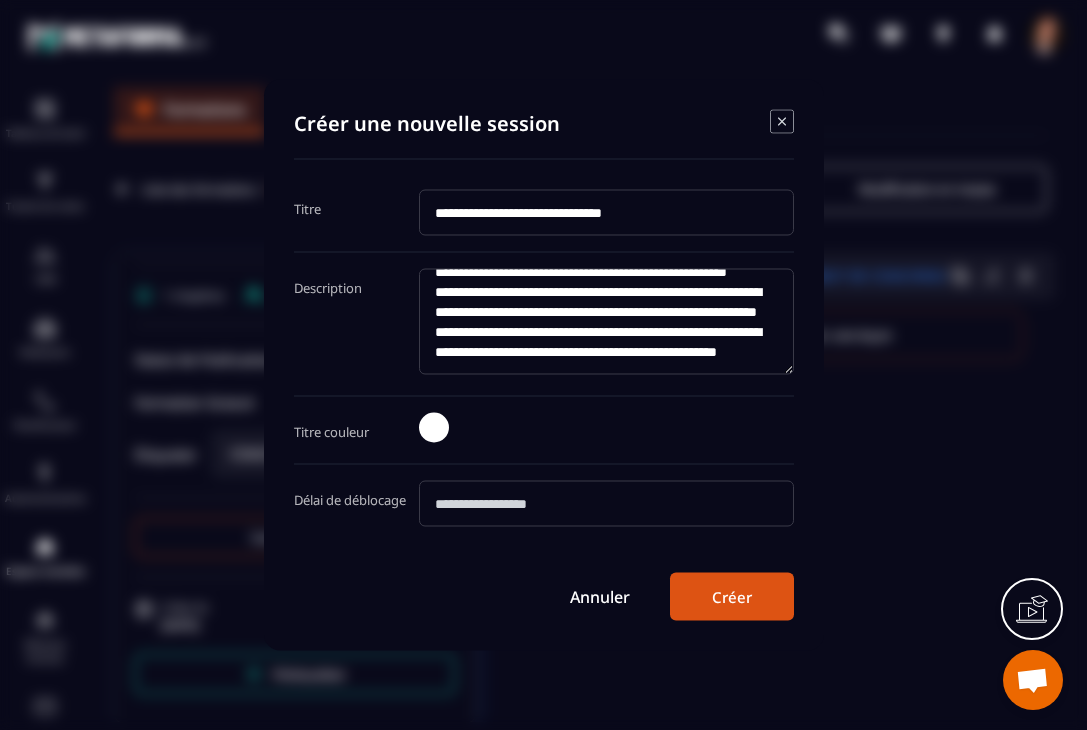 scroll, scrollTop: 320, scrollLeft: 0, axis: vertical 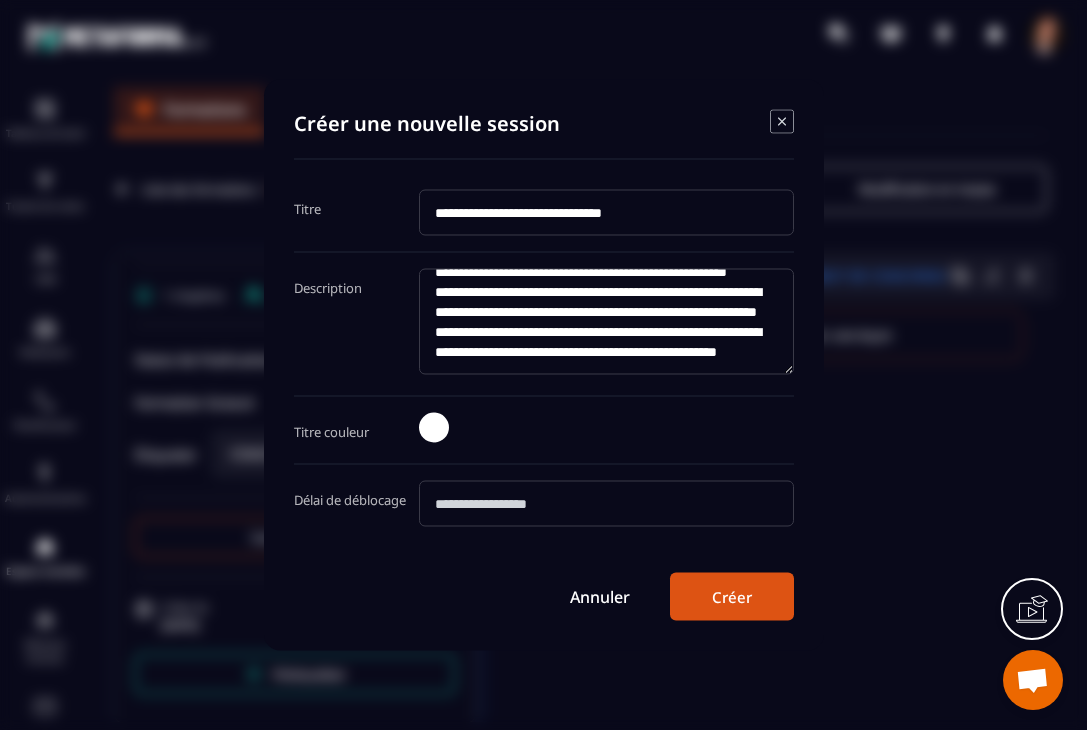 click on "**********" 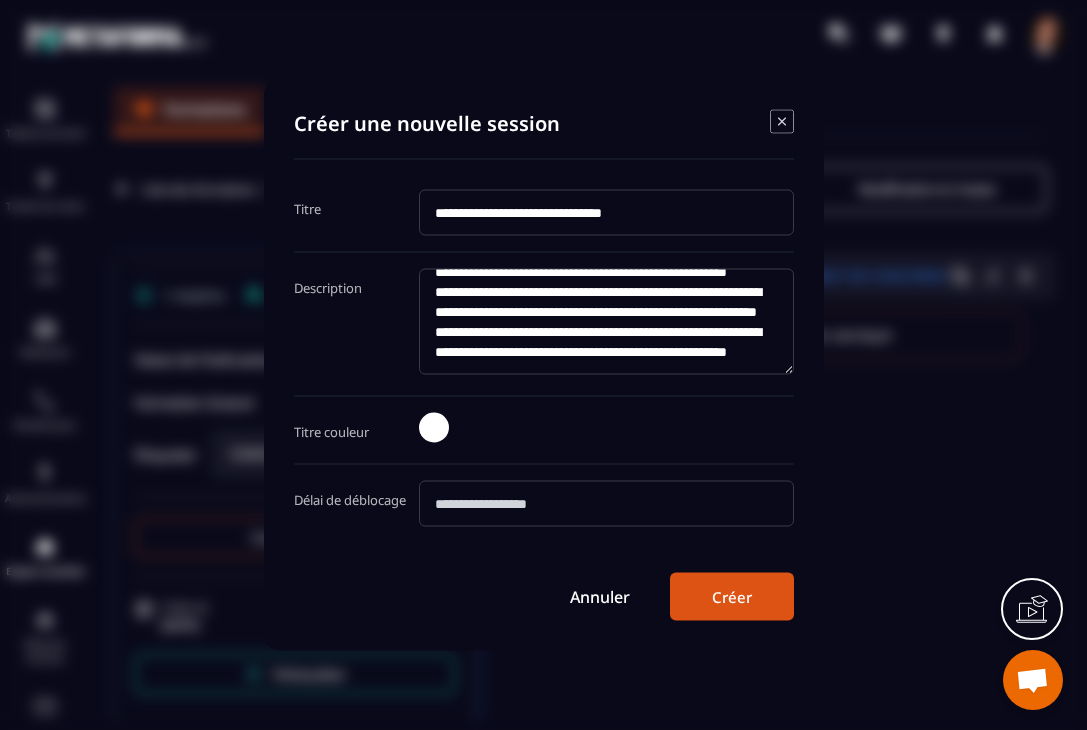 type on "**********" 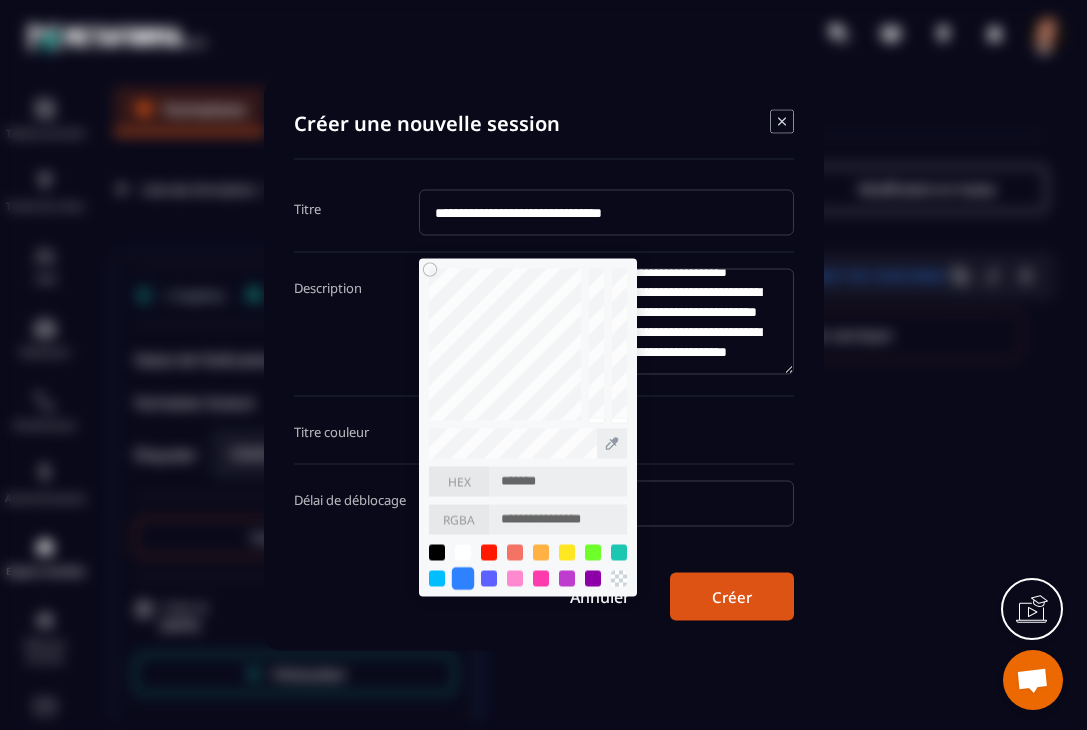 click at bounding box center (462, 578) 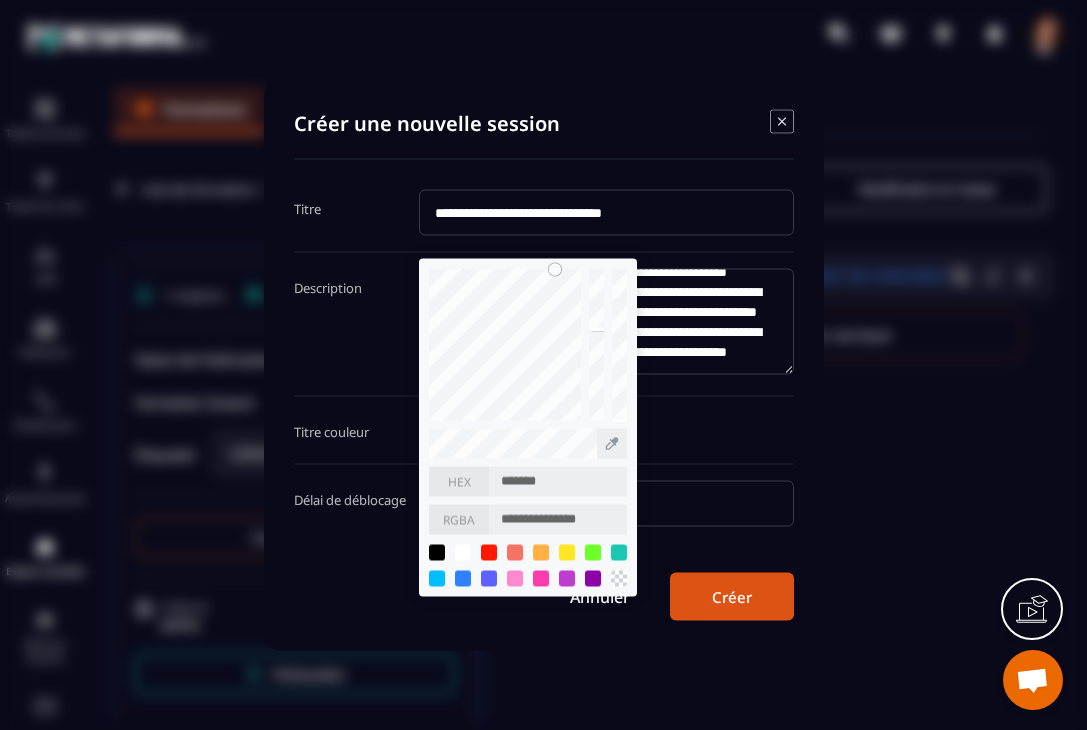click on "**********" at bounding box center (606, 430) 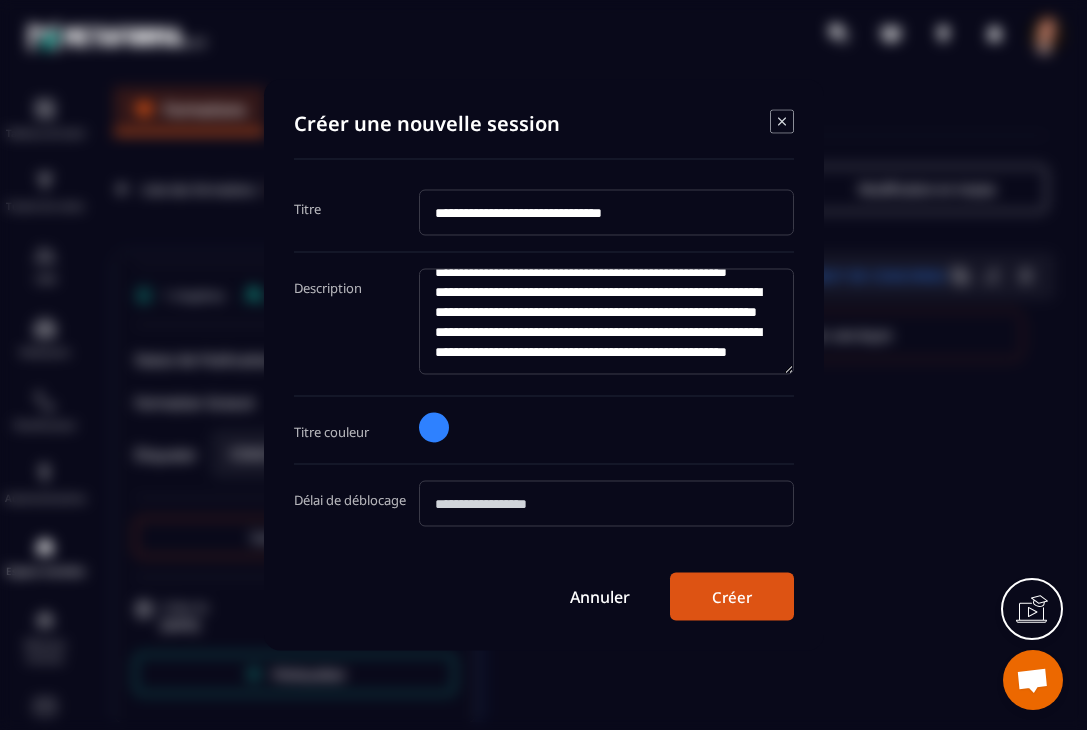 click at bounding box center (606, 504) 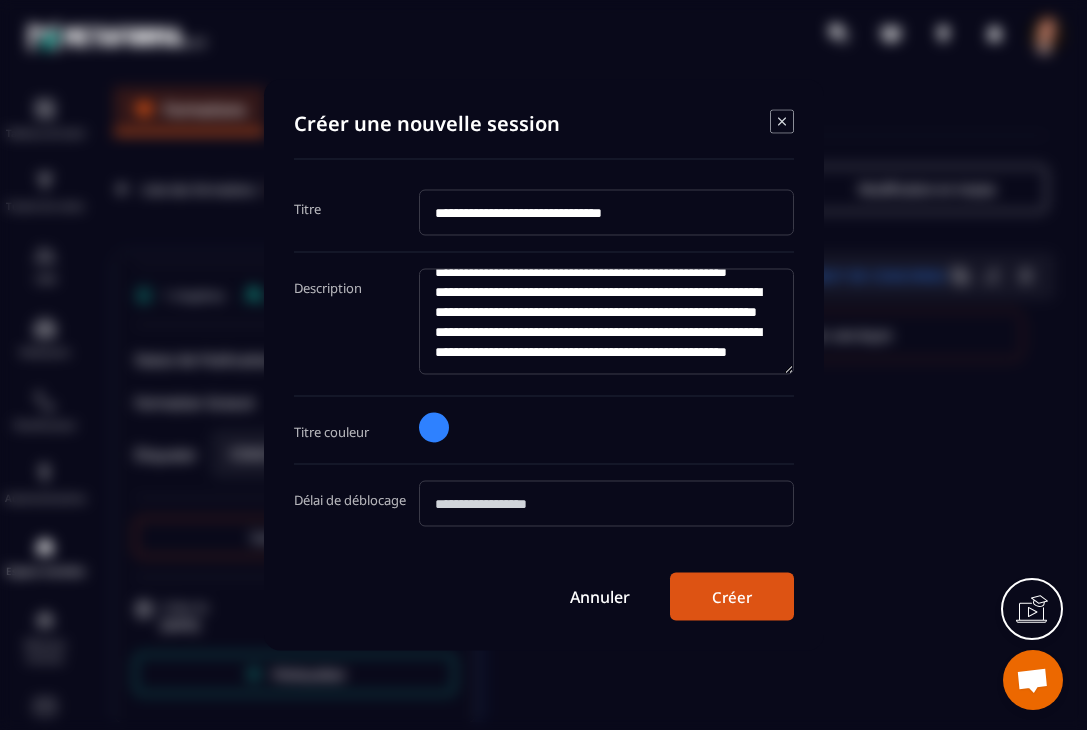 type on "**" 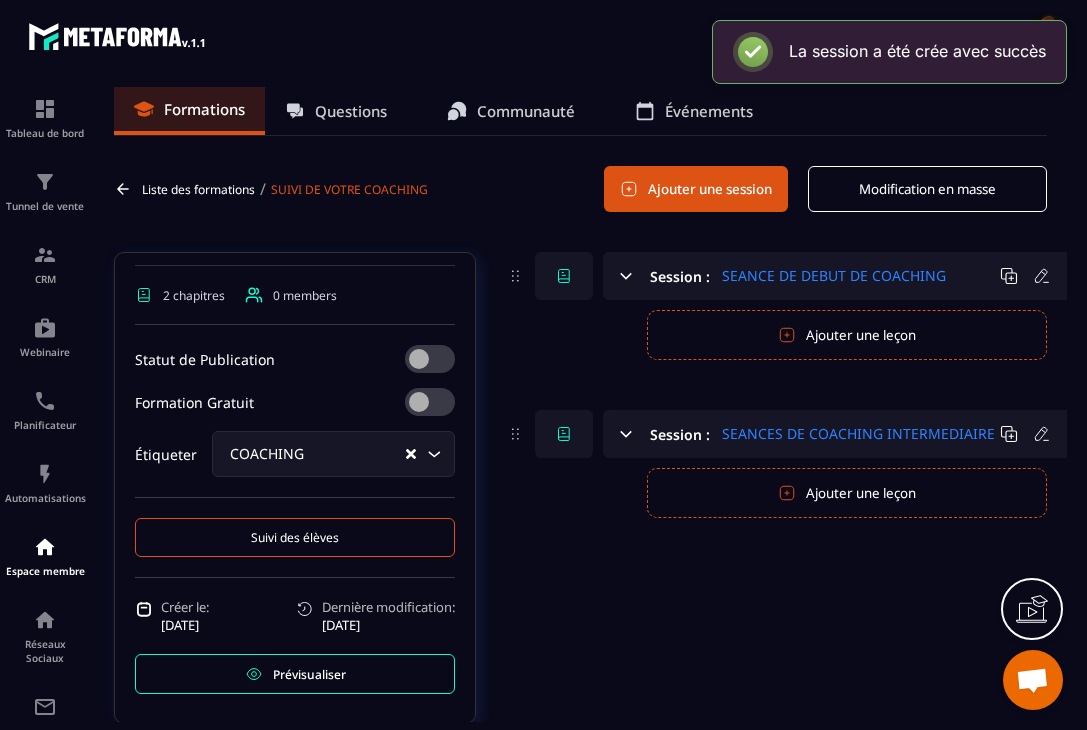 click on "Ajouter une session" at bounding box center [696, 189] 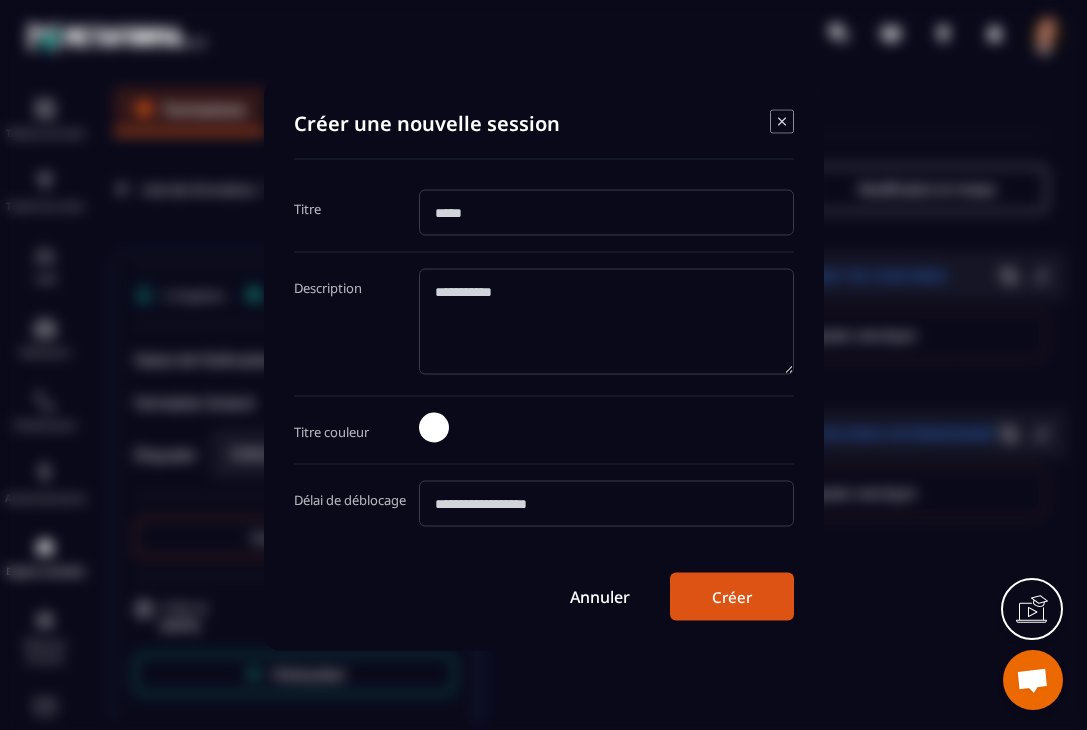 click at bounding box center (606, 213) 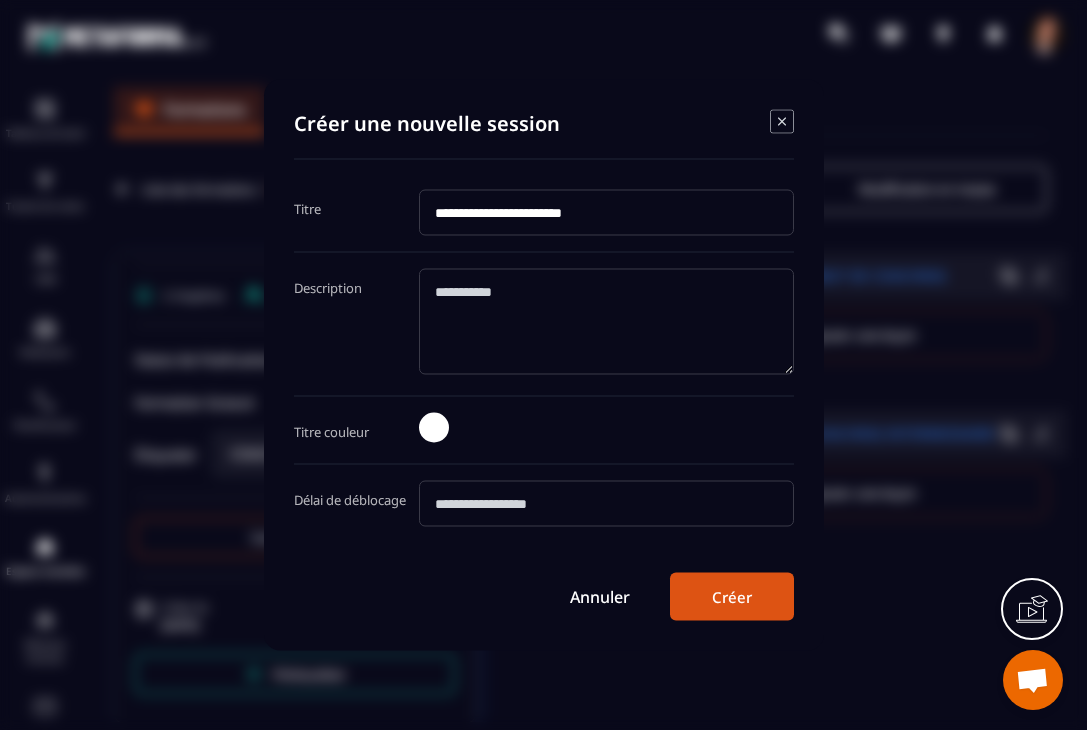 type on "**********" 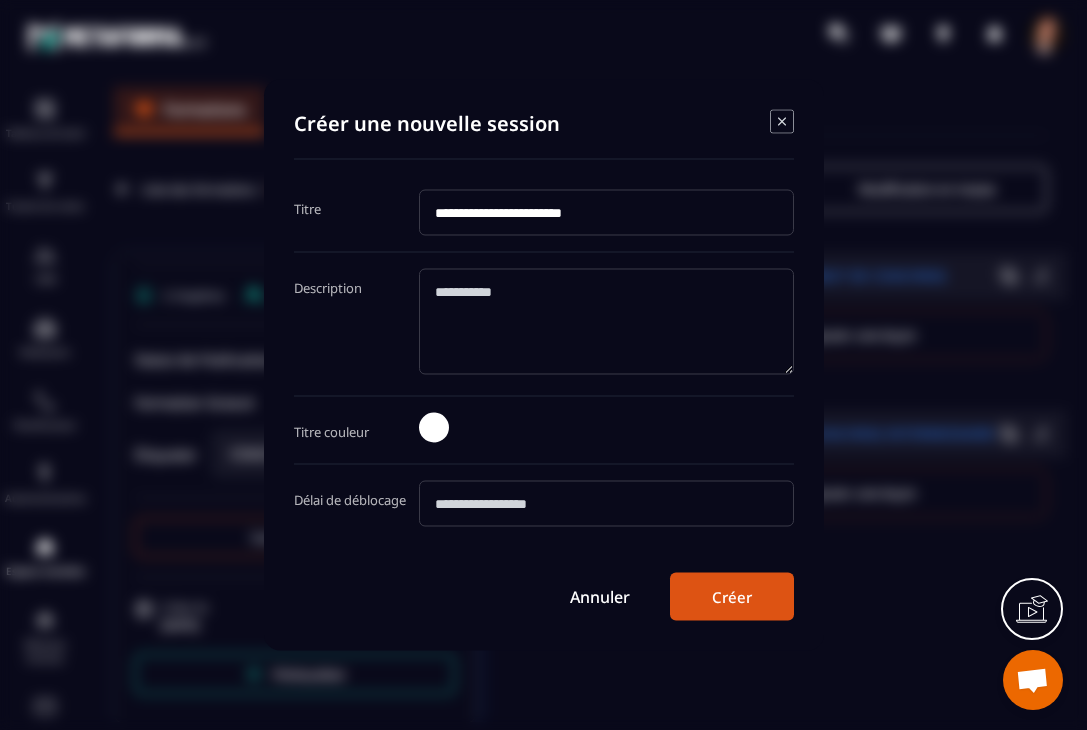 click 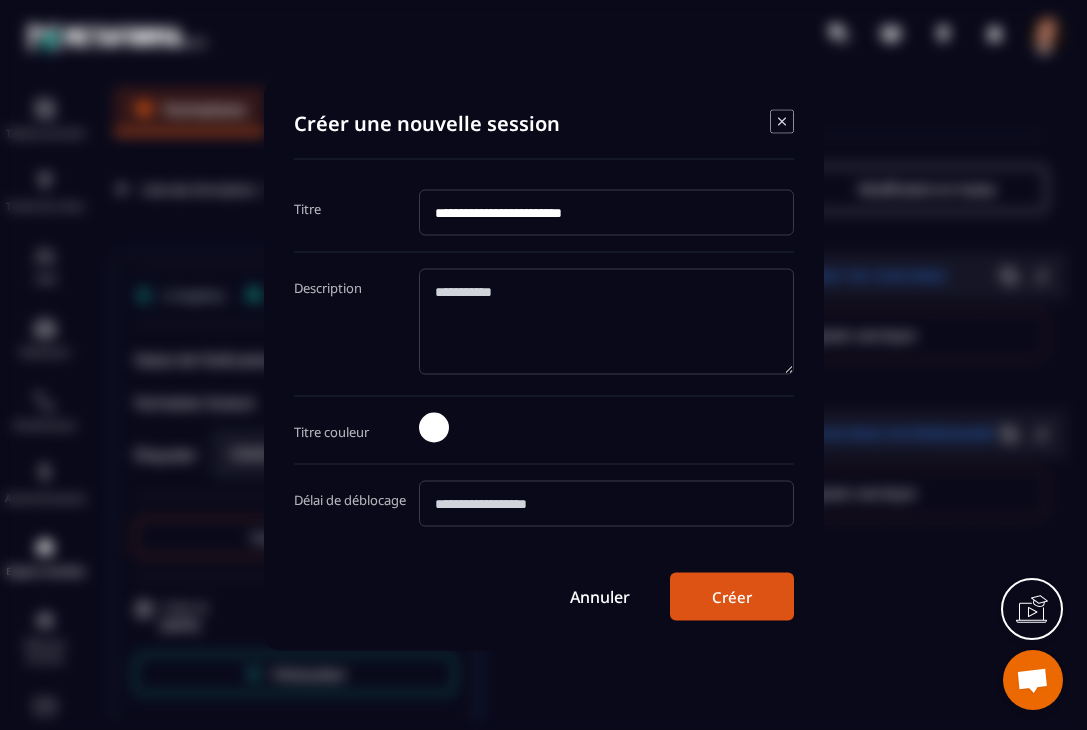 paste on "**********" 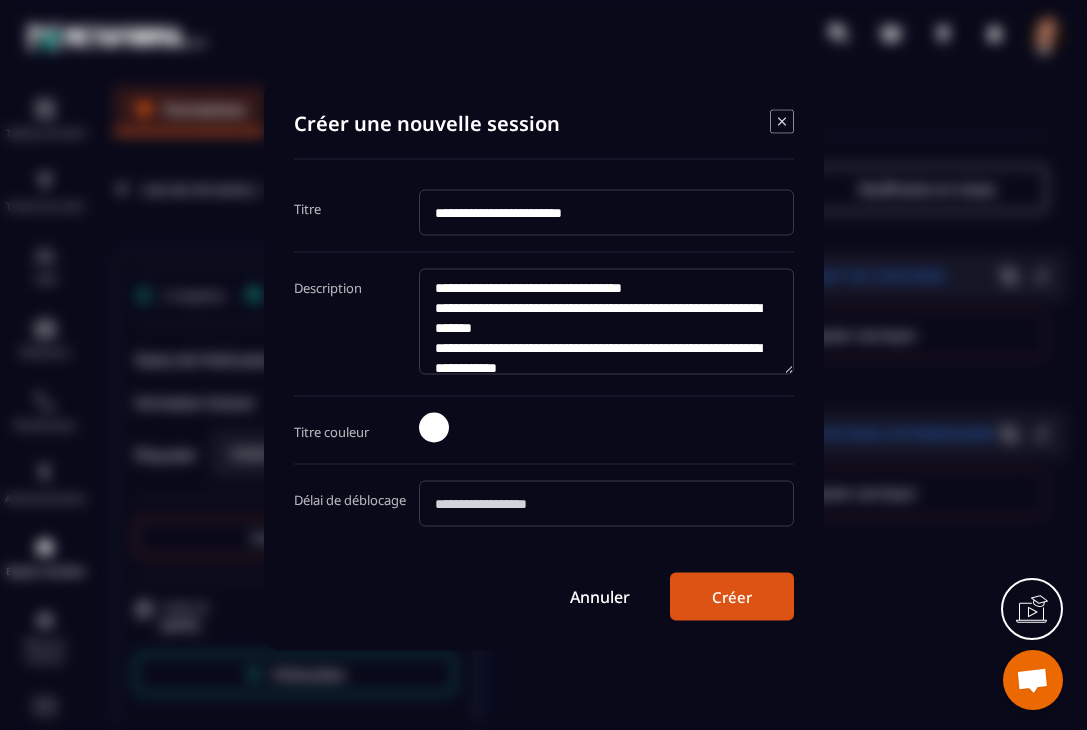 scroll, scrollTop: 89, scrollLeft: 0, axis: vertical 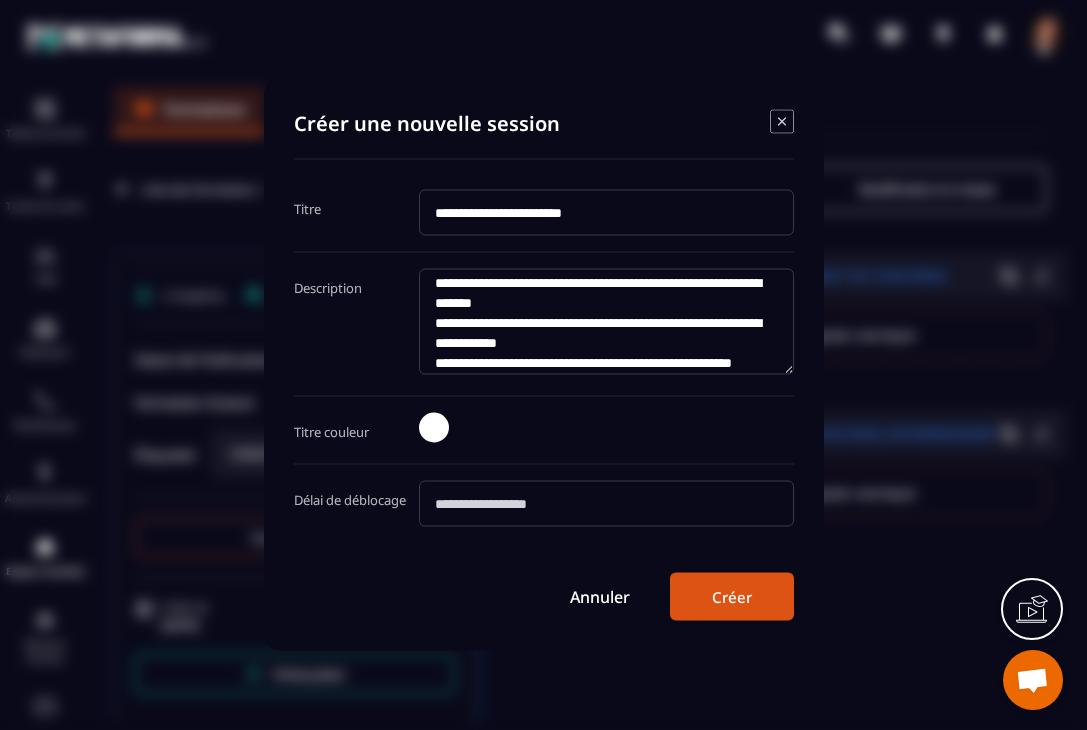 click on "**********" 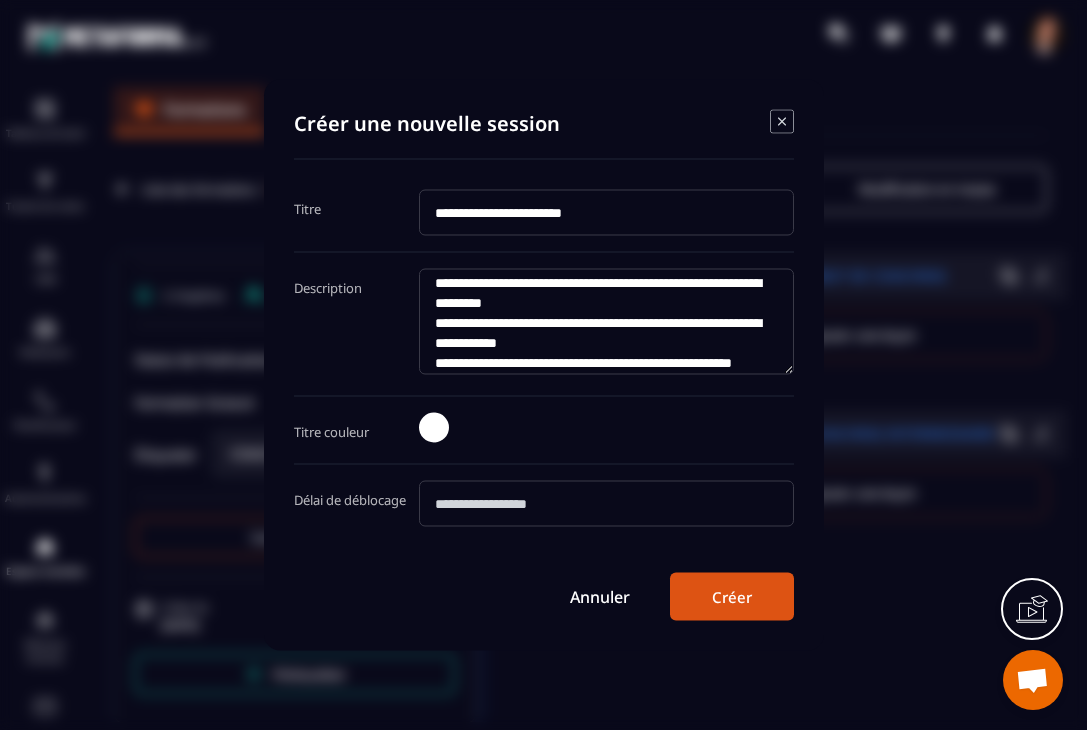 click on "[REDACTED]" 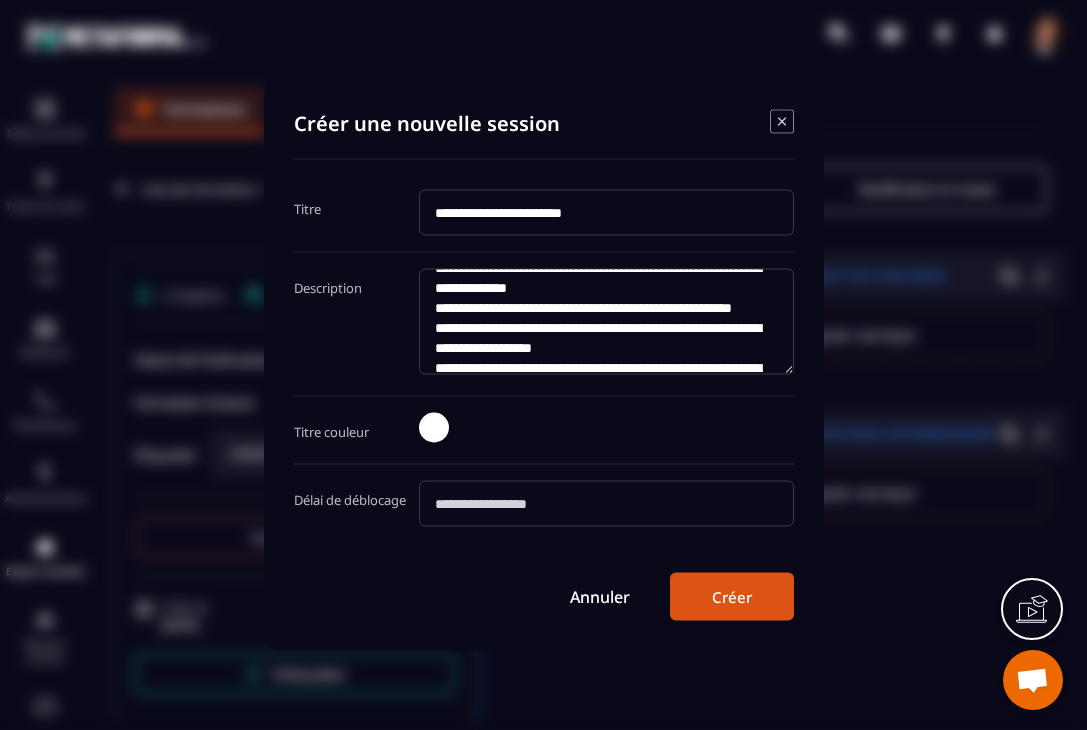 scroll, scrollTop: 146, scrollLeft: 0, axis: vertical 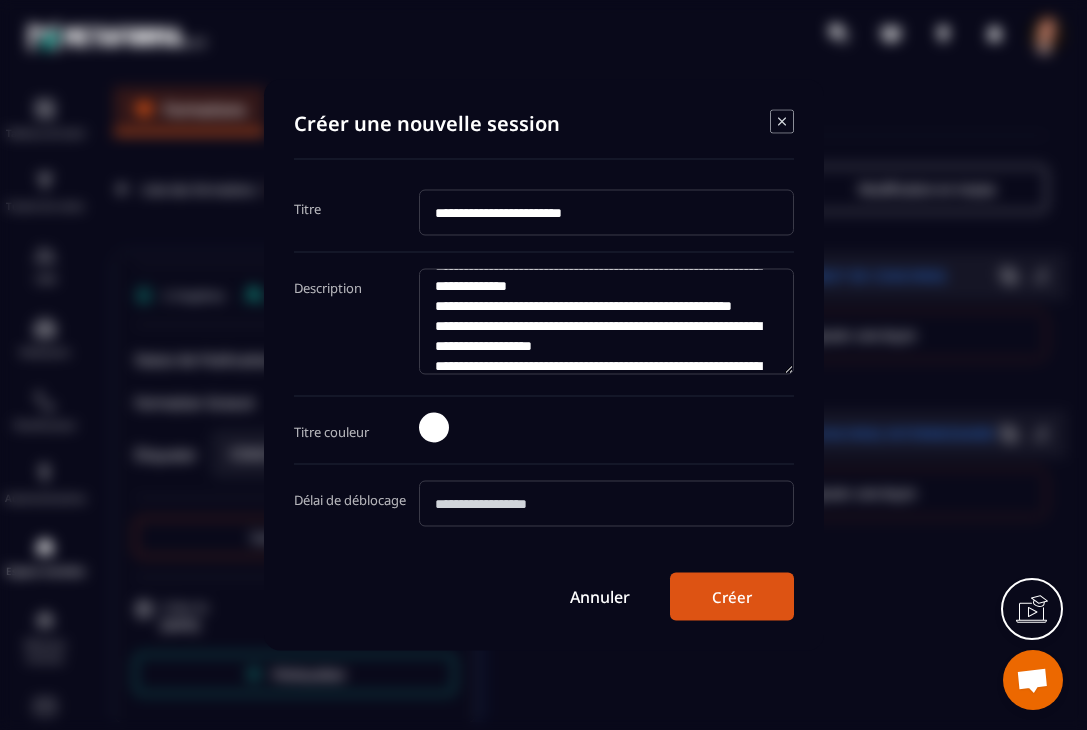 click on "[REDACTED]" 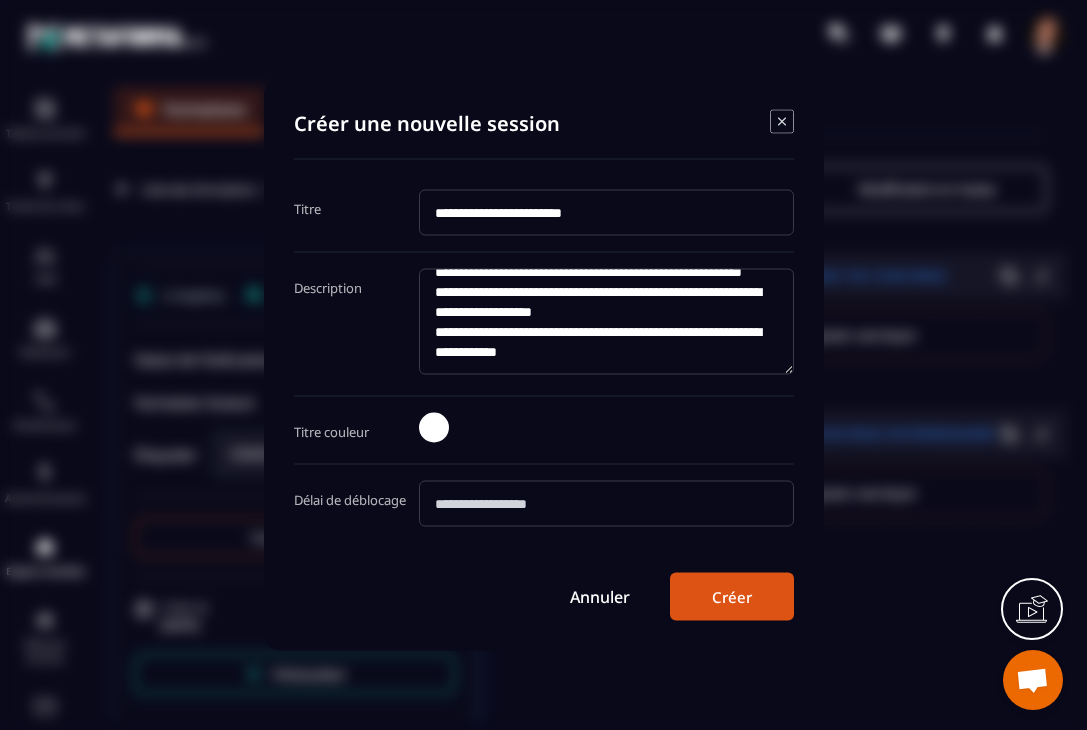 scroll, scrollTop: 198, scrollLeft: 0, axis: vertical 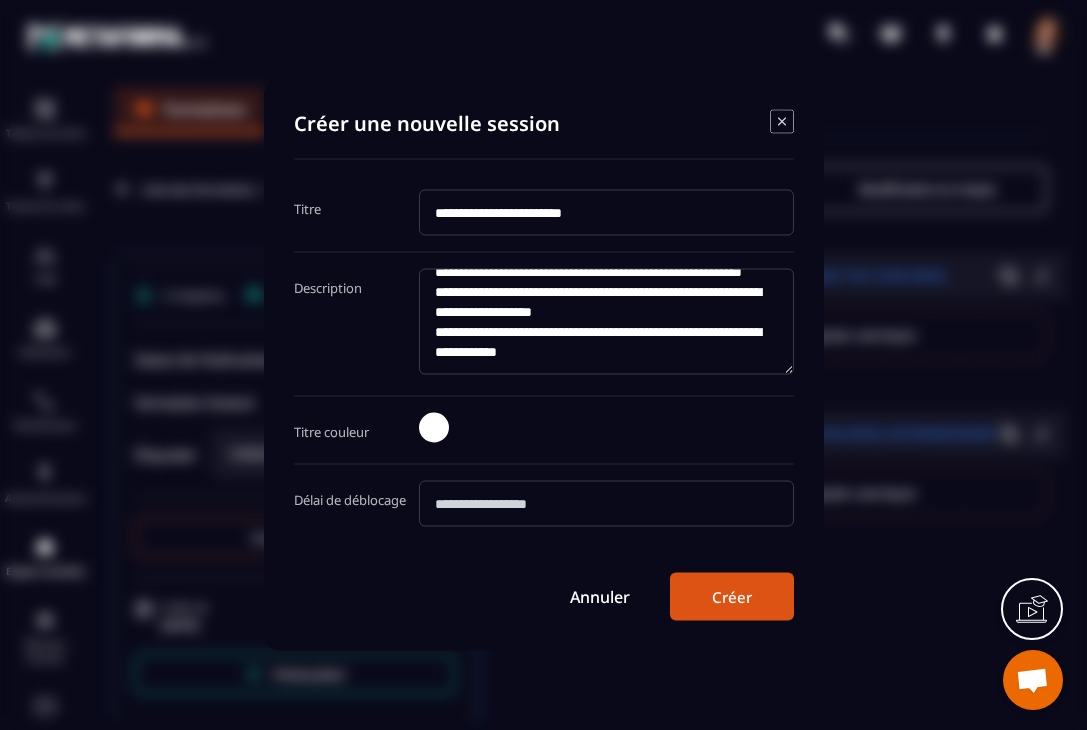 click on "**********" 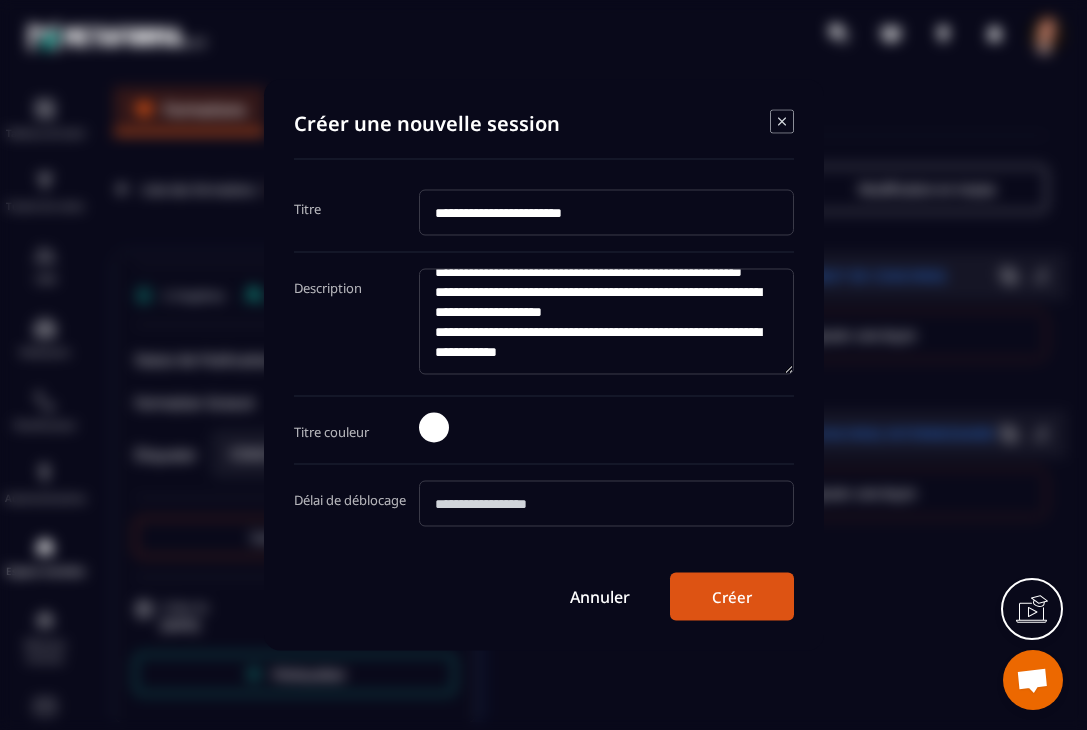 scroll, scrollTop: 220, scrollLeft: 0, axis: vertical 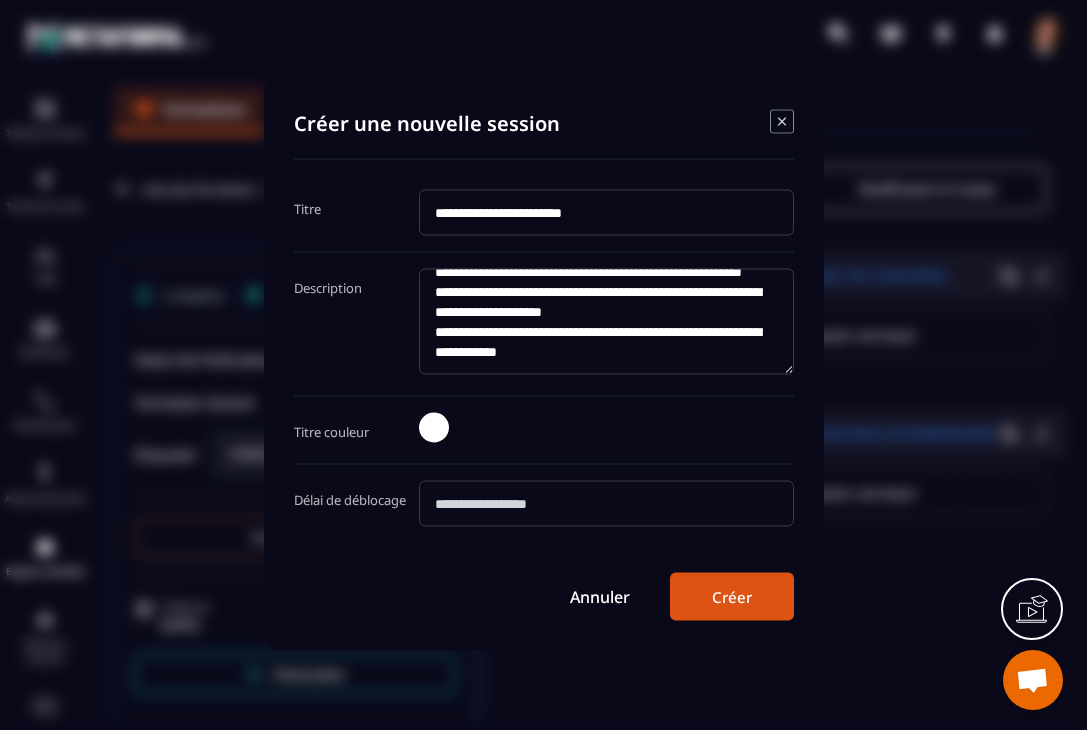click on "**********" 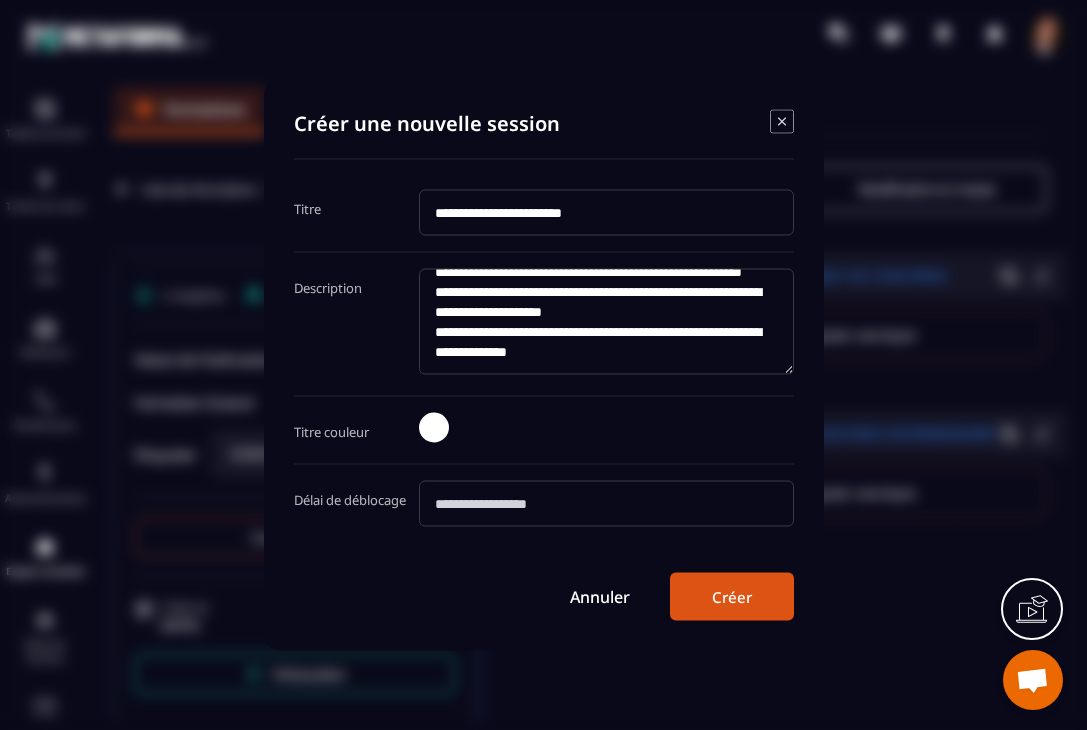 type on "**********" 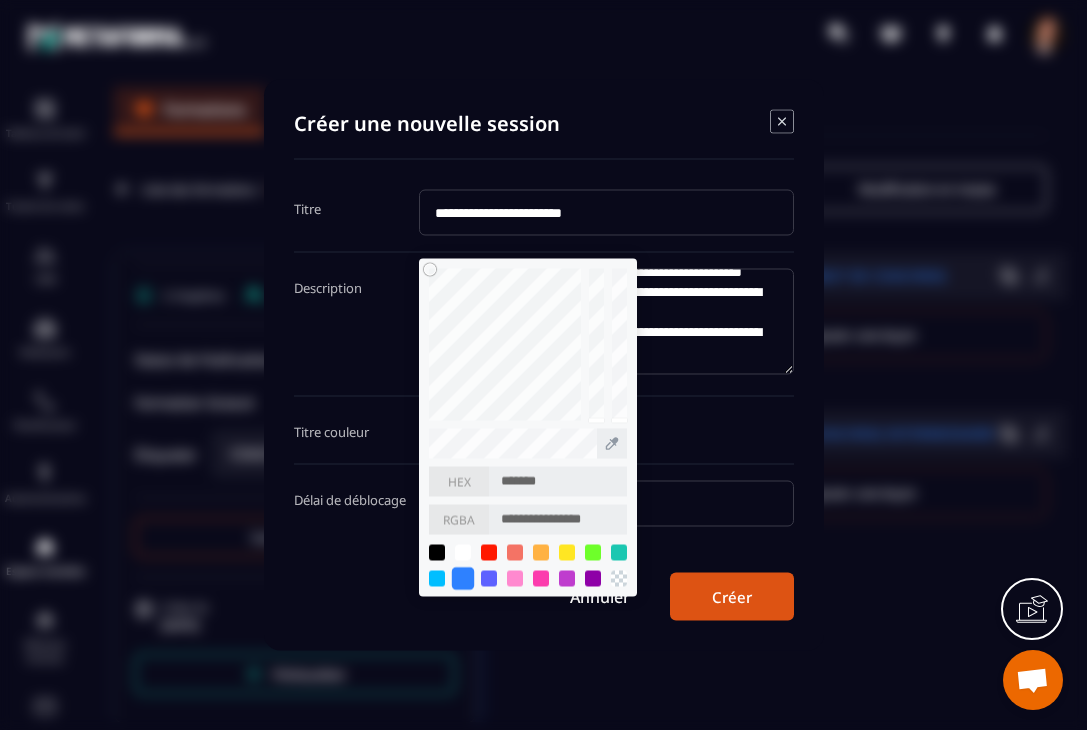 click at bounding box center [462, 578] 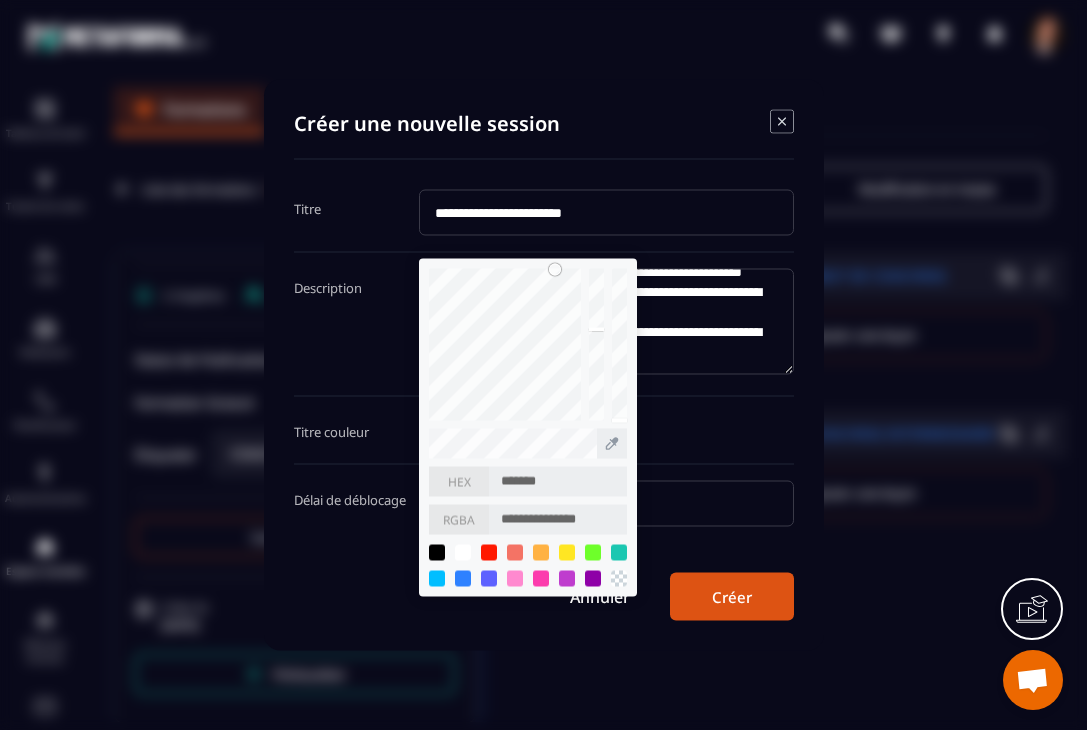 click on "**********" at bounding box center (606, 430) 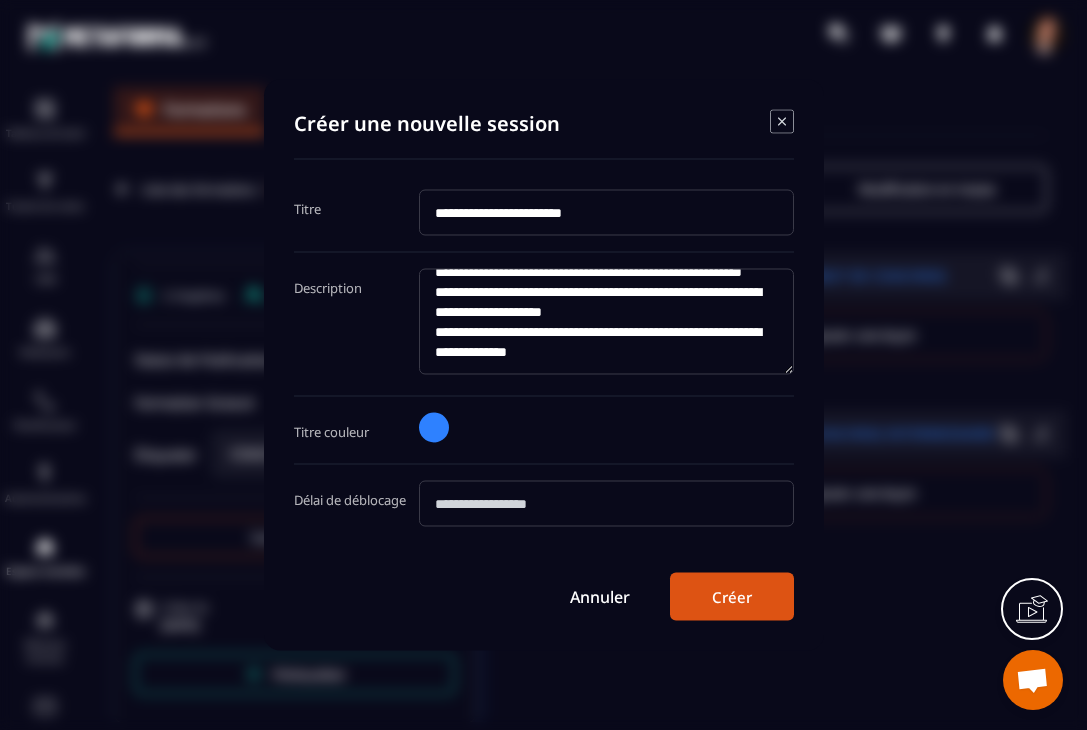 click at bounding box center [606, 504] 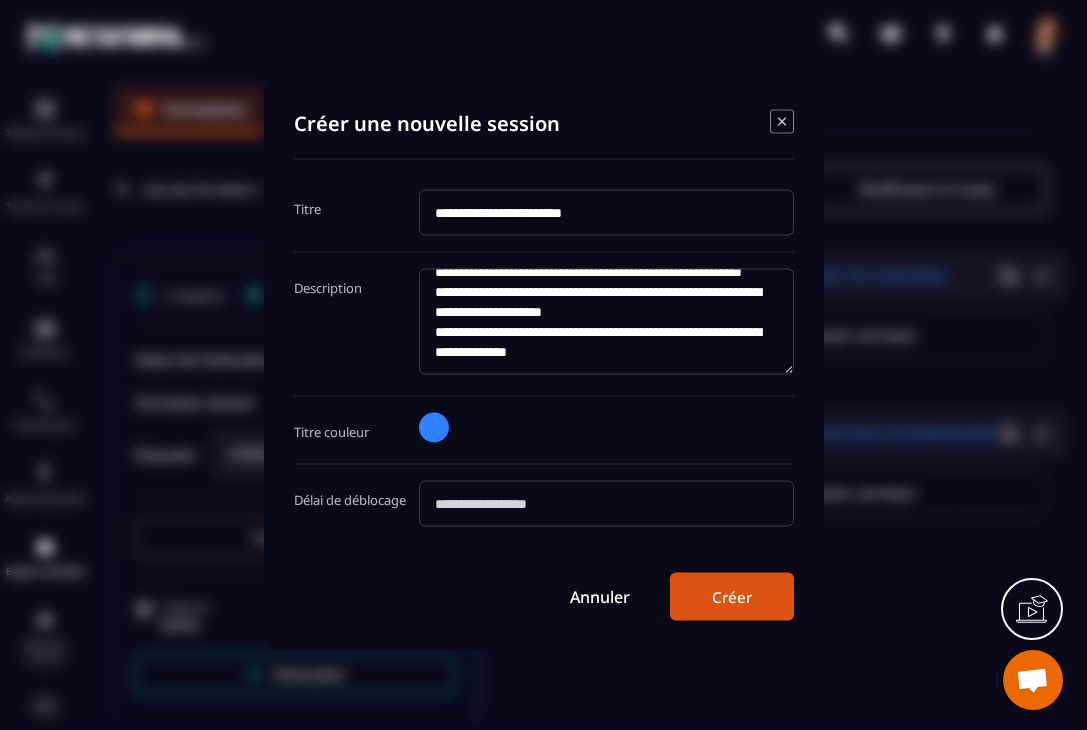 type on "***" 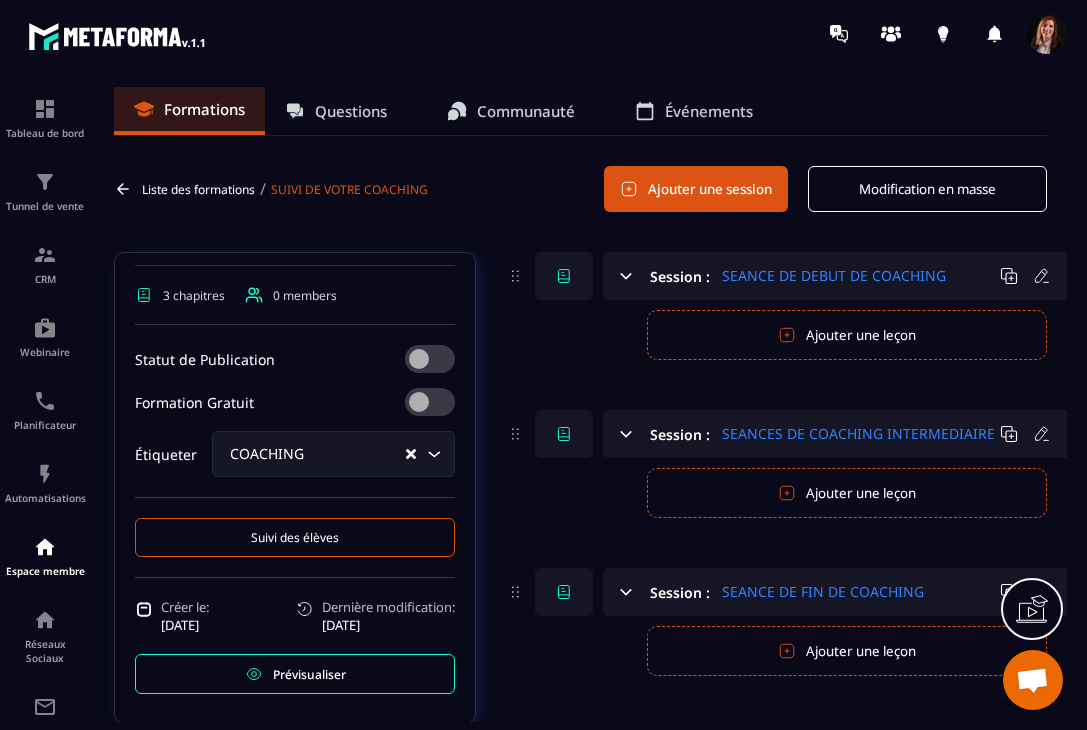 scroll, scrollTop: 52, scrollLeft: 0, axis: vertical 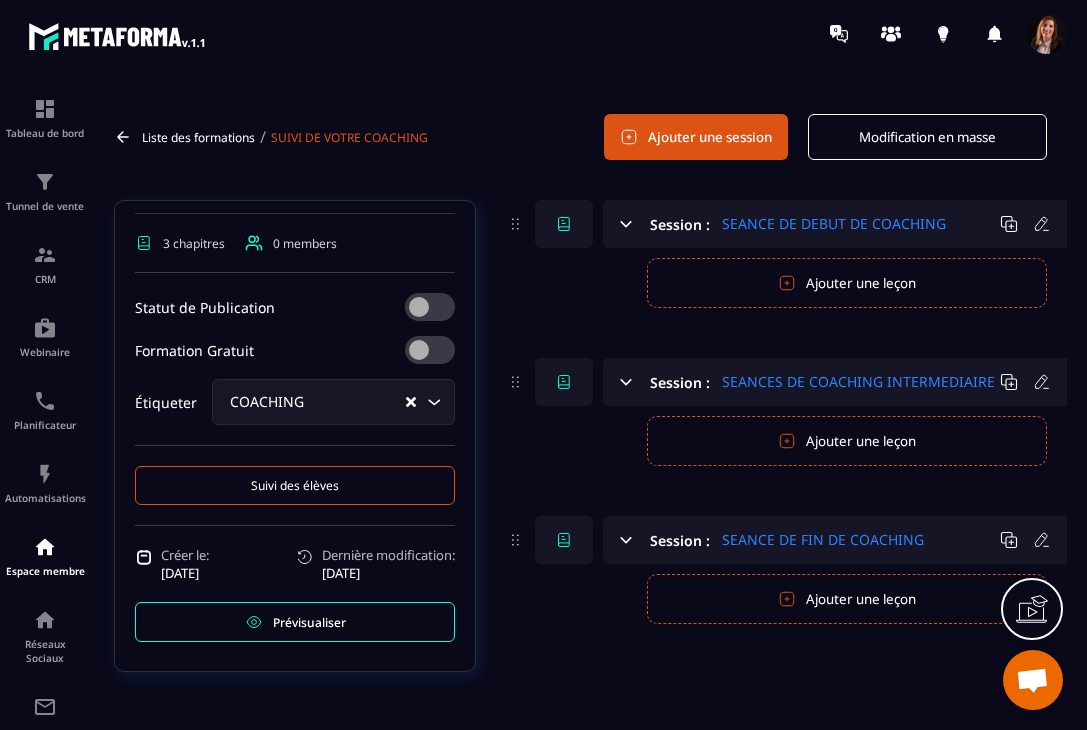 click 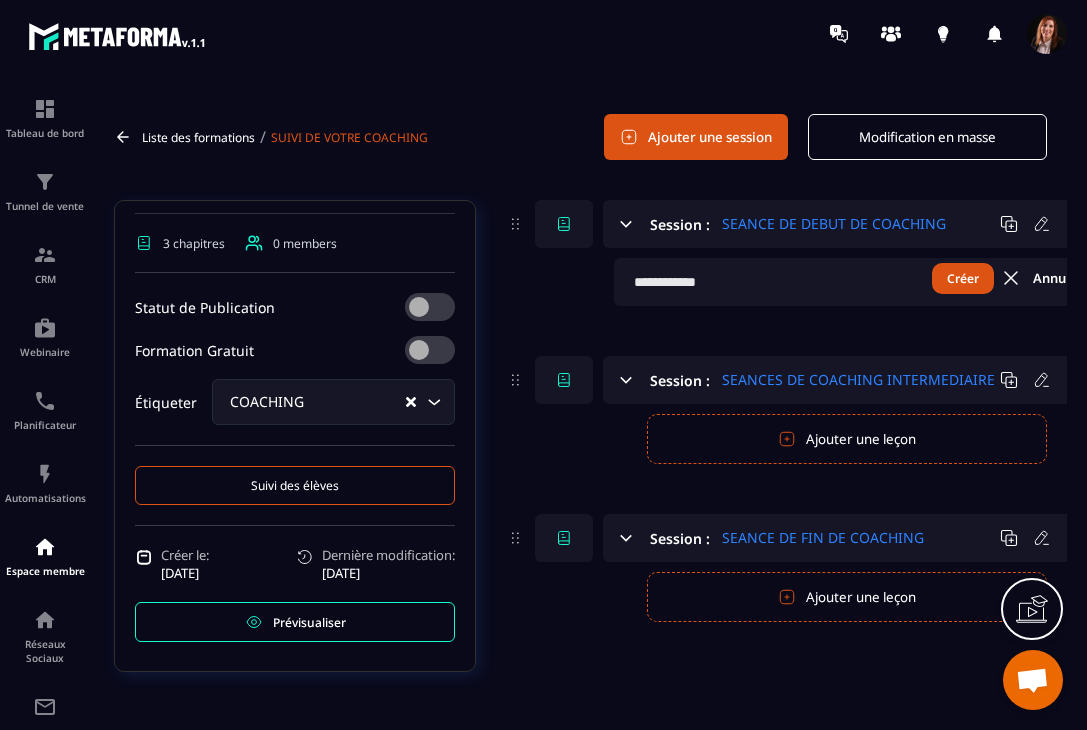 click at bounding box center (859, 282) 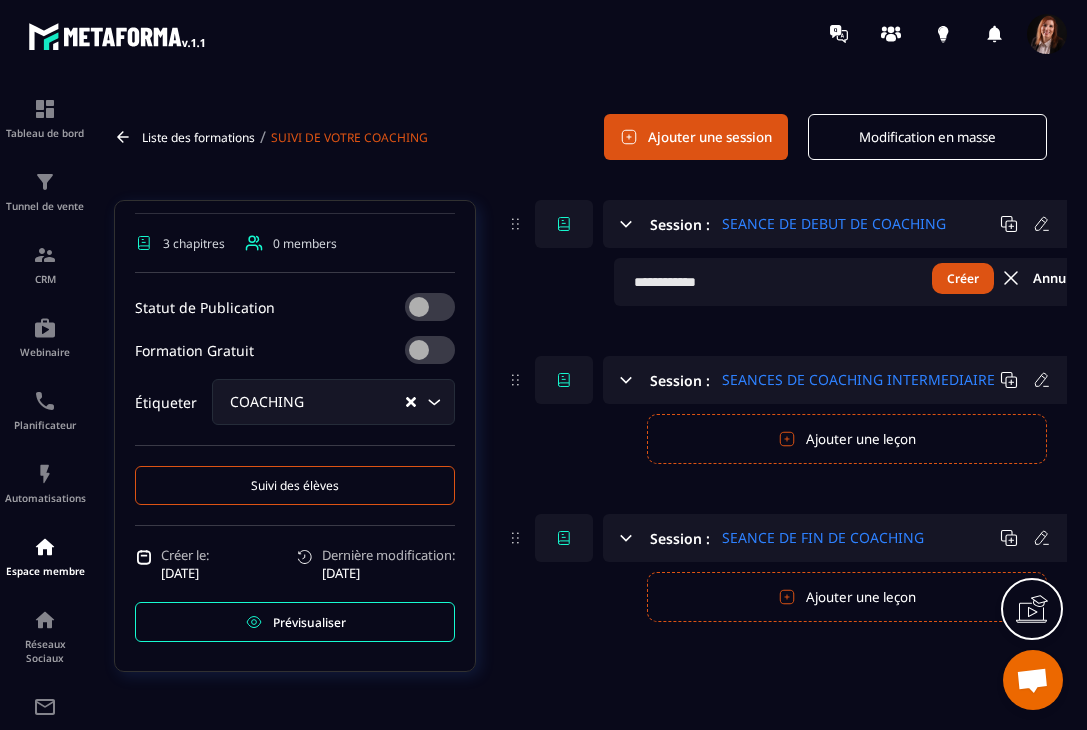 type on "*" 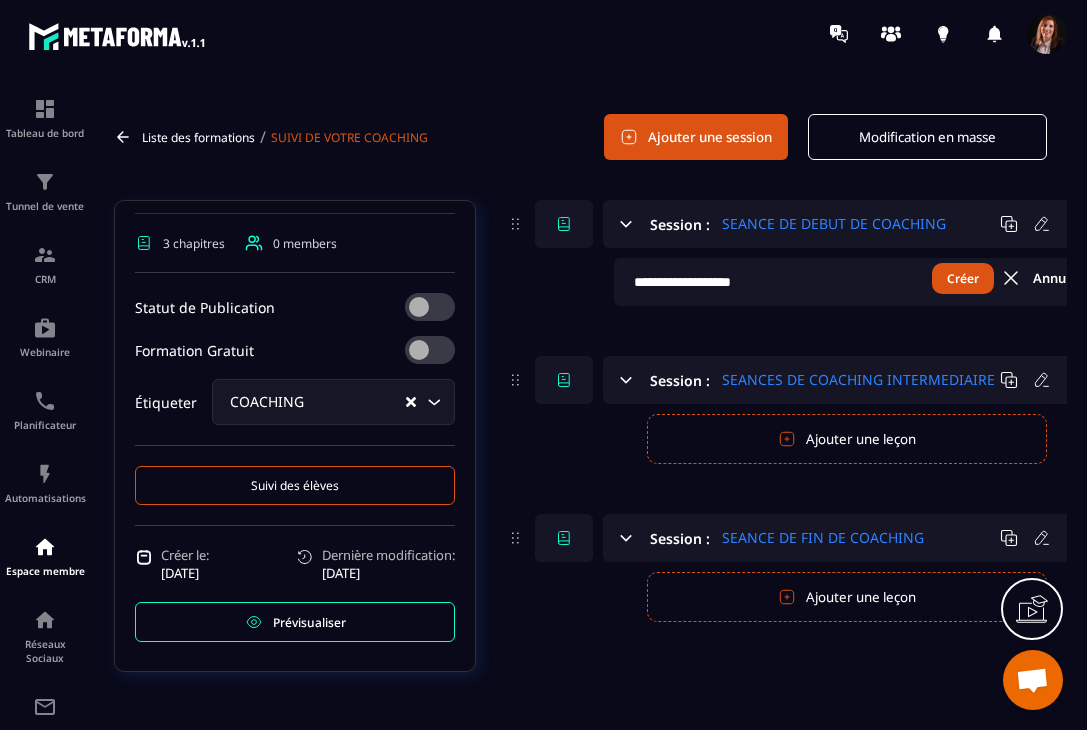 type on "**********" 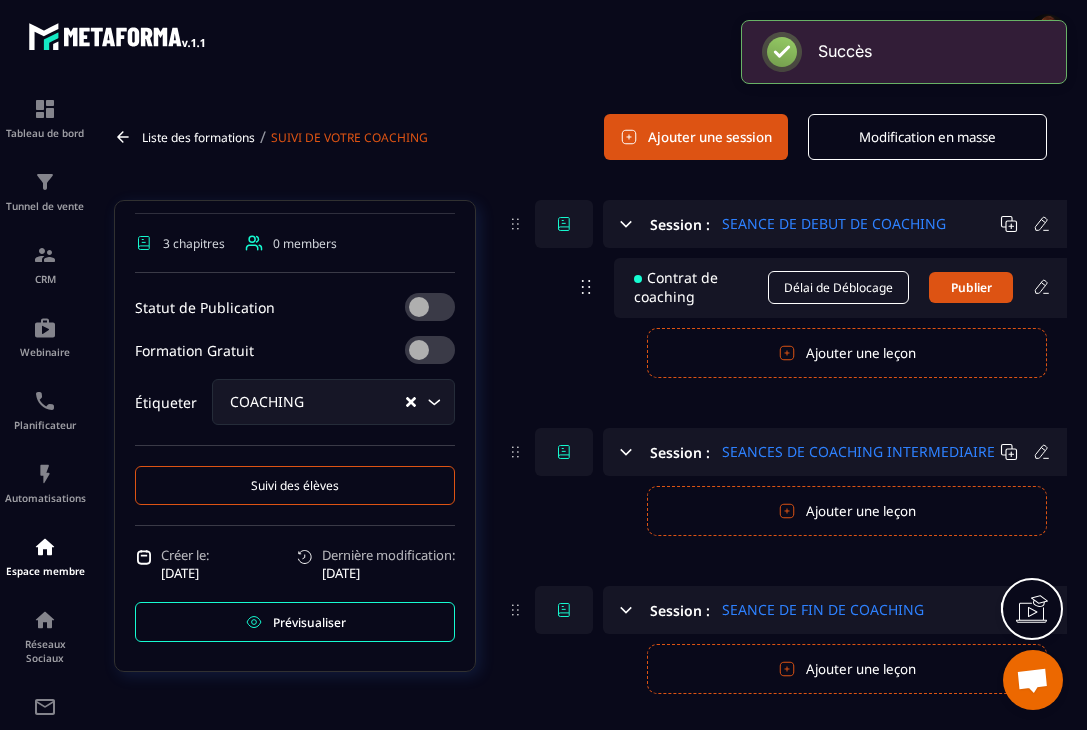 click on "Contrat de coaching" at bounding box center (701, 287) 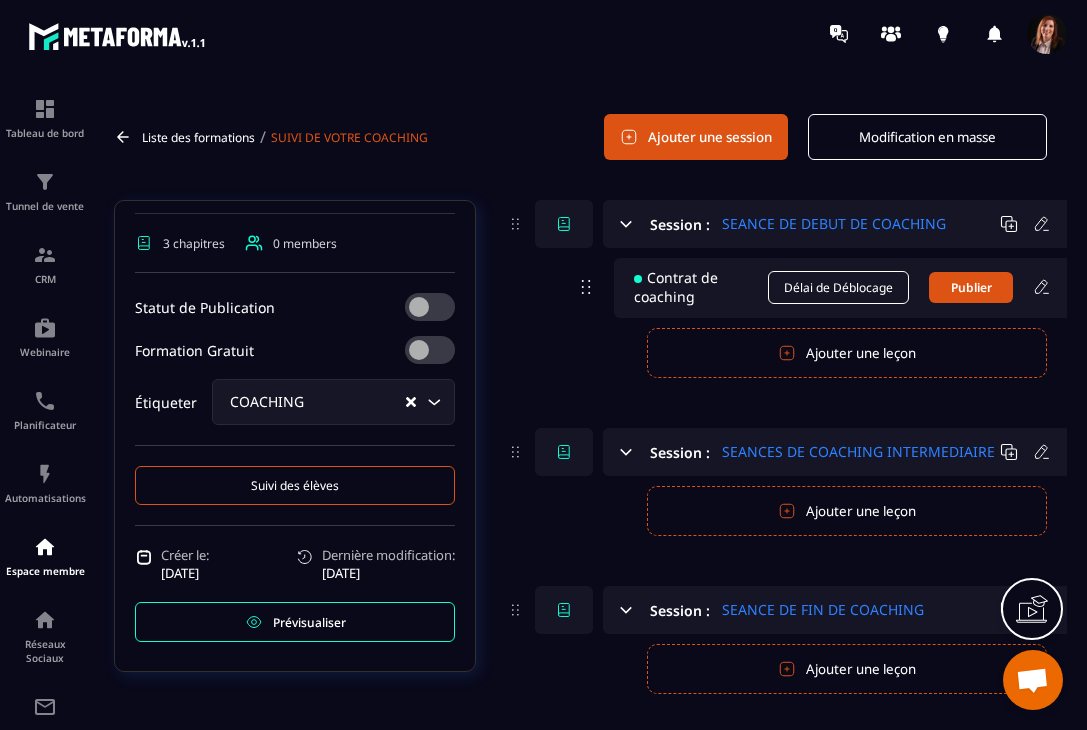 click on "Contrat de coaching" at bounding box center (701, 287) 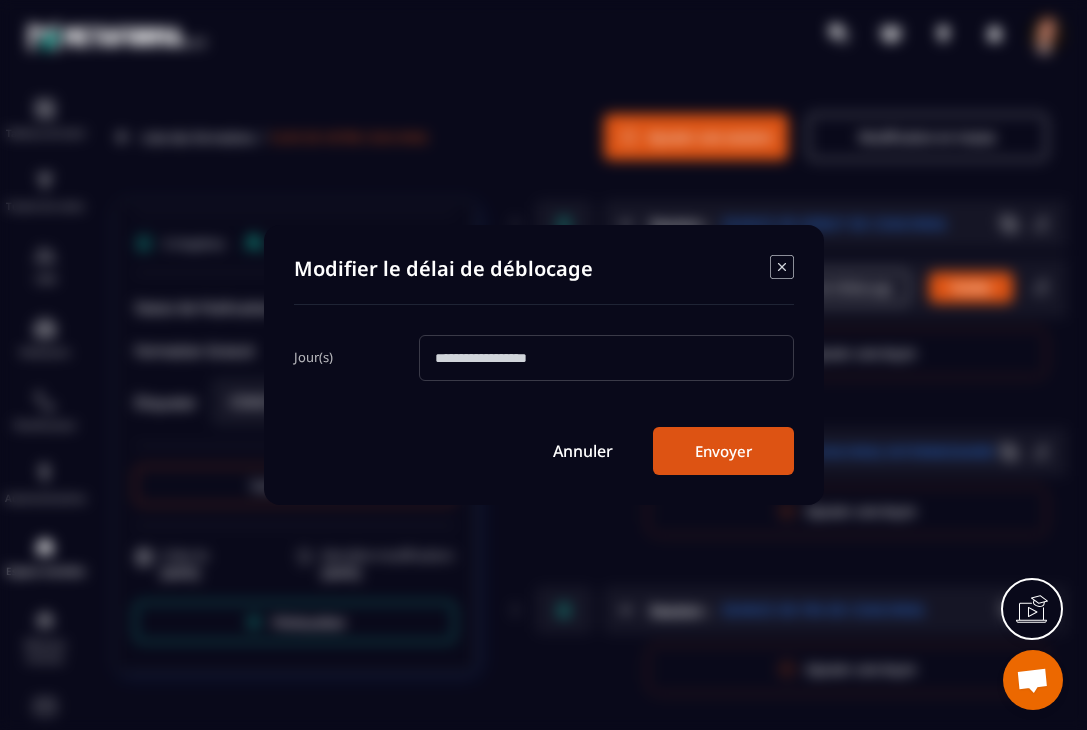 click at bounding box center (606, 358) 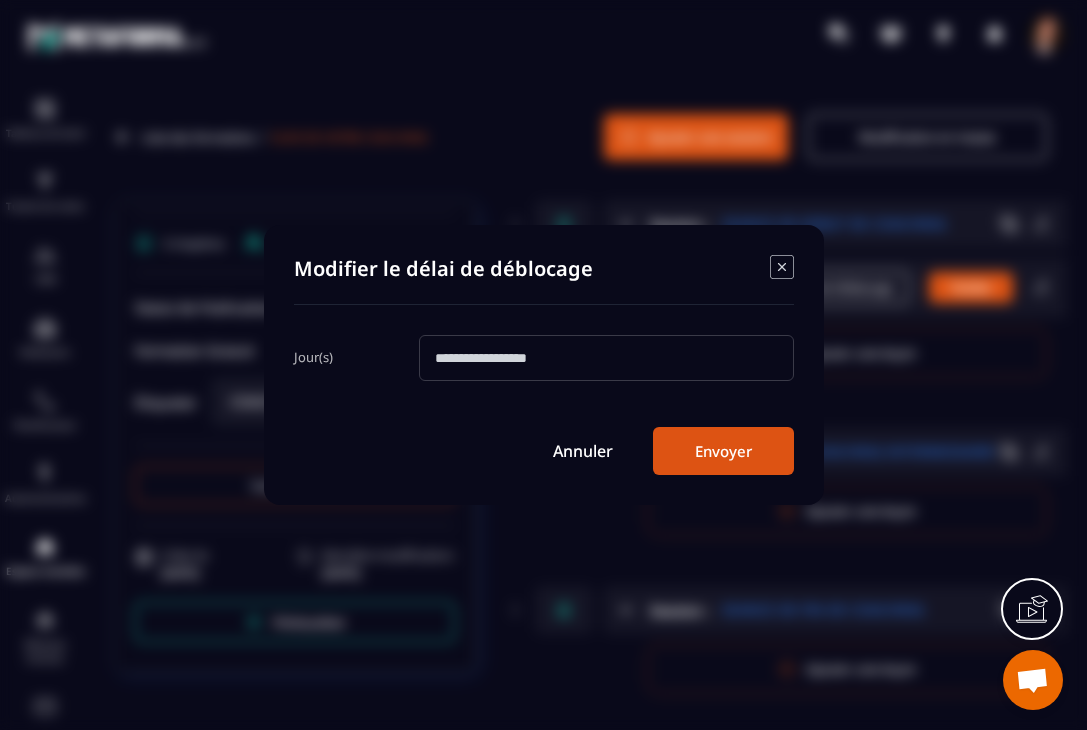 type on "*" 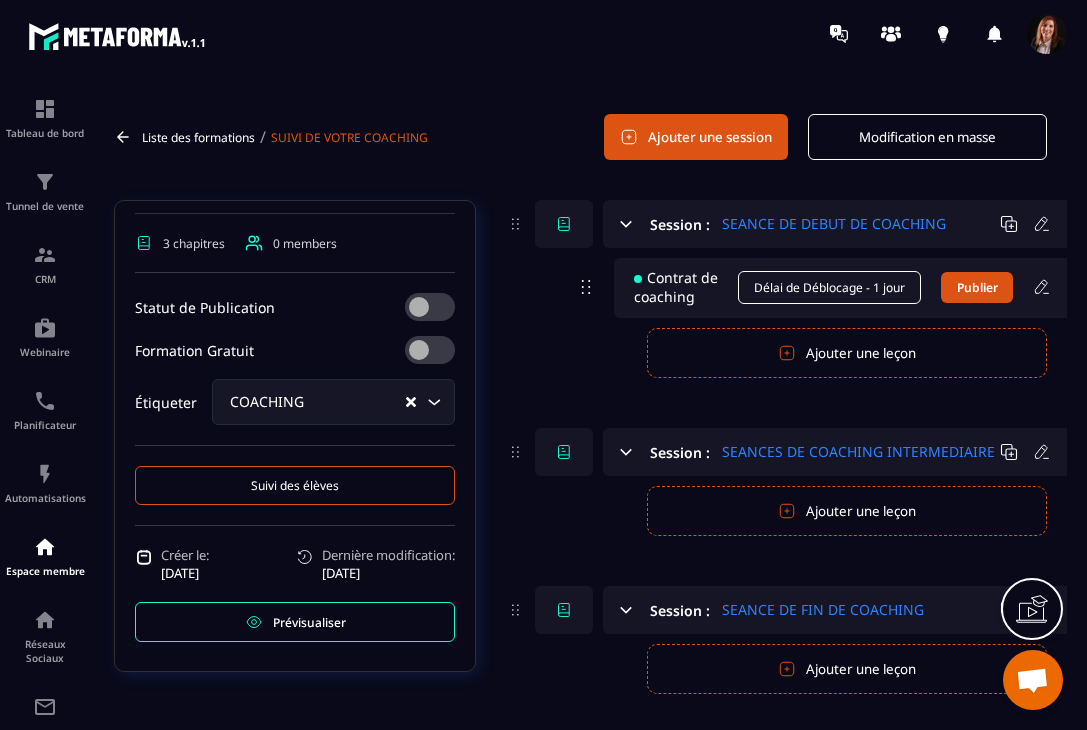 scroll, scrollTop: 52, scrollLeft: 29, axis: both 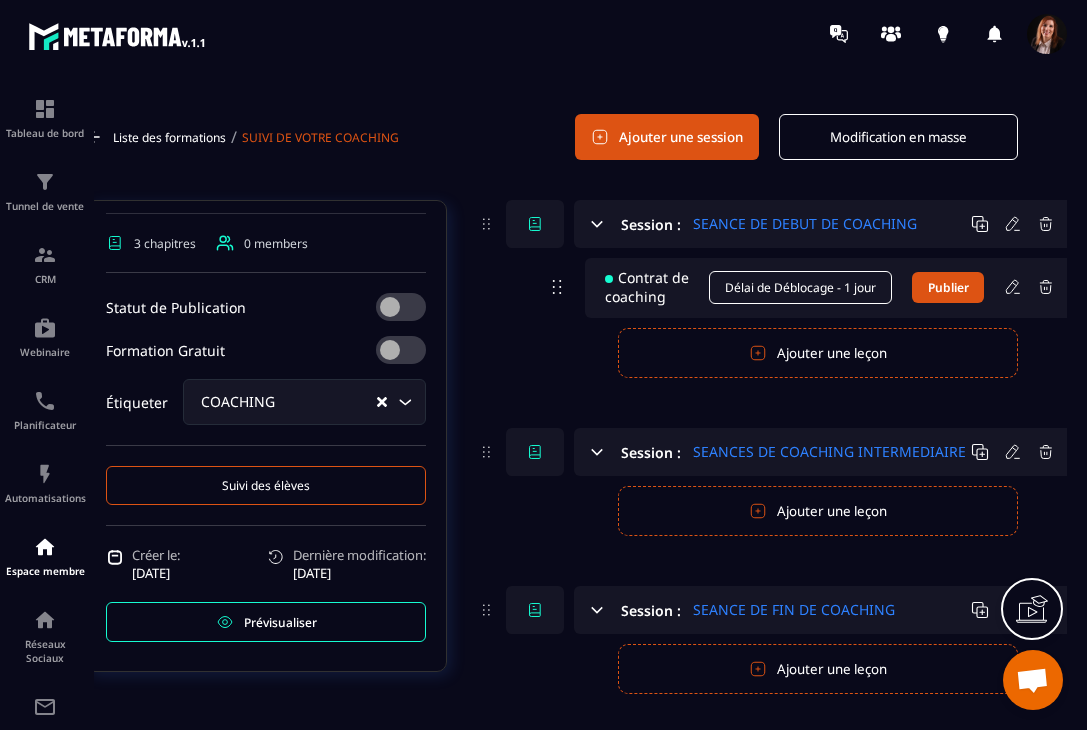click on "Contrat de coaching" at bounding box center [657, 287] 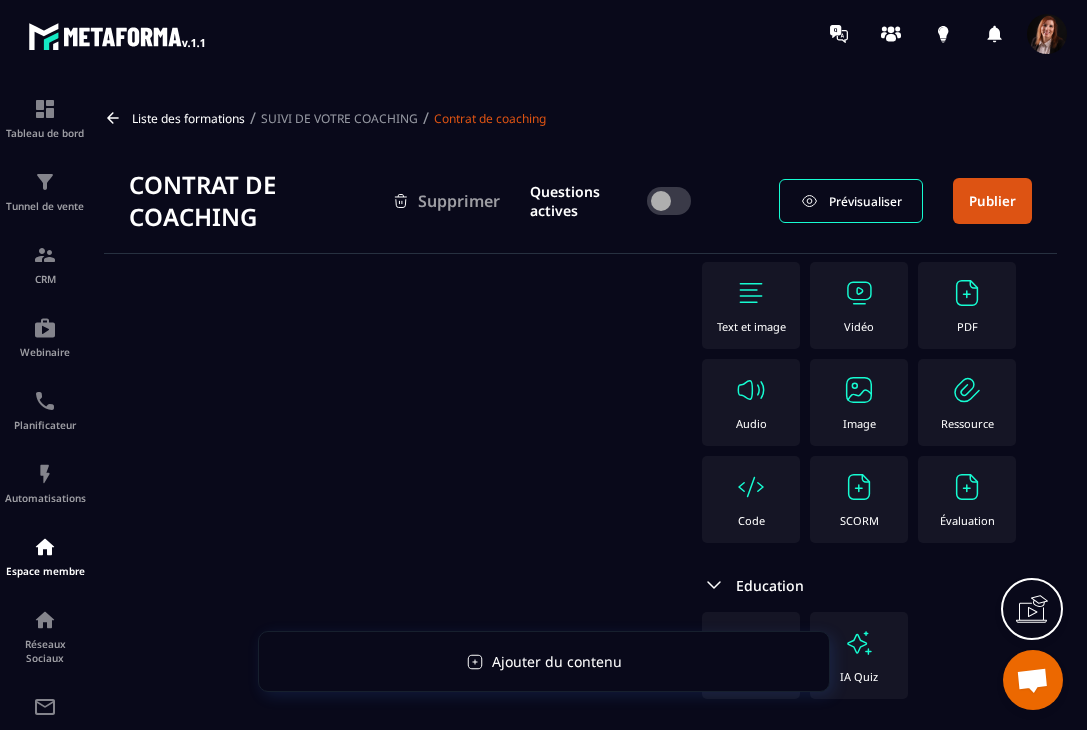 scroll, scrollTop: 130, scrollLeft: 0, axis: vertical 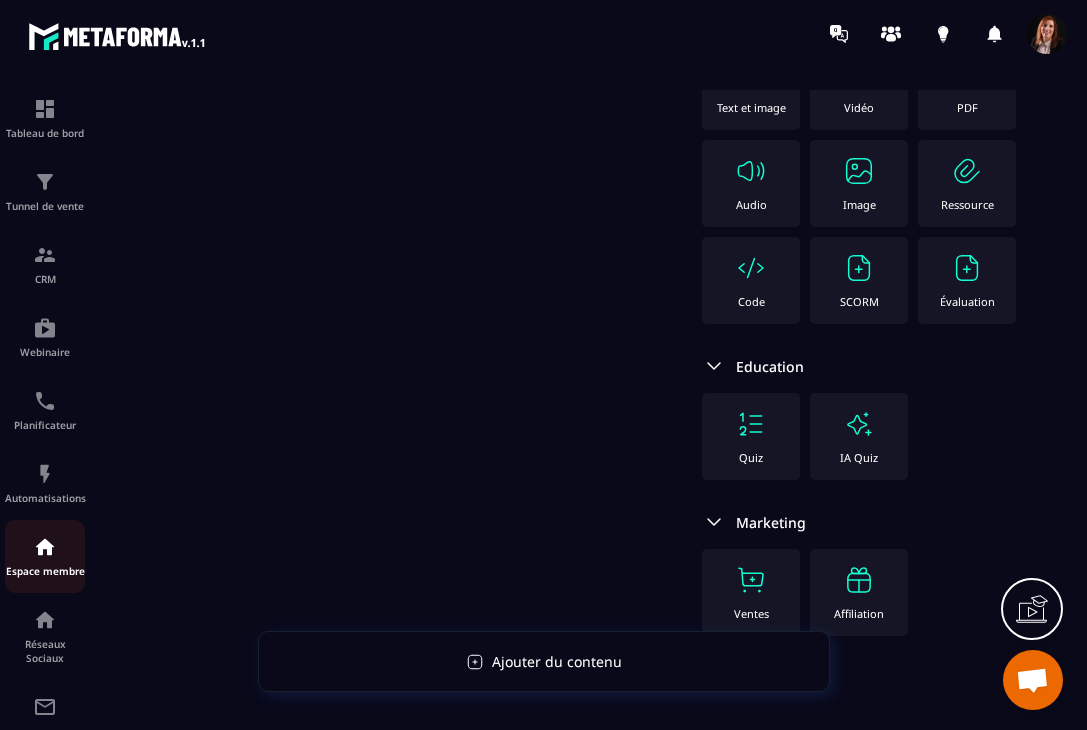 click at bounding box center [45, 547] 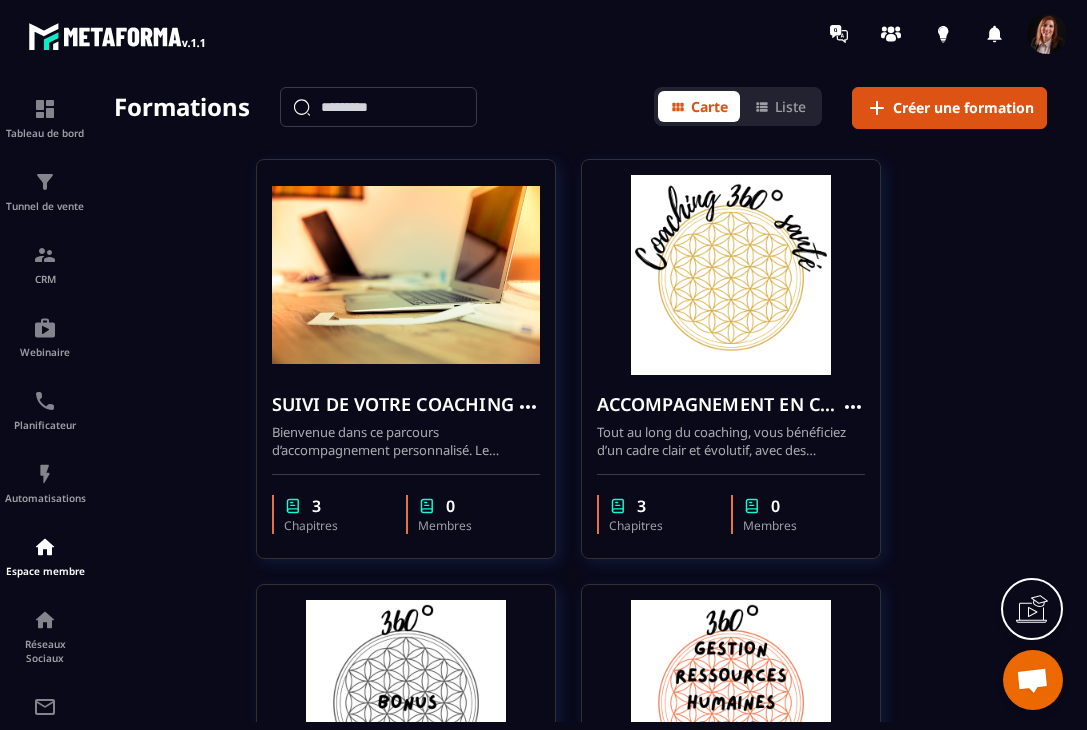 scroll, scrollTop: 88, scrollLeft: 0, axis: vertical 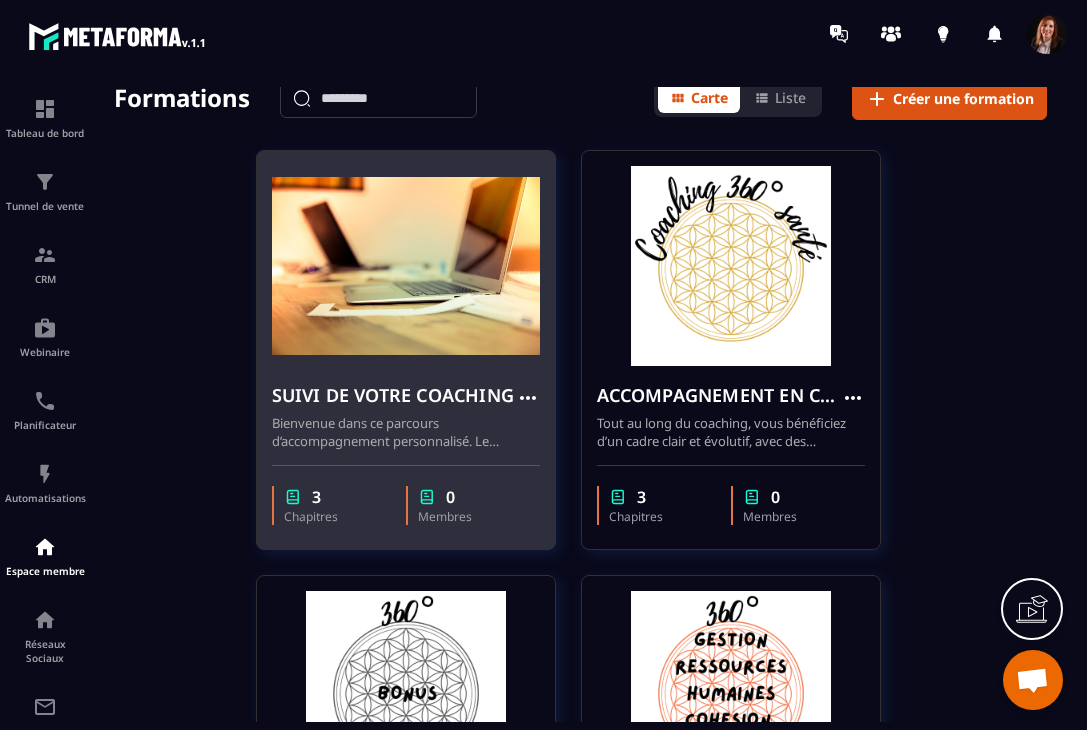 click 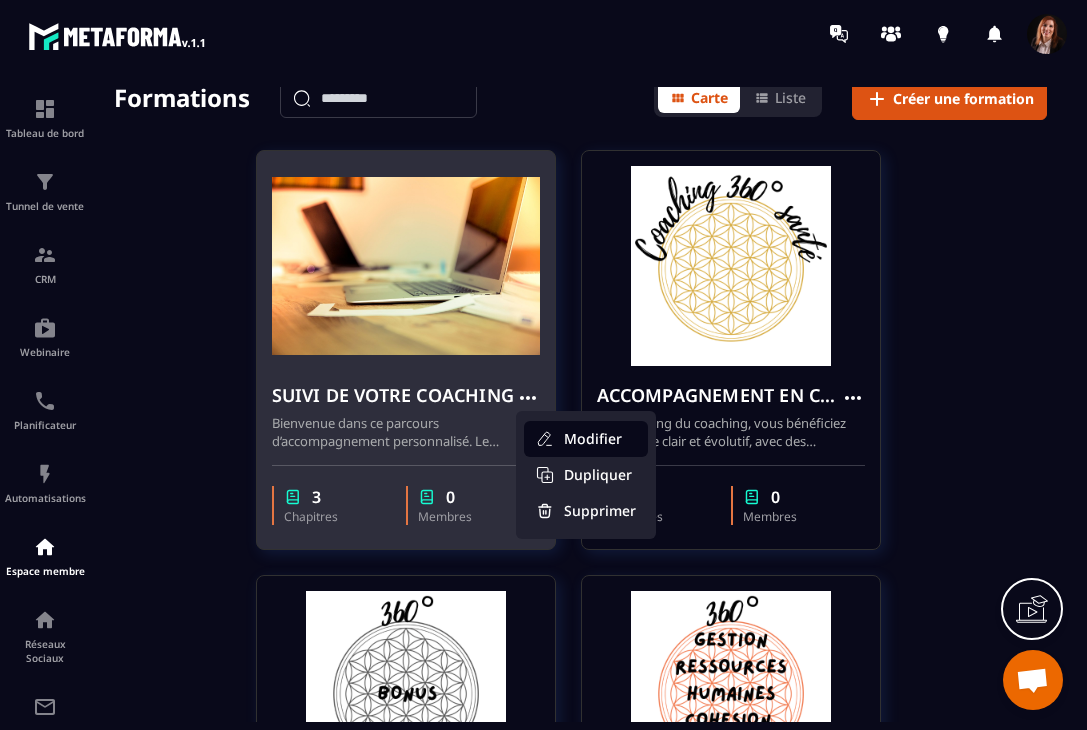 click on "Modifier" at bounding box center (586, 439) 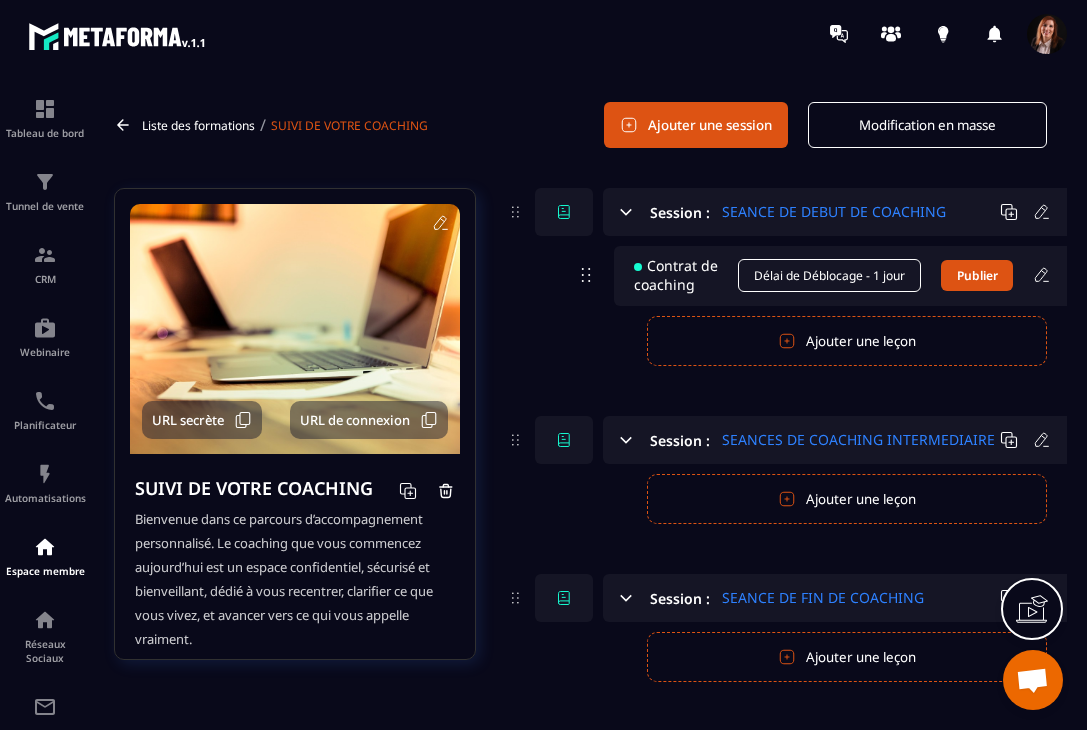 scroll, scrollTop: 76, scrollLeft: 0, axis: vertical 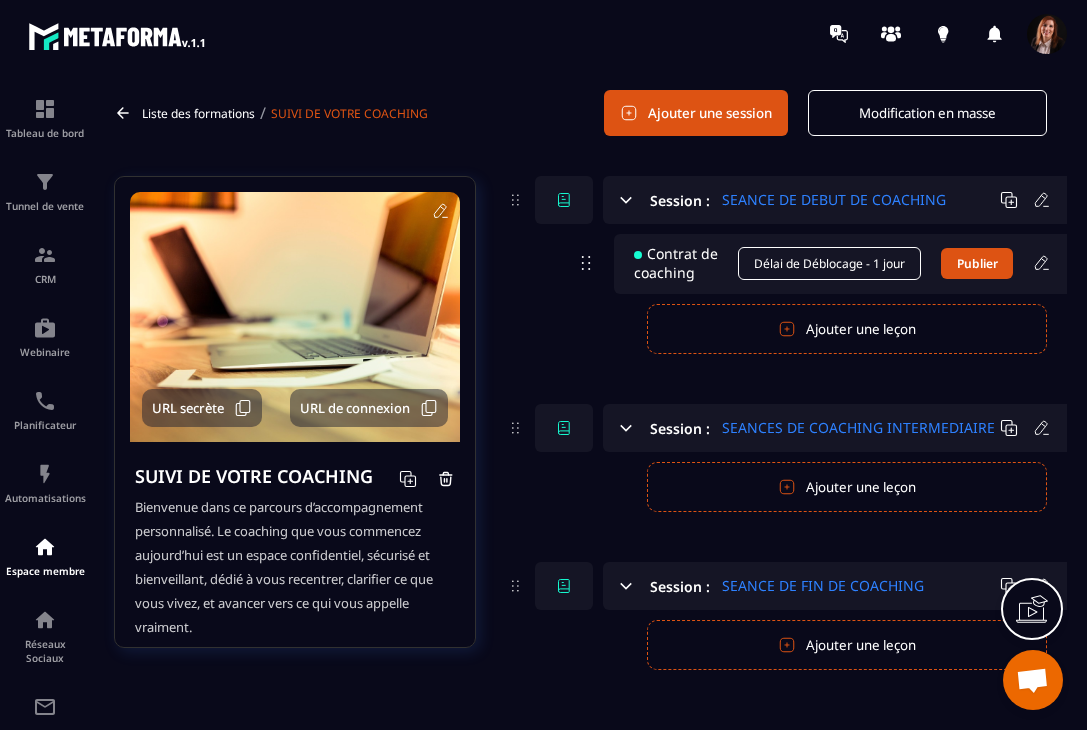 click 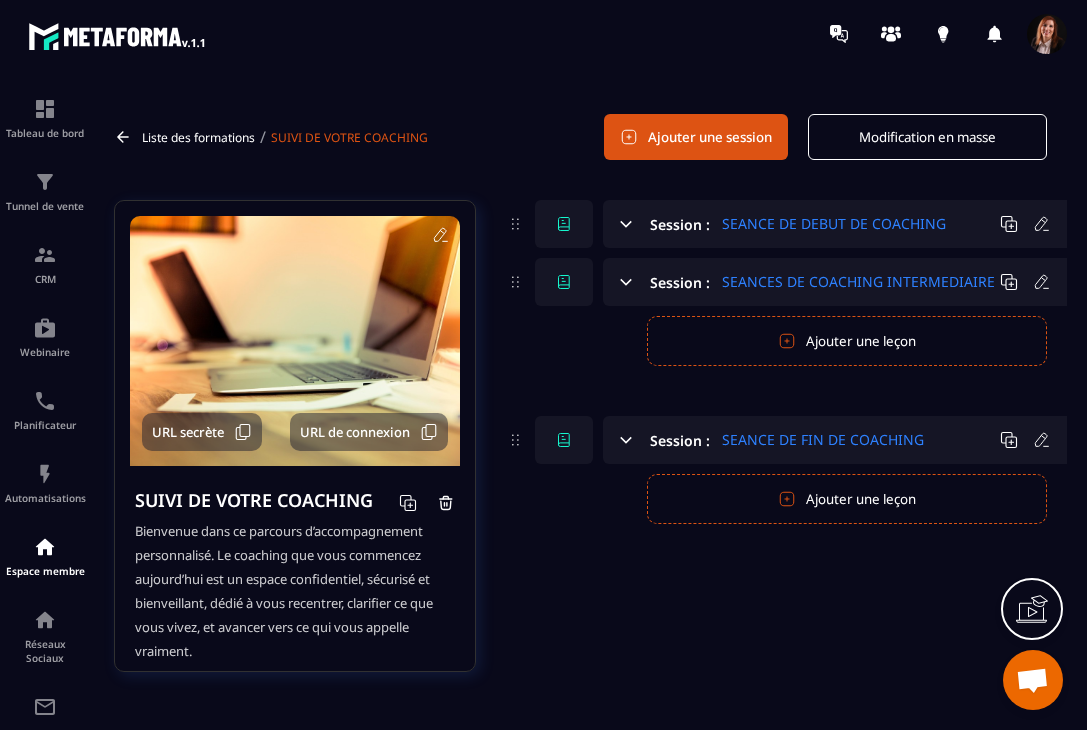 scroll, scrollTop: 52, scrollLeft: 0, axis: vertical 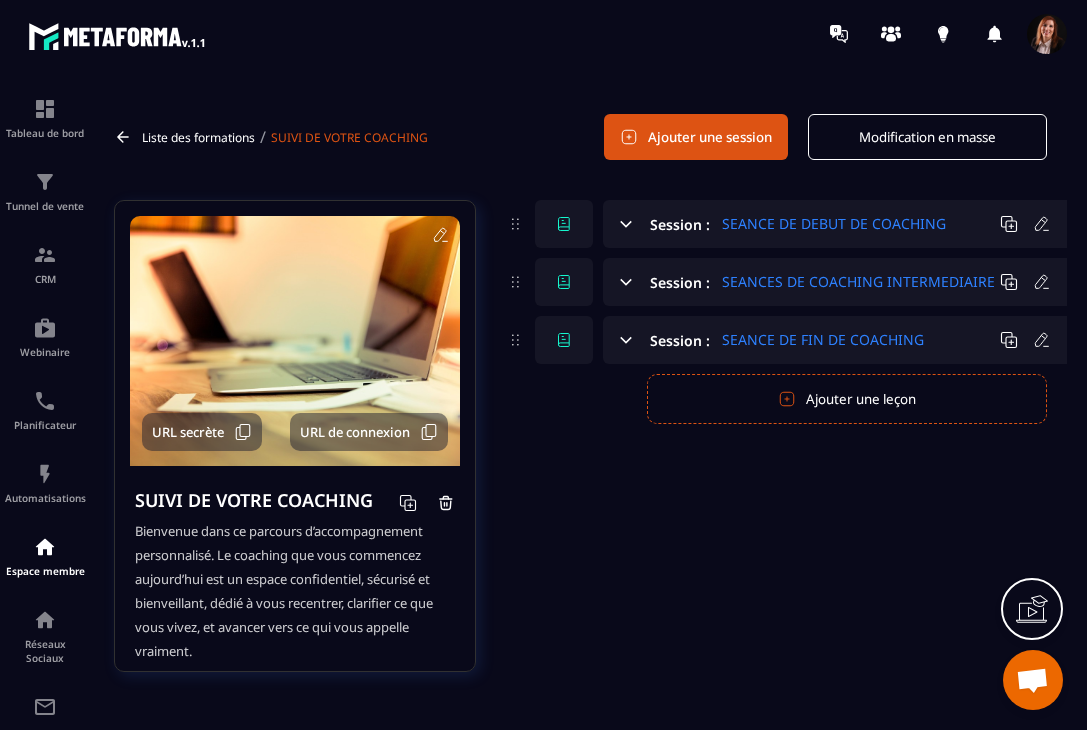 click 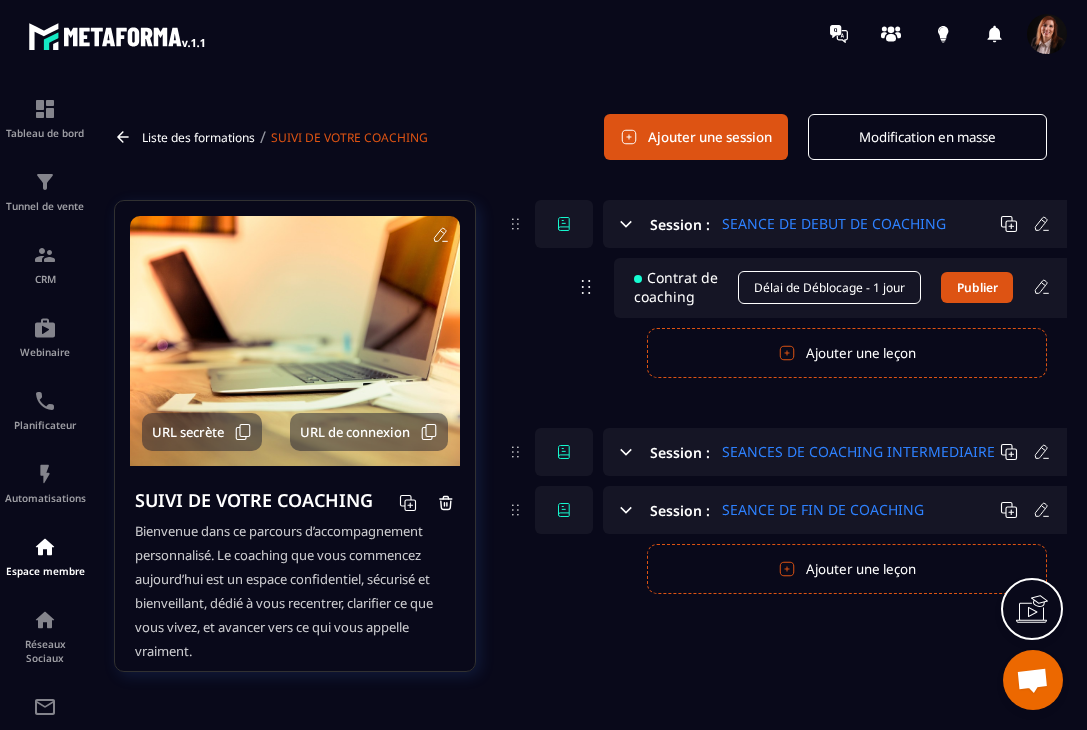 click on "Ajouter une leçon" at bounding box center [847, 353] 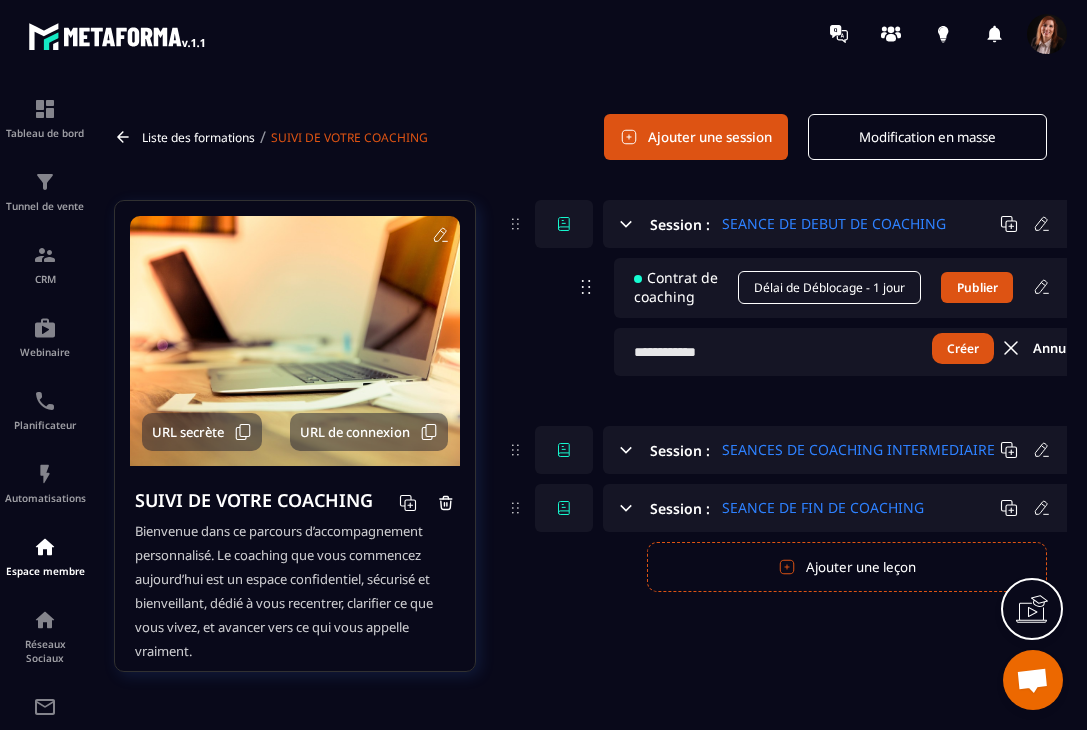 click at bounding box center [859, 352] 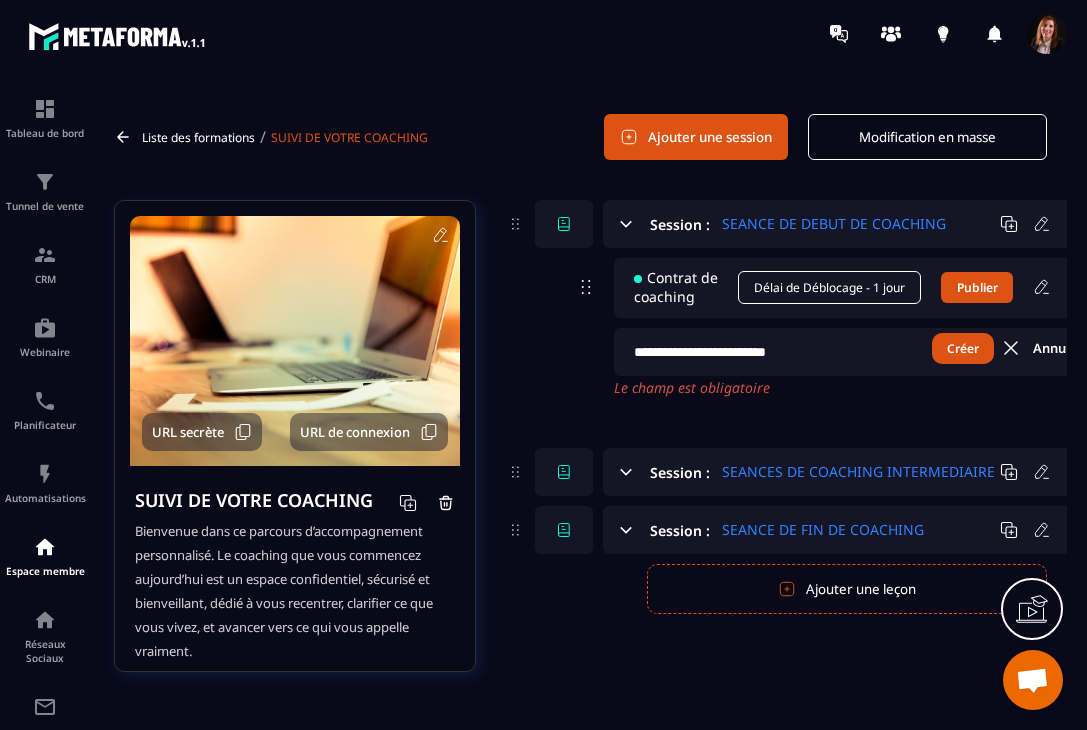 type on "**********" 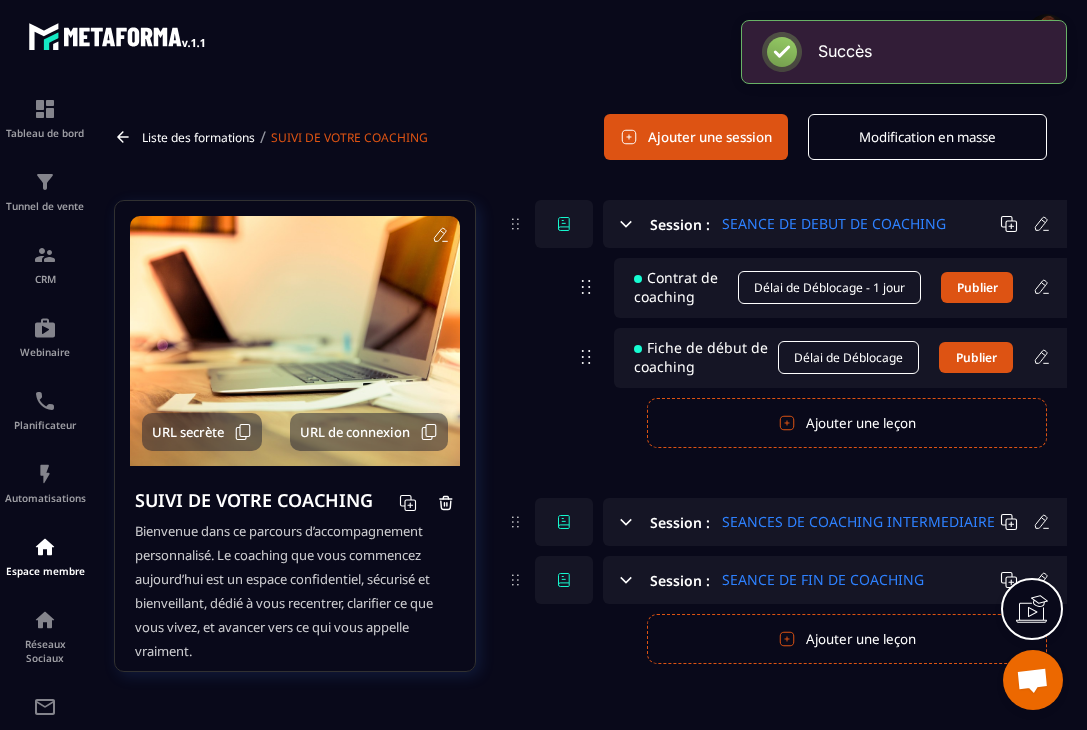 click 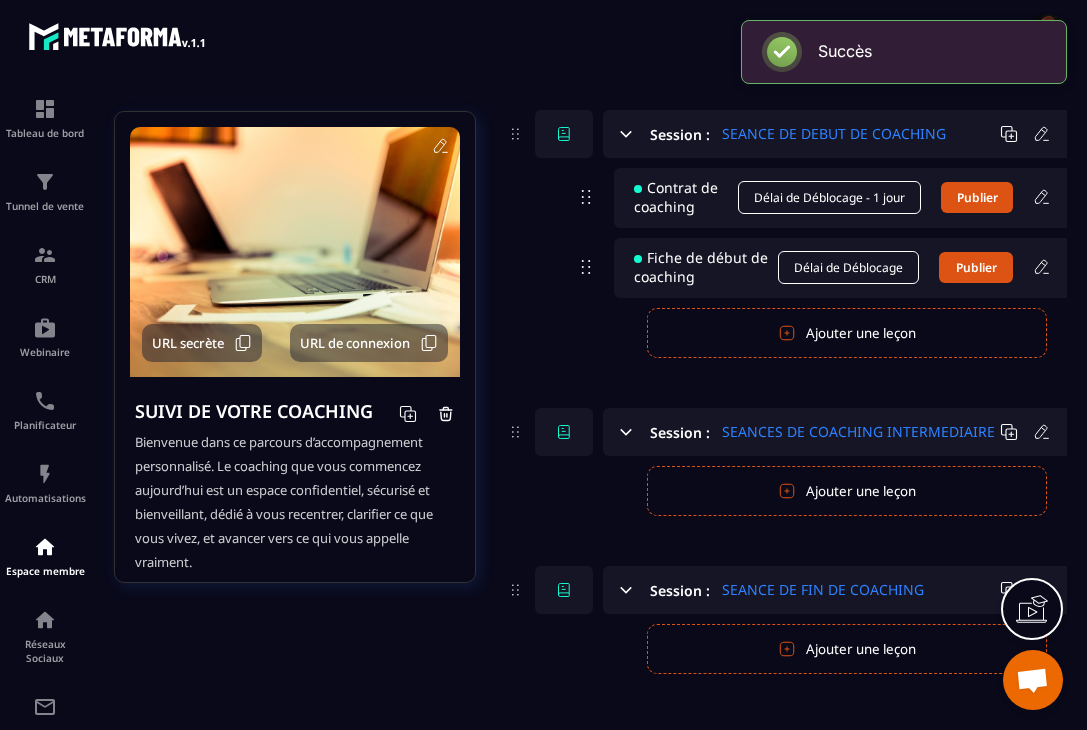scroll, scrollTop: 150, scrollLeft: 0, axis: vertical 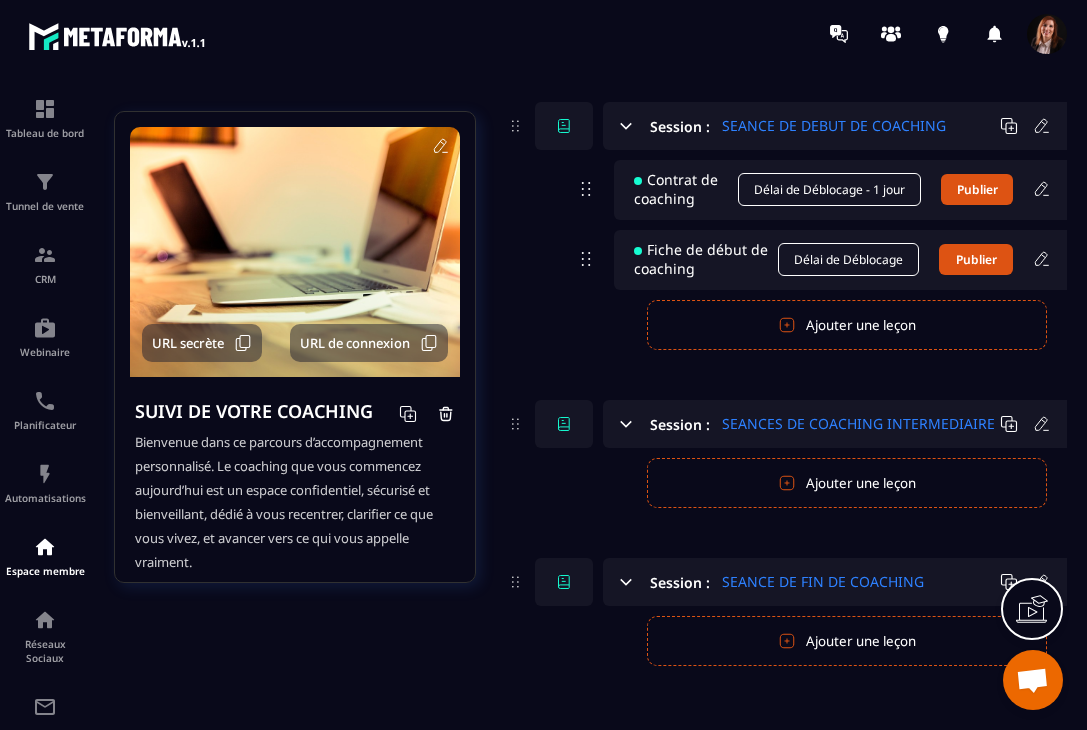 click on "Ajouter une leçon" at bounding box center [847, 483] 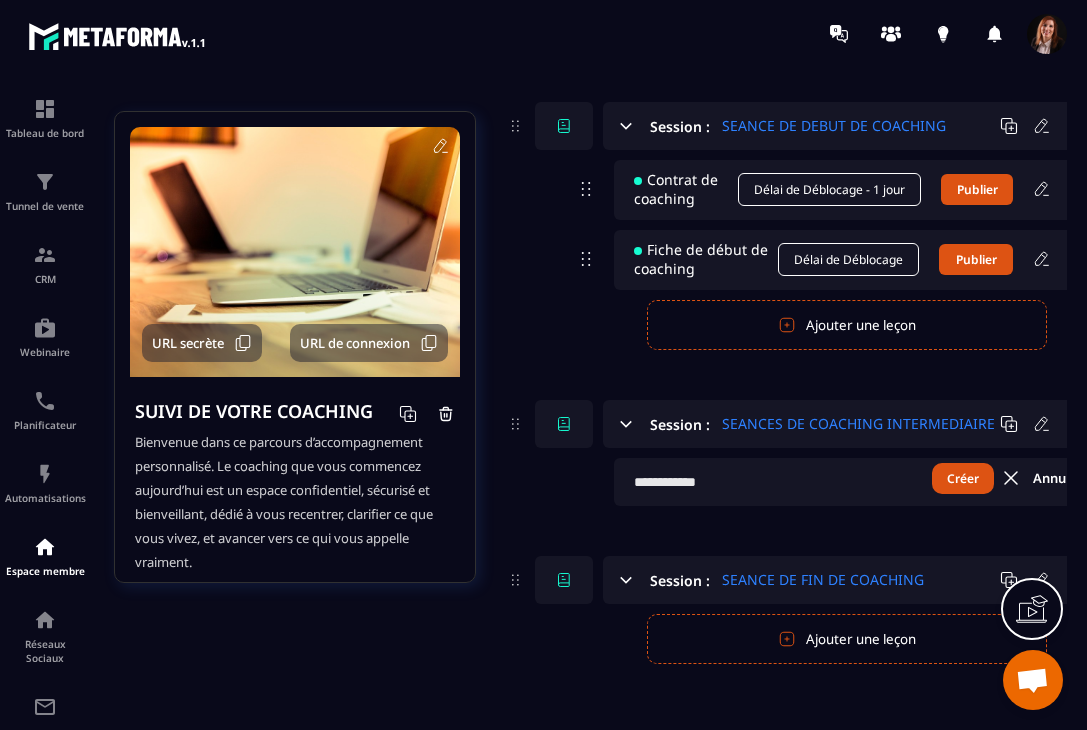 click at bounding box center (859, 482) 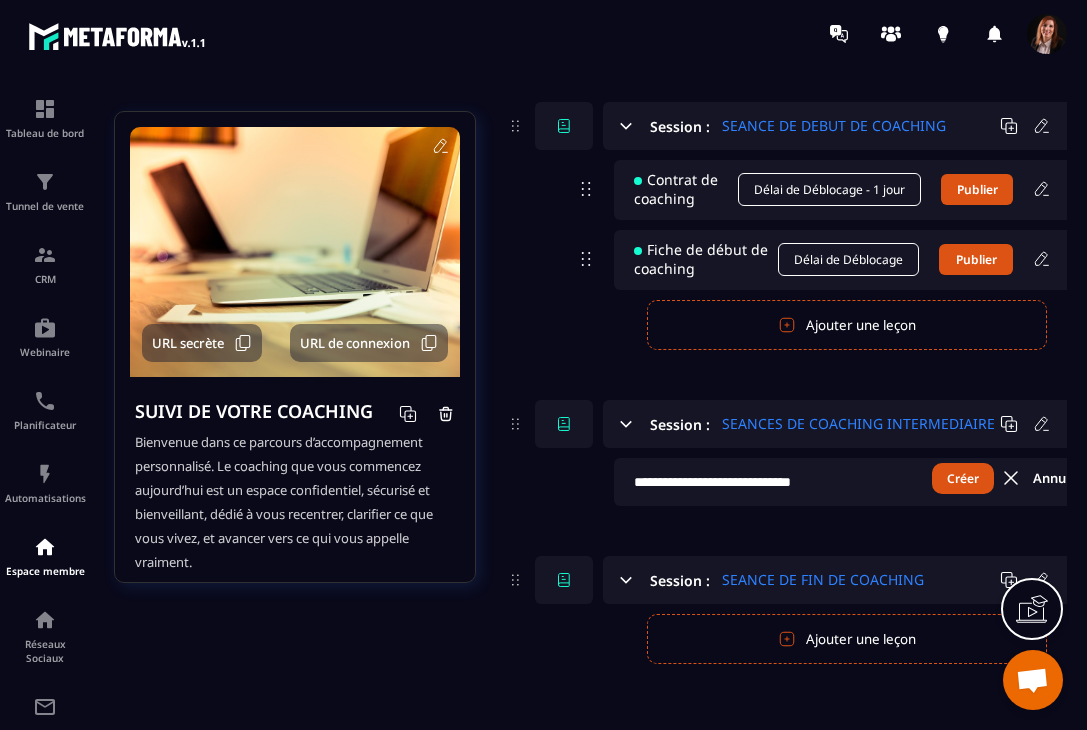 type on "**********" 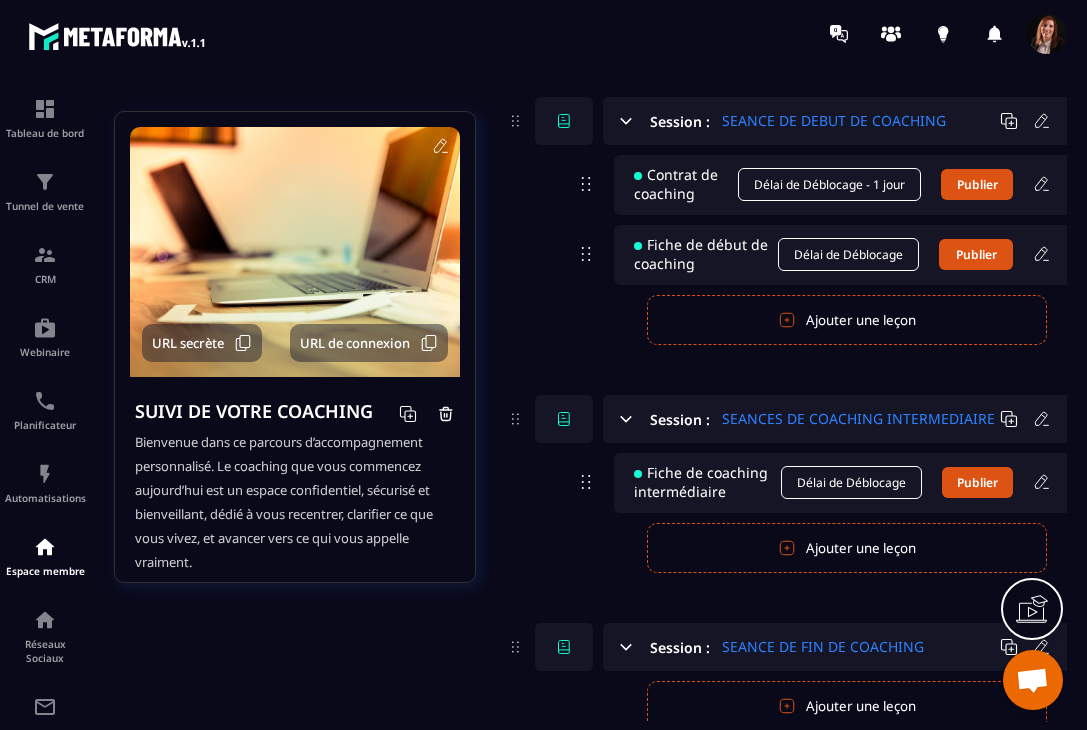 scroll, scrollTop: 153, scrollLeft: 0, axis: vertical 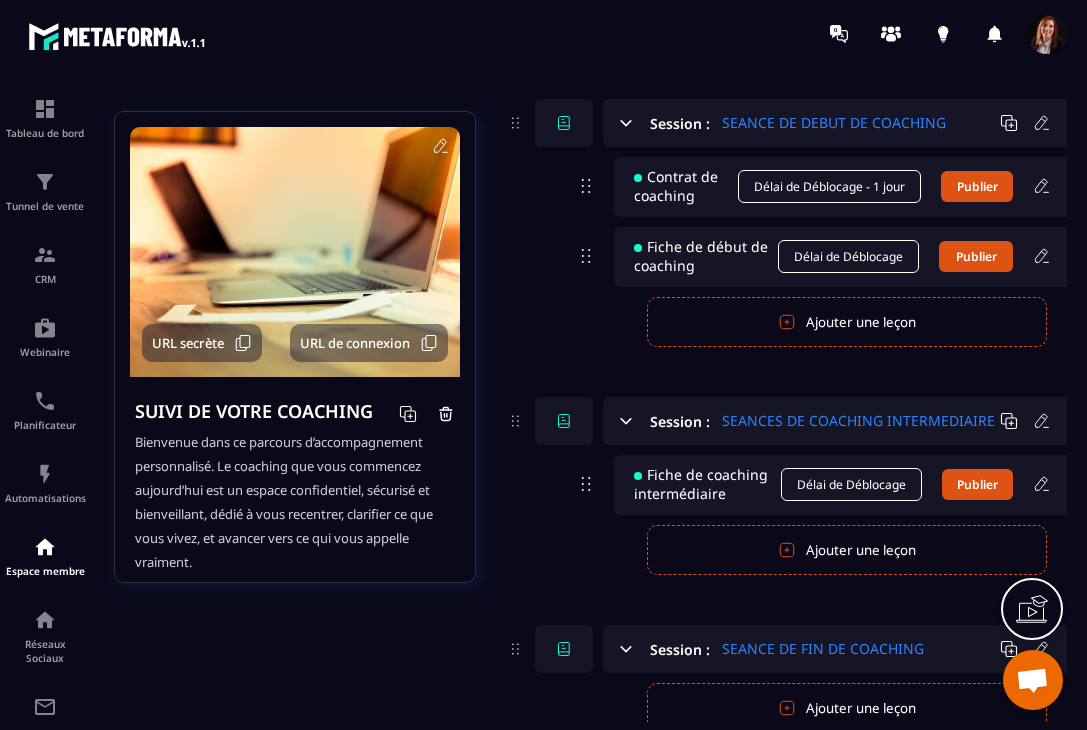 click on "Ajouter une leçon" at bounding box center [847, 322] 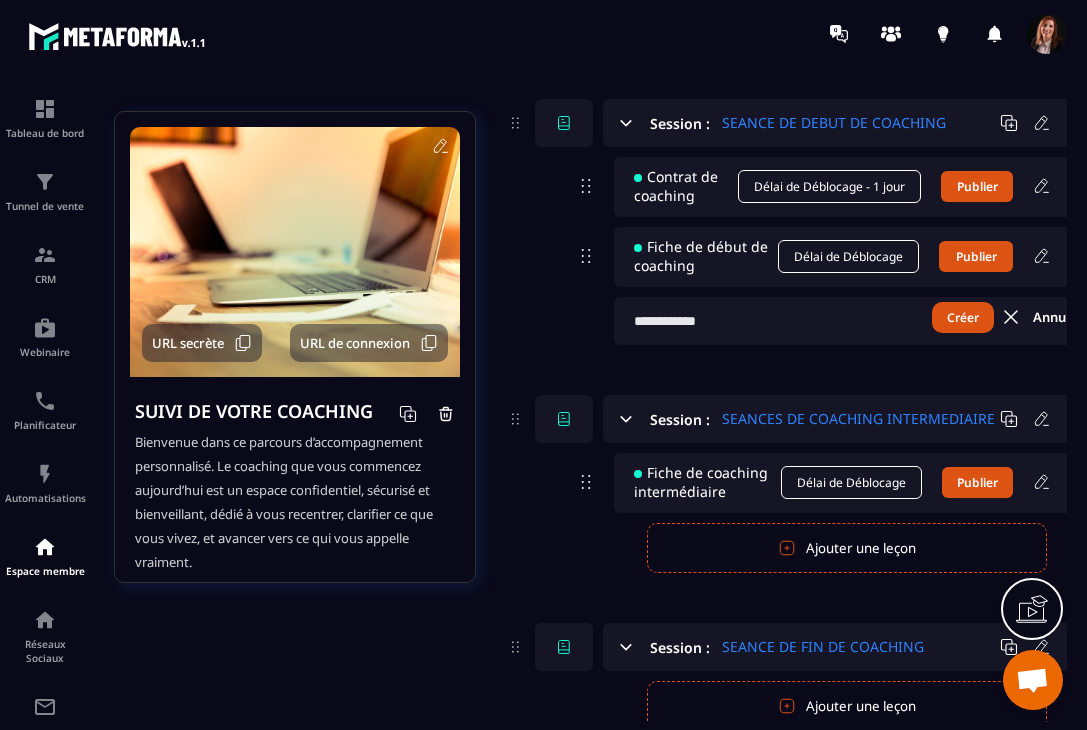 click at bounding box center (859, 321) 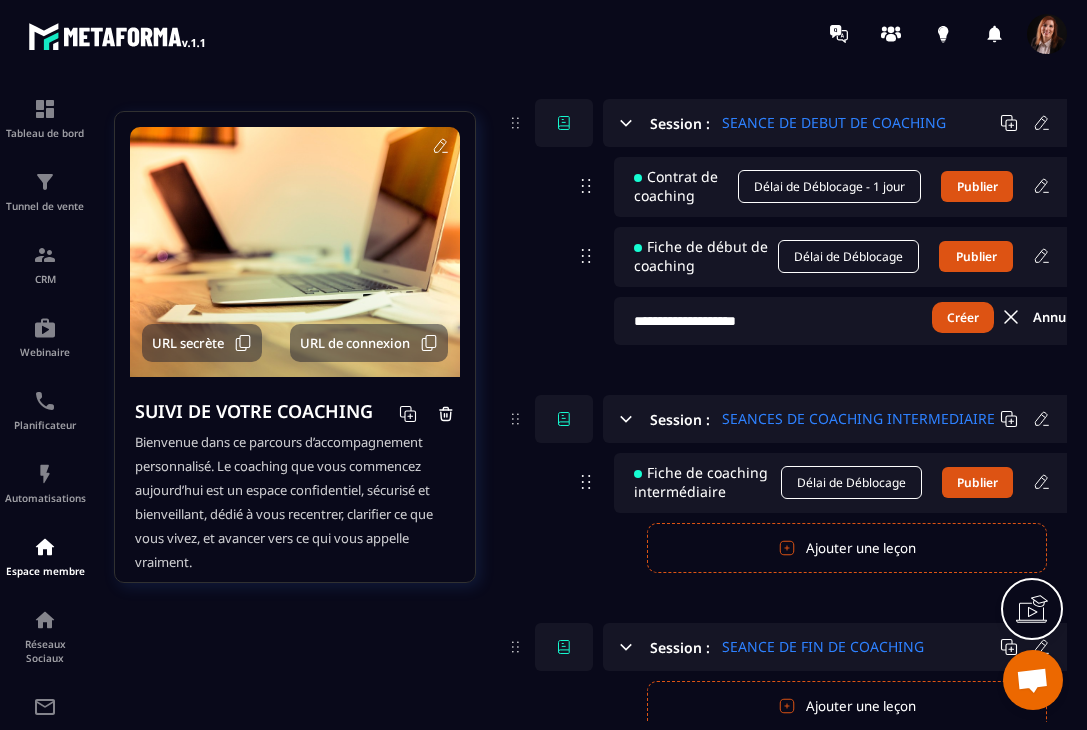 type on "**********" 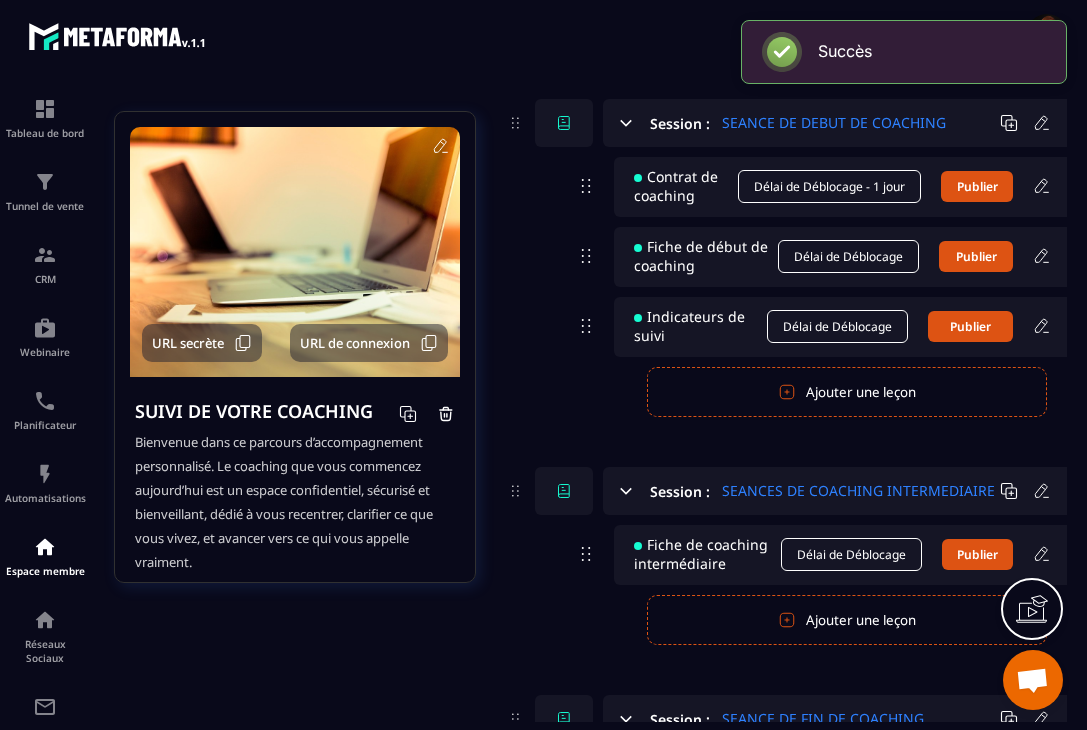 click on "Délai de Déblocage" at bounding box center [848, 256] 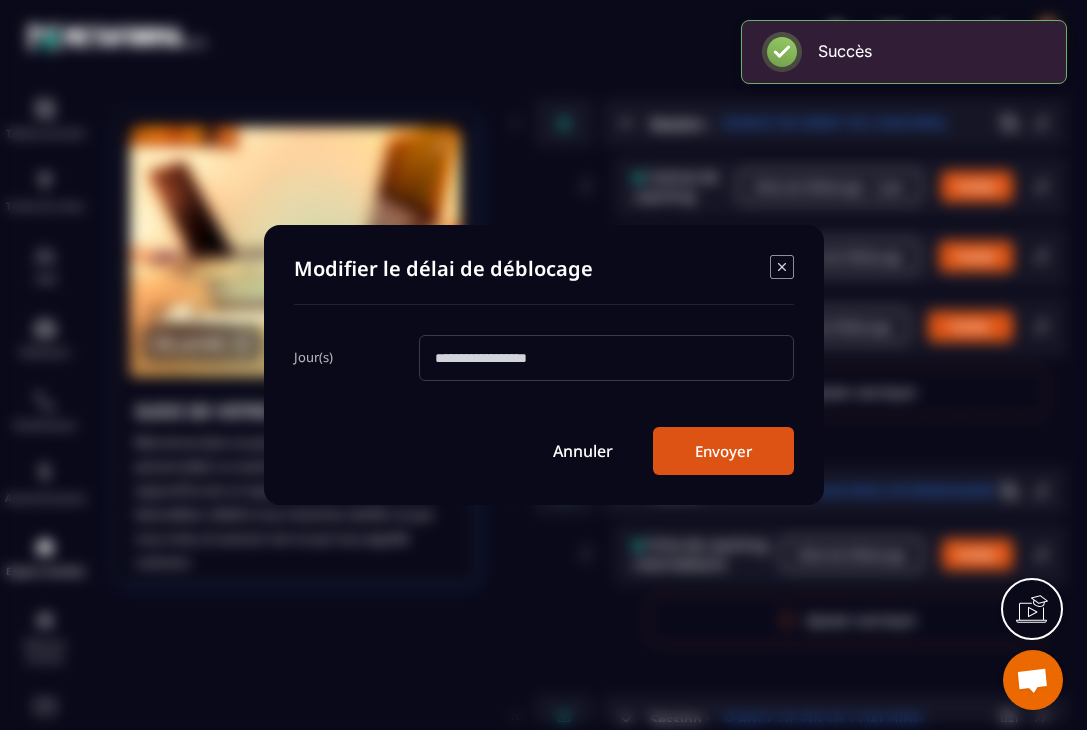 click at bounding box center [606, 358] 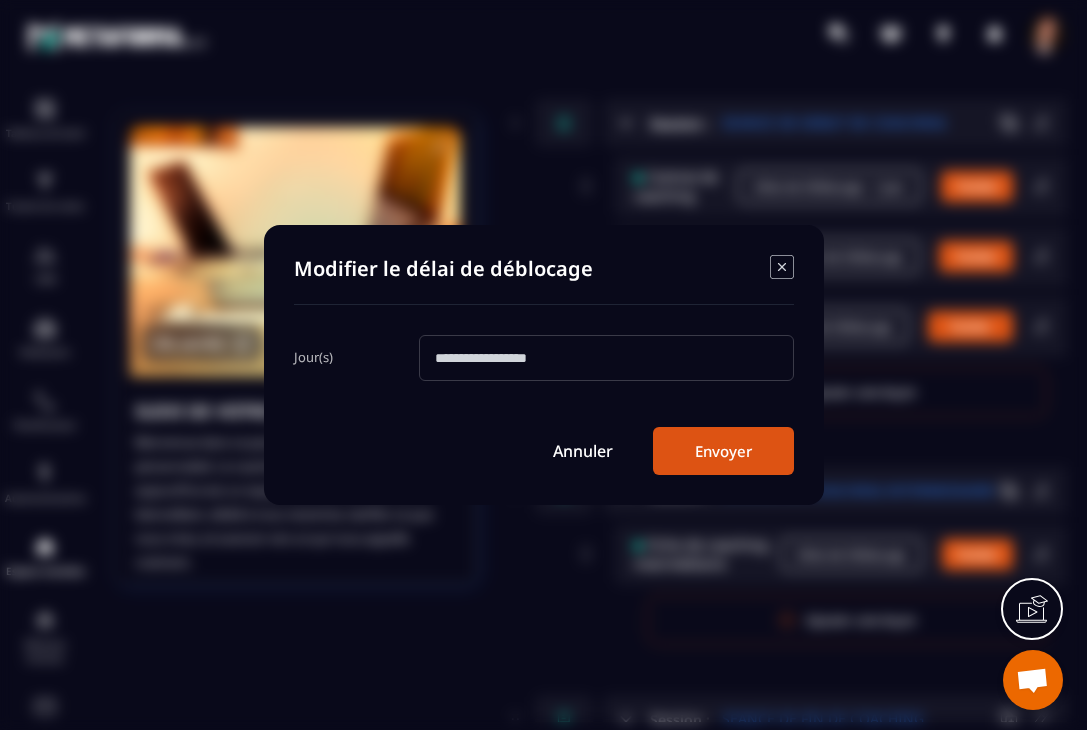 type on "*" 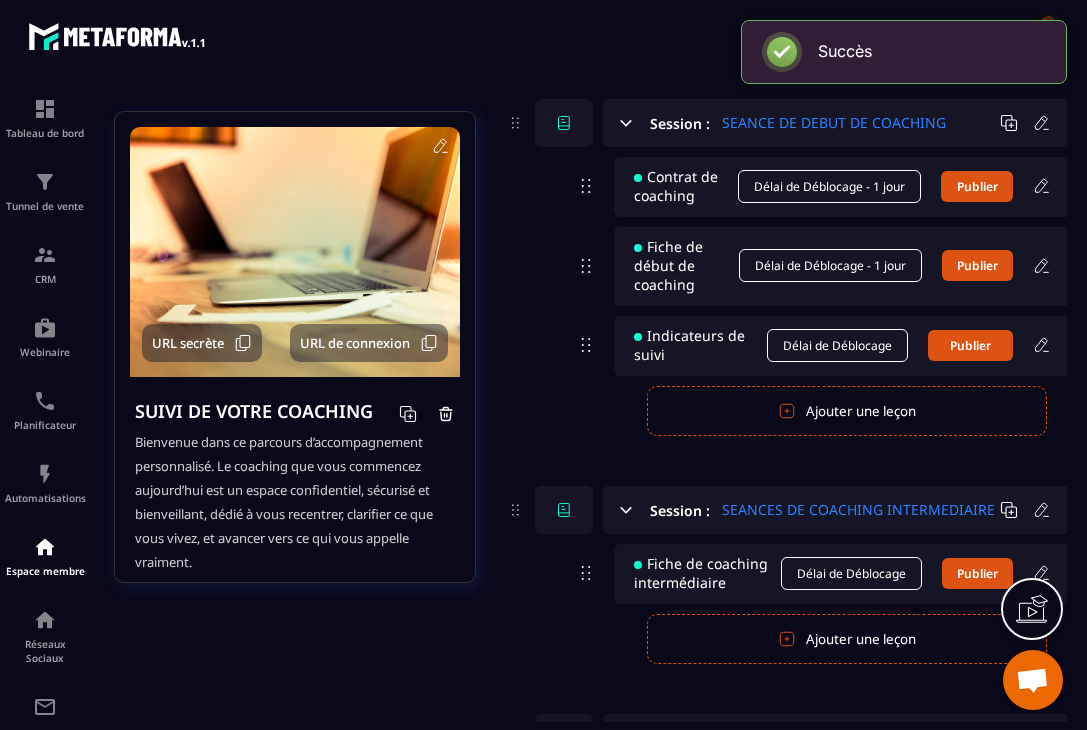 click on "Délai de Déblocage" at bounding box center (837, 345) 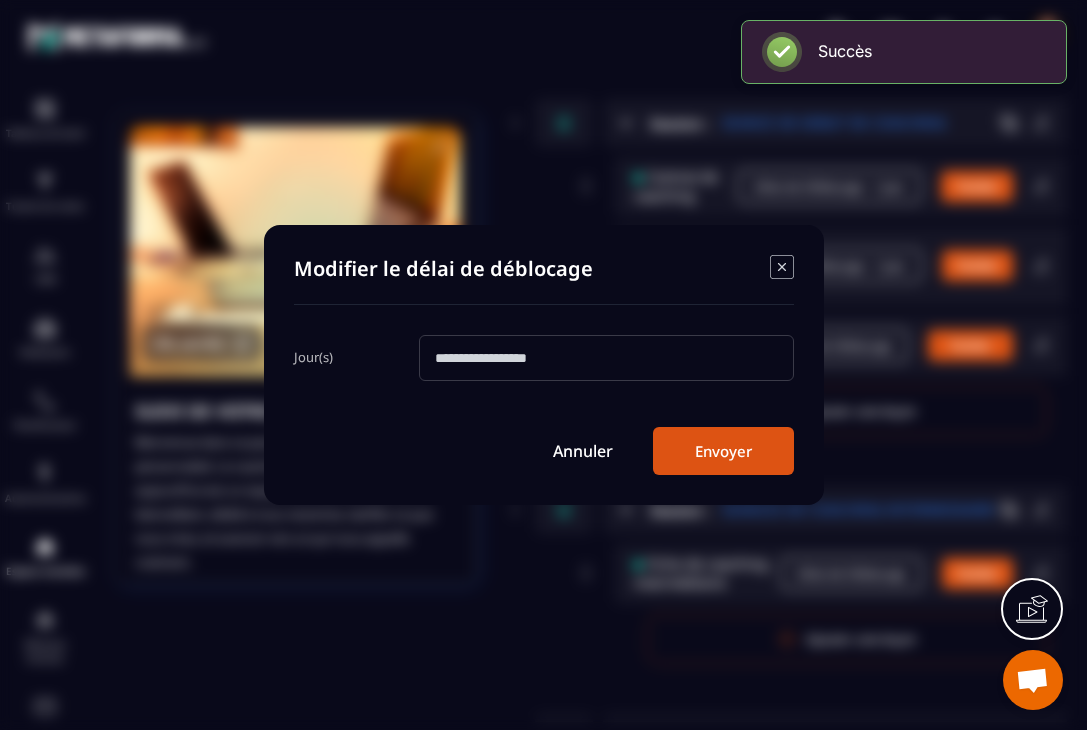click at bounding box center [606, 358] 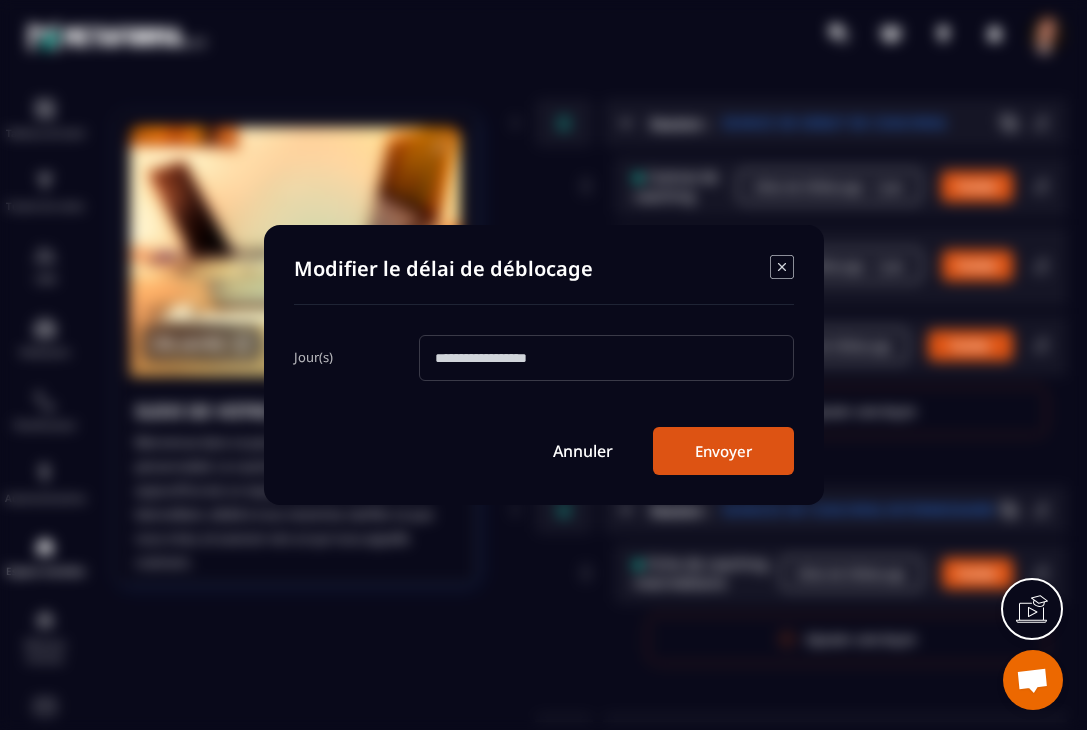 click on "Envoyer" at bounding box center [723, 451] 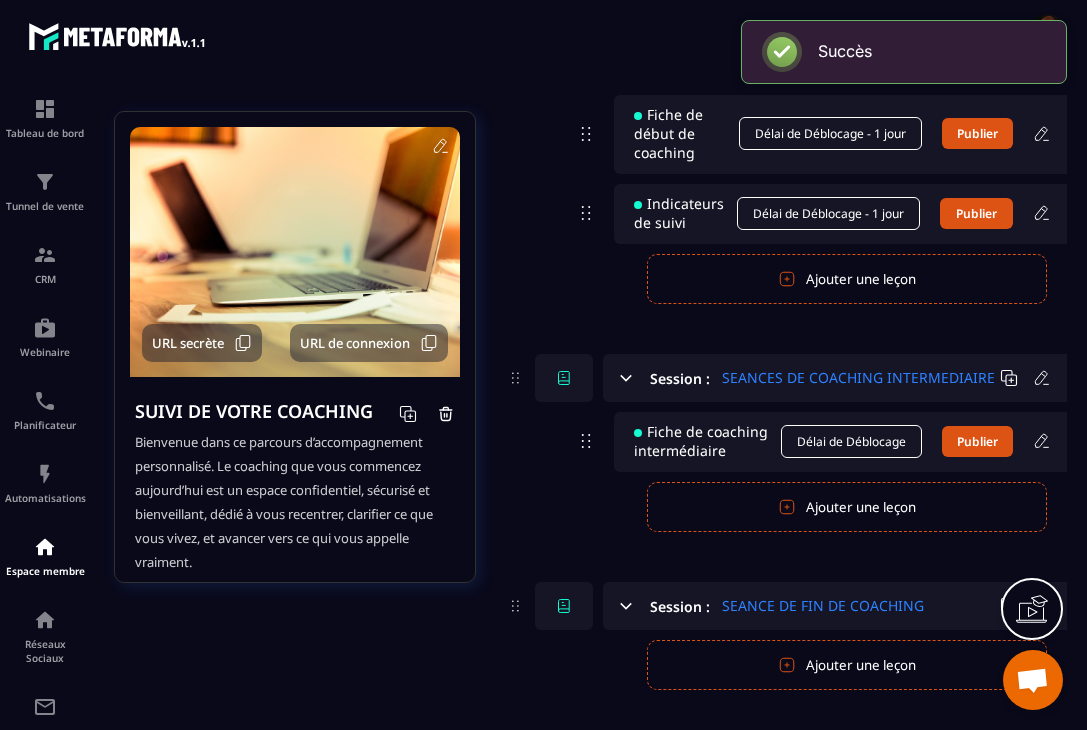 scroll, scrollTop: 323, scrollLeft: 0, axis: vertical 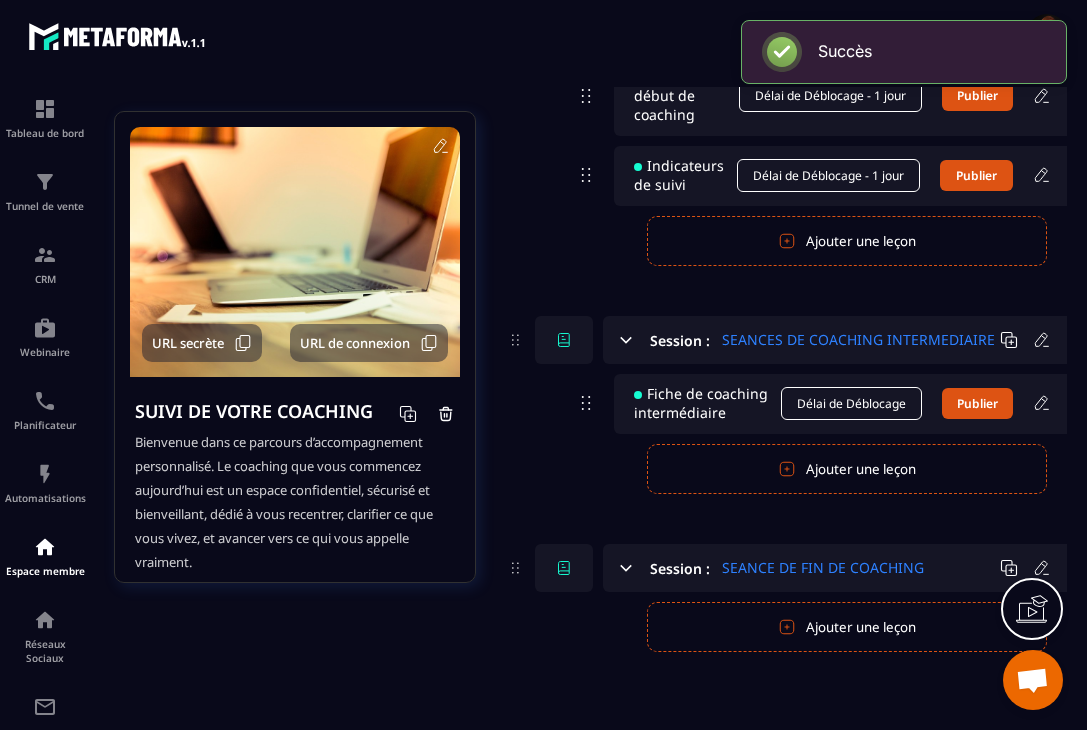 click on "Délai de Déblocage" at bounding box center (851, 403) 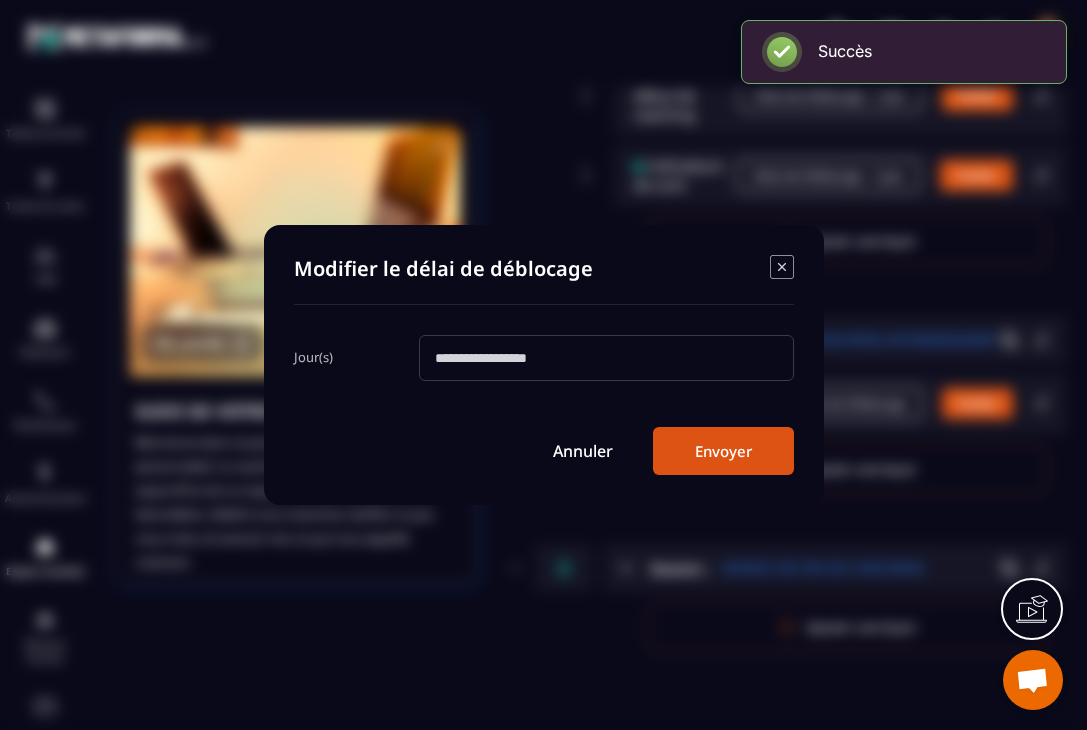 click at bounding box center [606, 358] 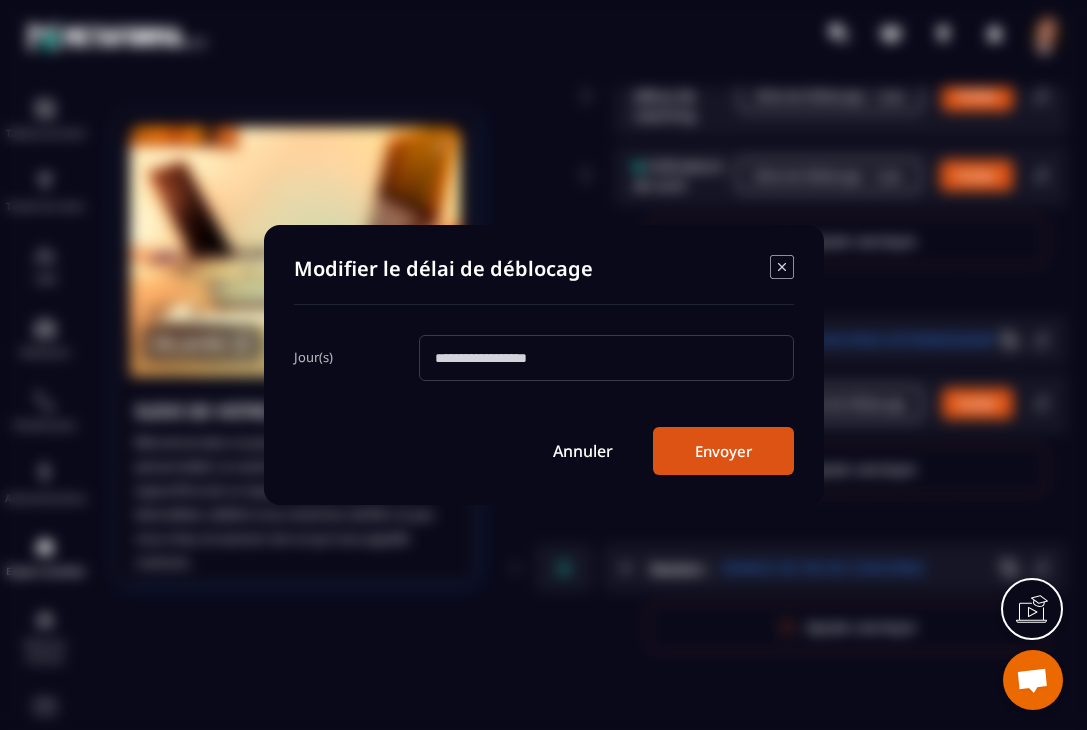 type on "***" 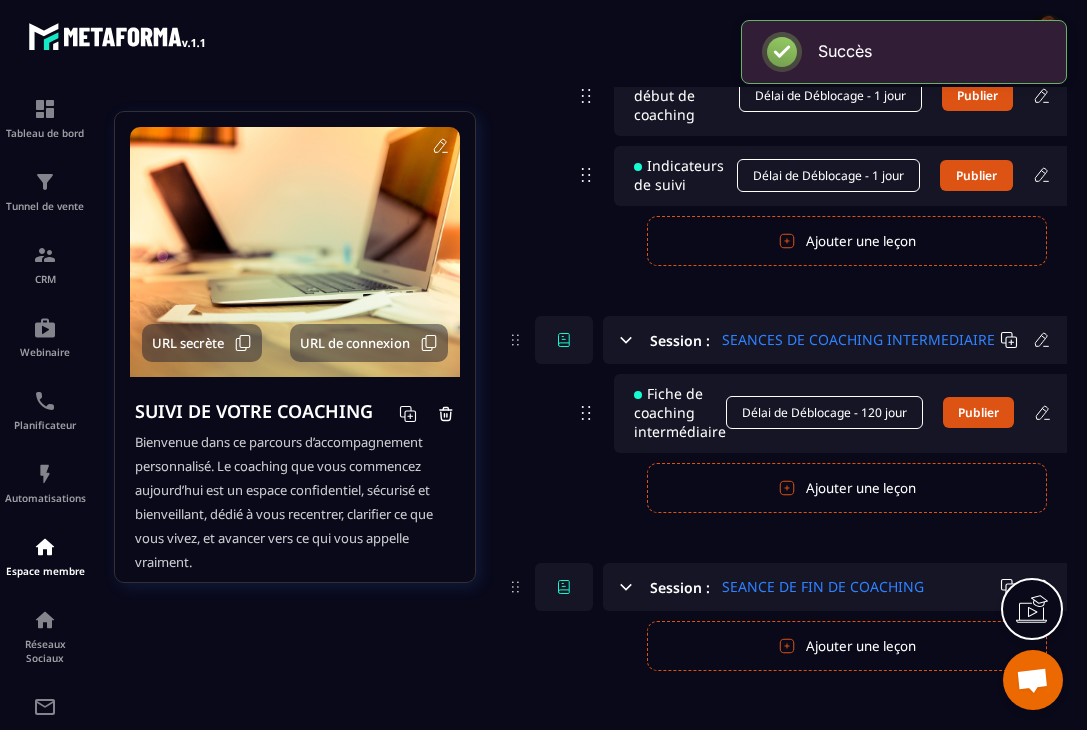 click on "Délai de Déblocage - 120 jour" at bounding box center (824, 412) 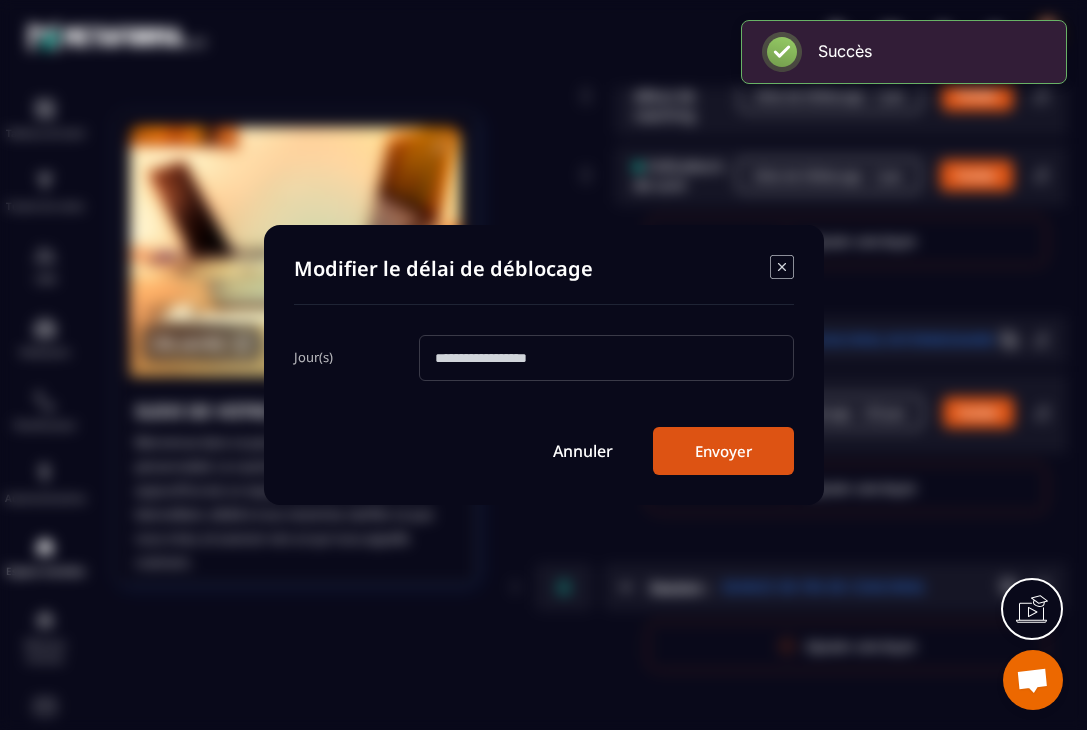 click on "***" at bounding box center (606, 358) 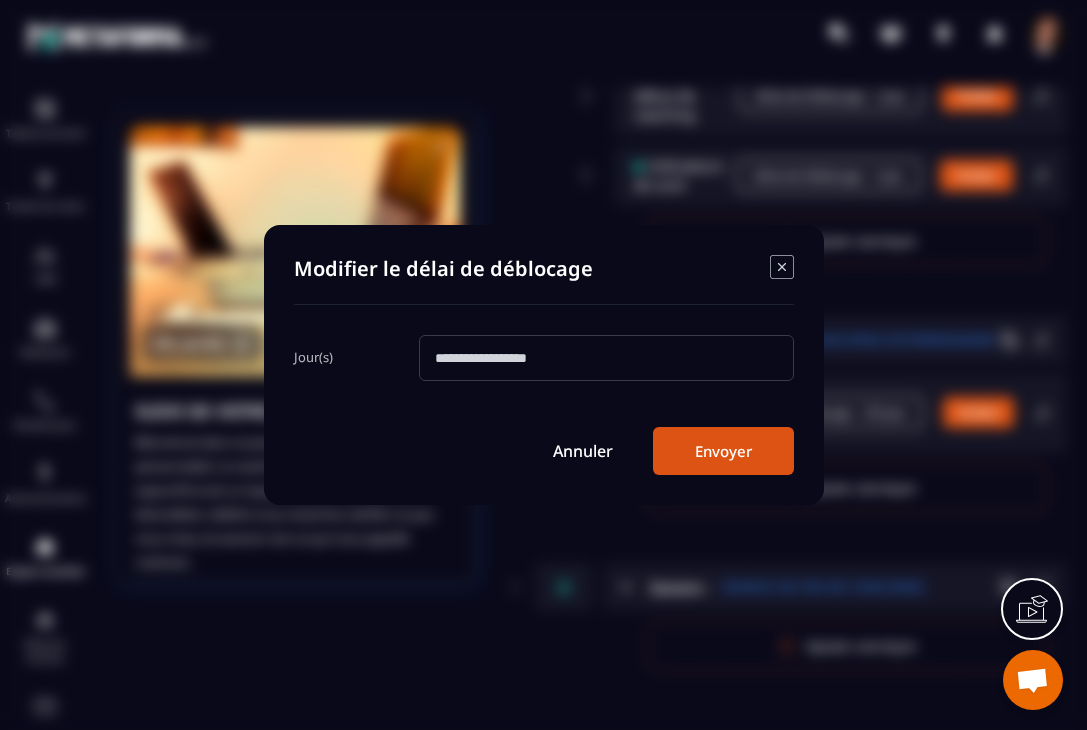 type on "*" 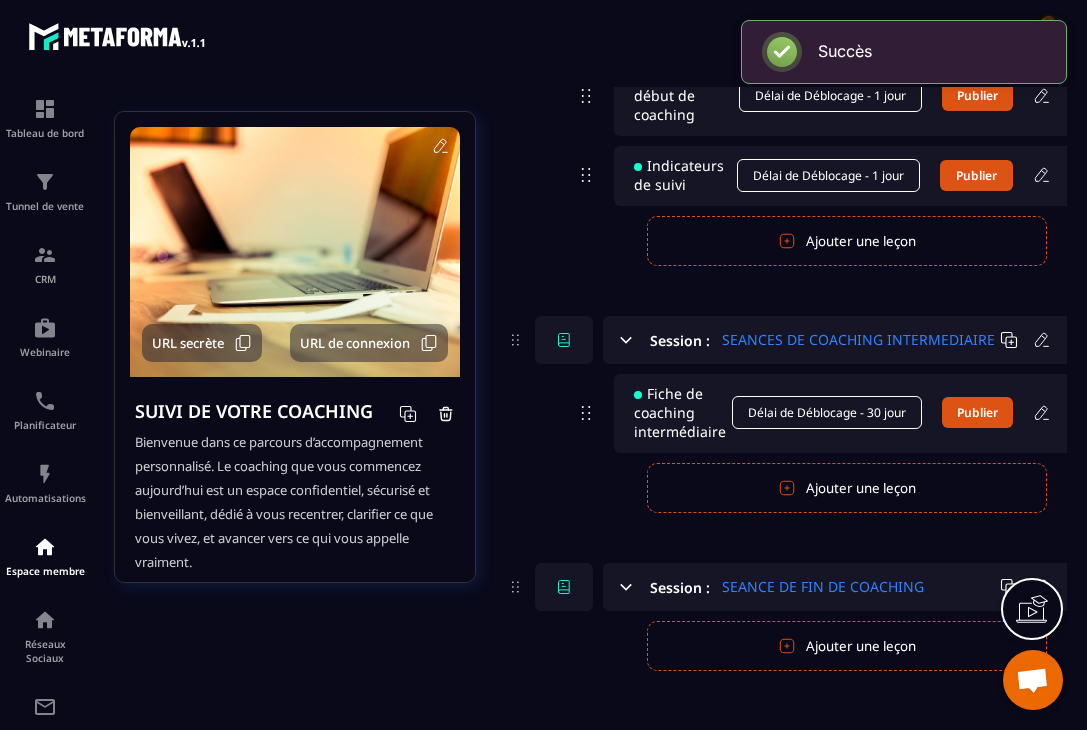 scroll, scrollTop: 342, scrollLeft: 0, axis: vertical 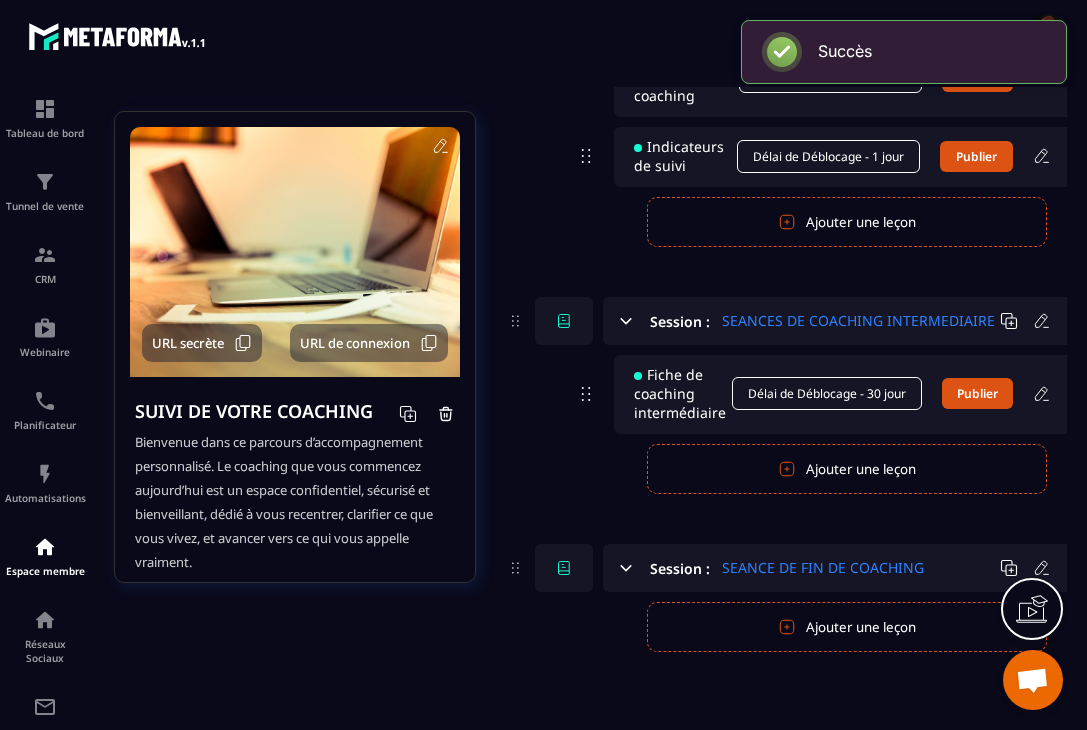 click on "Ajouter une leçon" at bounding box center [847, 627] 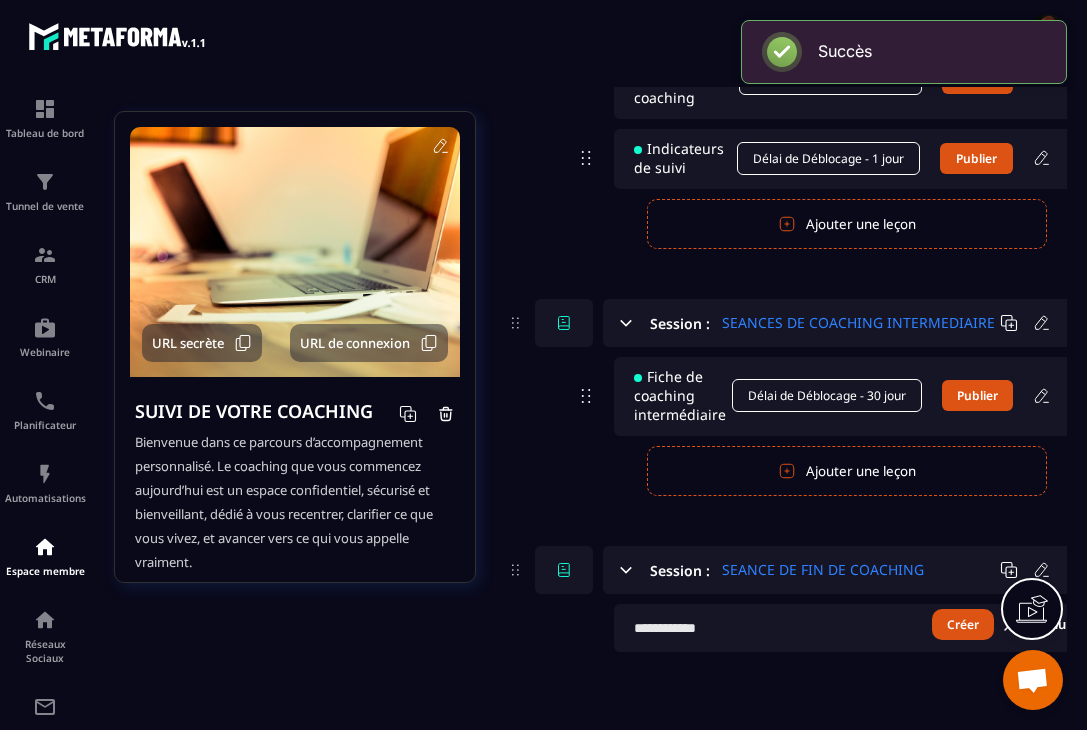 click at bounding box center (859, 628) 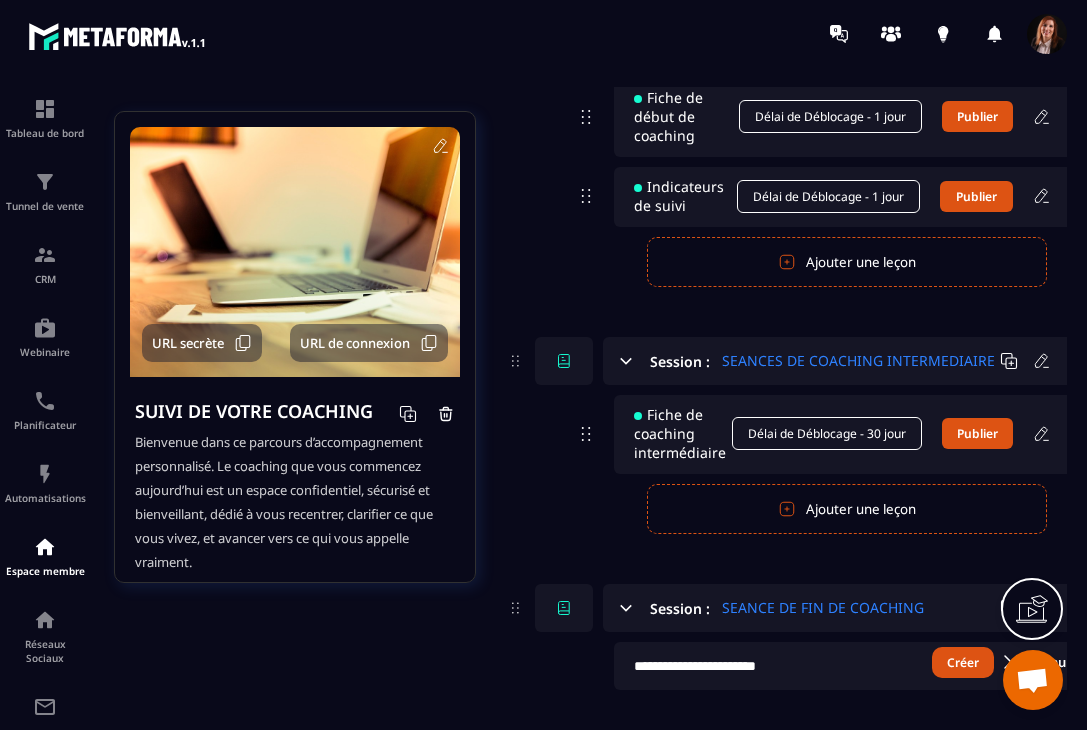 scroll, scrollTop: 340, scrollLeft: 0, axis: vertical 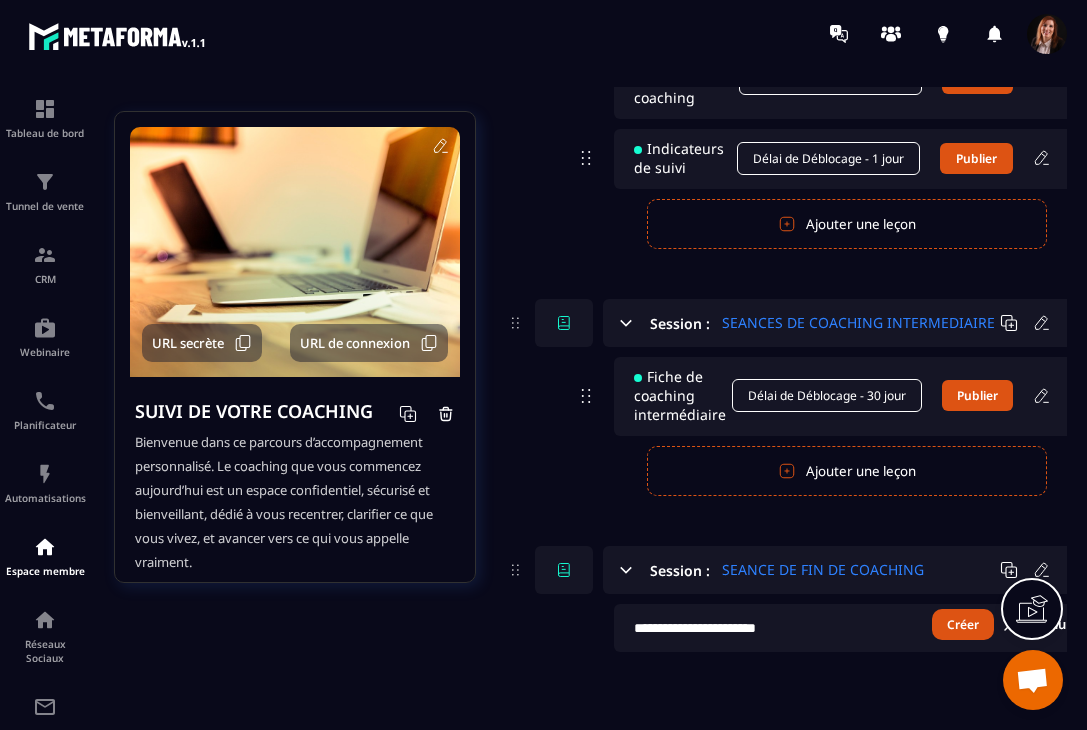 type on "**********" 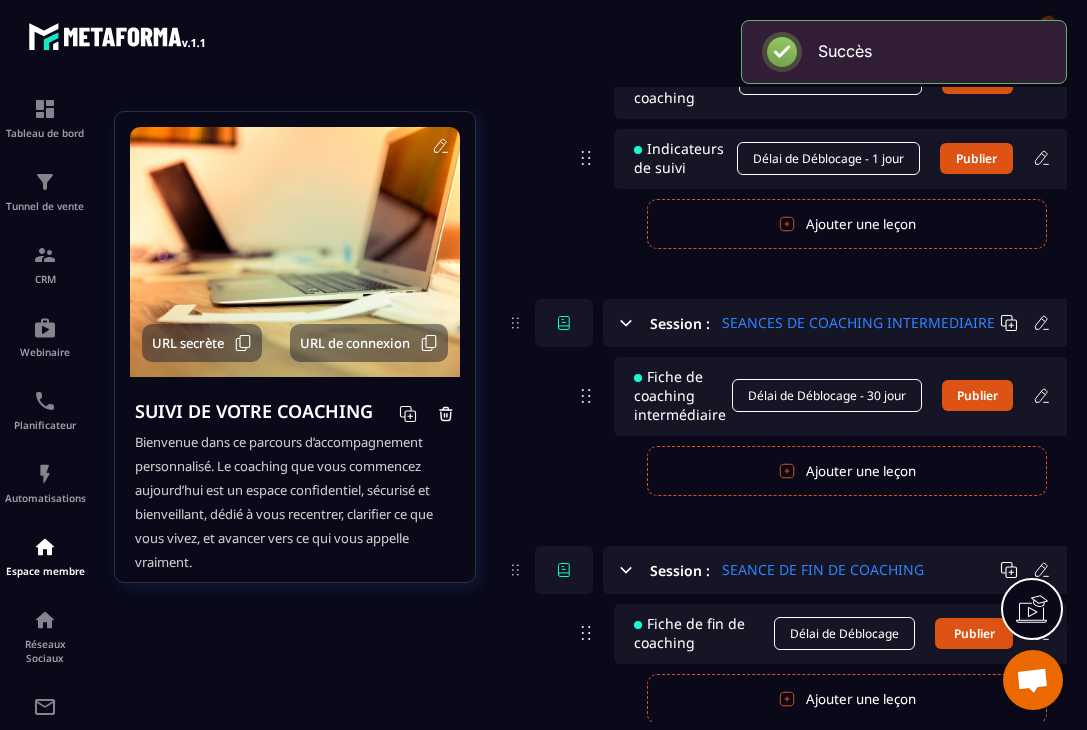 click on "Délai de Déblocage" at bounding box center [844, 633] 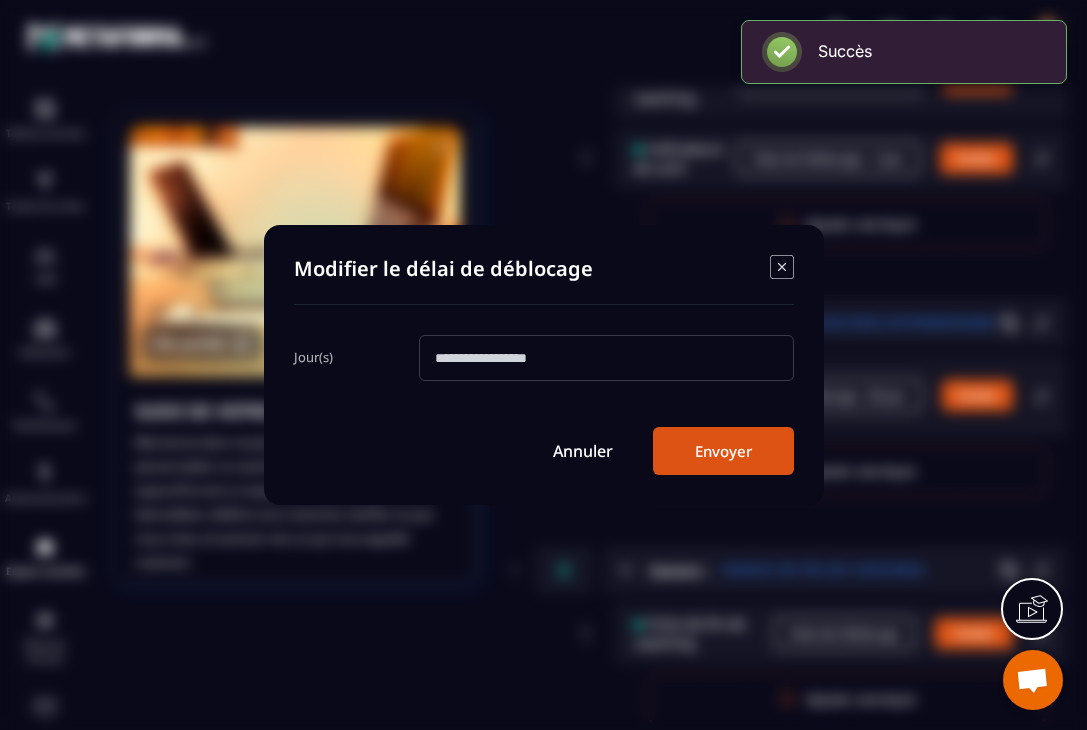 click at bounding box center [606, 358] 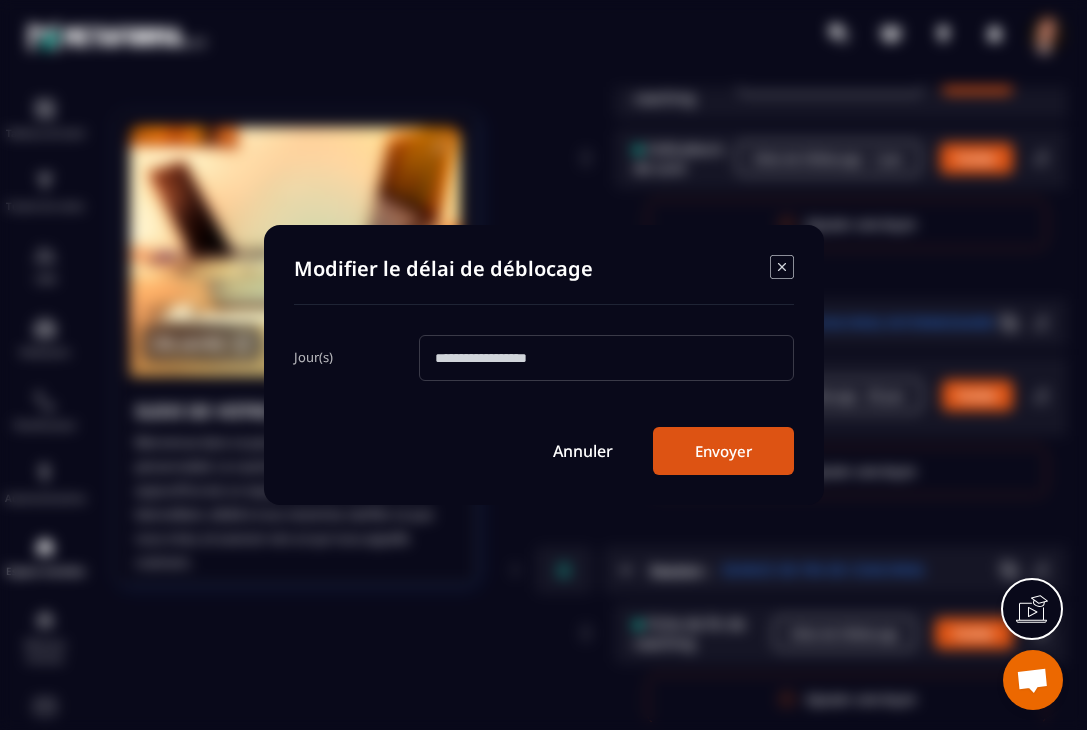 type on "***" 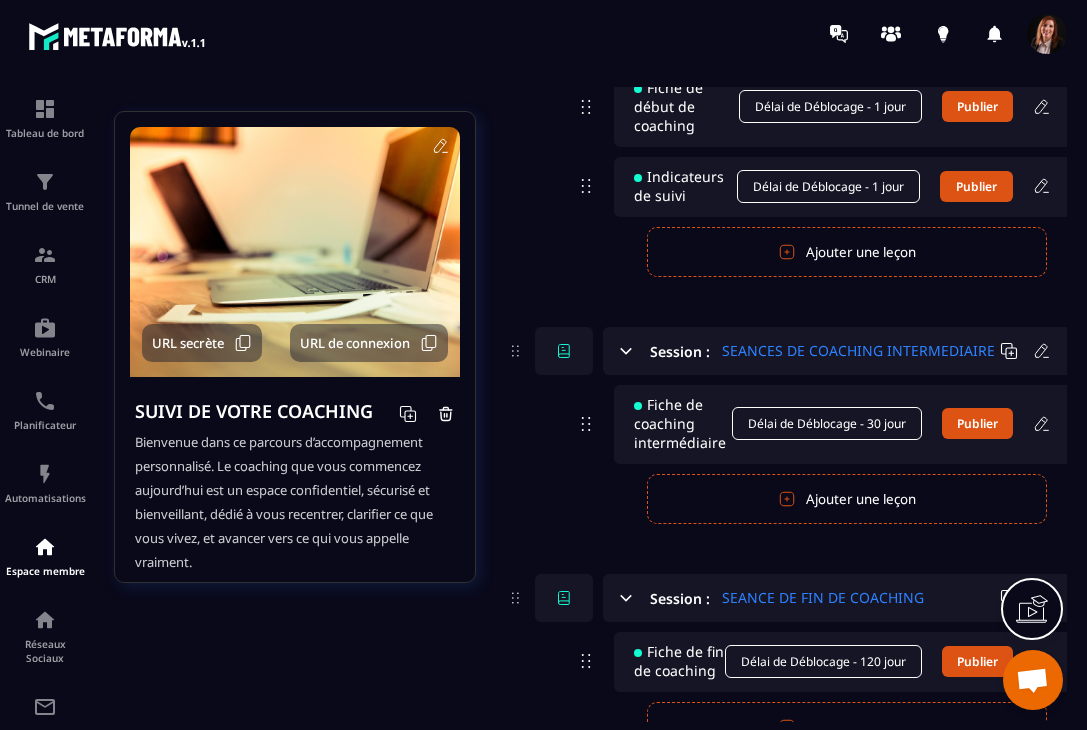 scroll, scrollTop: 316, scrollLeft: 0, axis: vertical 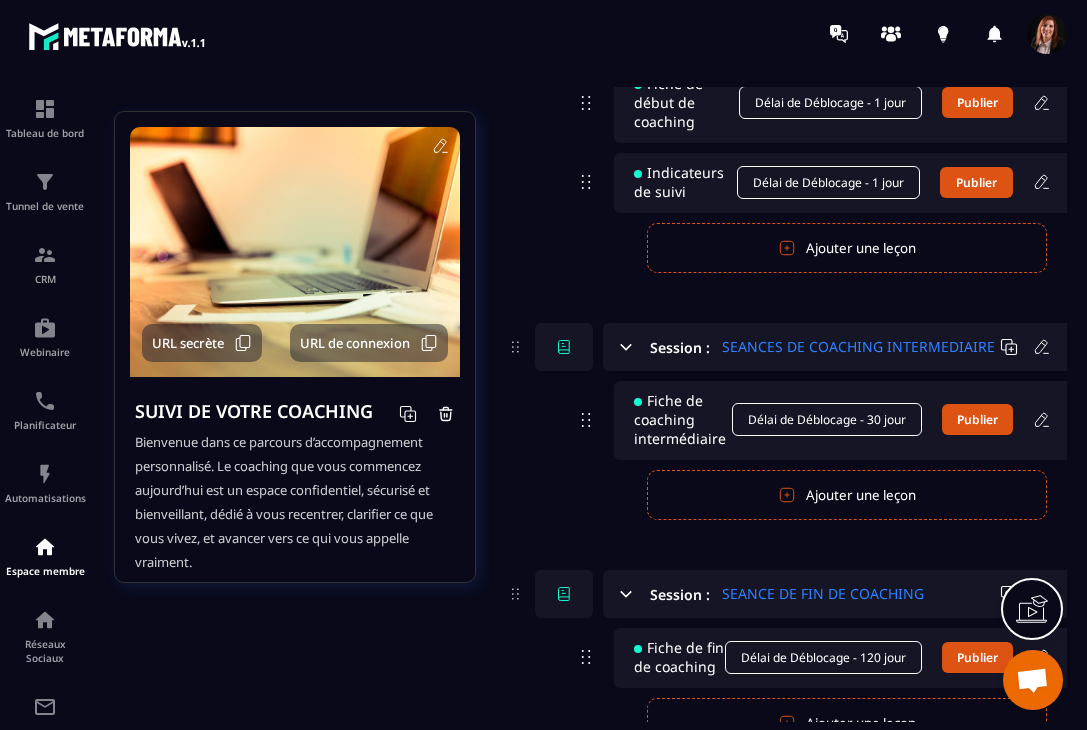 click on "Ajouter une leçon" at bounding box center [847, 495] 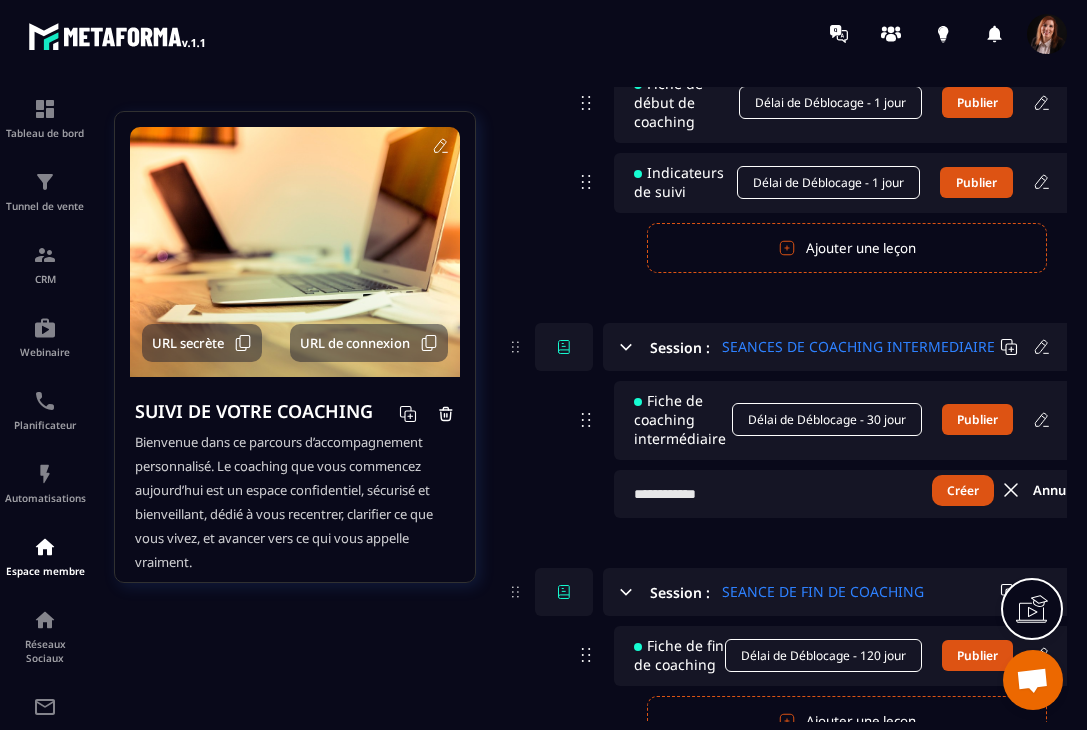 click at bounding box center [859, 494] 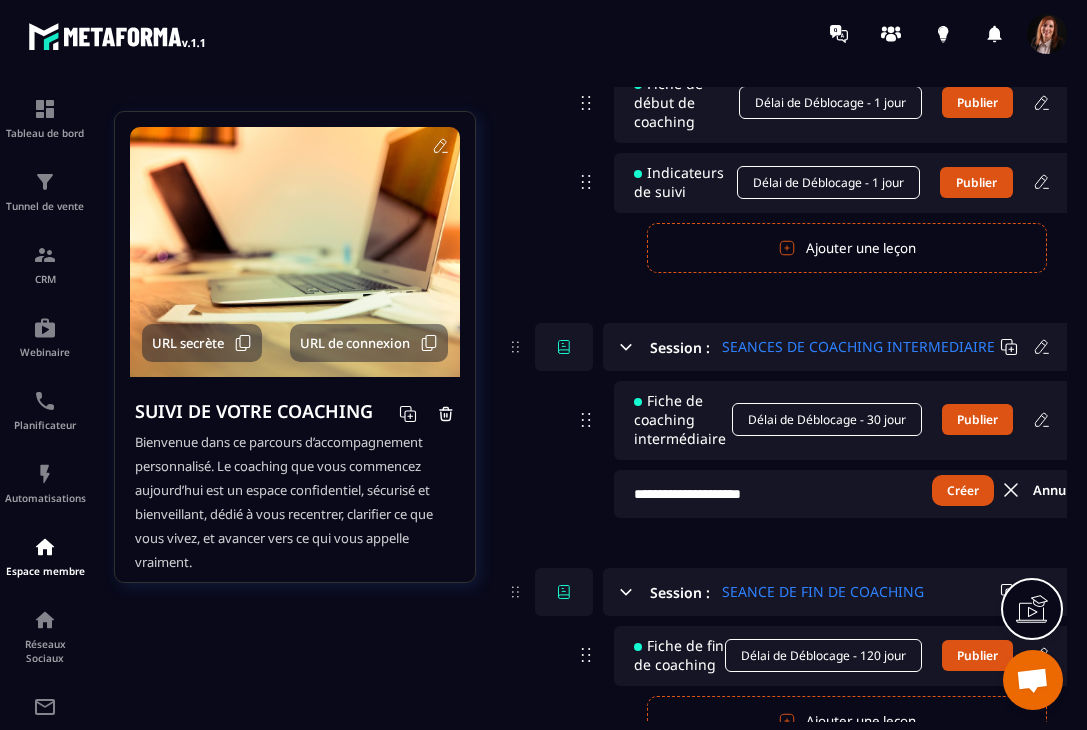 type on "**********" 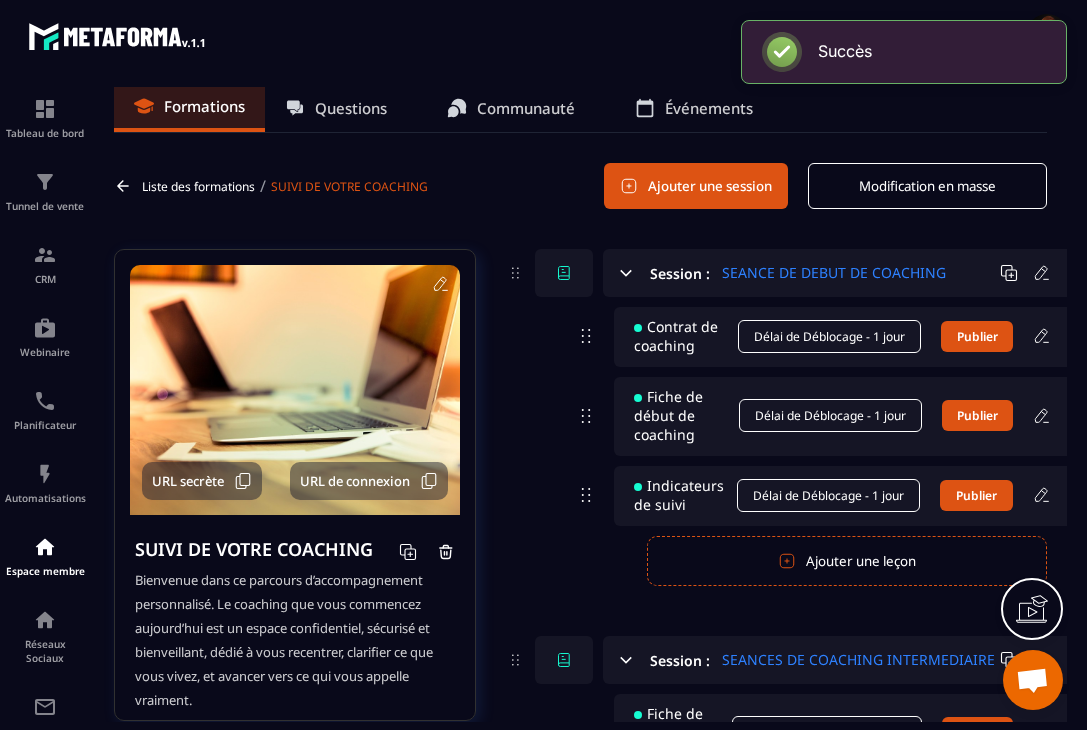 scroll, scrollTop: 0, scrollLeft: 0, axis: both 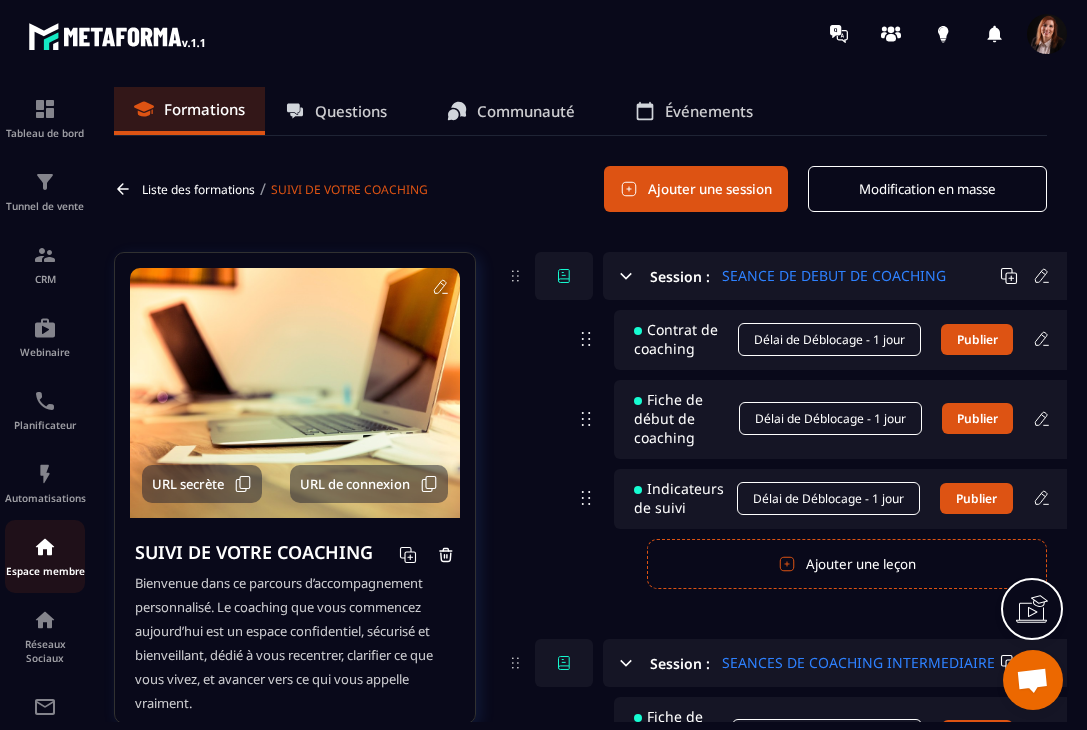 click at bounding box center (45, 547) 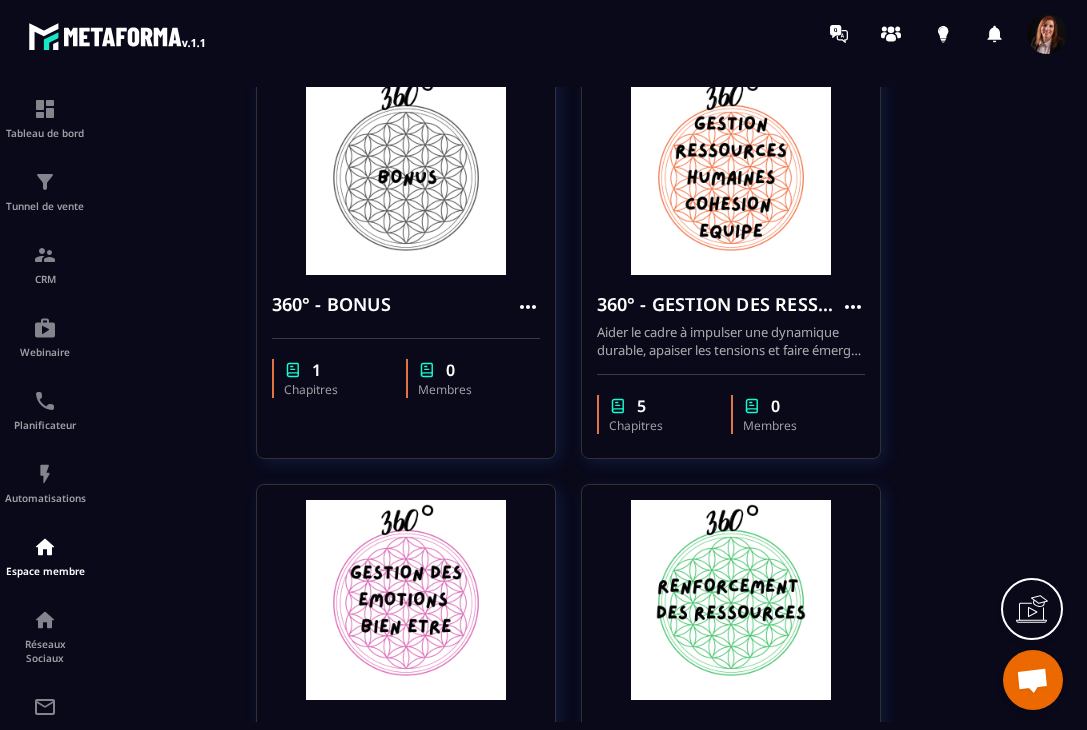 scroll, scrollTop: 608, scrollLeft: 0, axis: vertical 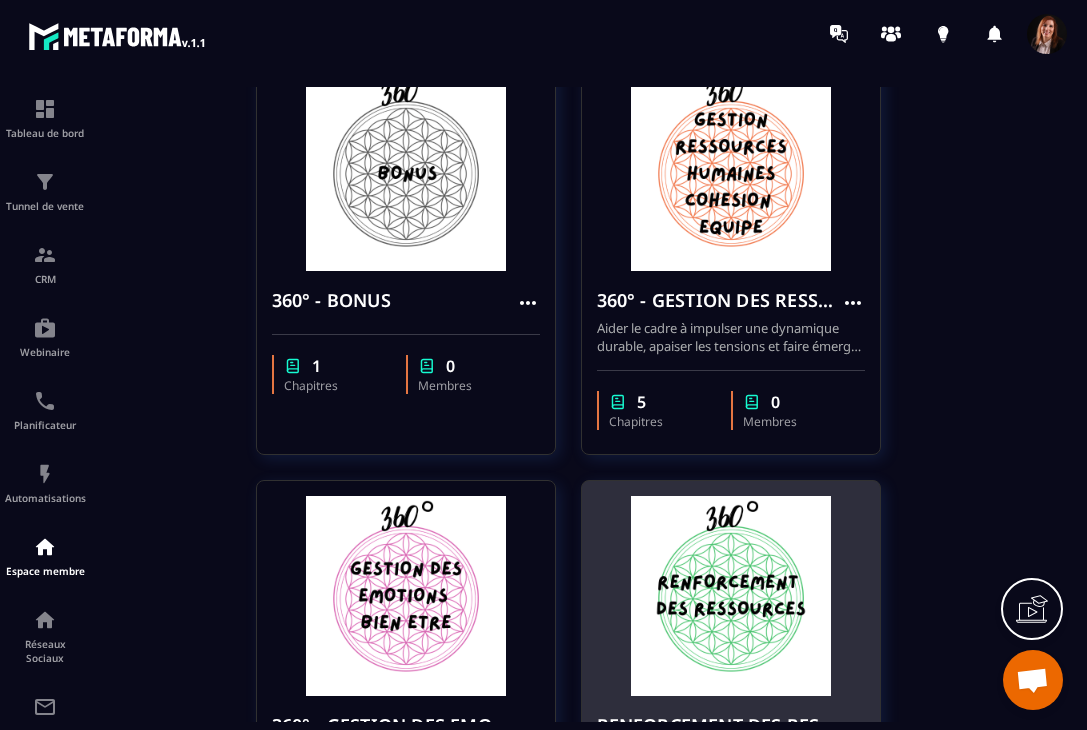 click at bounding box center [731, 596] 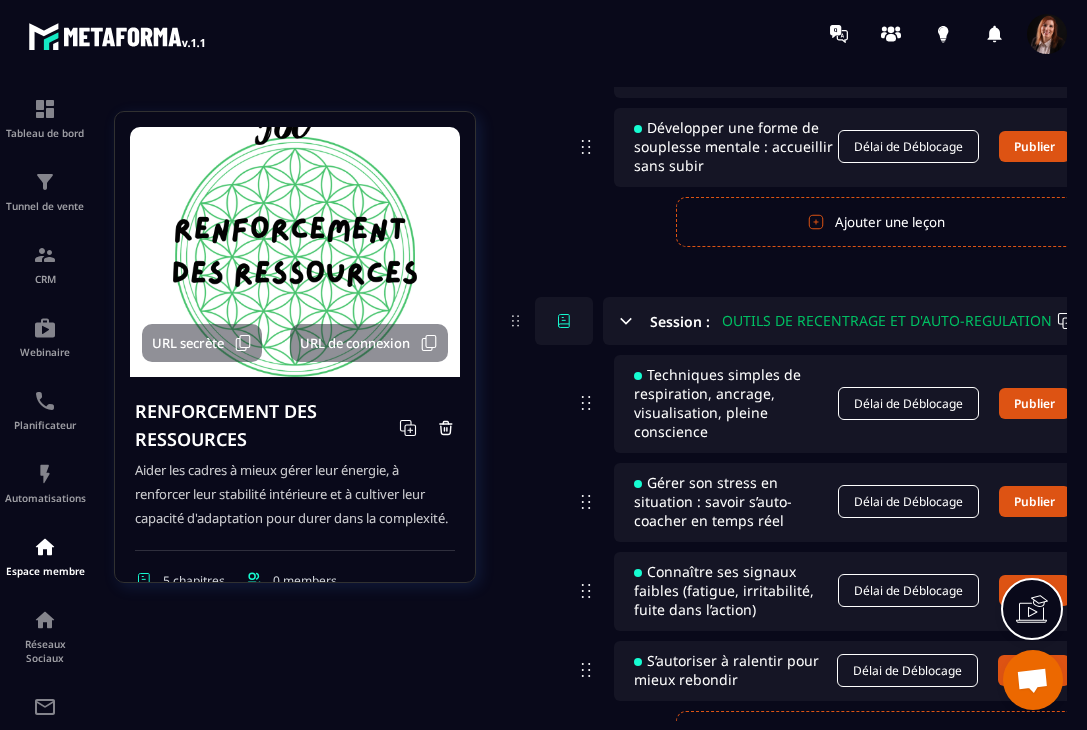 scroll, scrollTop: 960, scrollLeft: 0, axis: vertical 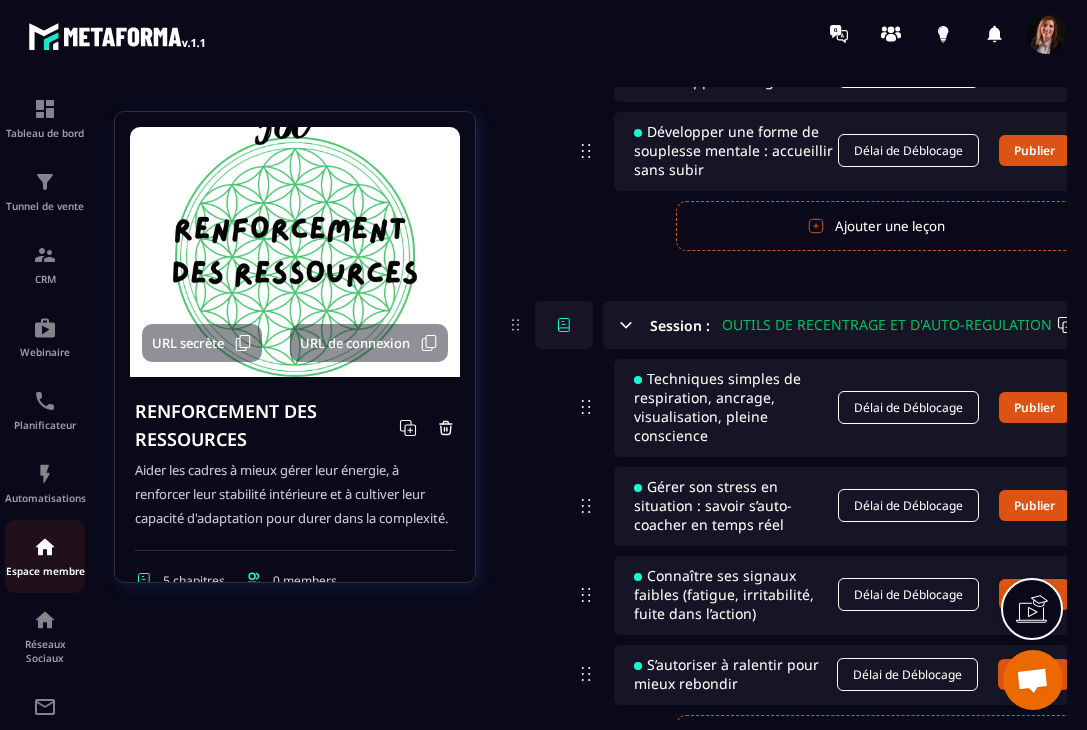 click at bounding box center [45, 547] 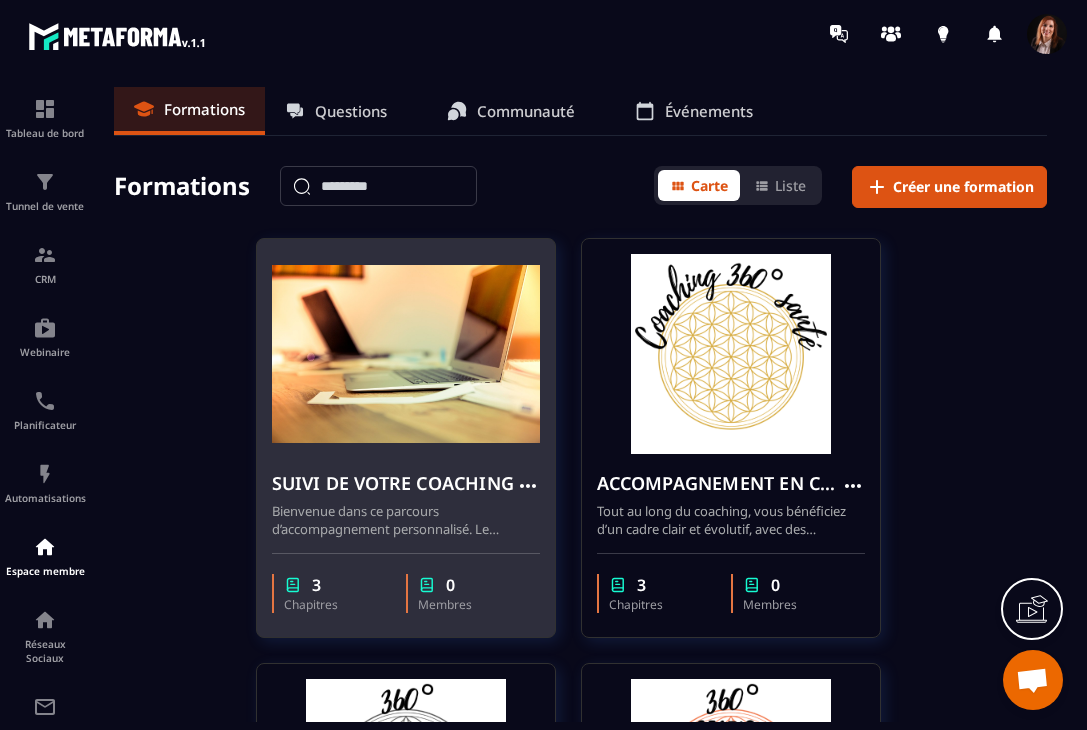 click on "SUIVI DE VOTRE COACHING" at bounding box center (393, 483) 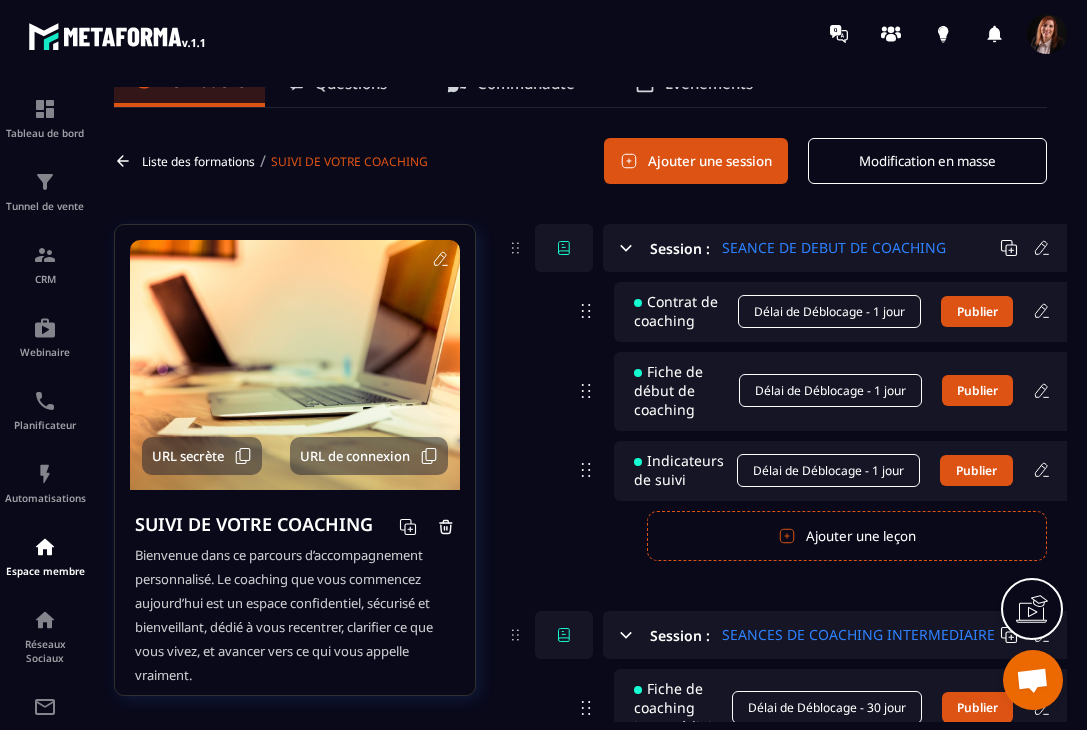 scroll, scrollTop: 0, scrollLeft: 0, axis: both 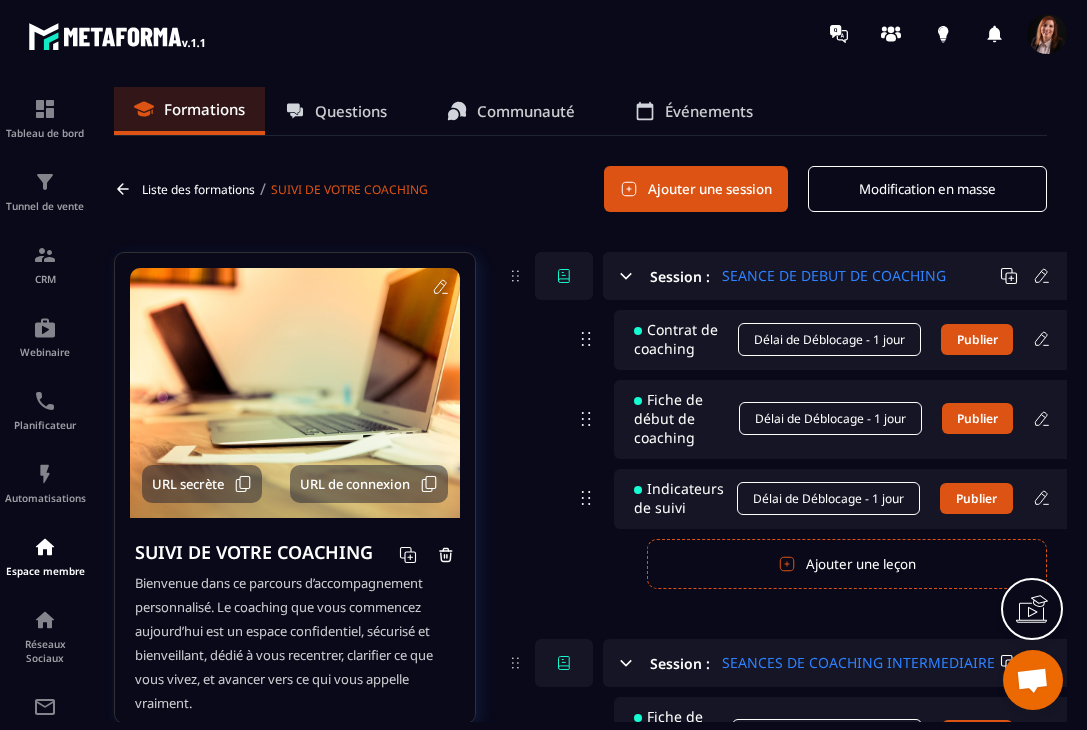 click on "Ajouter une session" at bounding box center (696, 189) 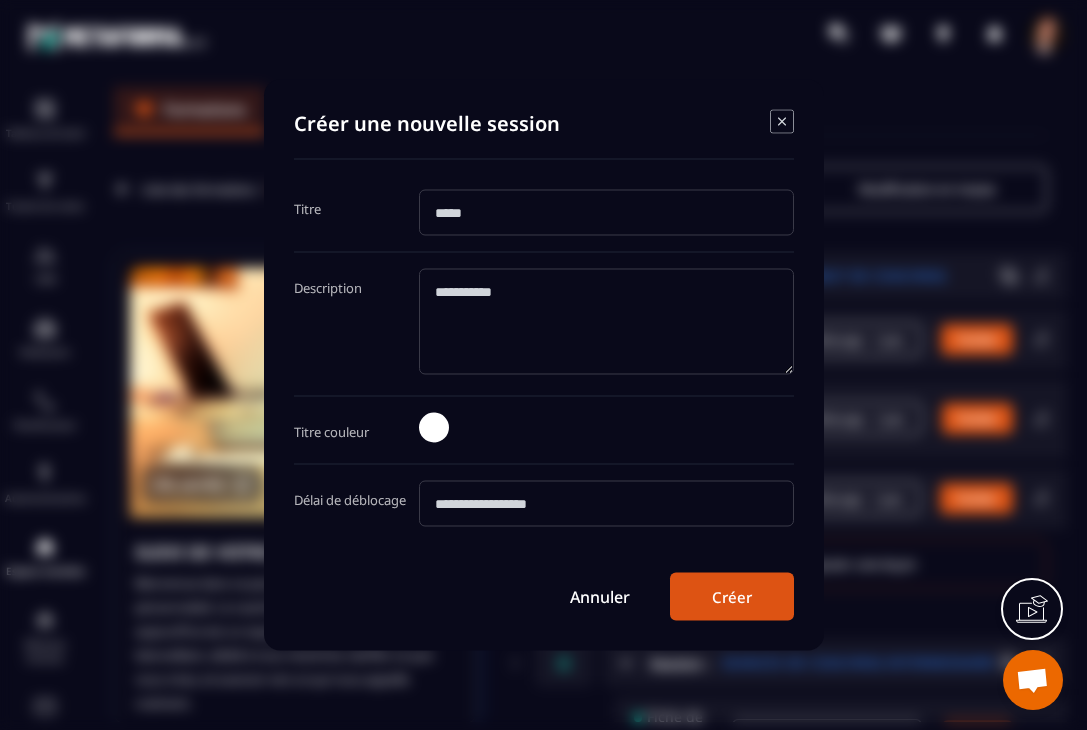 click at bounding box center [606, 213] 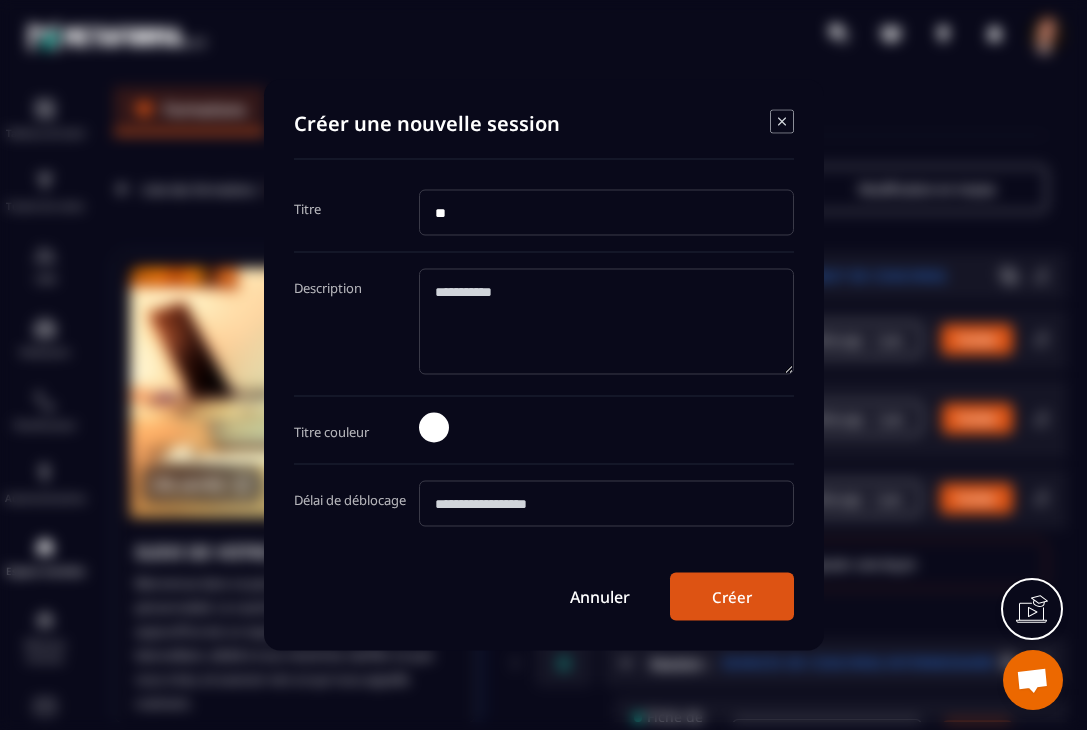 type on "*" 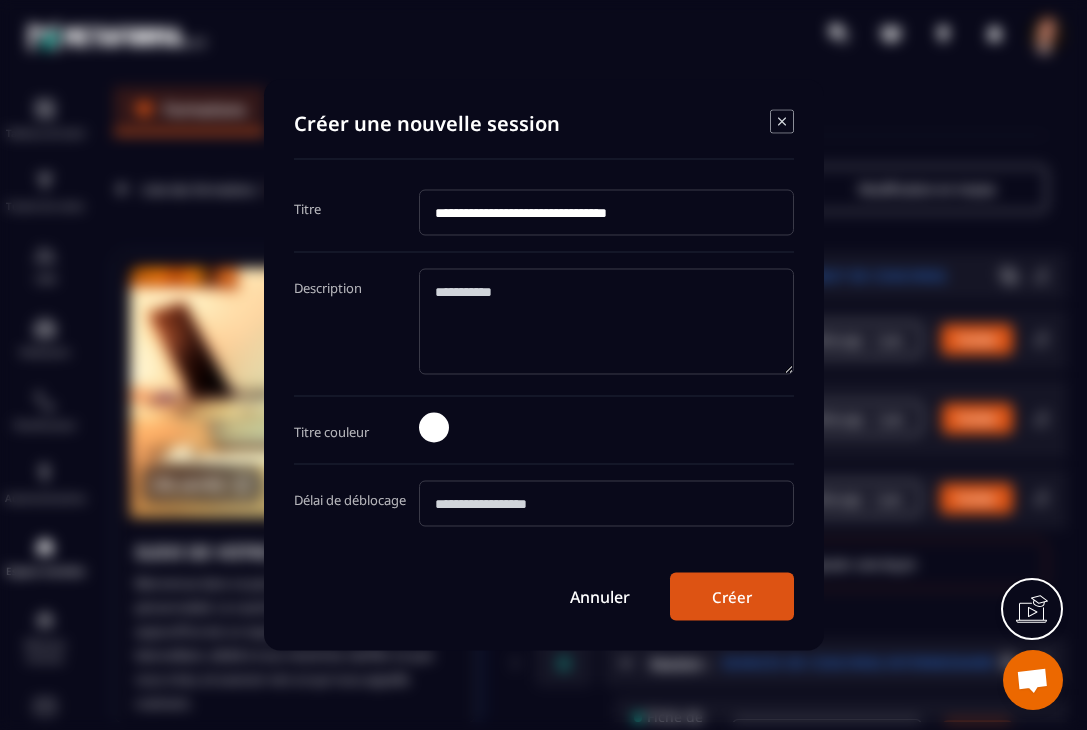 type on "**********" 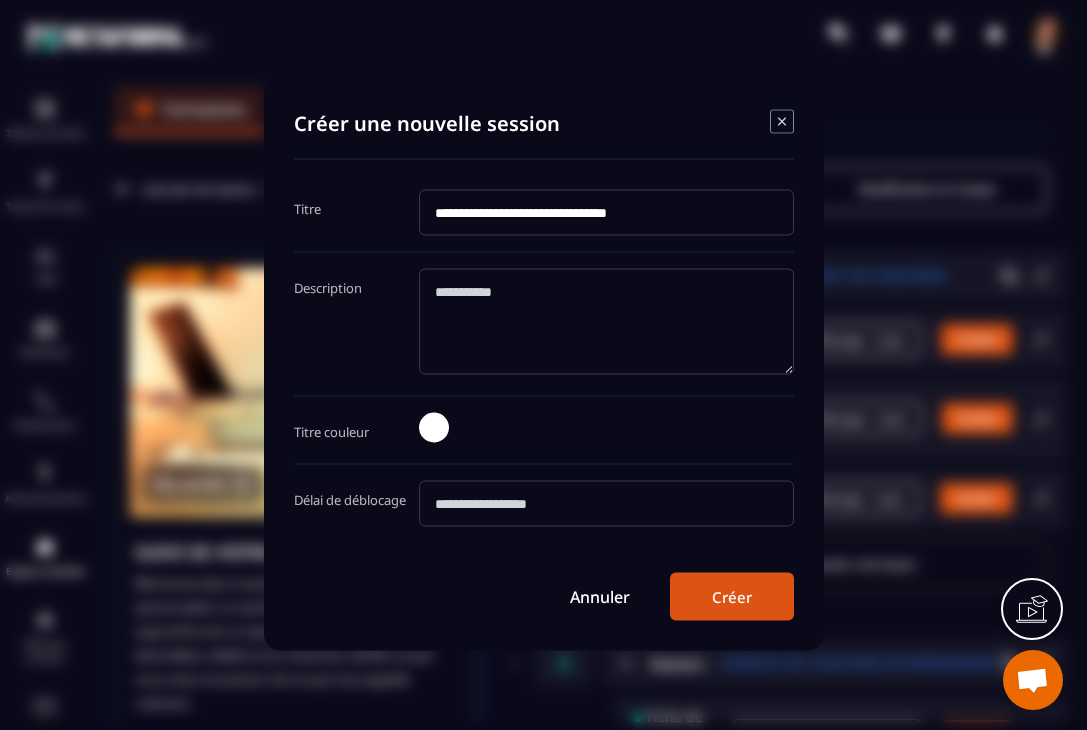 click 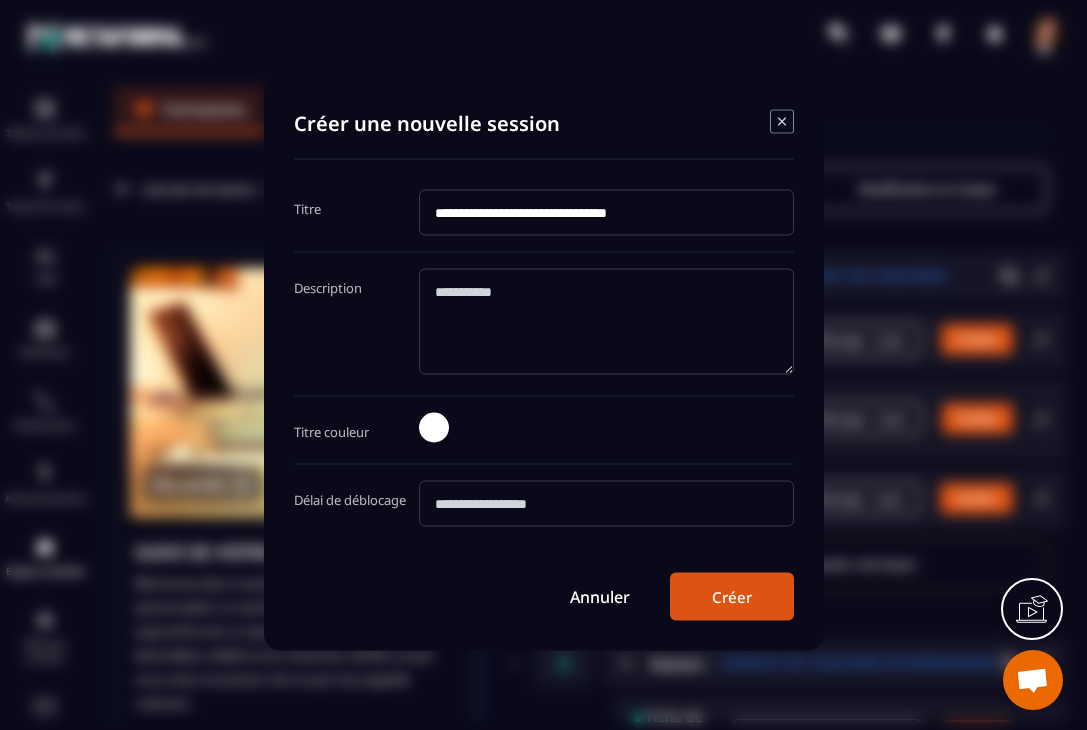 paste on "[REDACTED]" 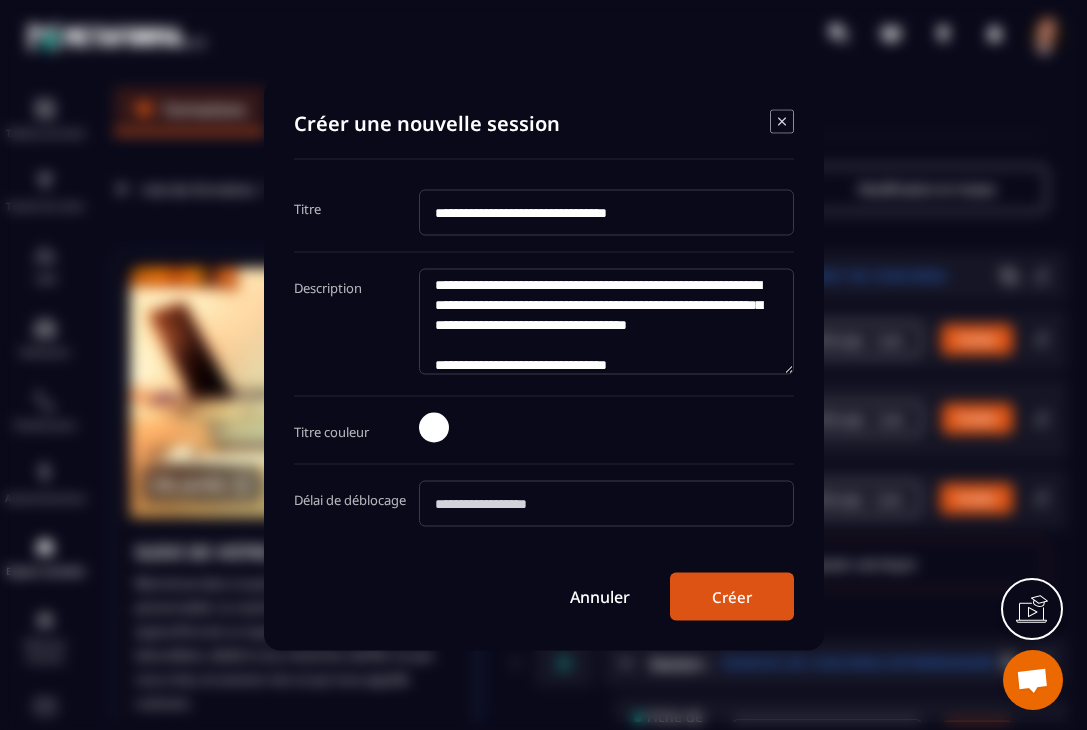 scroll, scrollTop: 0, scrollLeft: 0, axis: both 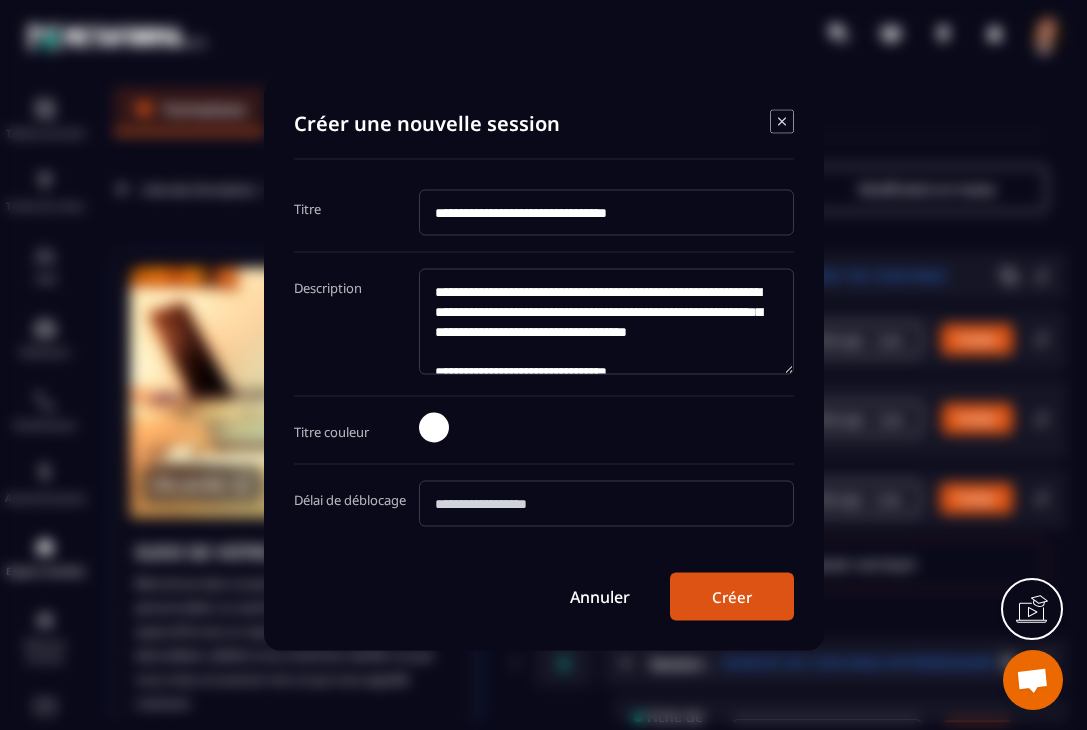 type on "[REDACTED]" 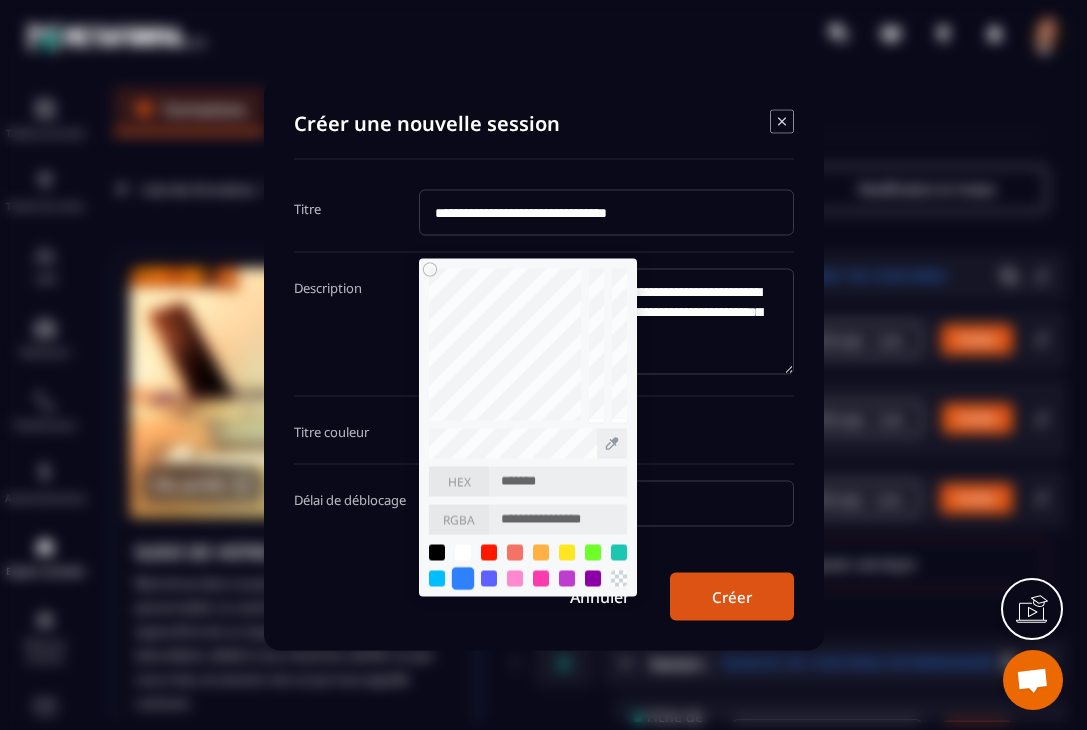 click at bounding box center (462, 578) 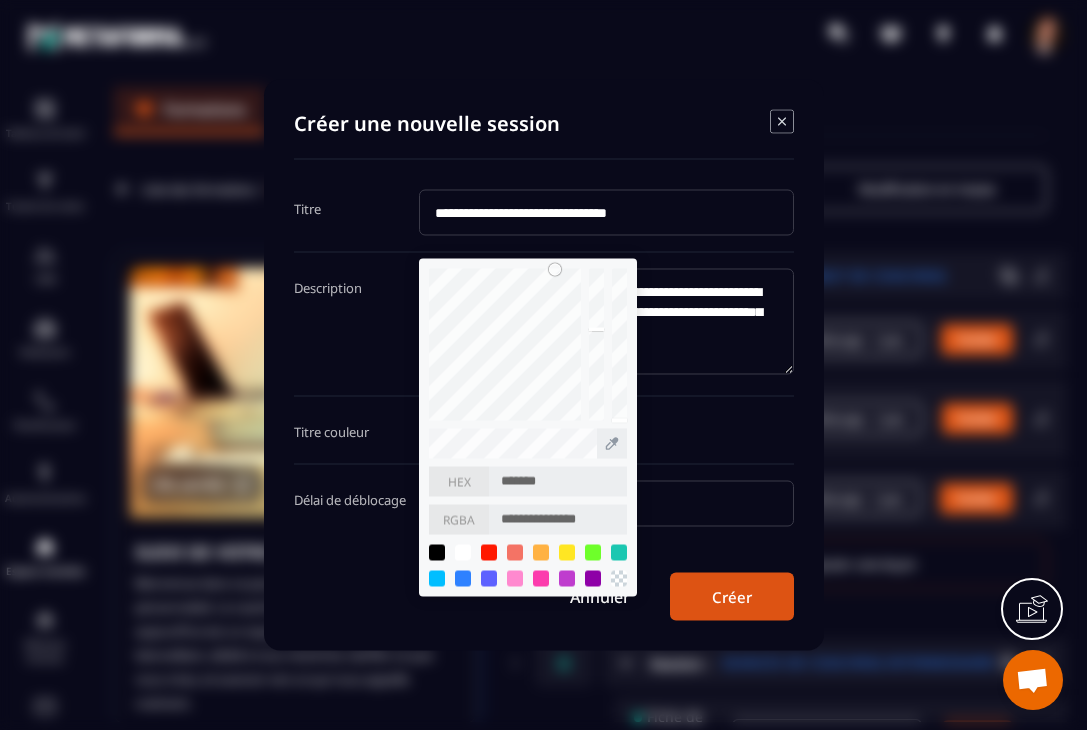 click on "Délai de déblocage" at bounding box center [544, 504] 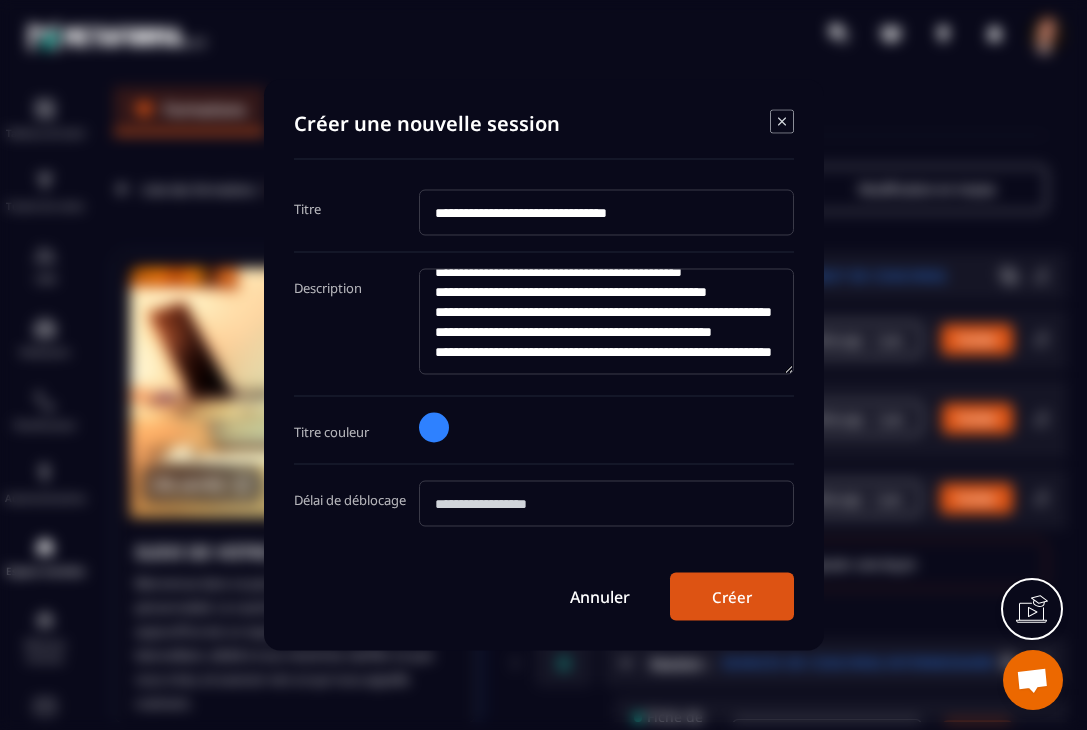 scroll, scrollTop: 240, scrollLeft: 0, axis: vertical 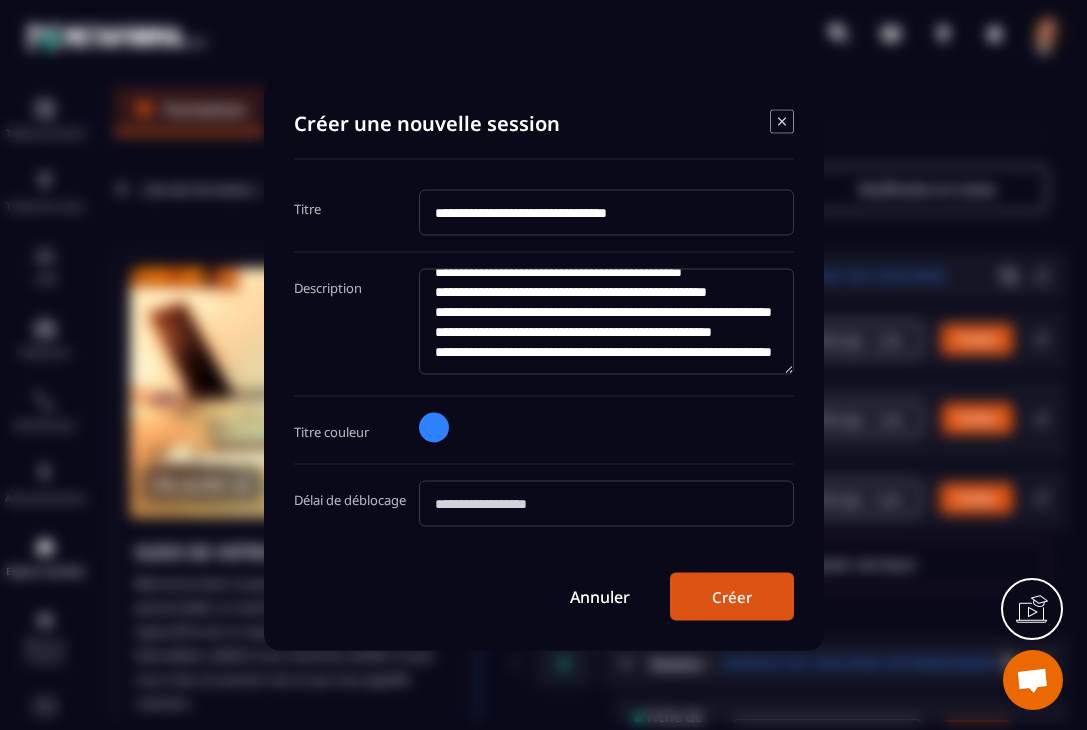 click on "Créer" at bounding box center (732, 597) 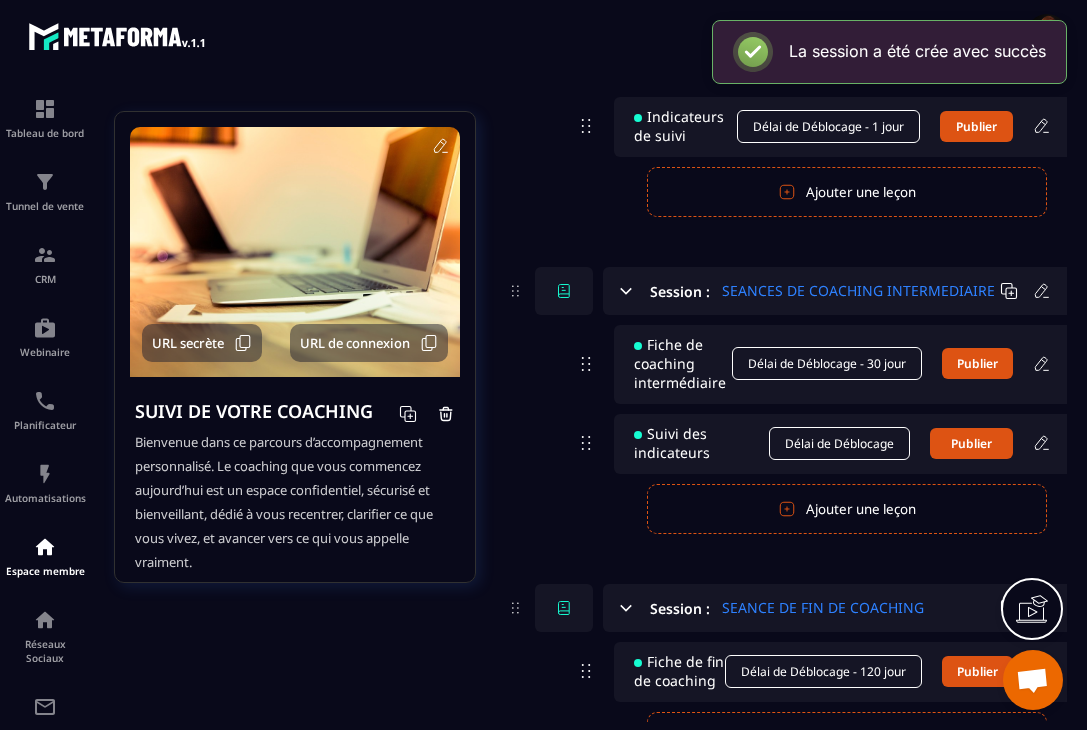 scroll, scrollTop: 659, scrollLeft: 0, axis: vertical 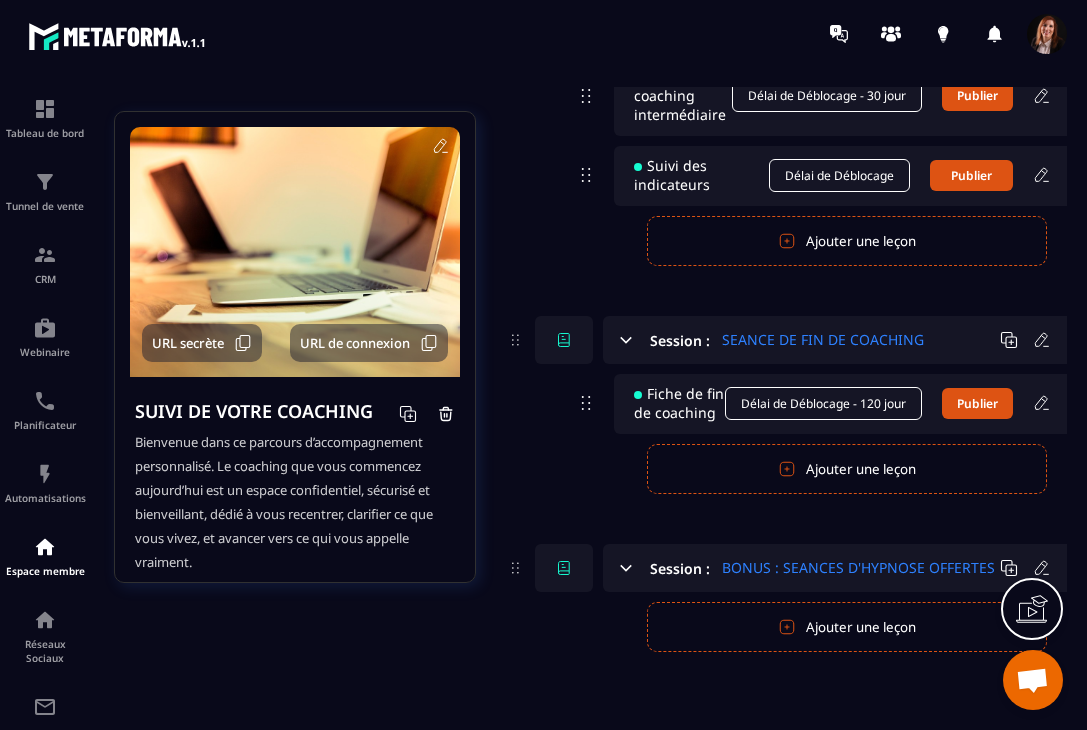 click on "Ajouter une leçon" at bounding box center (847, 627) 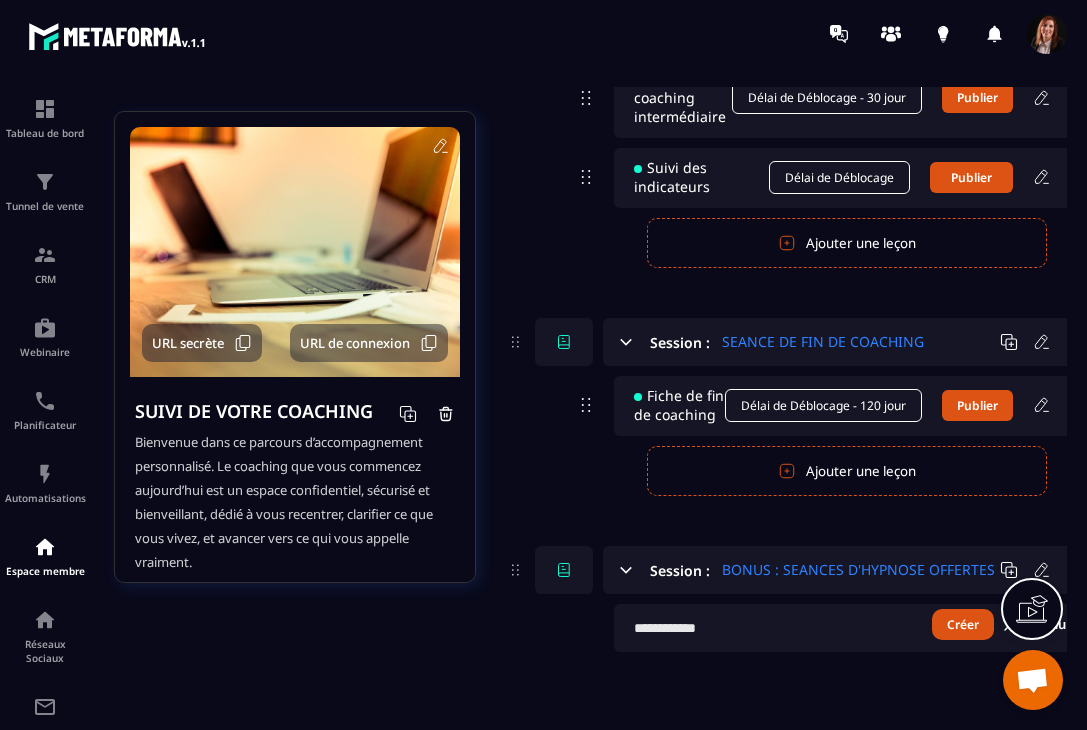 scroll, scrollTop: 657, scrollLeft: 0, axis: vertical 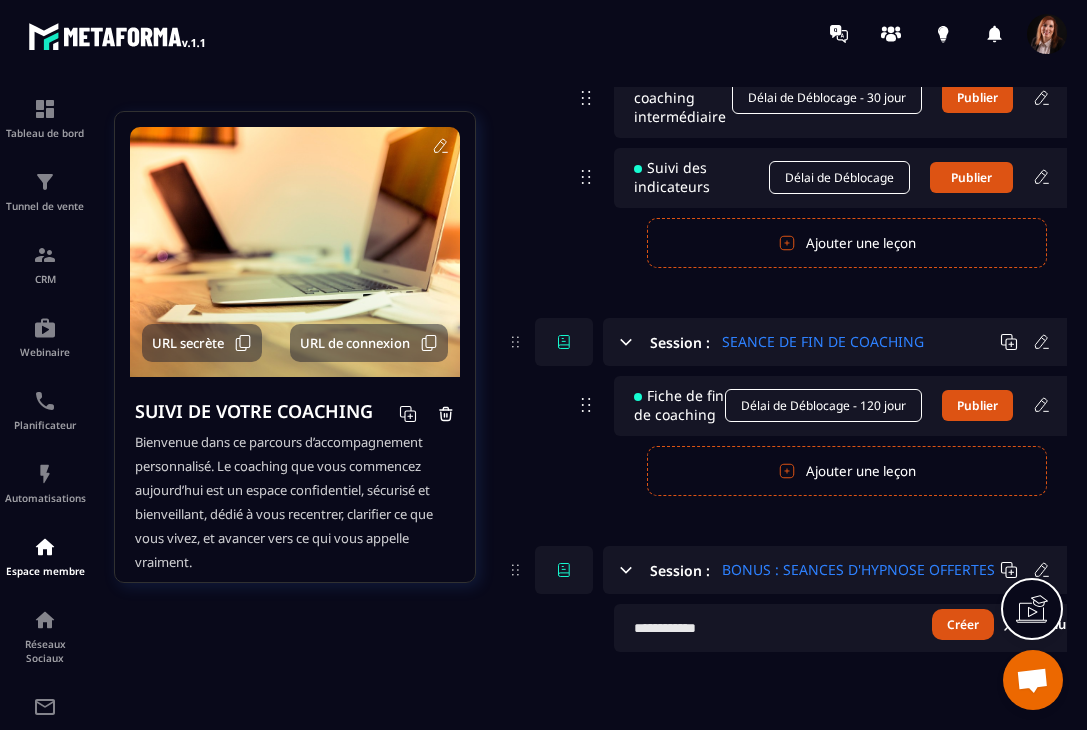 click at bounding box center [859, 628] 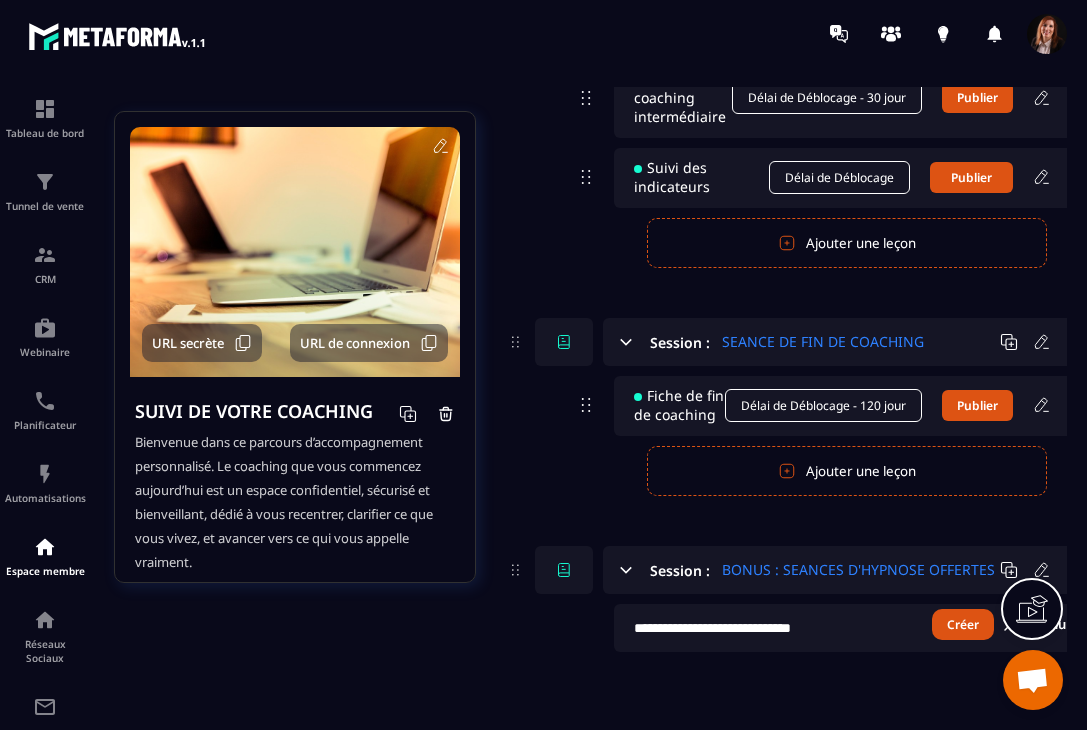 type on "**********" 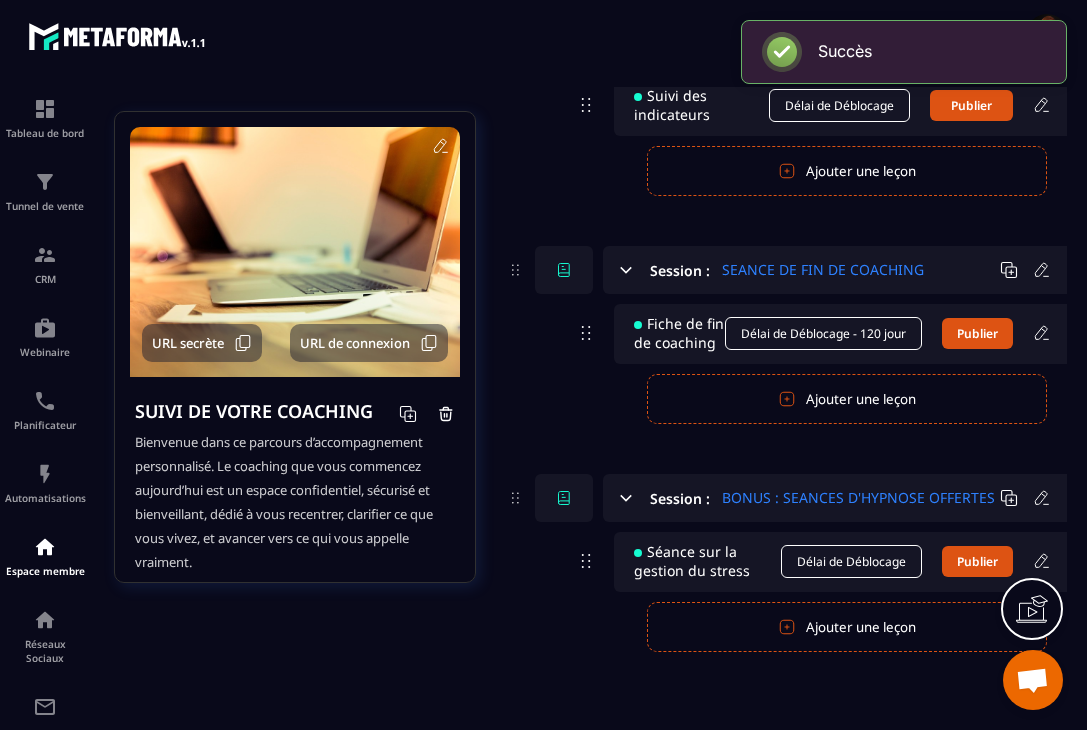 scroll, scrollTop: 729, scrollLeft: 0, axis: vertical 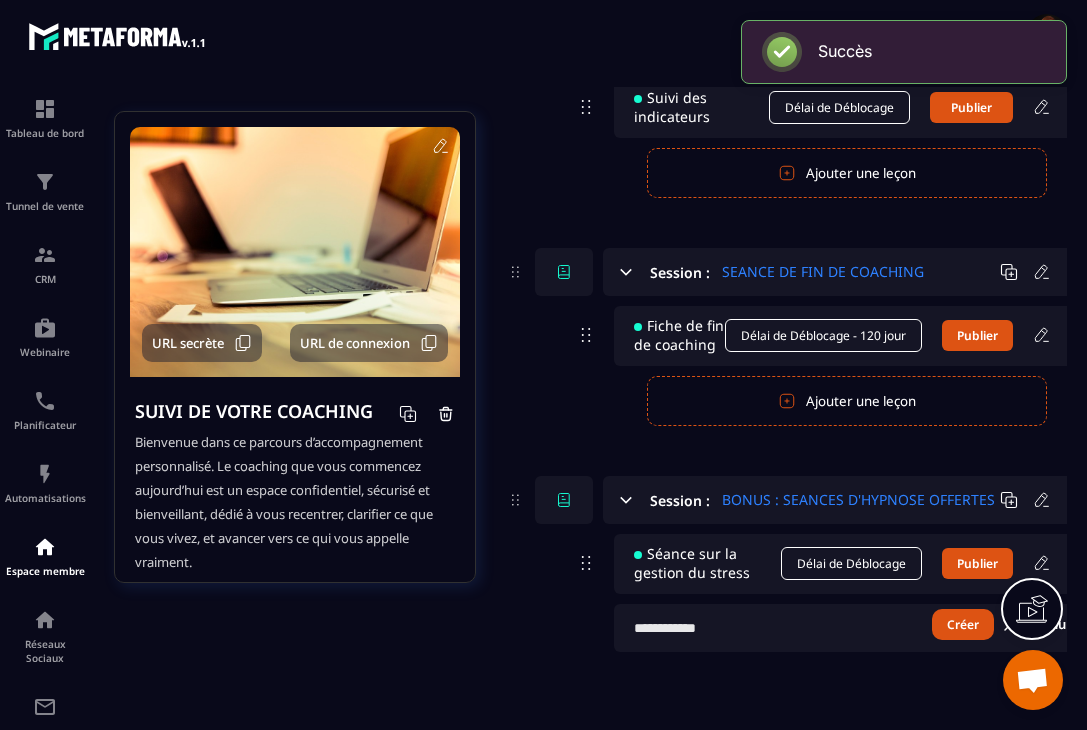 click at bounding box center (859, 628) 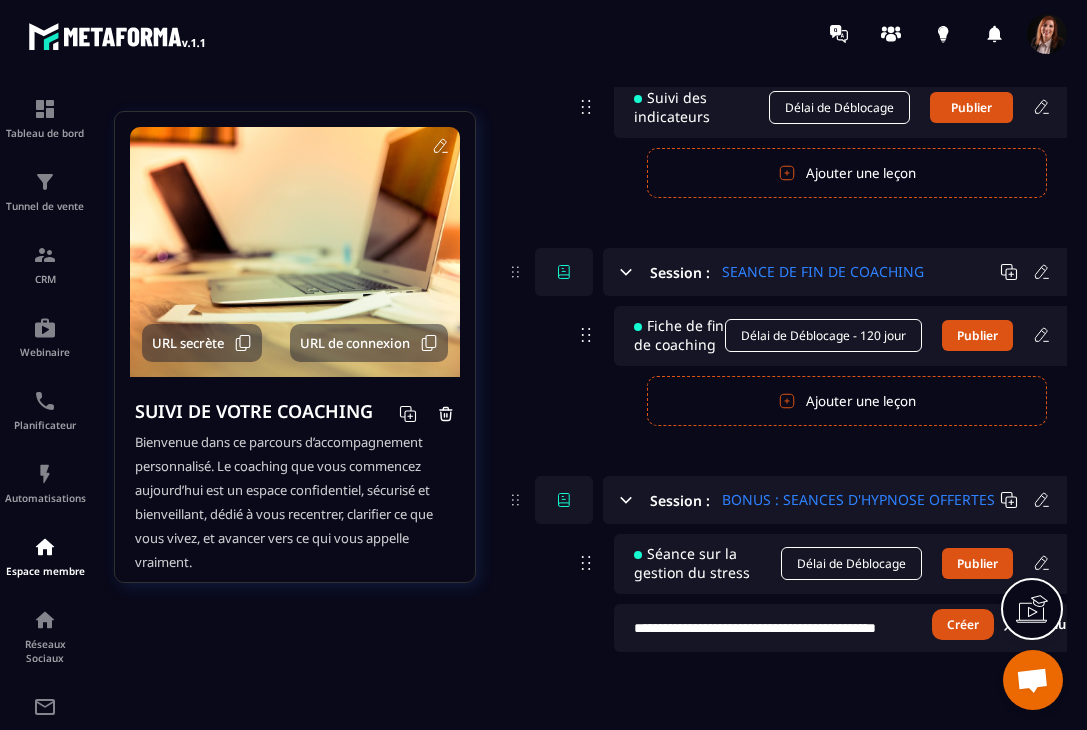 scroll, scrollTop: 0, scrollLeft: 25, axis: horizontal 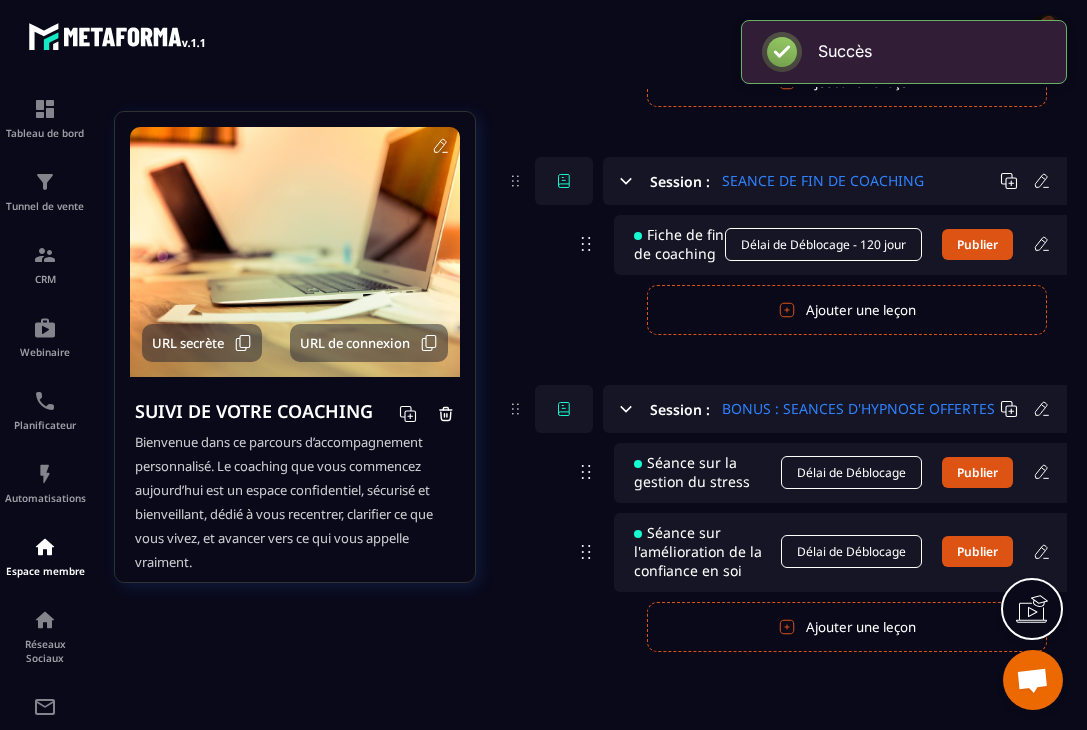 click on "Ajouter une leçon" at bounding box center [847, 627] 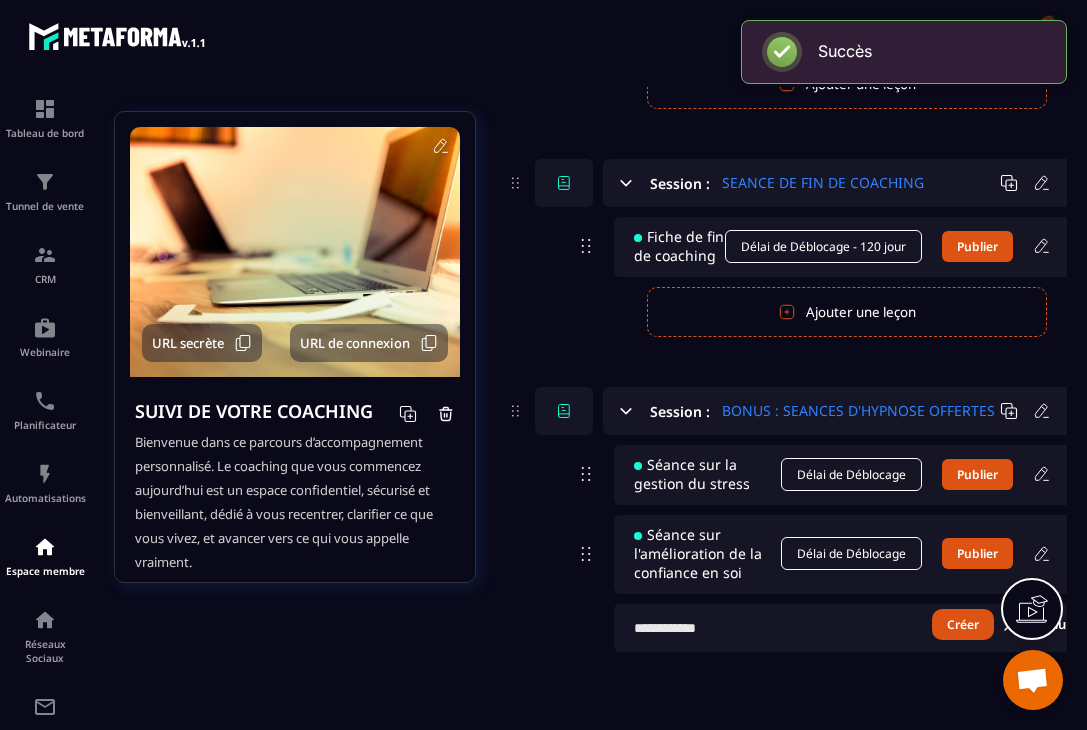 click at bounding box center [856, 628] 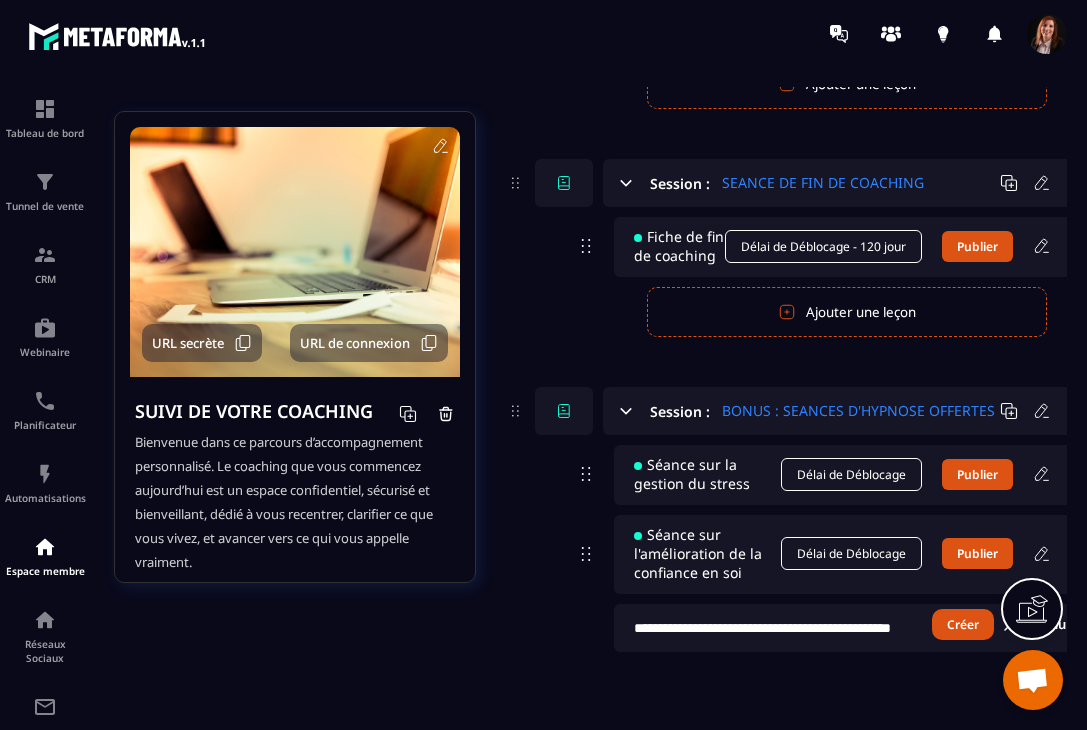 scroll, scrollTop: 0, scrollLeft: 56, axis: horizontal 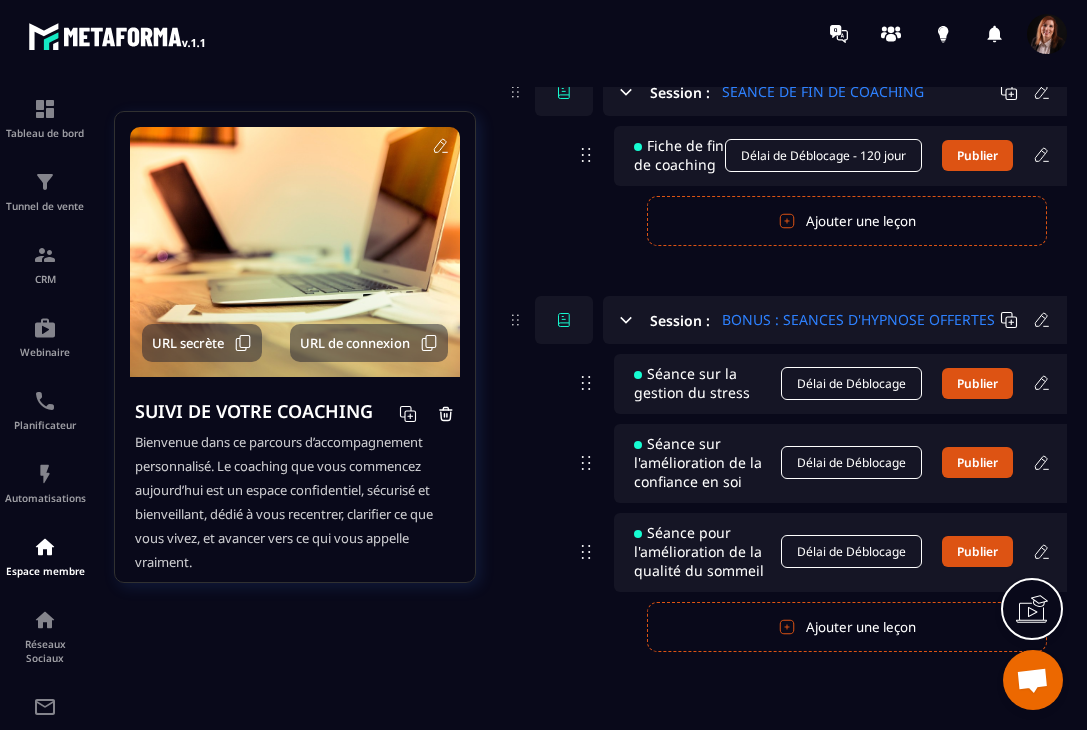 click on "Ajouter une leçon" at bounding box center [847, 627] 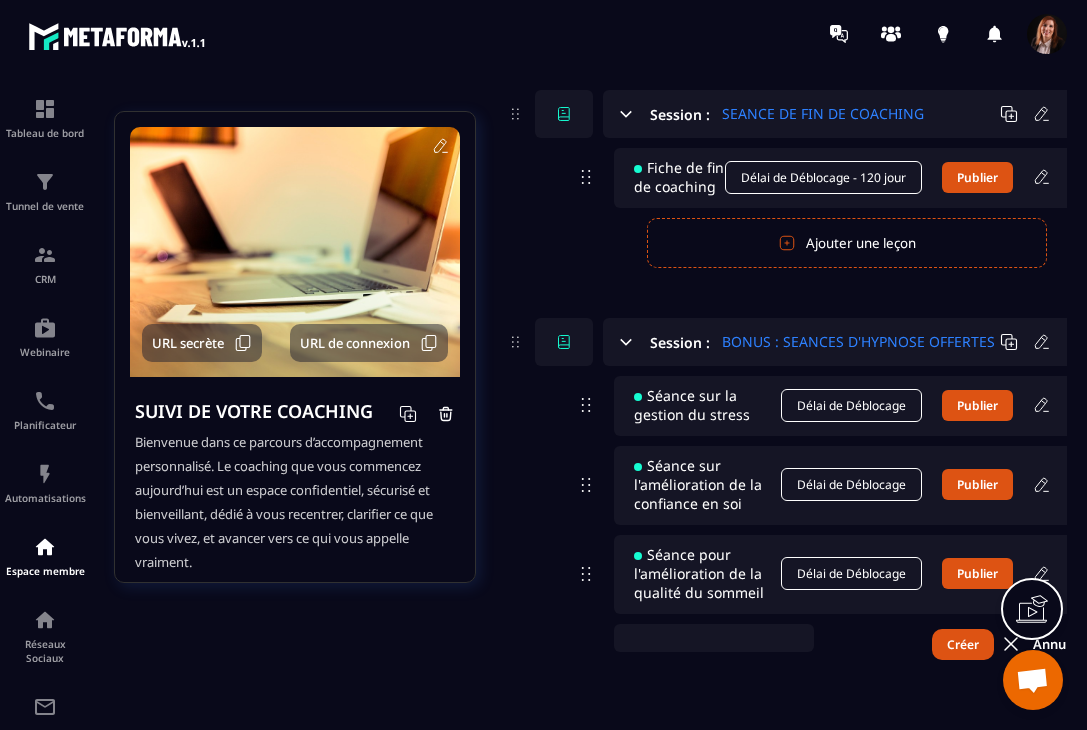 scroll, scrollTop: 905, scrollLeft: 0, axis: vertical 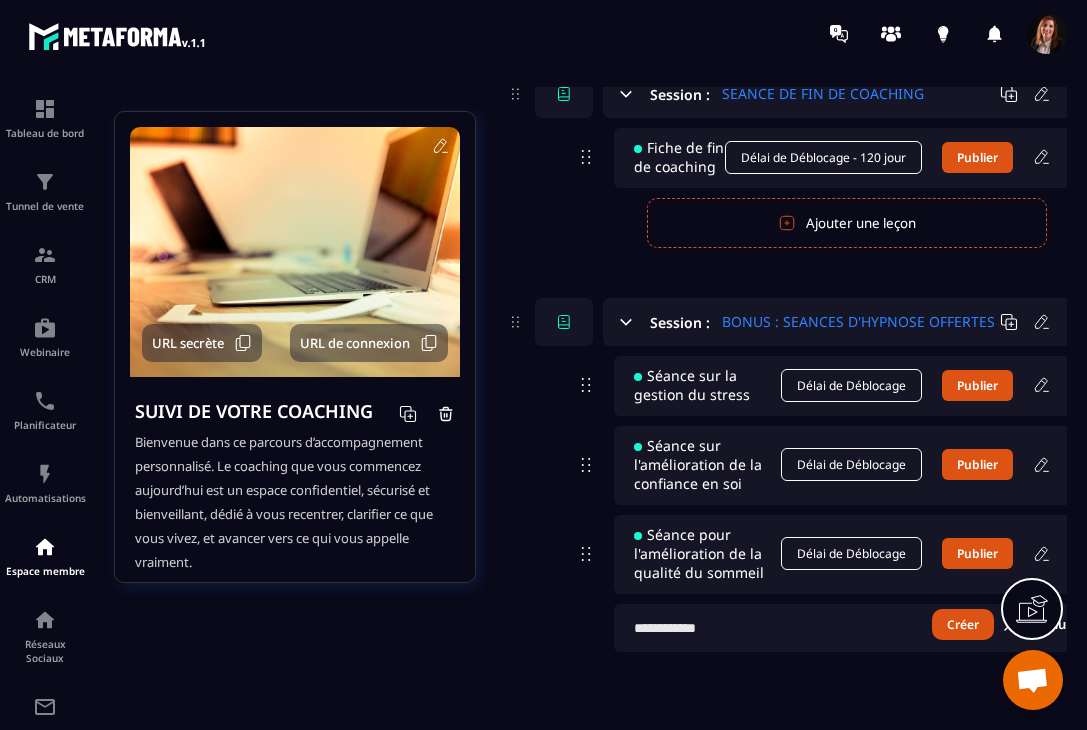 click at bounding box center (856, 628) 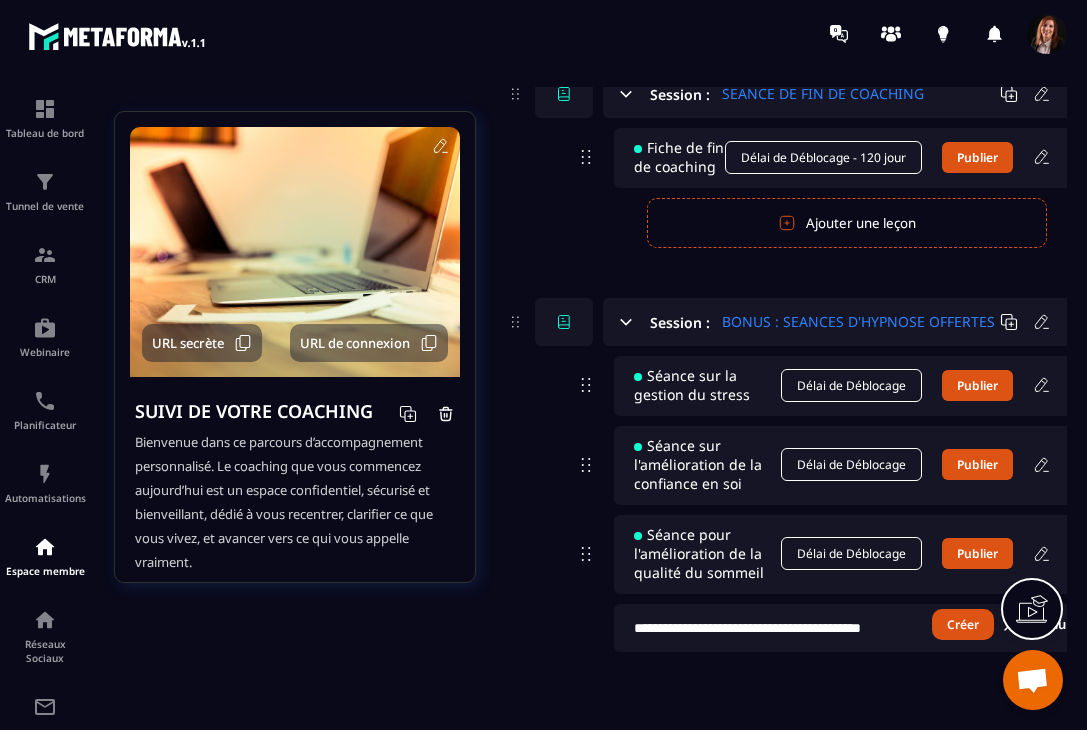 scroll, scrollTop: 0, scrollLeft: 10, axis: horizontal 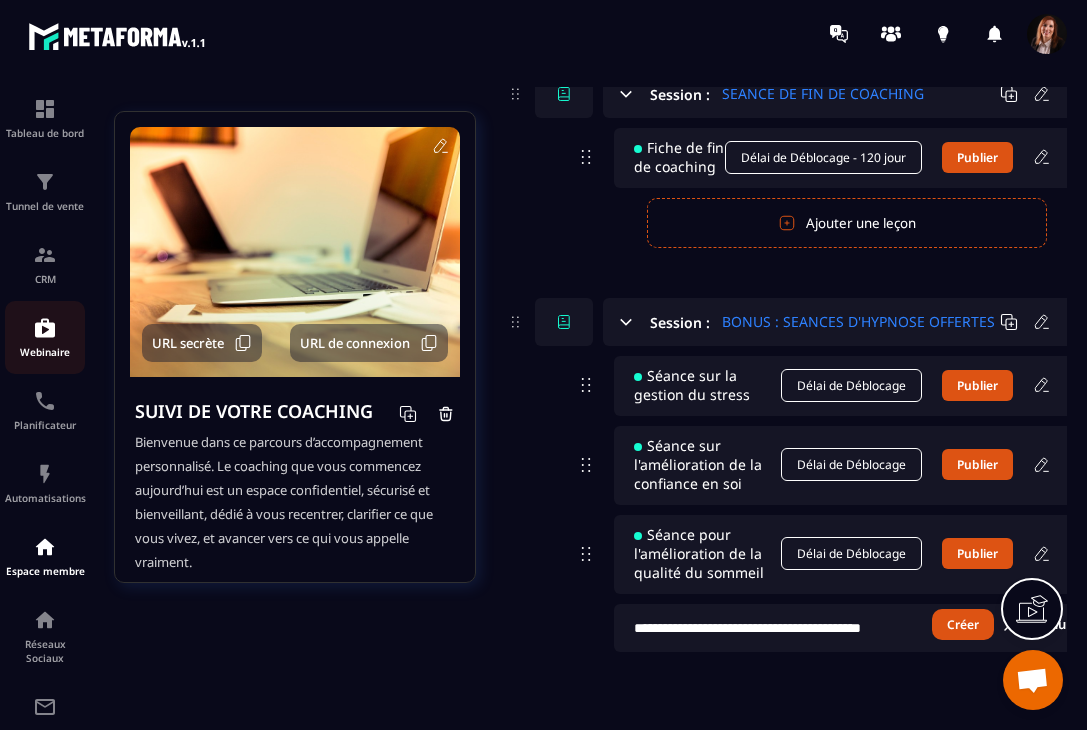 type on "**********" 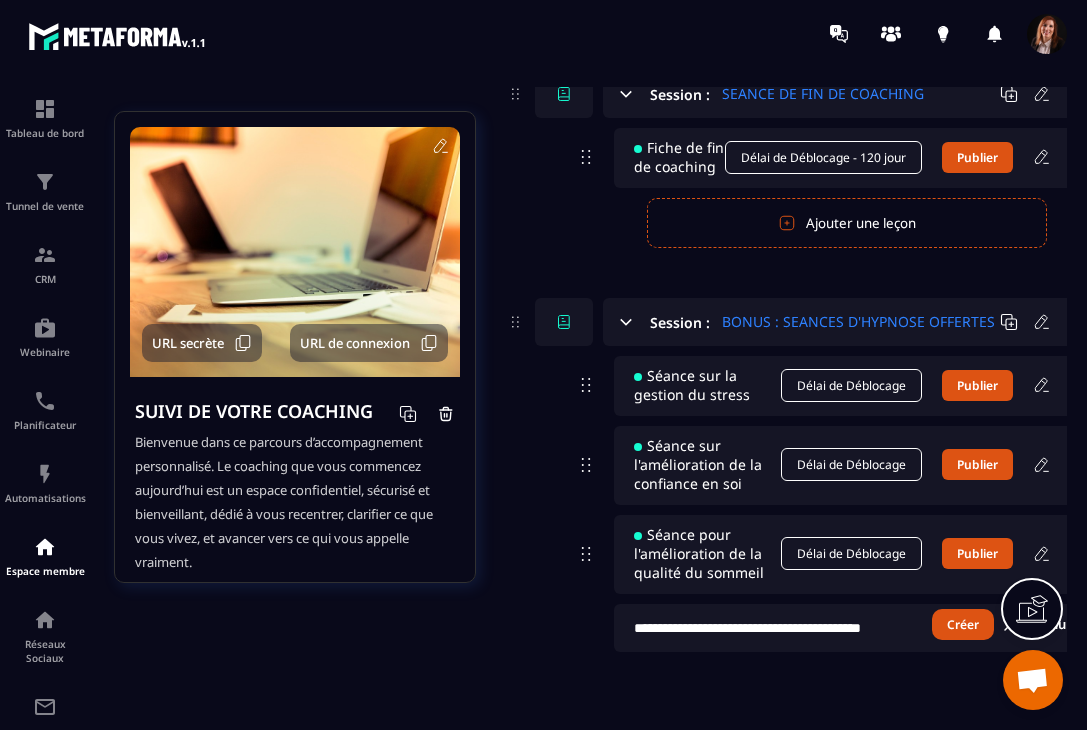click on "Créer" at bounding box center (963, 624) 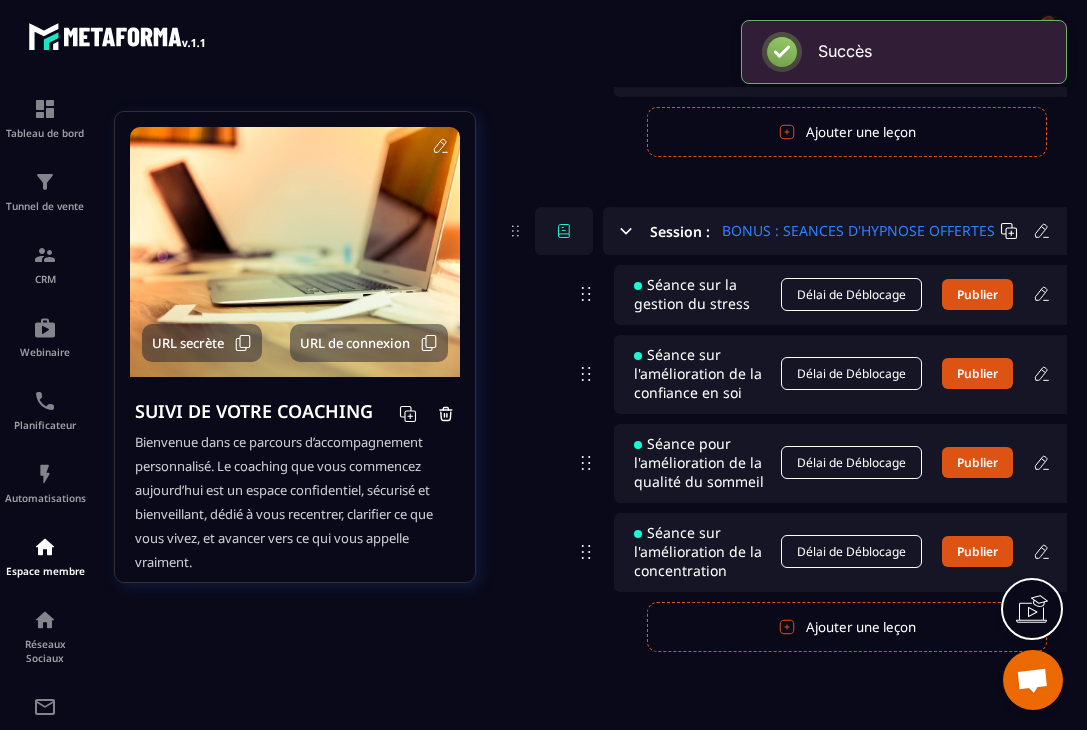 scroll, scrollTop: 992, scrollLeft: 0, axis: vertical 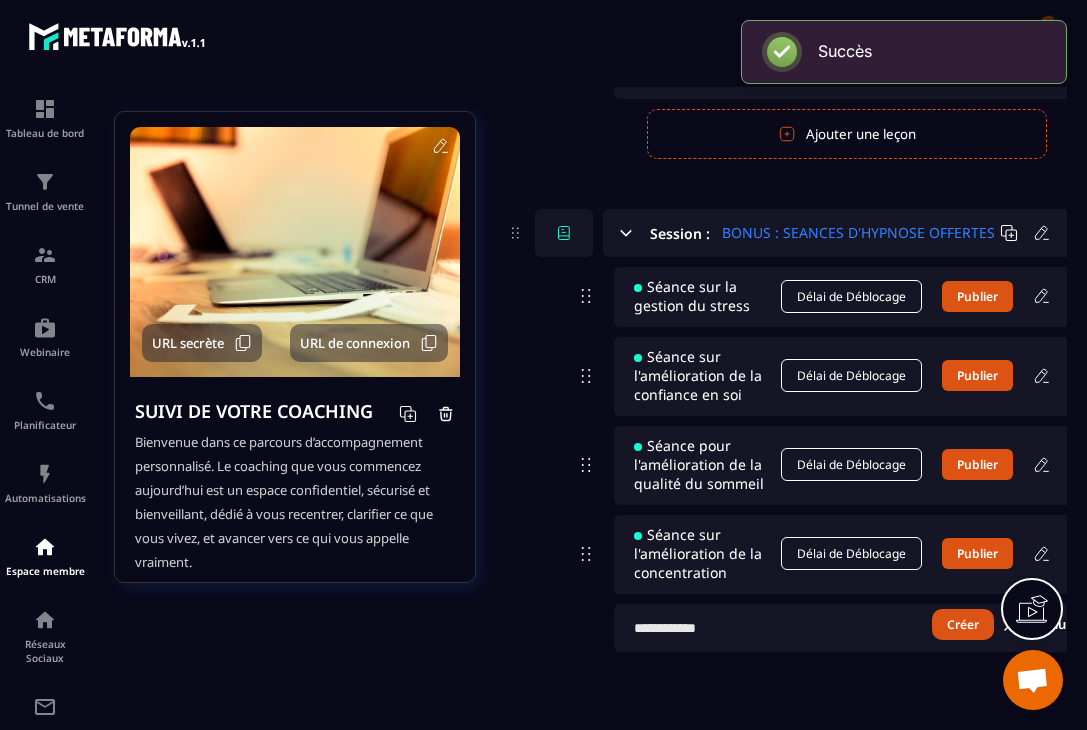 click at bounding box center (856, 628) 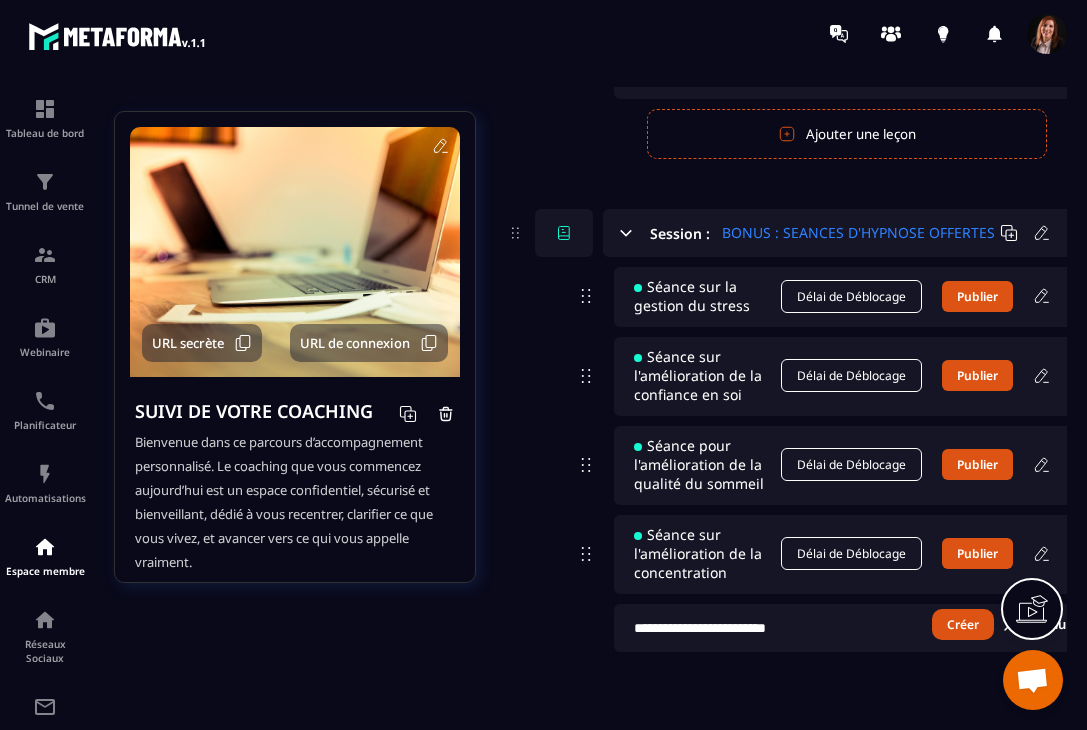 type on "**********" 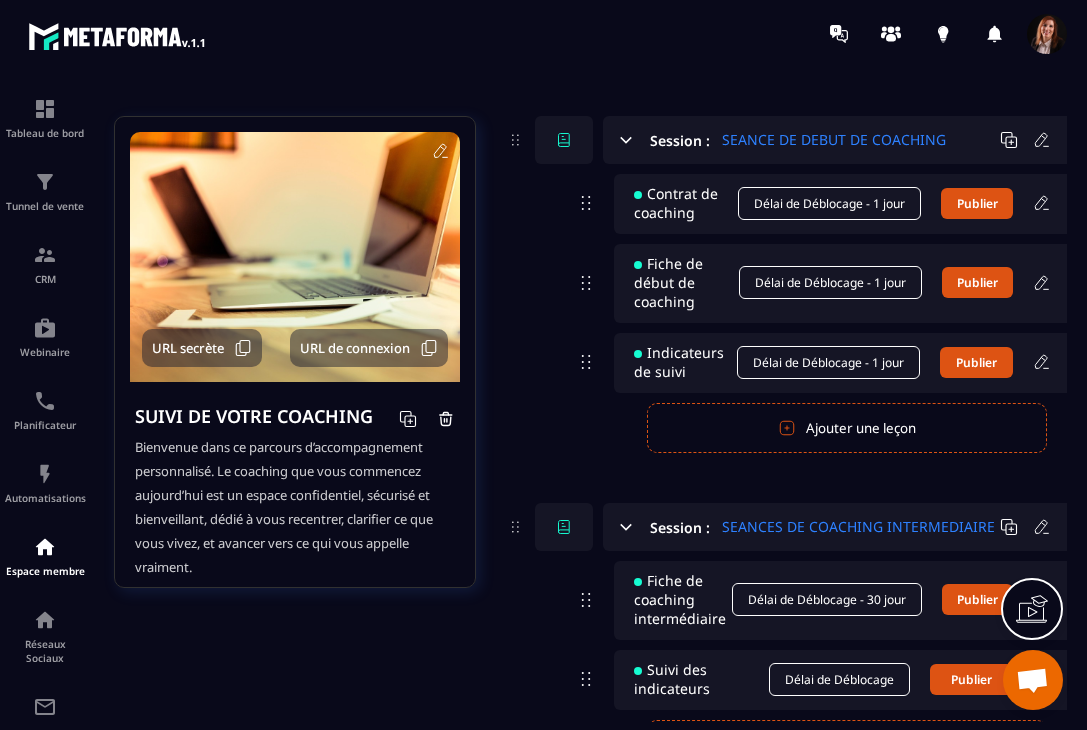 scroll, scrollTop: 0, scrollLeft: 0, axis: both 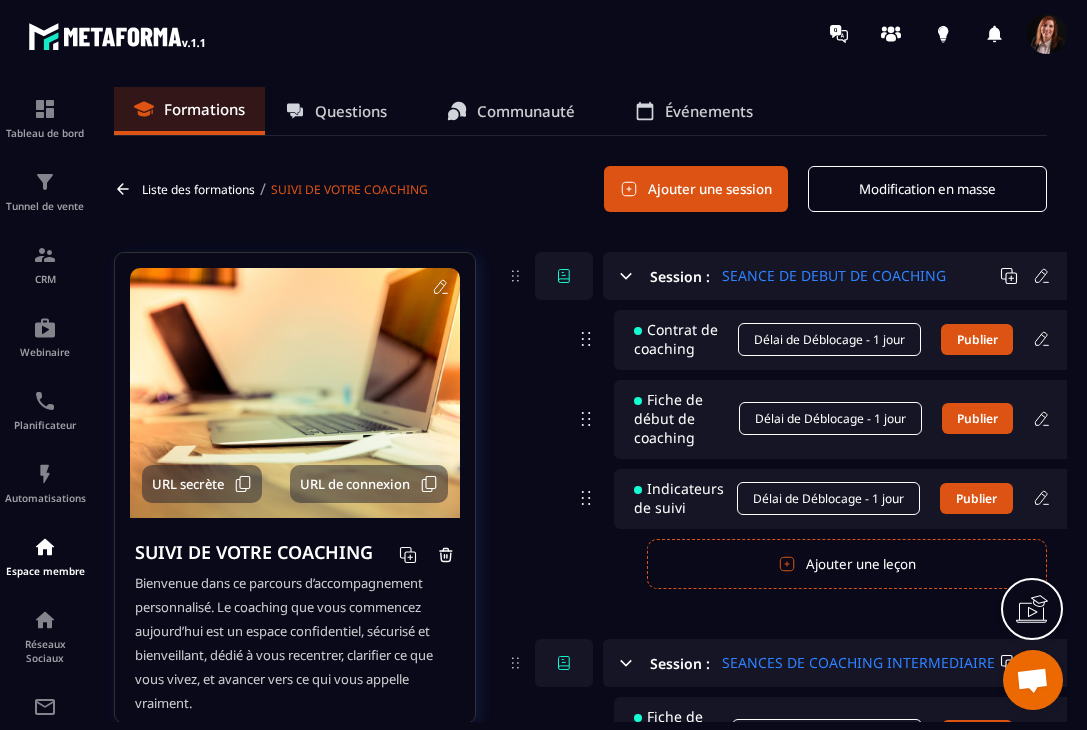 click on "Ajouter une session" at bounding box center [696, 189] 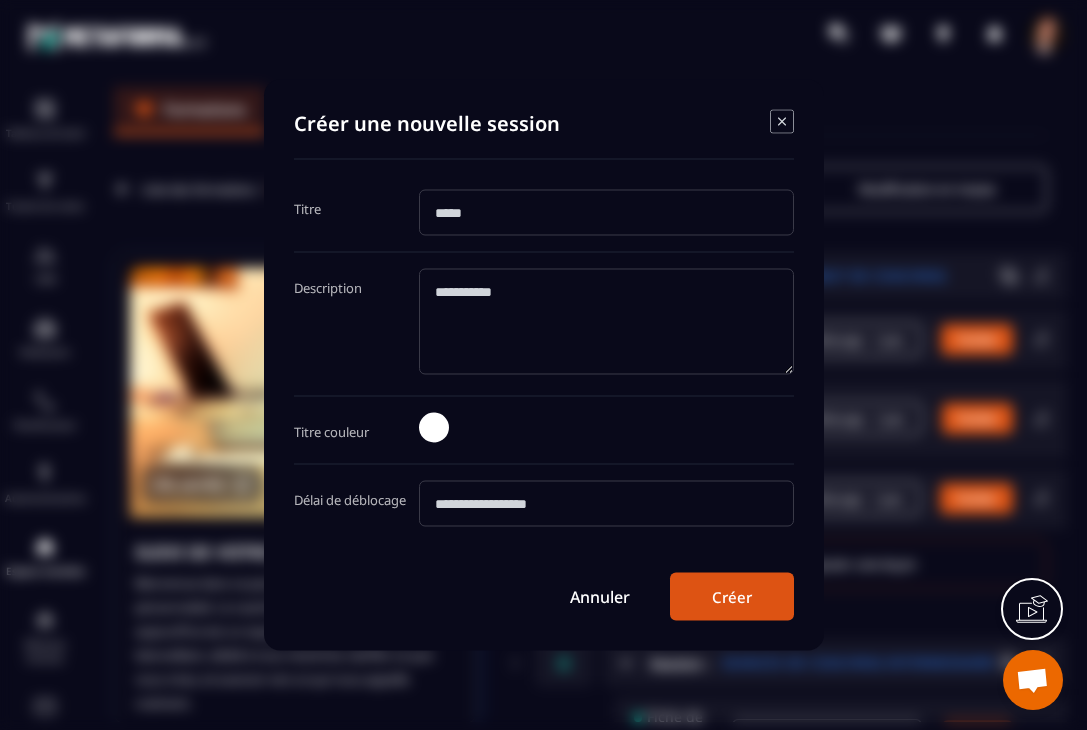 click at bounding box center [606, 213] 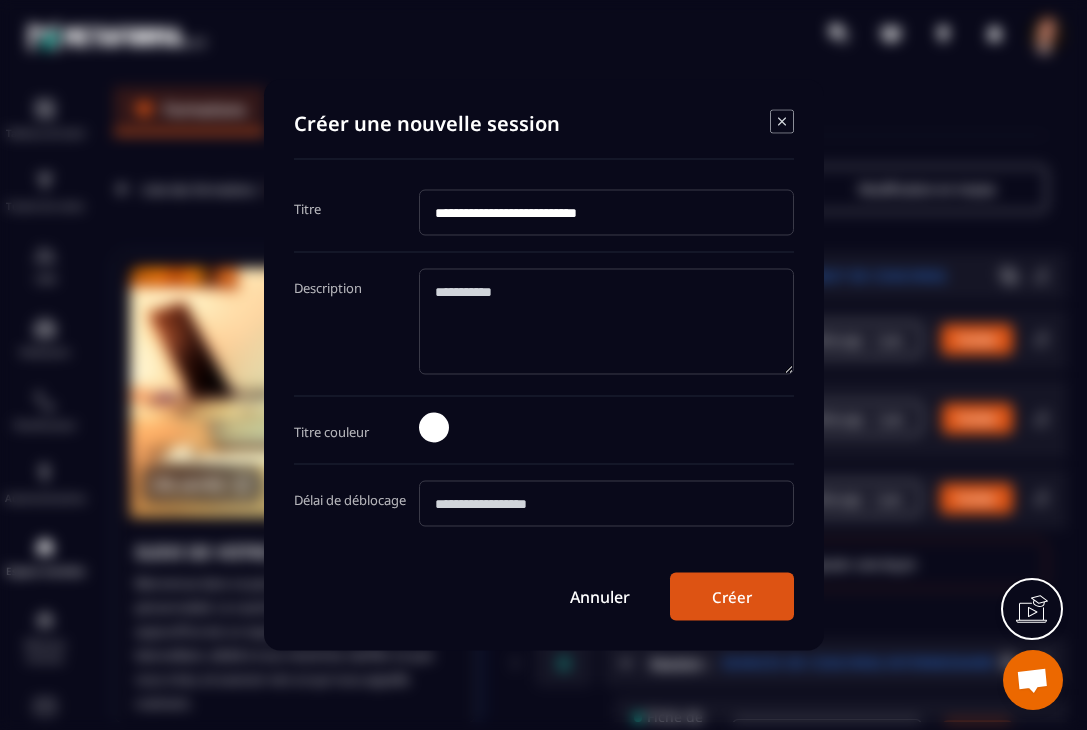type on "**********" 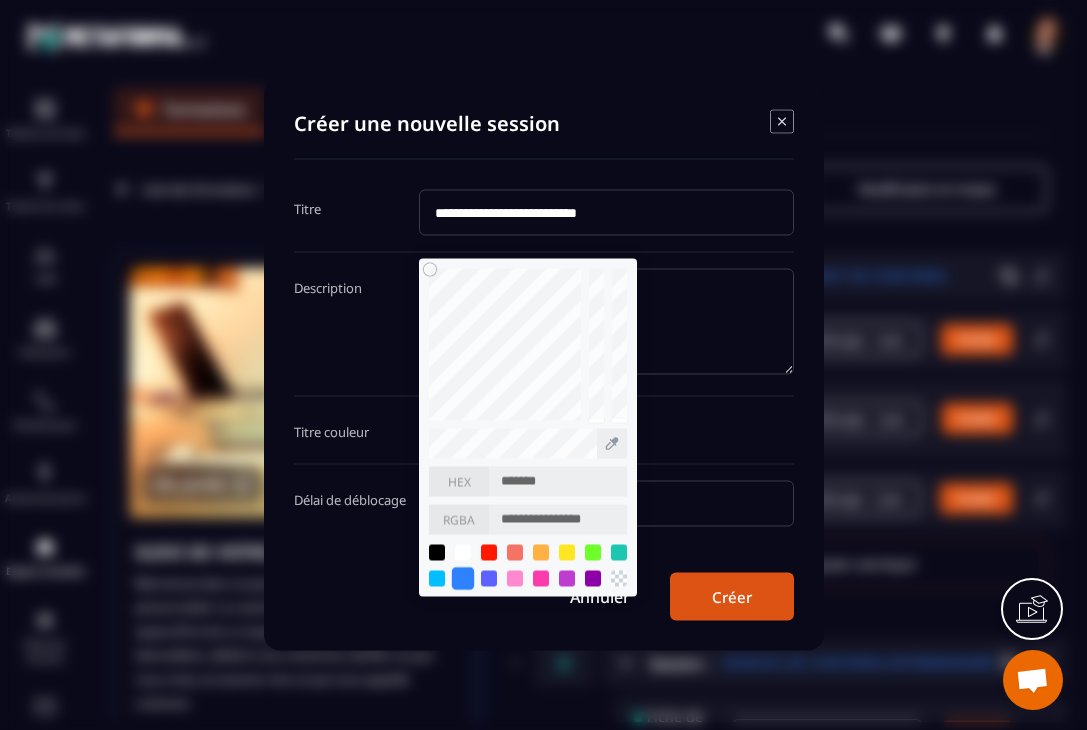 click at bounding box center [462, 578] 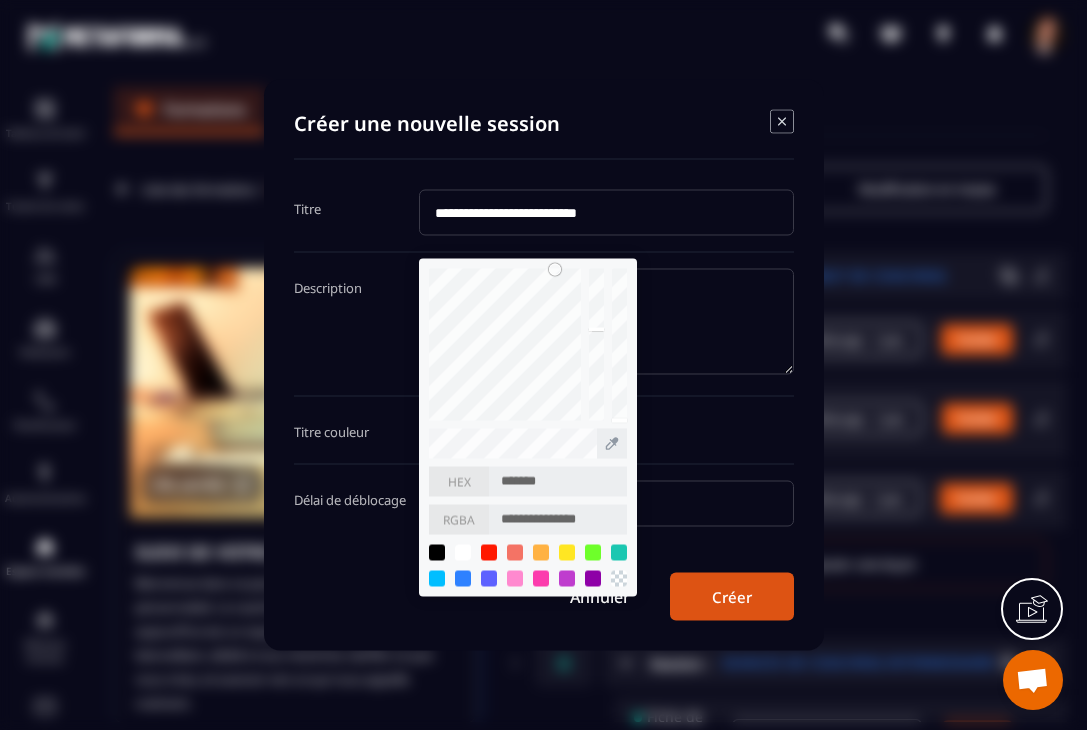 click on "Créer" at bounding box center (732, 597) 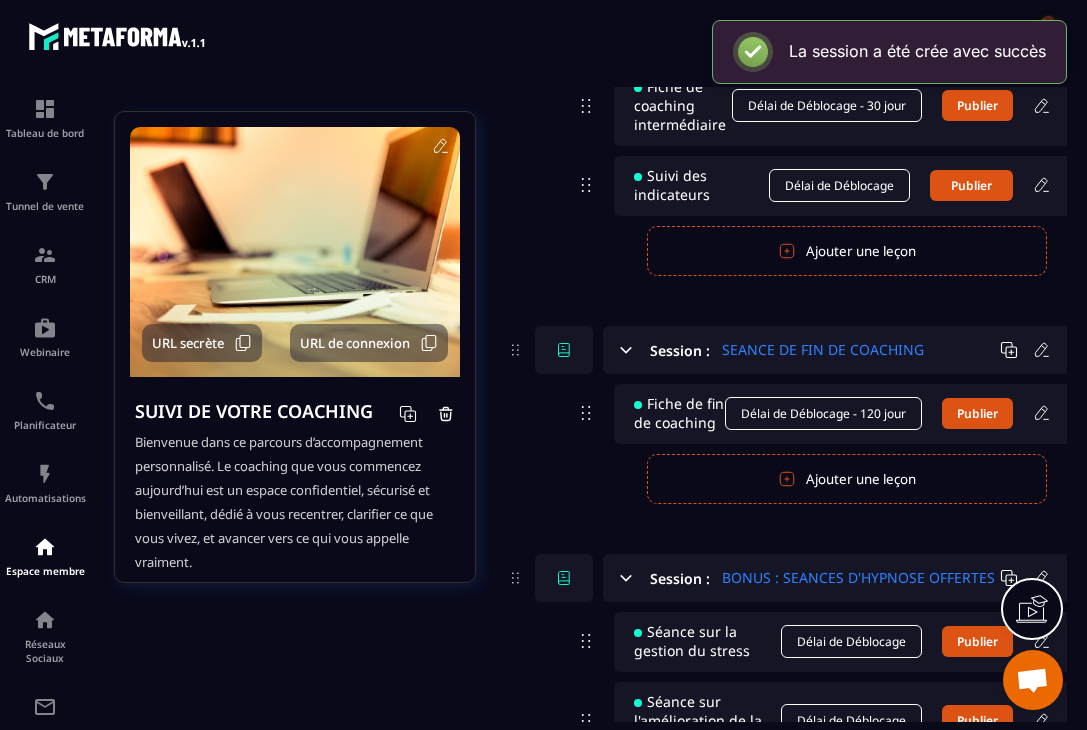 scroll, scrollTop: 1224, scrollLeft: 0, axis: vertical 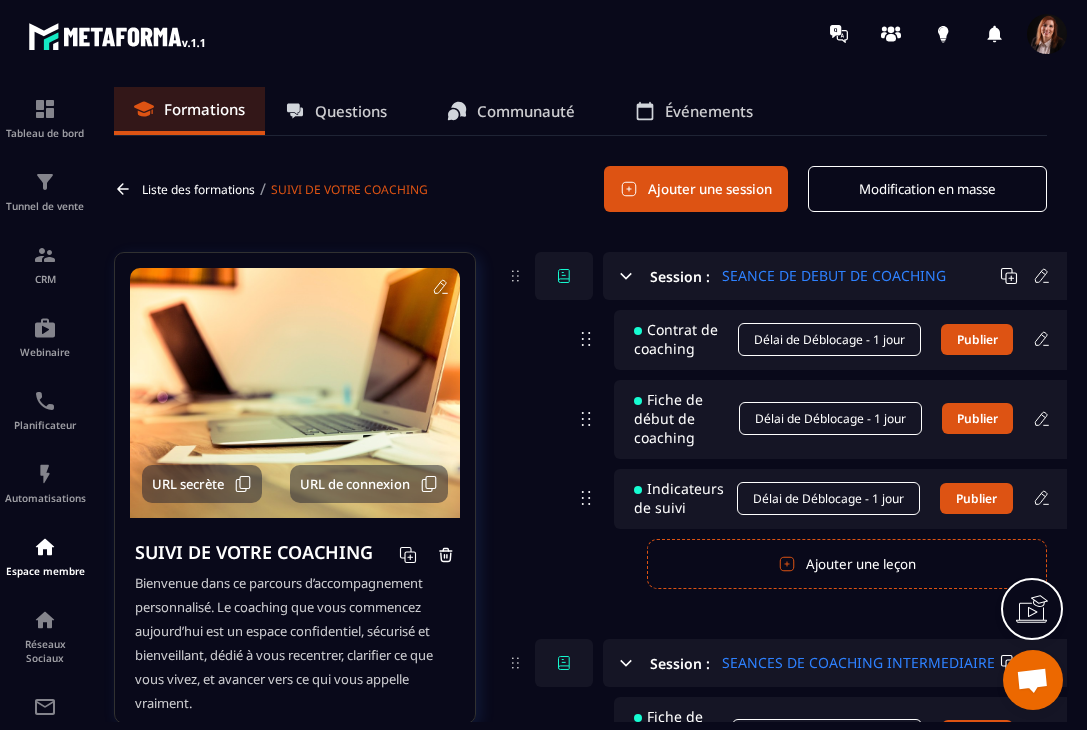 click 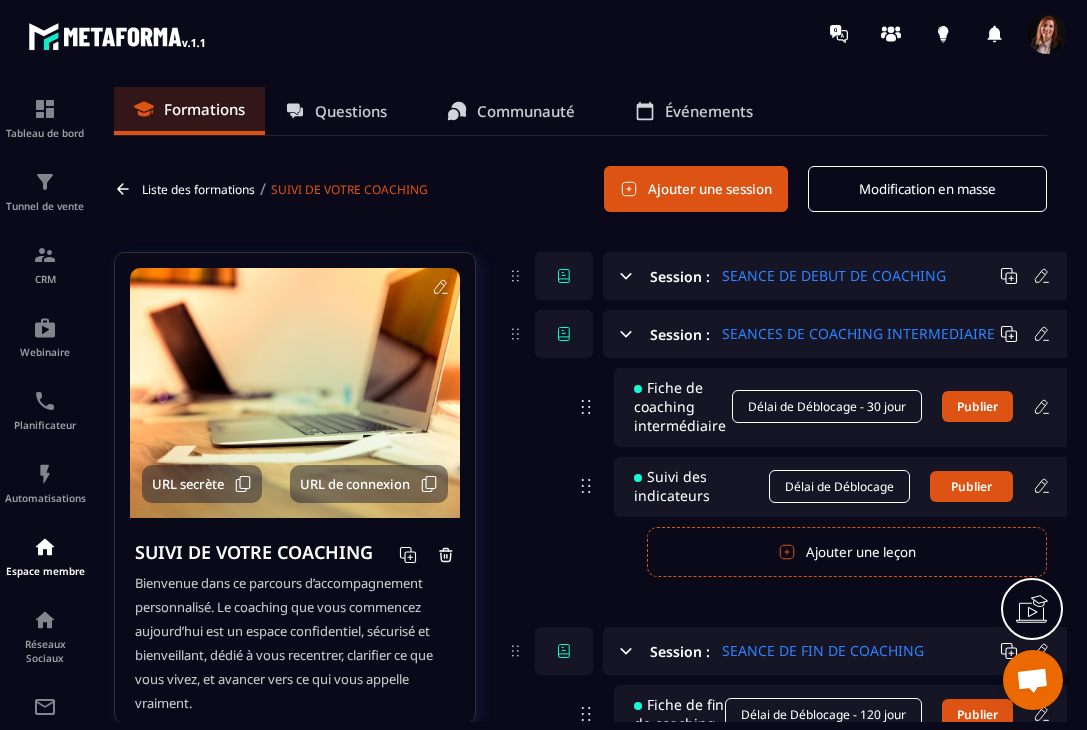 click 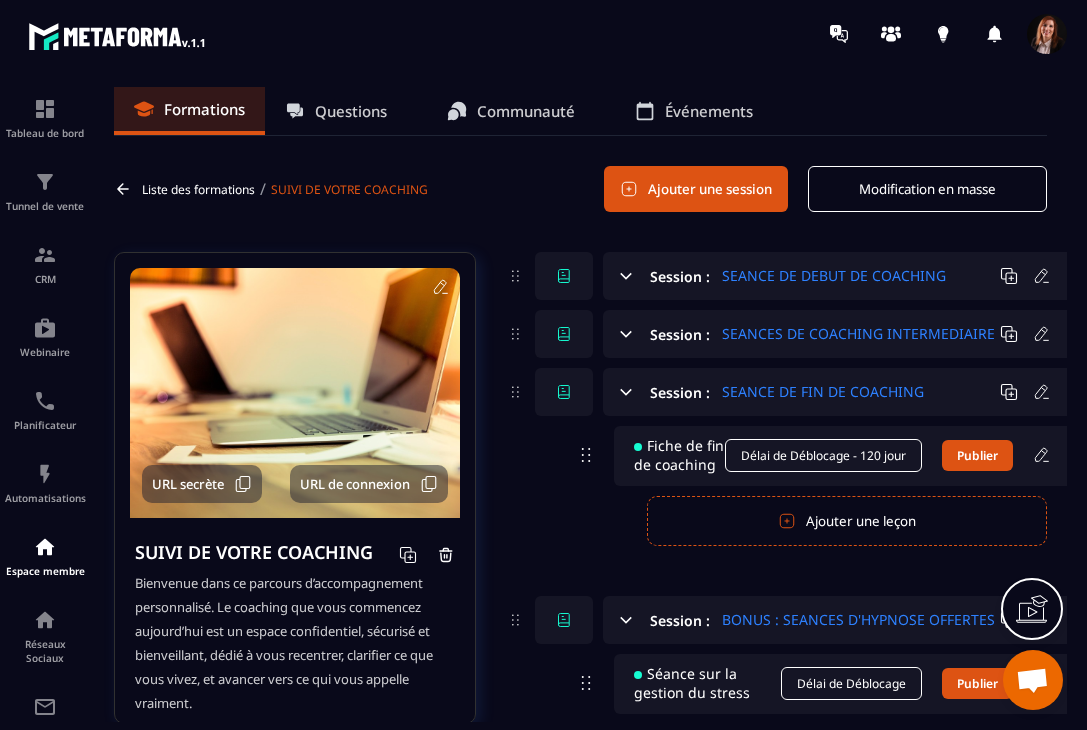 click 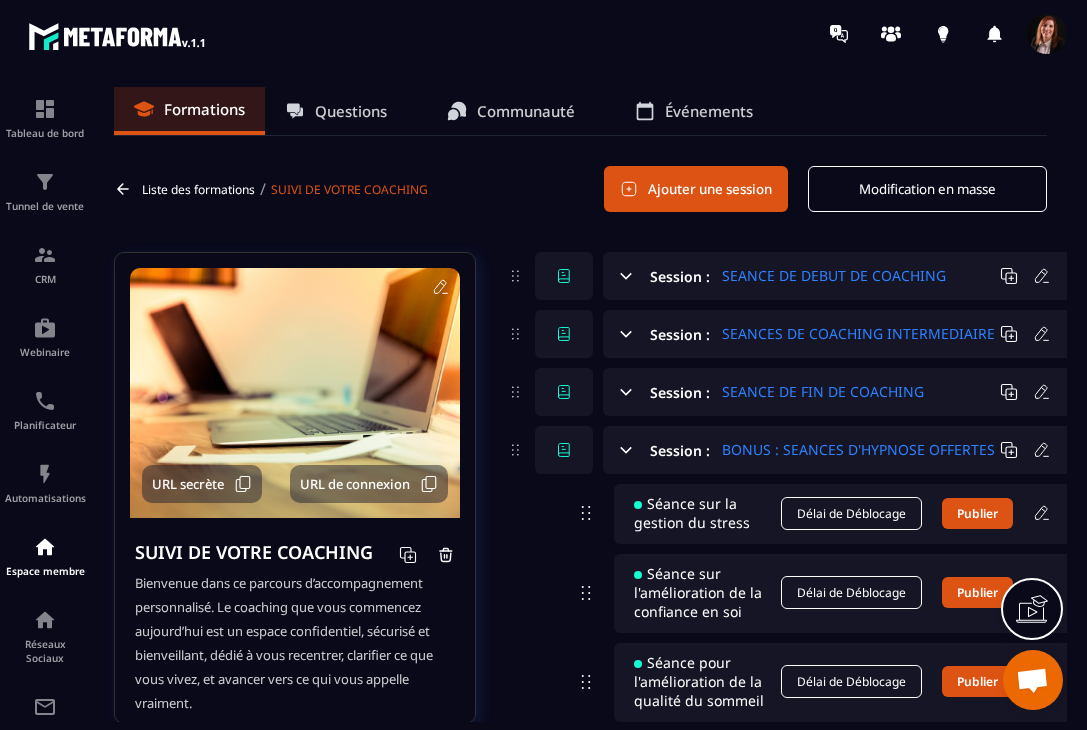 click 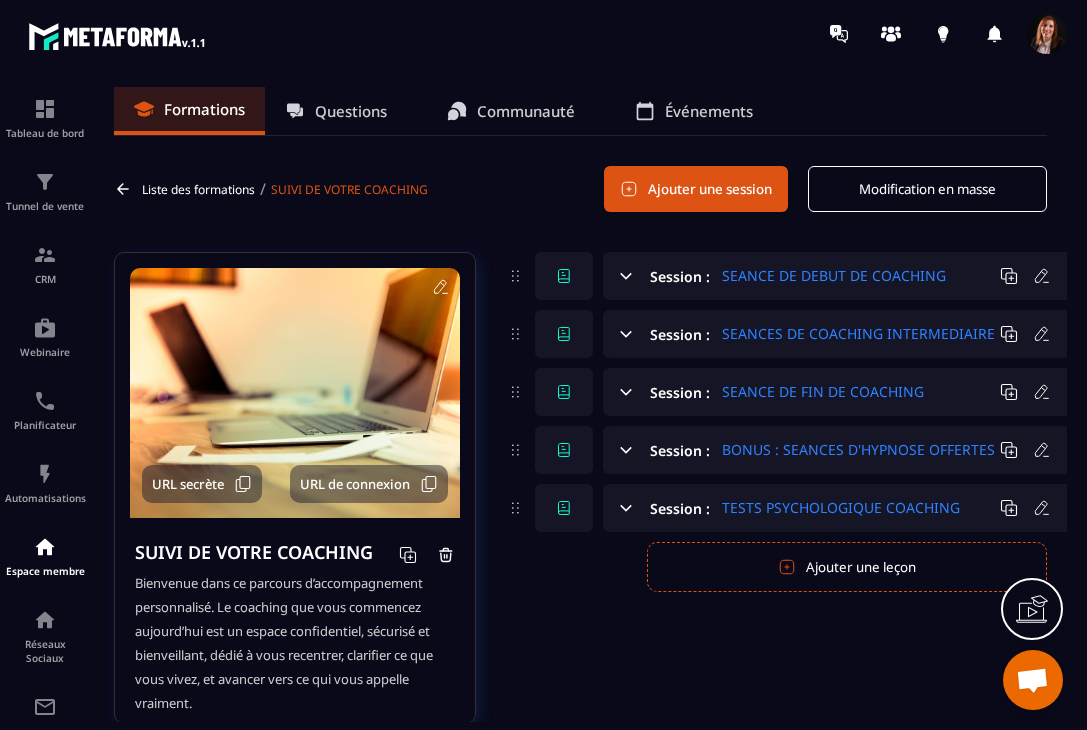 click 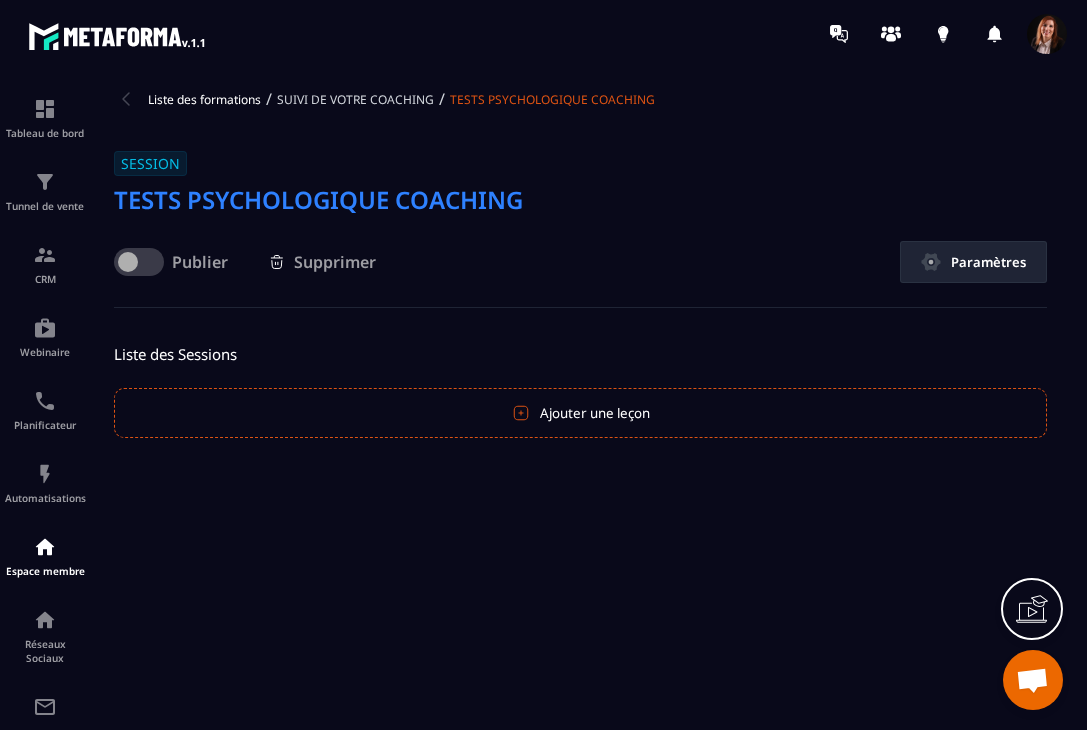 click on "TESTS PSYCHOLOGIQUE COACHING" at bounding box center [580, 200] 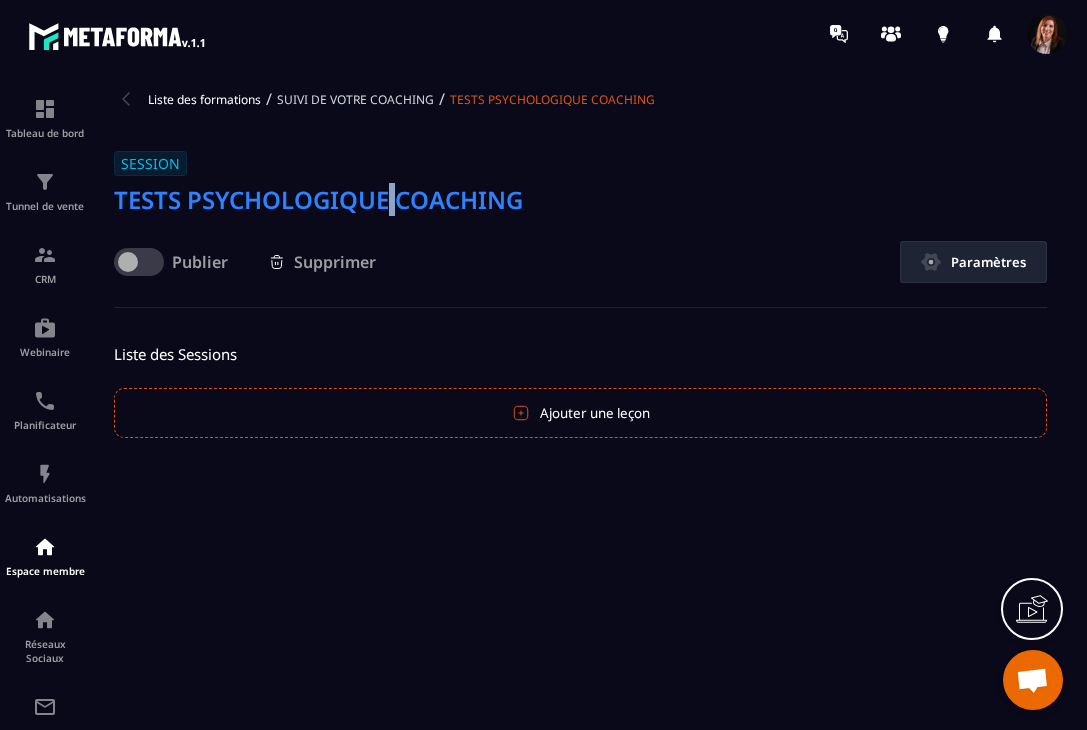 click on "TESTS PSYCHOLOGIQUE COACHING" at bounding box center [580, 200] 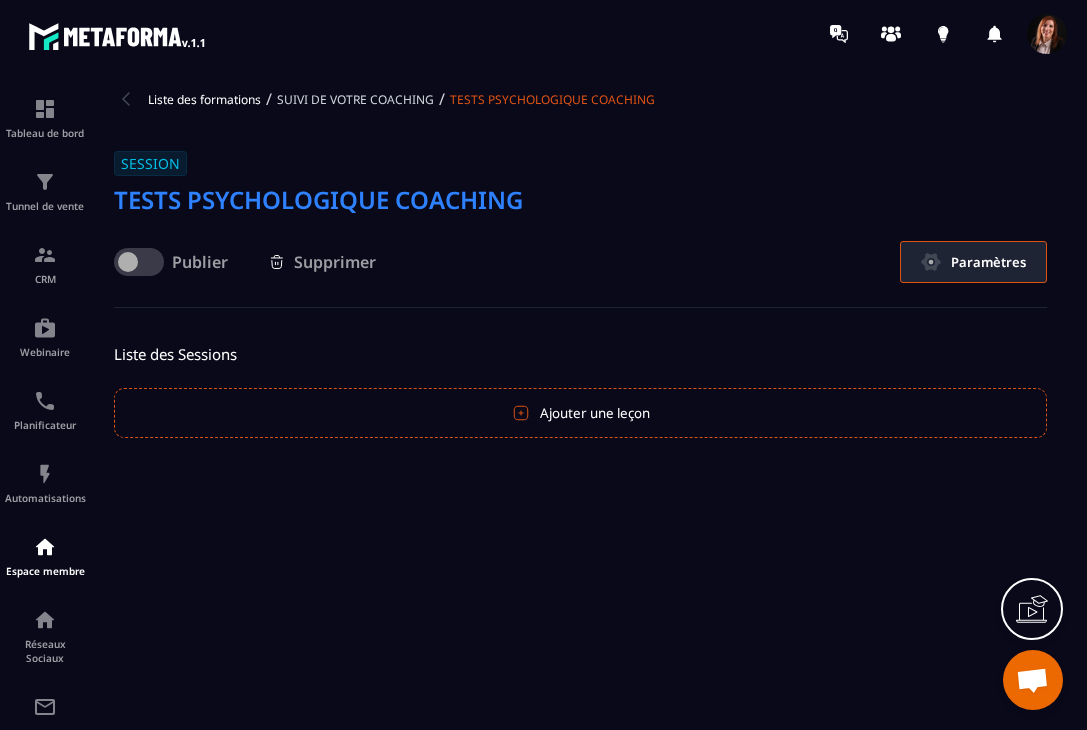 click on "Paramètres" 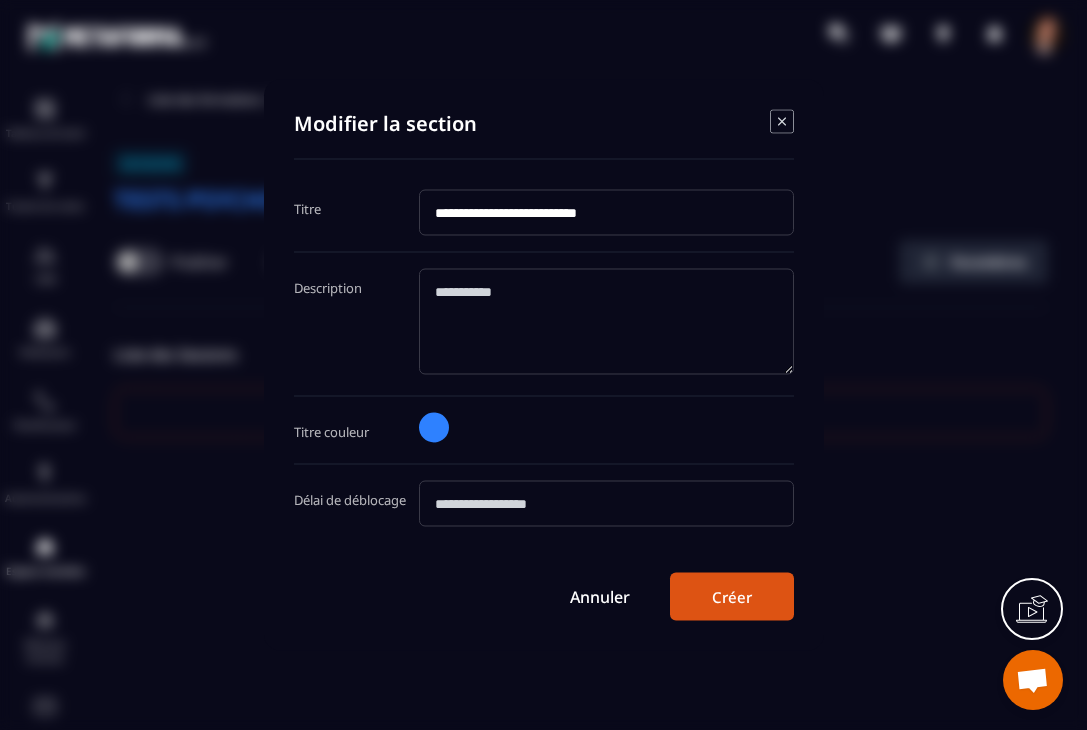 click on "**********" at bounding box center [606, 213] 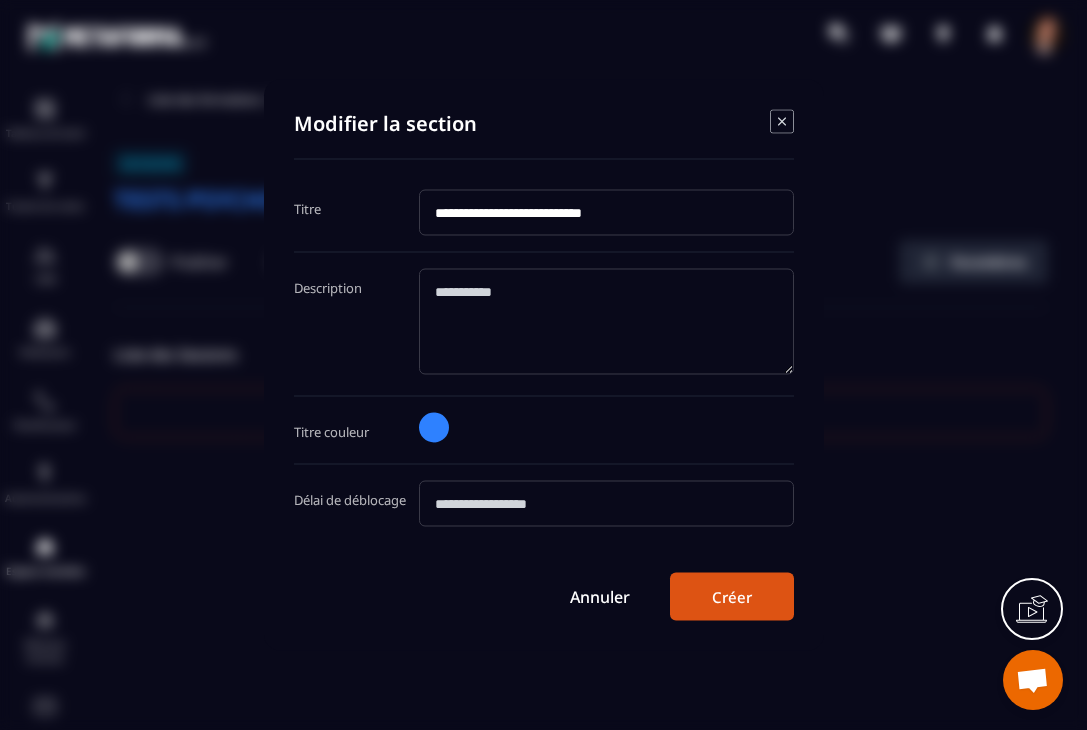 type on "**********" 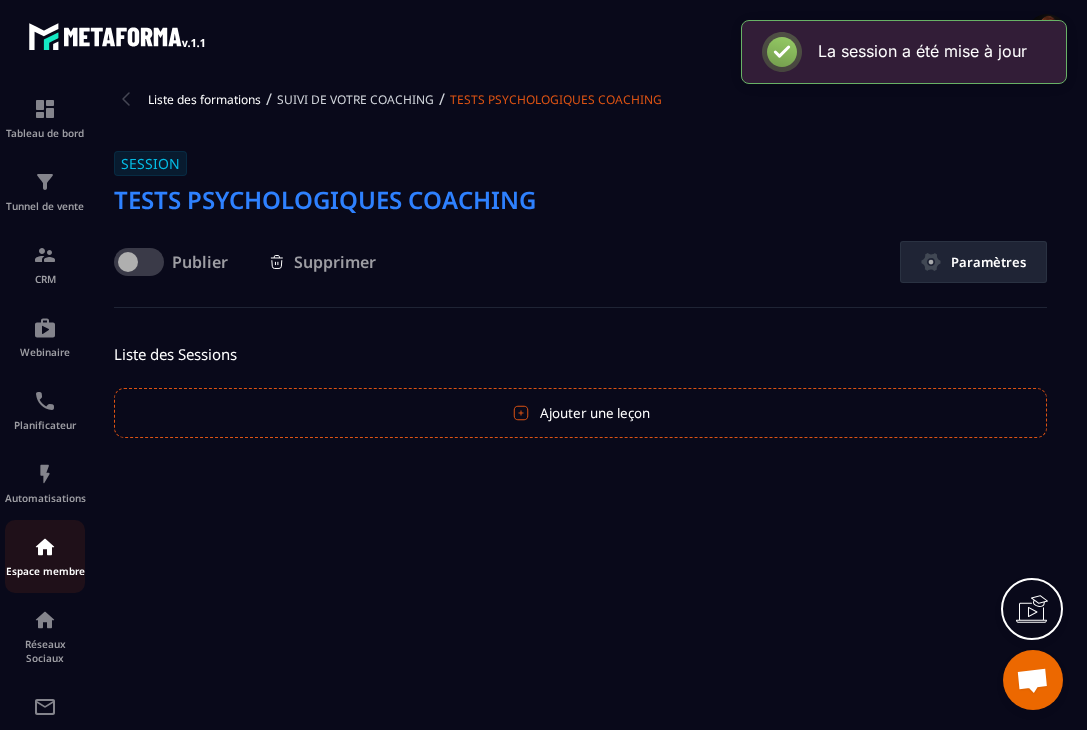 click at bounding box center [45, 547] 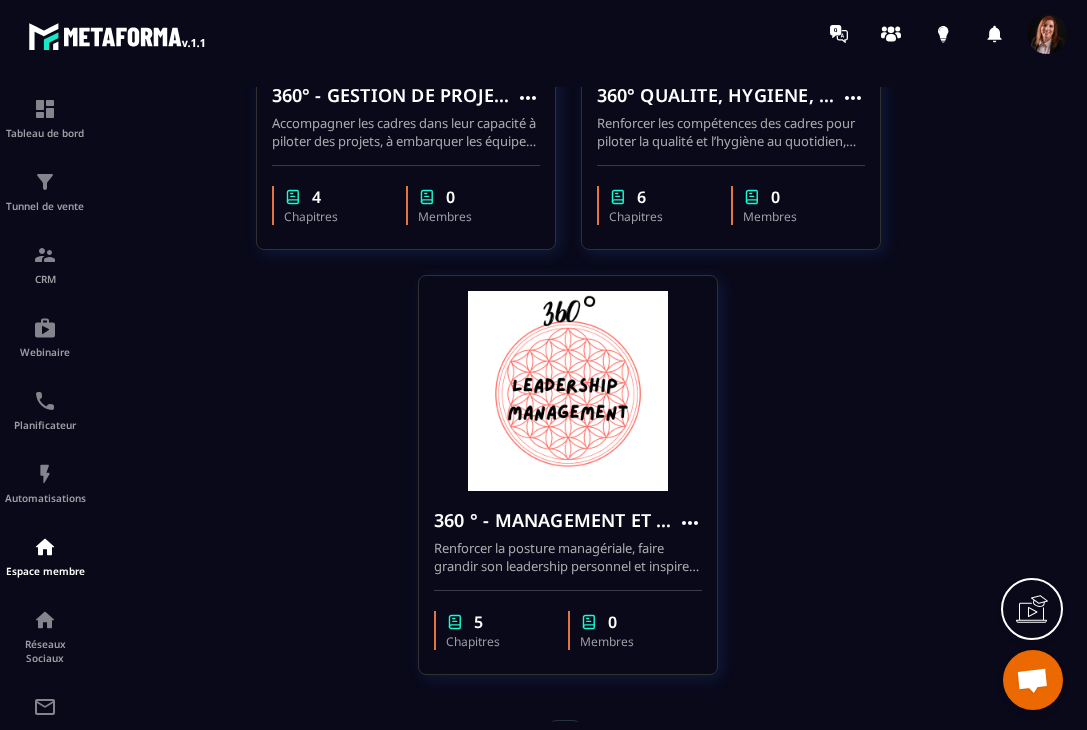 scroll, scrollTop: 1719, scrollLeft: 0, axis: vertical 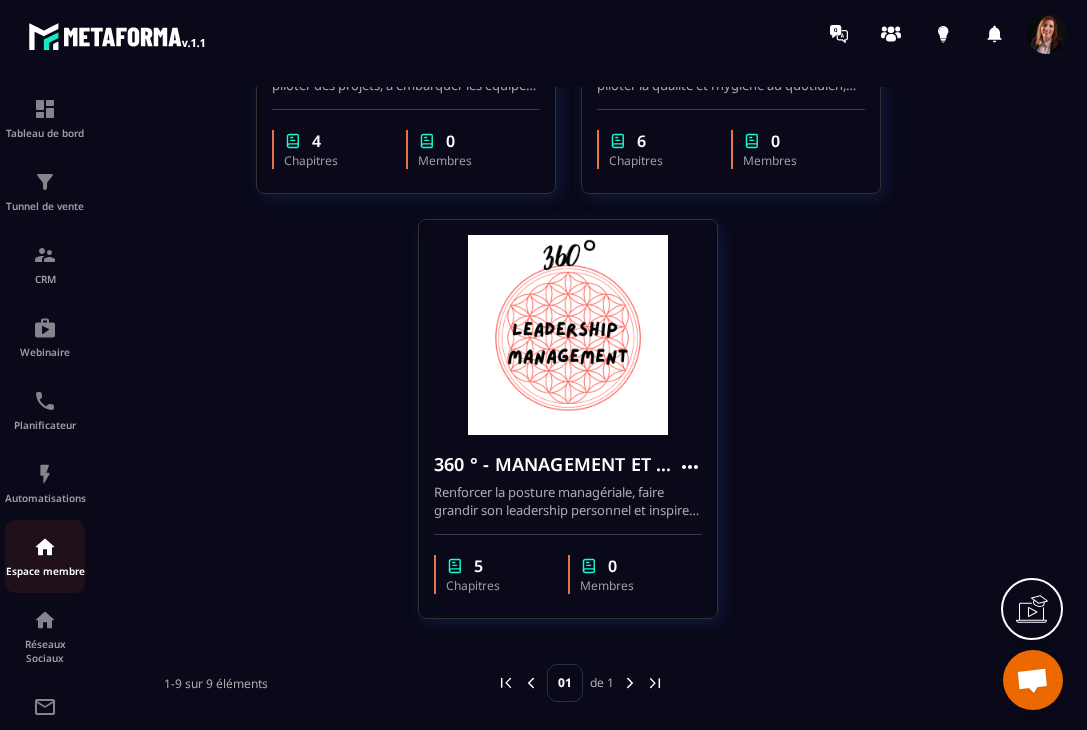 click at bounding box center (45, 547) 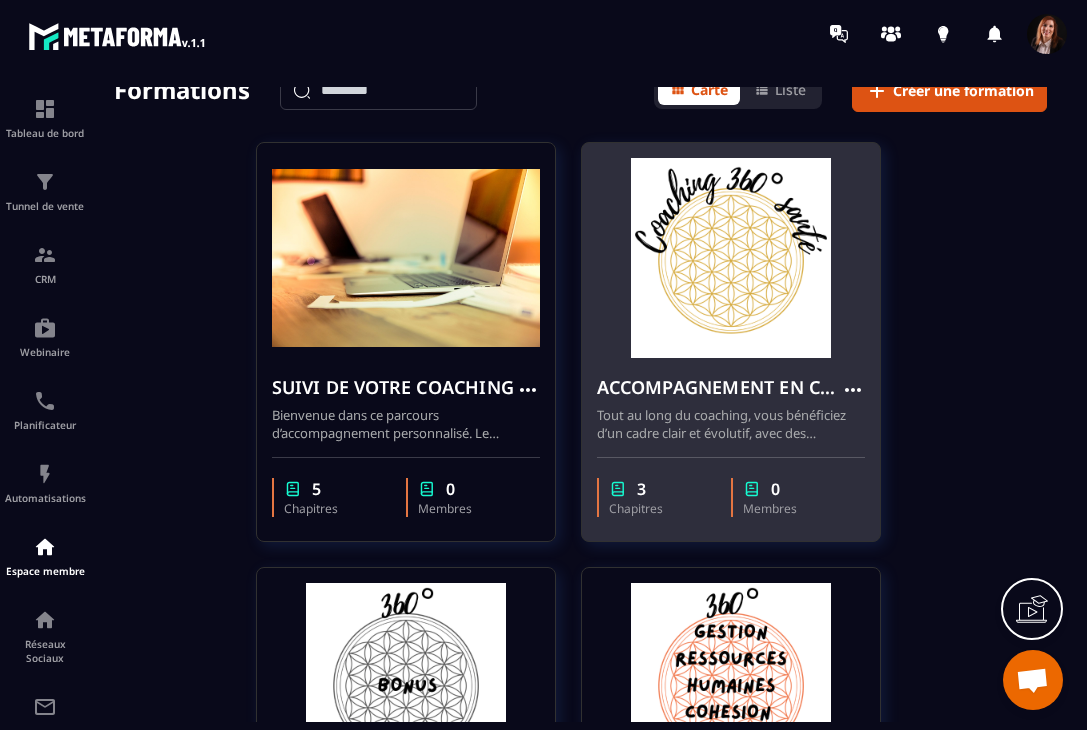 scroll, scrollTop: 0, scrollLeft: 0, axis: both 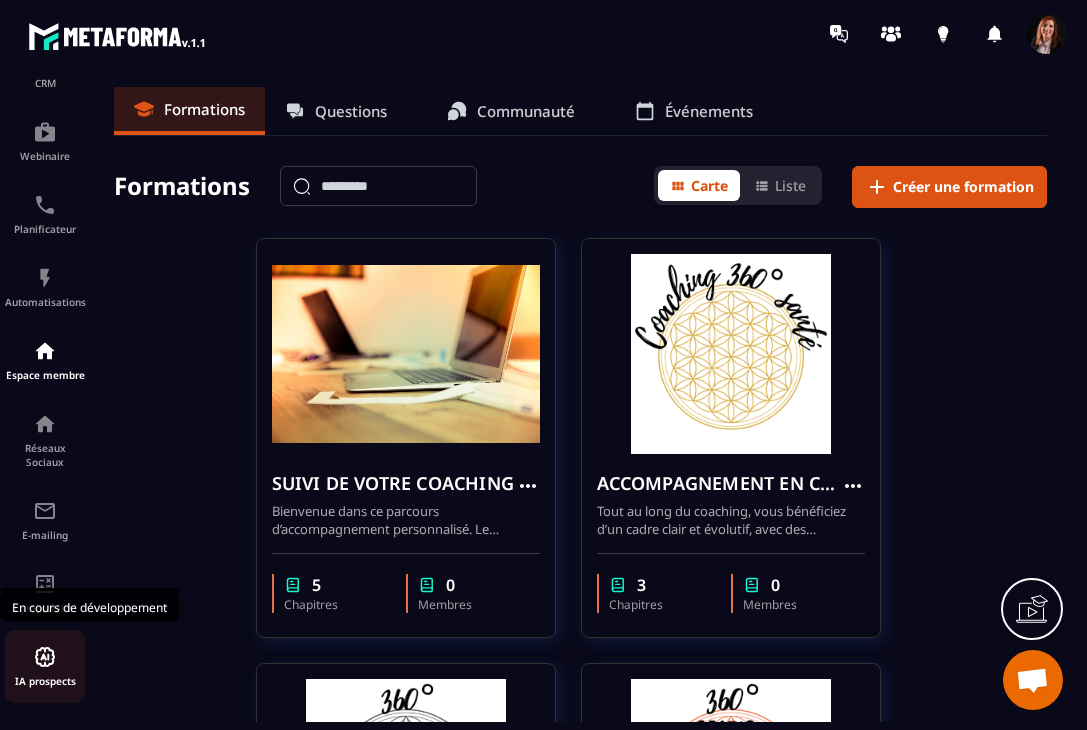 click at bounding box center [45, 657] 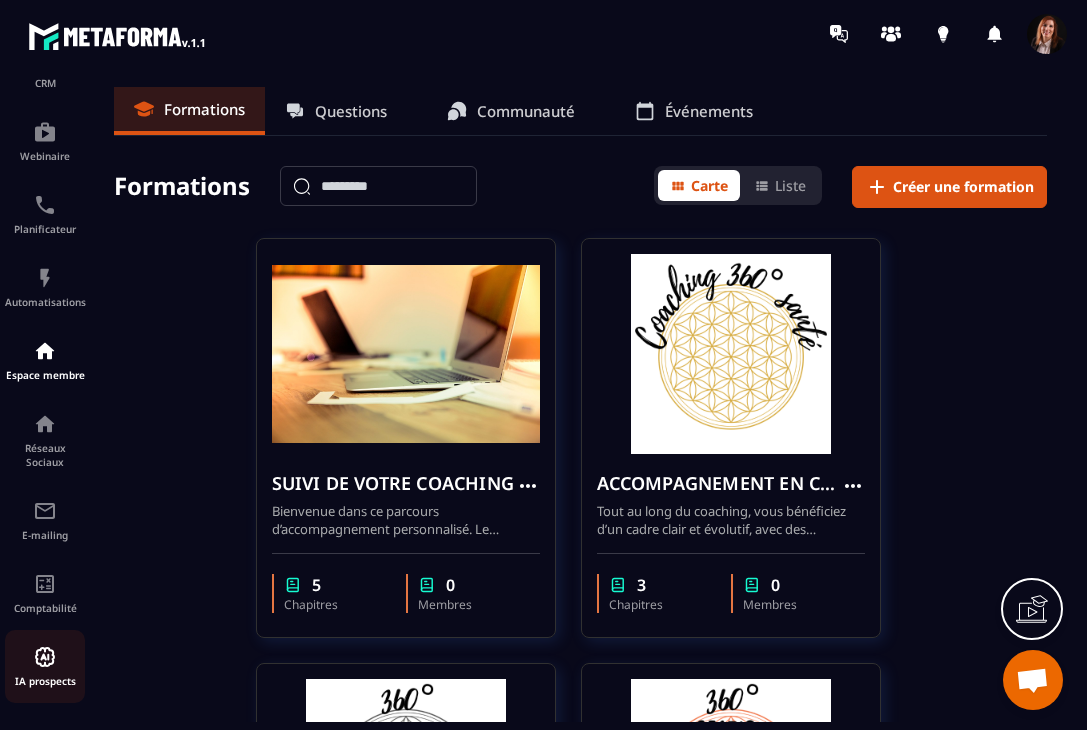 click at bounding box center (45, 657) 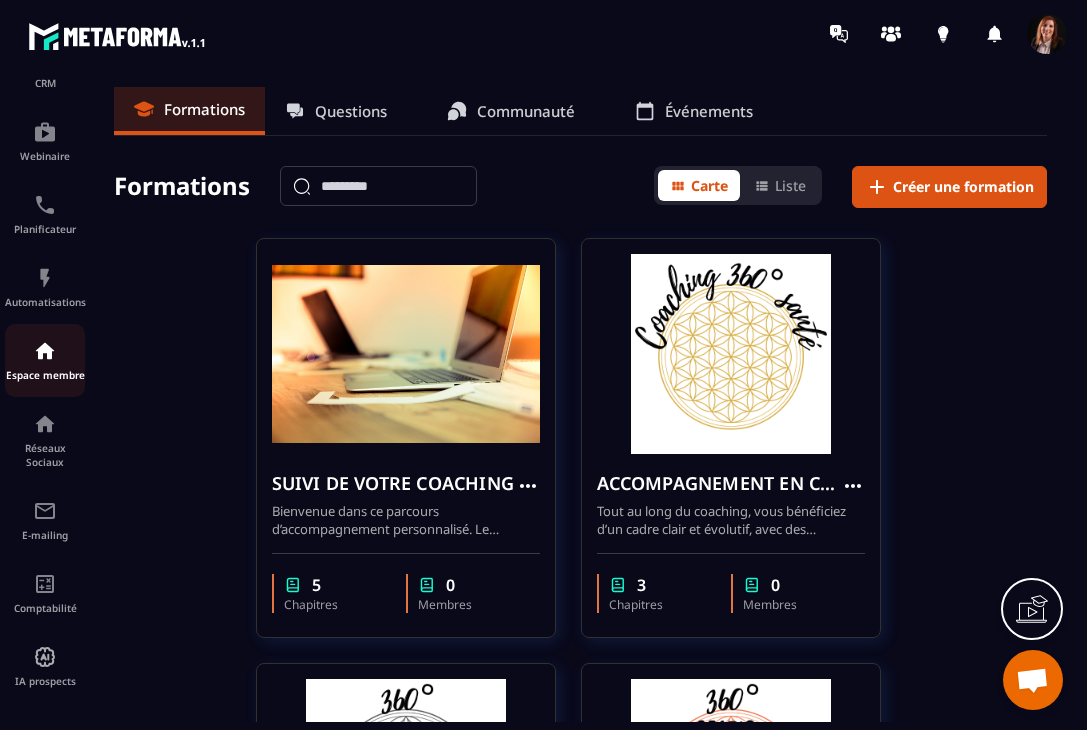click at bounding box center [45, 351] 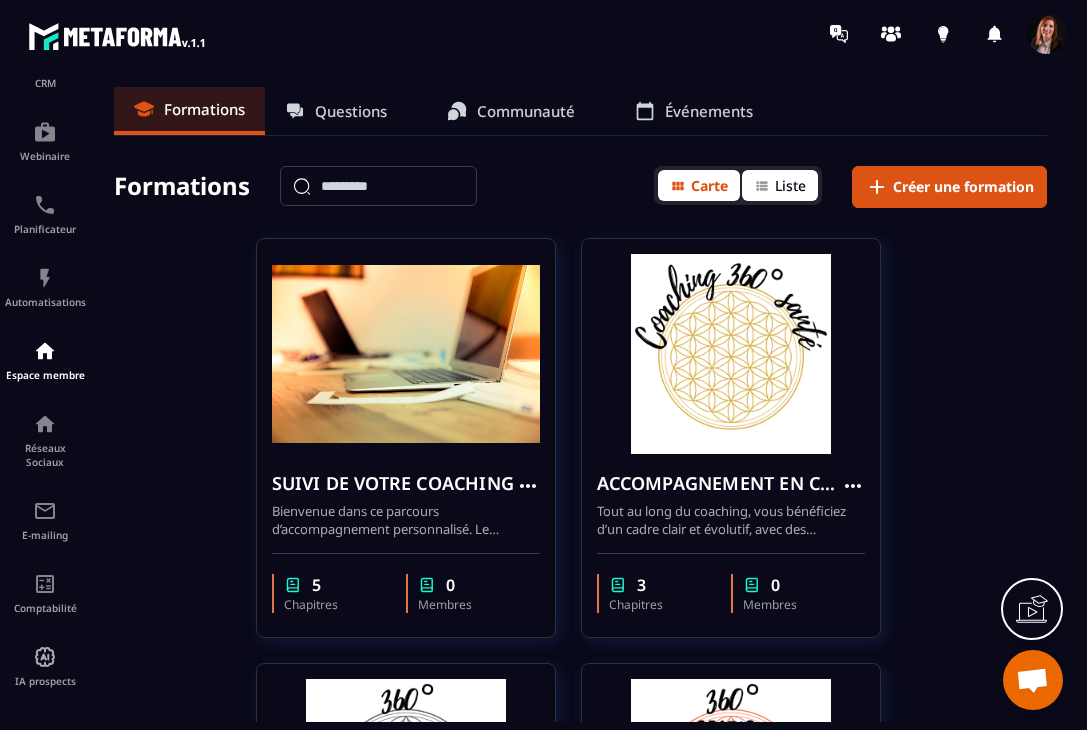 click on "Liste" at bounding box center [780, 185] 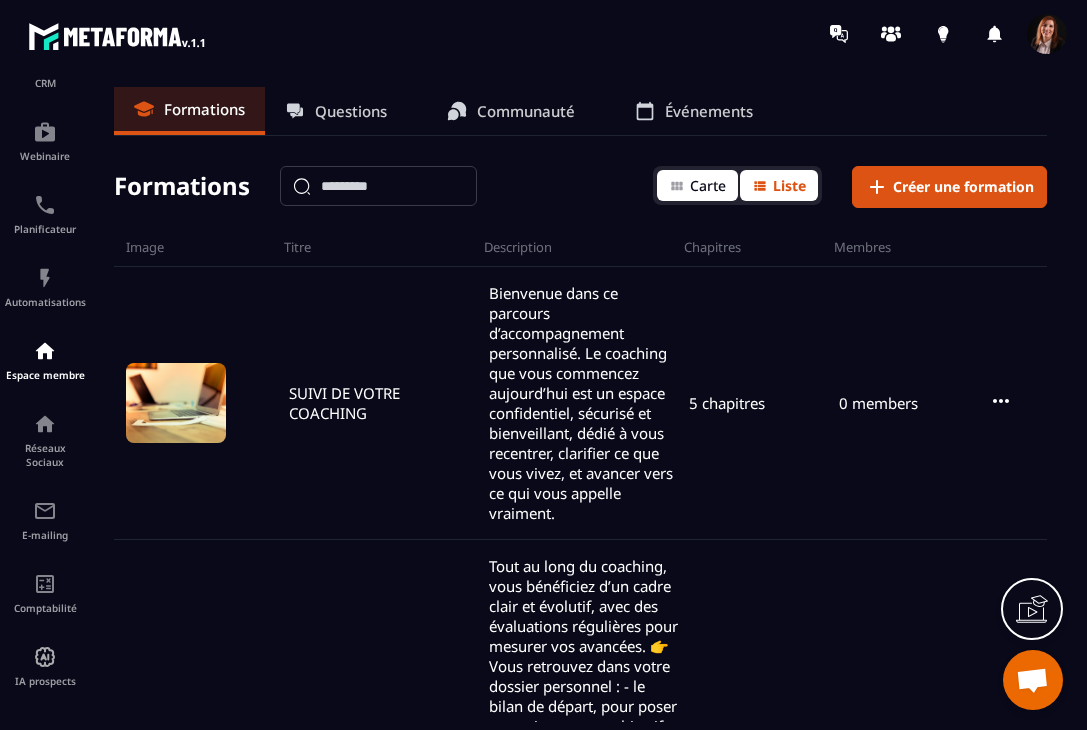 click on "Carte" at bounding box center [708, 185] 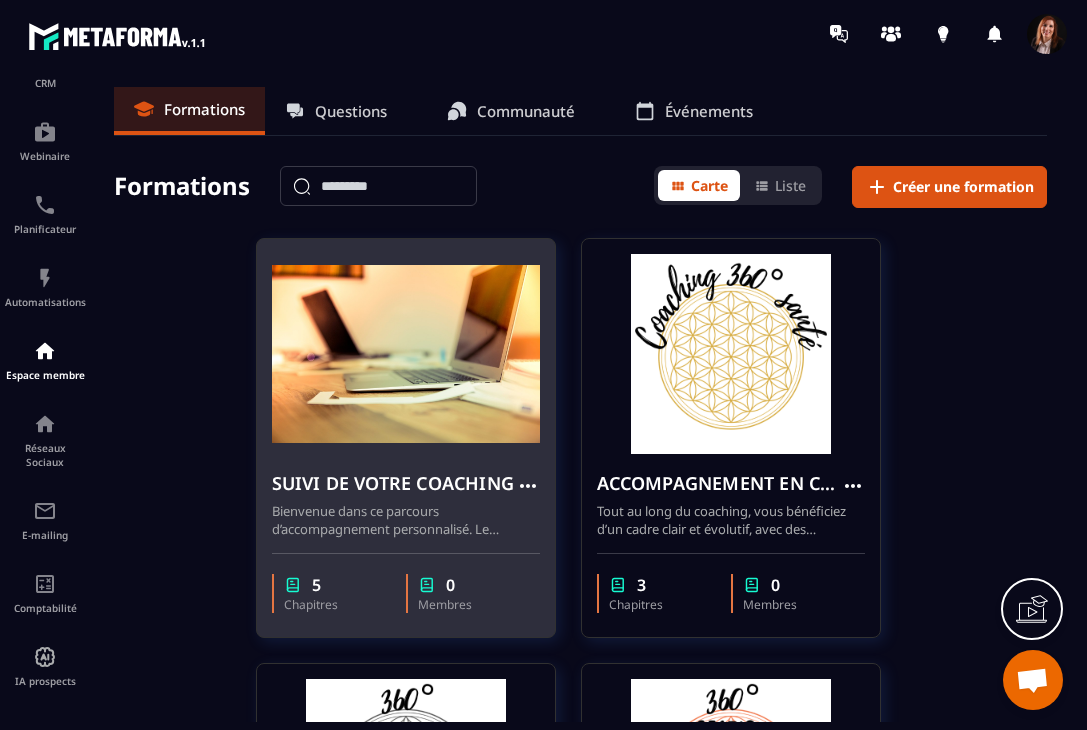 click on "Bienvenue dans ce parcours d’accompagnement personnalisé.
Le coaching que vous commencez aujourd’hui est un espace confidentiel, sécurisé et bienveillant, dédié à vous recentrer, clarifier ce que vous vivez, et avancer vers ce qui vous appelle vraiment." at bounding box center [406, 520] 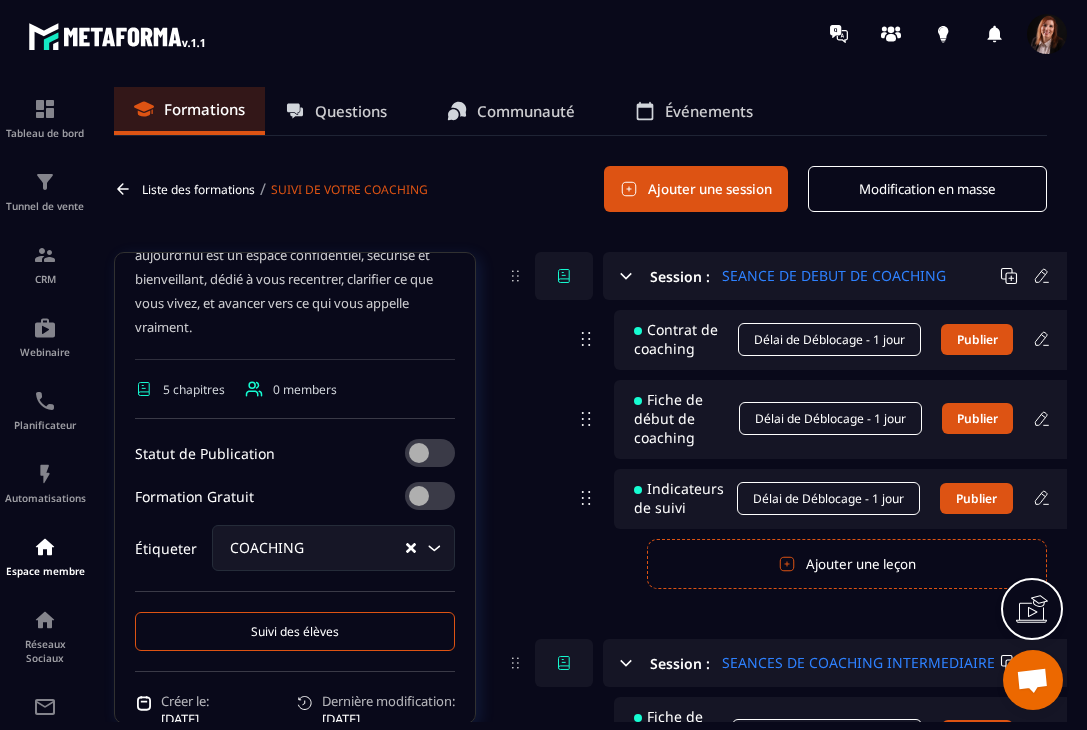 scroll, scrollTop: 470, scrollLeft: 0, axis: vertical 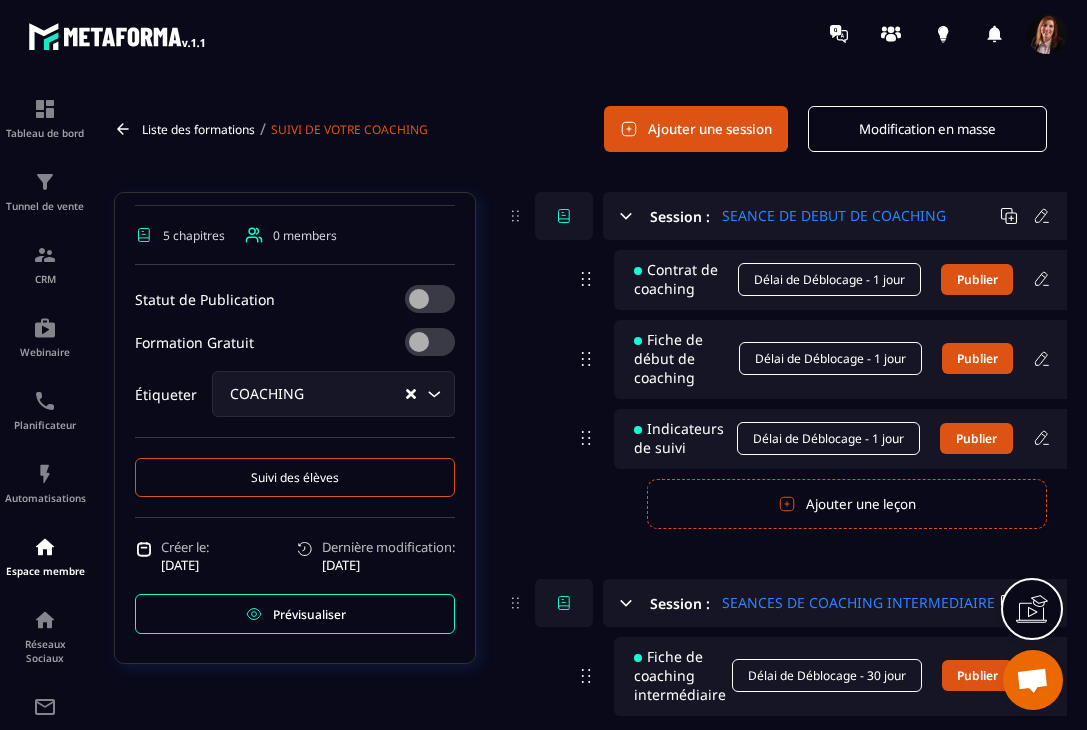 click on "Prévisualiser" at bounding box center (309, 614) 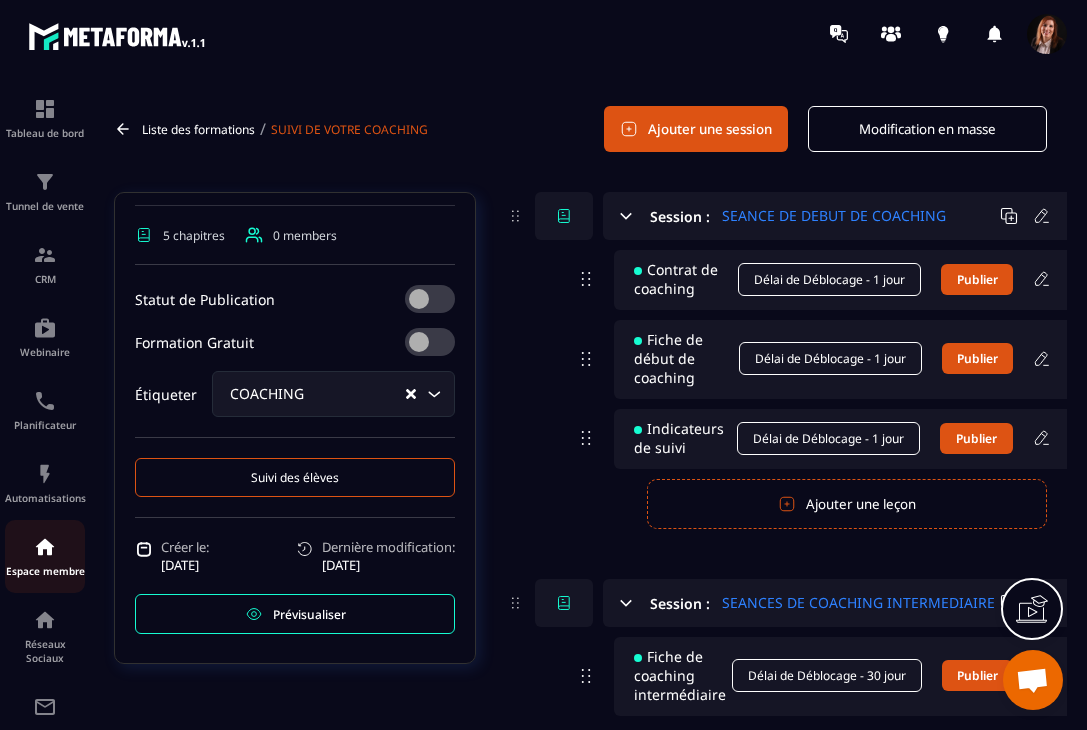 click at bounding box center [45, 547] 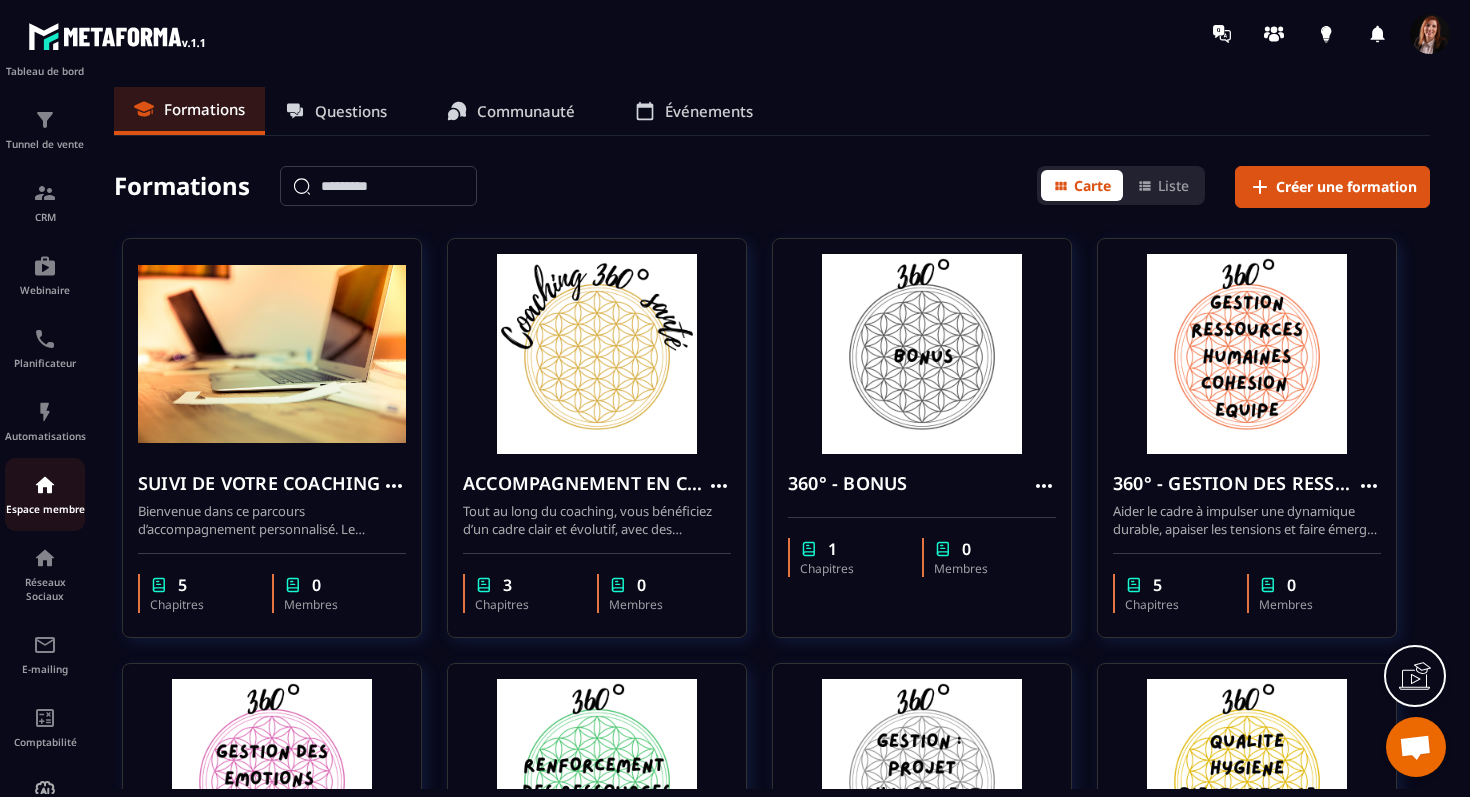 scroll, scrollTop: 129, scrollLeft: 0, axis: vertical 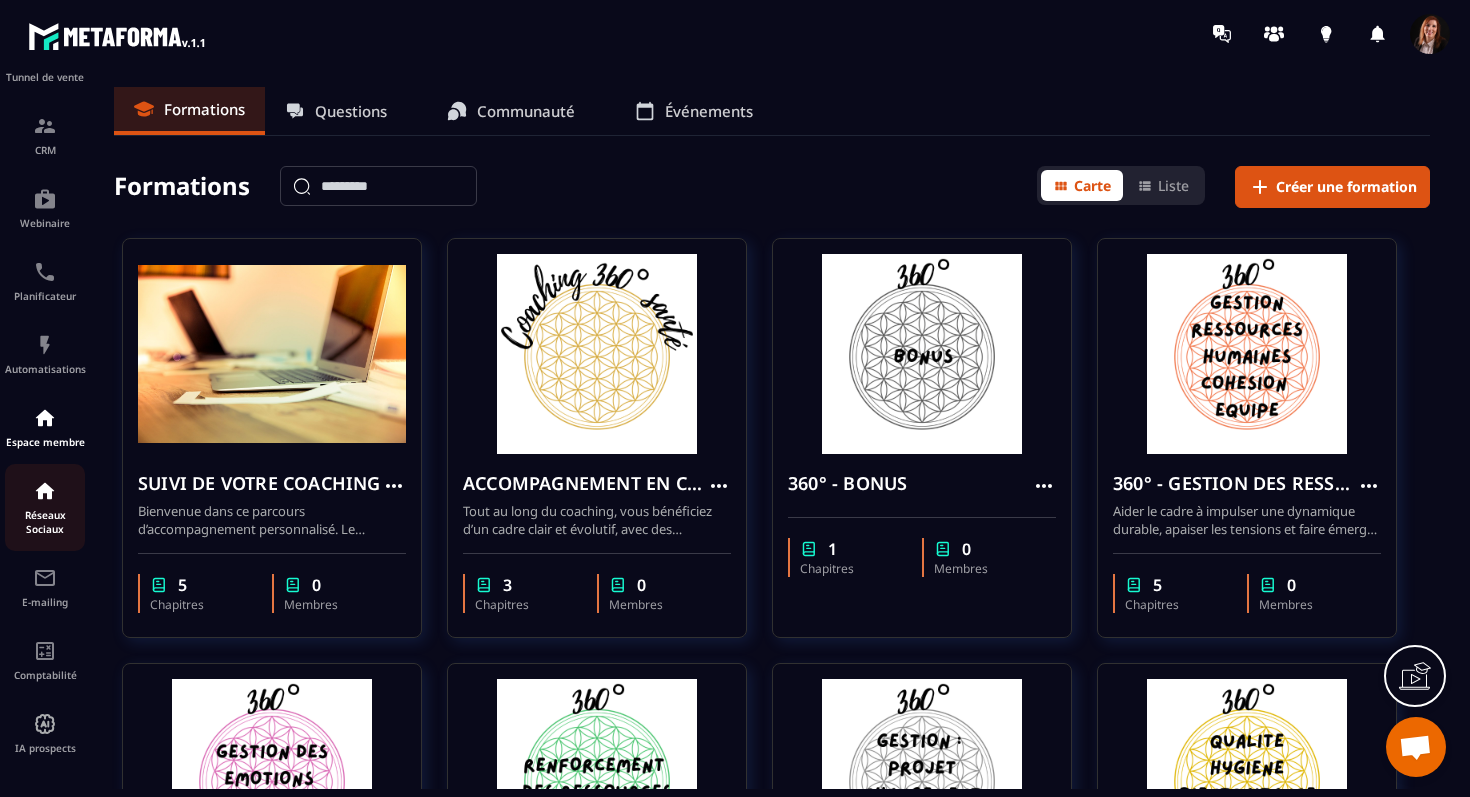 click on "Réseaux Sociaux" at bounding box center [45, 507] 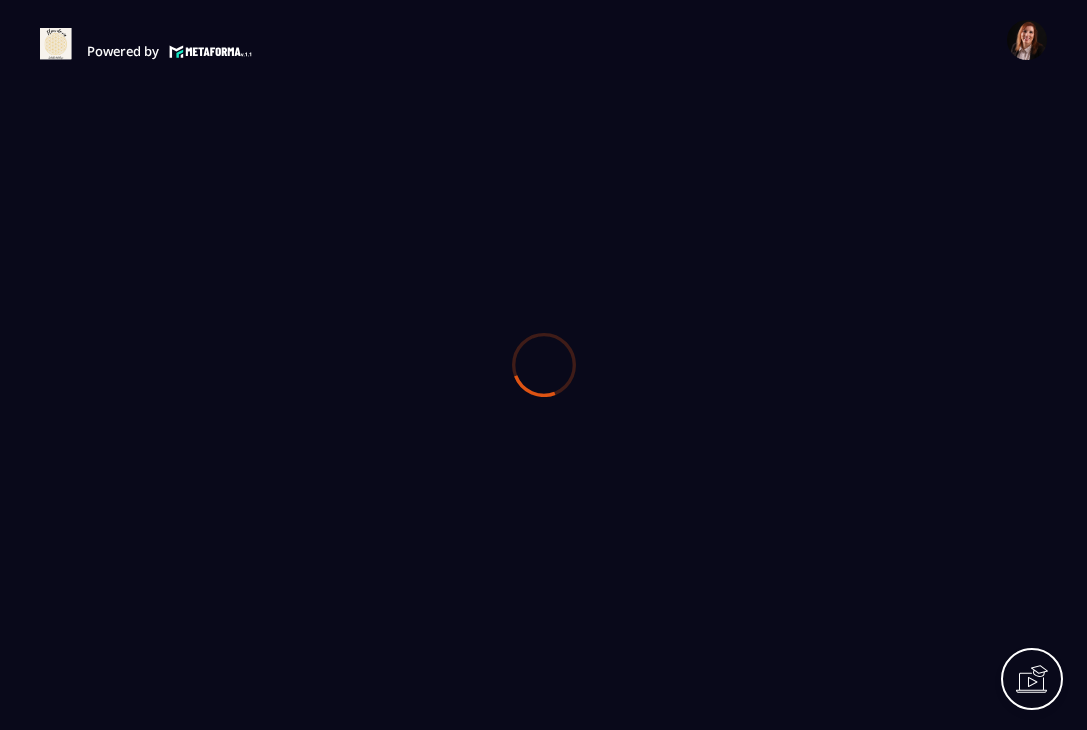 scroll, scrollTop: 0, scrollLeft: 0, axis: both 